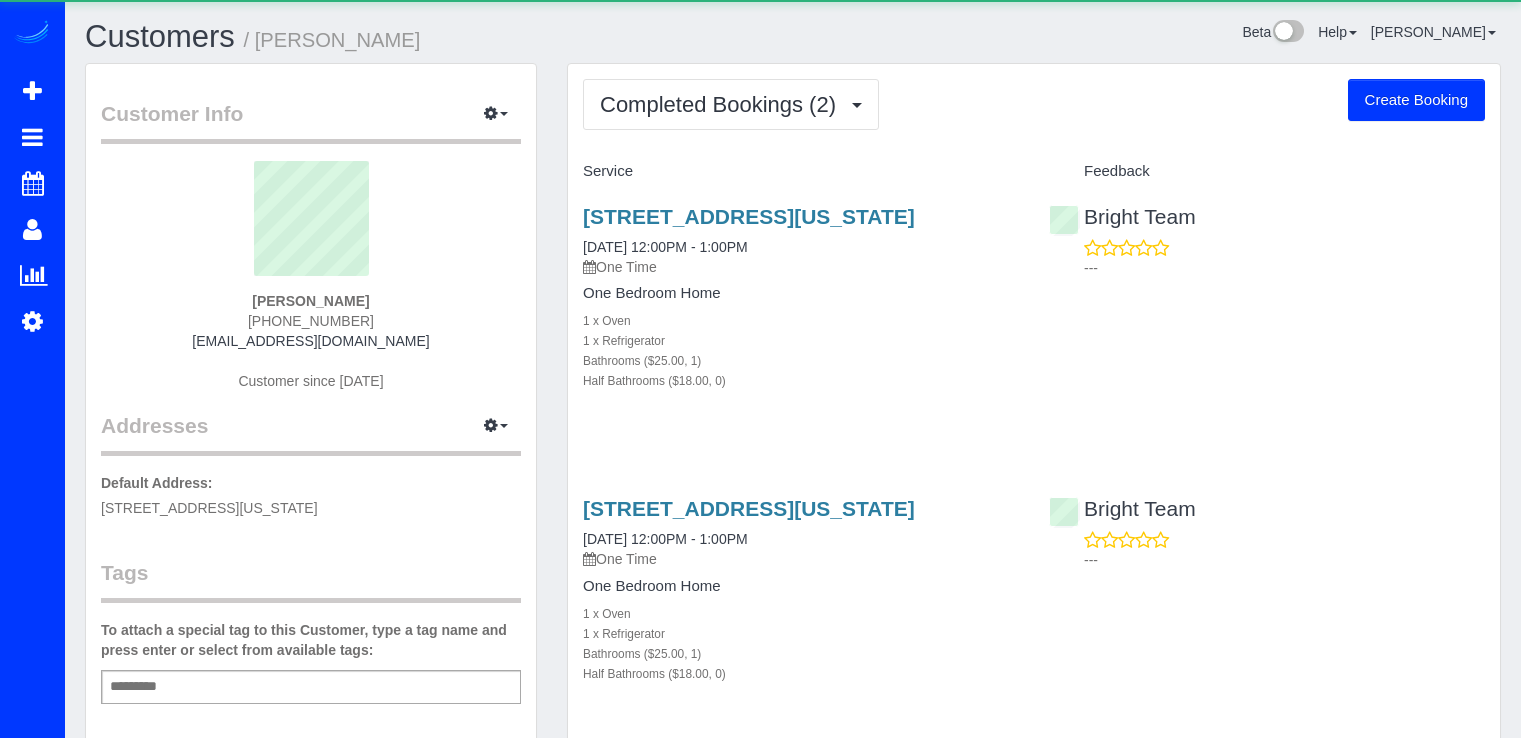 scroll, scrollTop: 0, scrollLeft: 0, axis: both 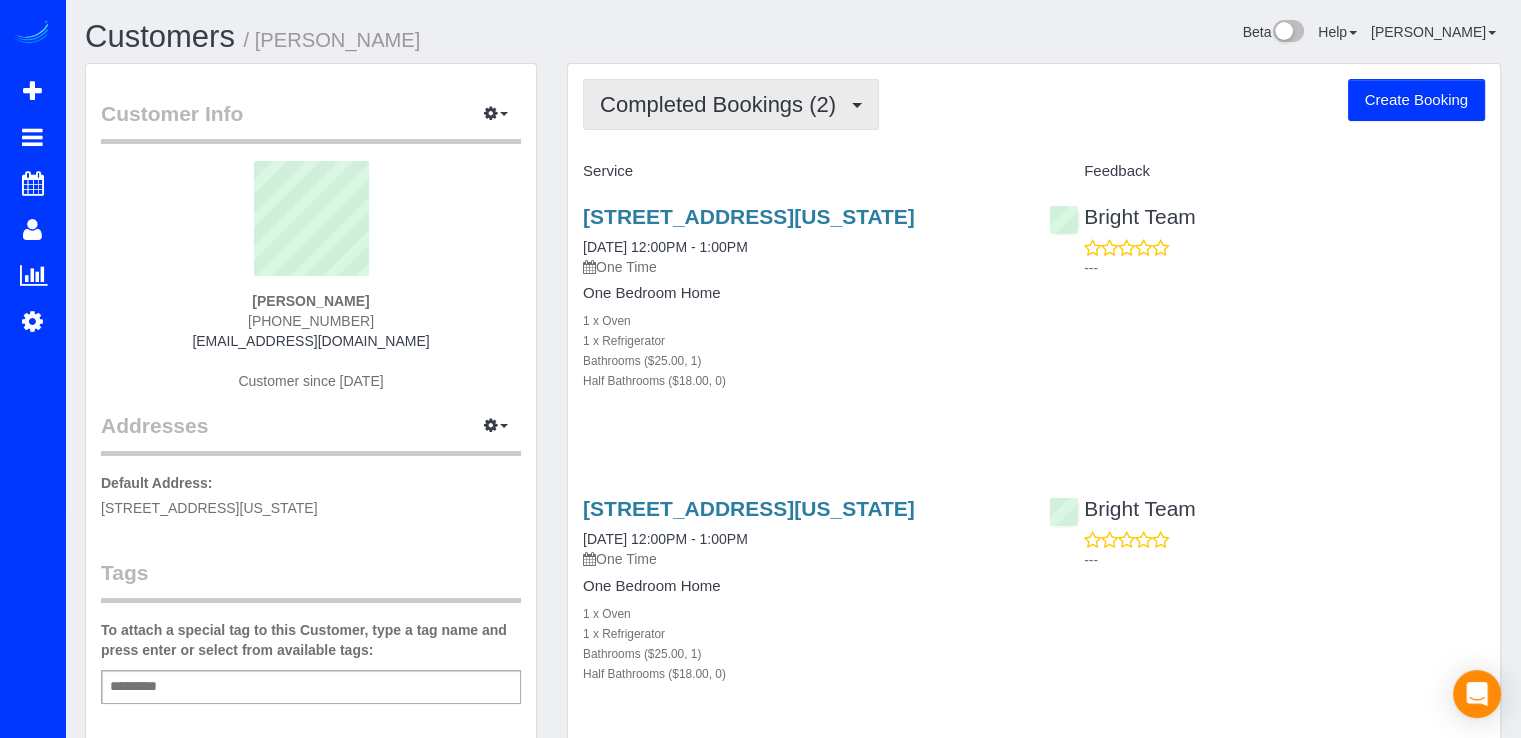 click on "Completed Bookings (2)" at bounding box center (723, 104) 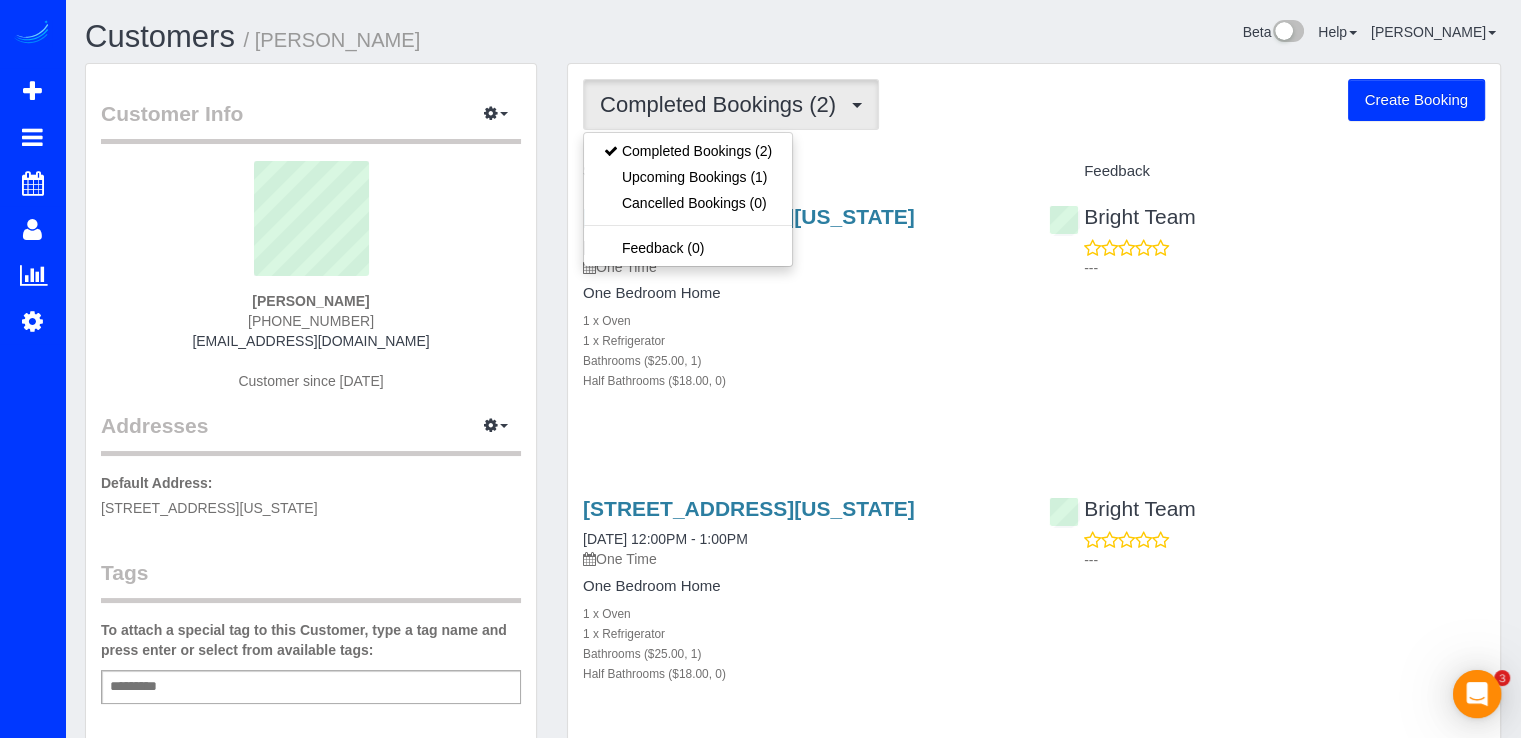 scroll, scrollTop: 0, scrollLeft: 0, axis: both 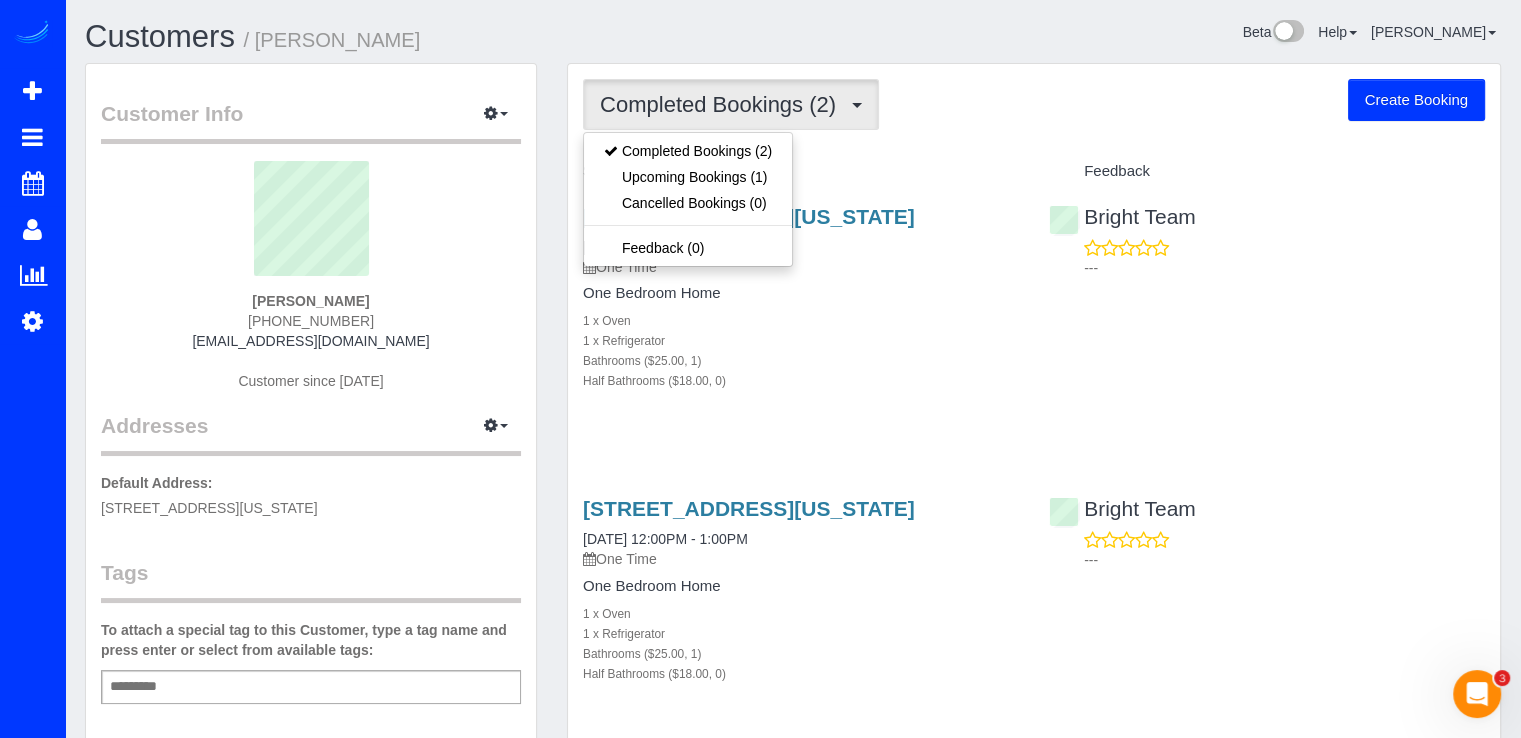 click on "Completed Bookings (2)
Completed Bookings (2)
Upcoming Bookings (1)
Cancelled Bookings (0)
Feedback (0)
Create Booking
Service
Feedback
950 24th St, Nw, 402, Washington, DC 20037" at bounding box center (1034, 426) 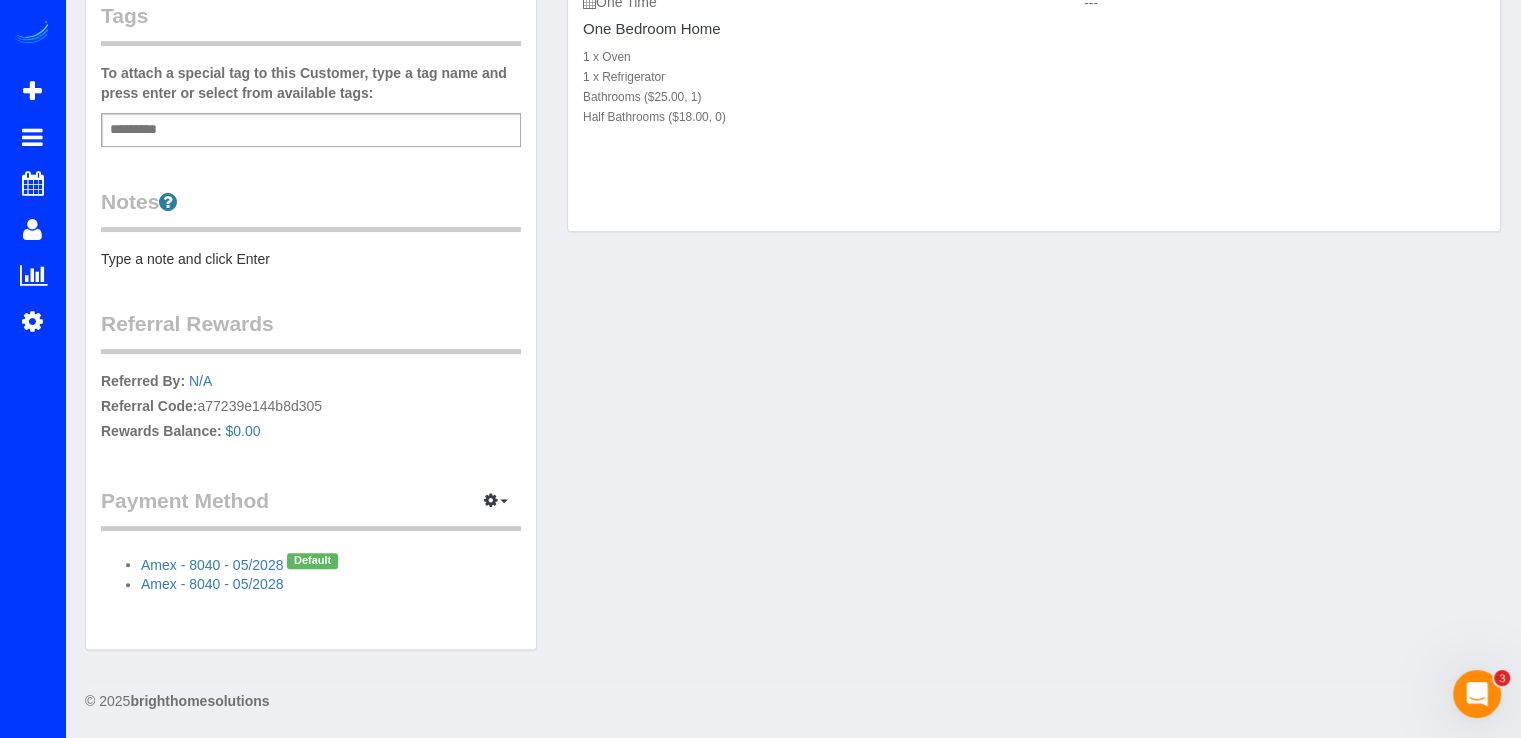 scroll, scrollTop: 558, scrollLeft: 0, axis: vertical 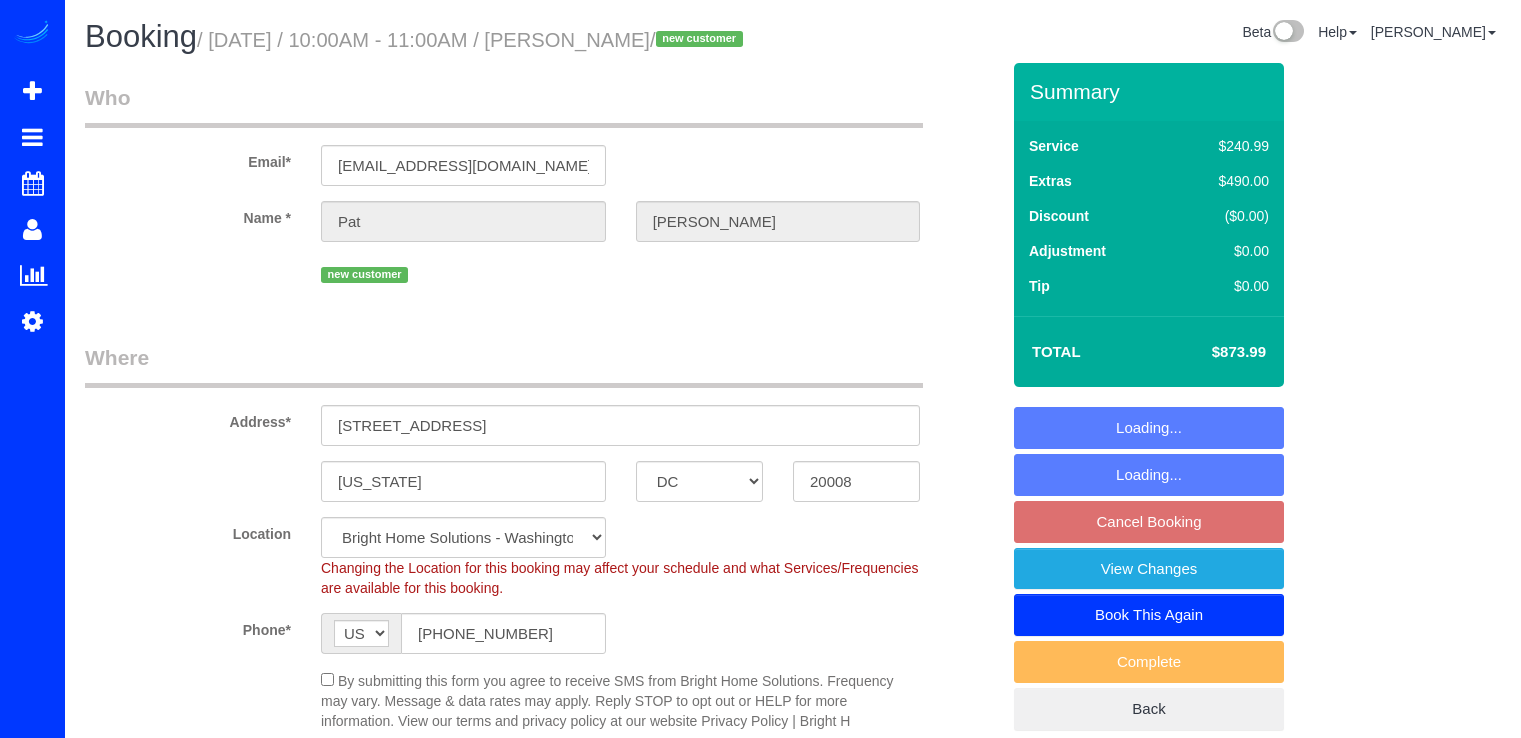 select on "DC" 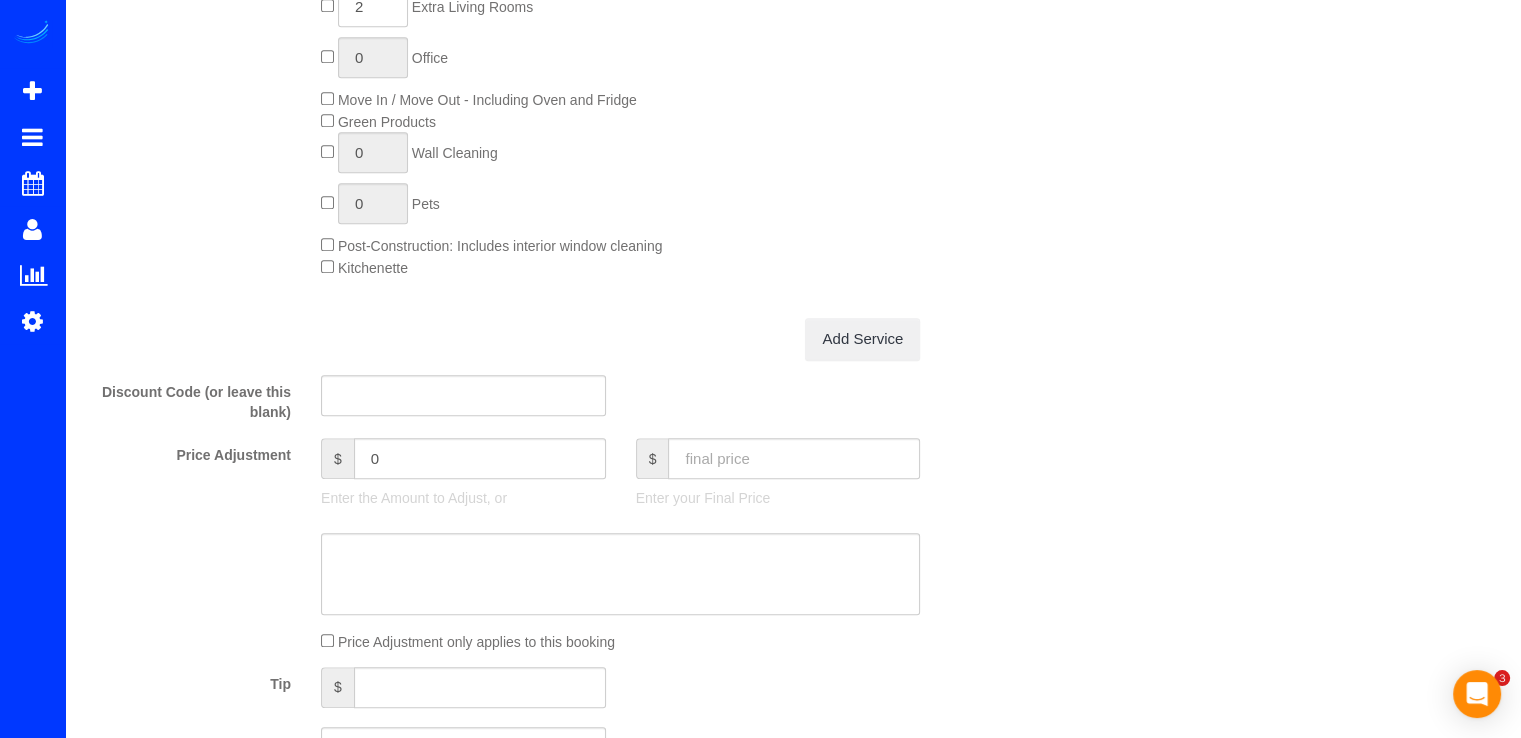 scroll, scrollTop: 1800, scrollLeft: 0, axis: vertical 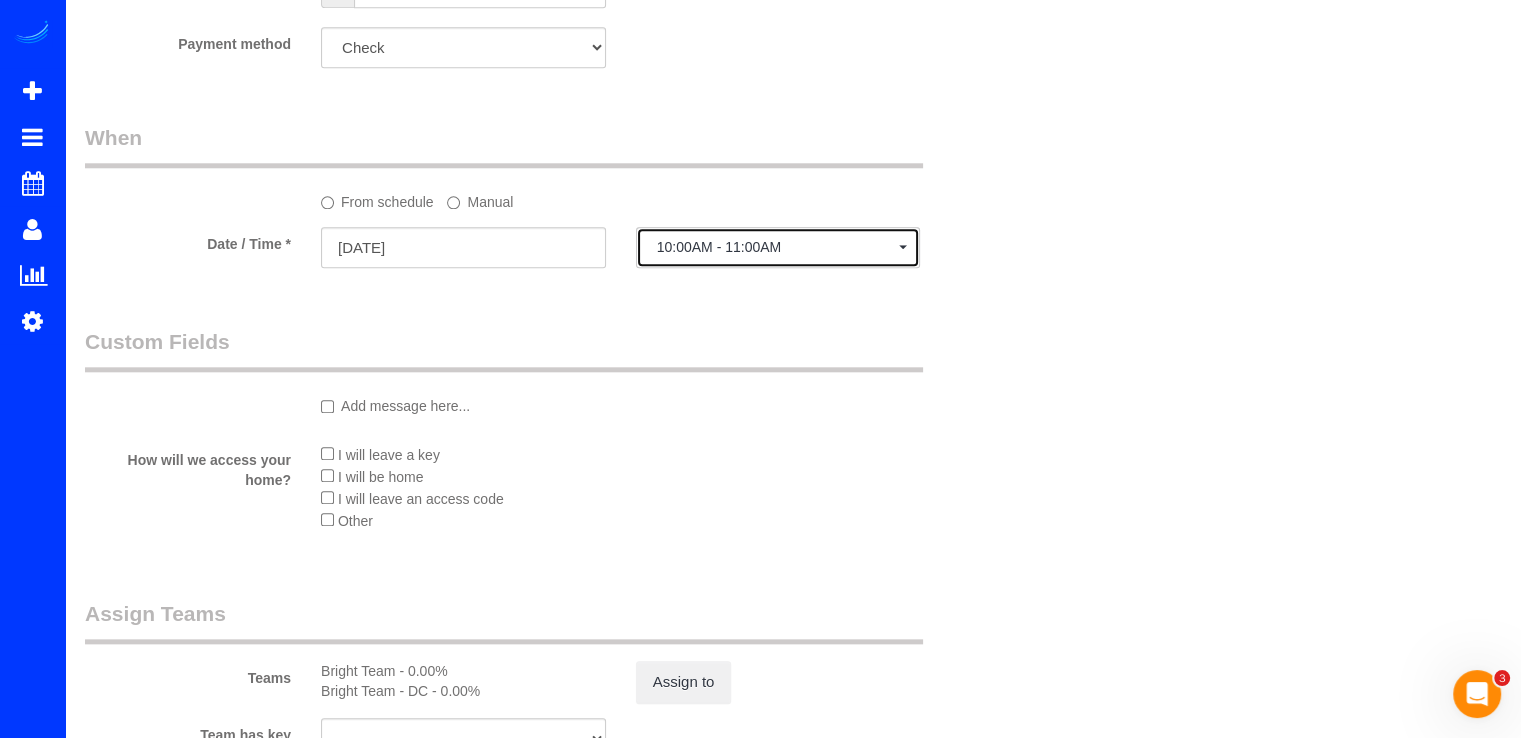 click on "10:00AM - 11:00AM" 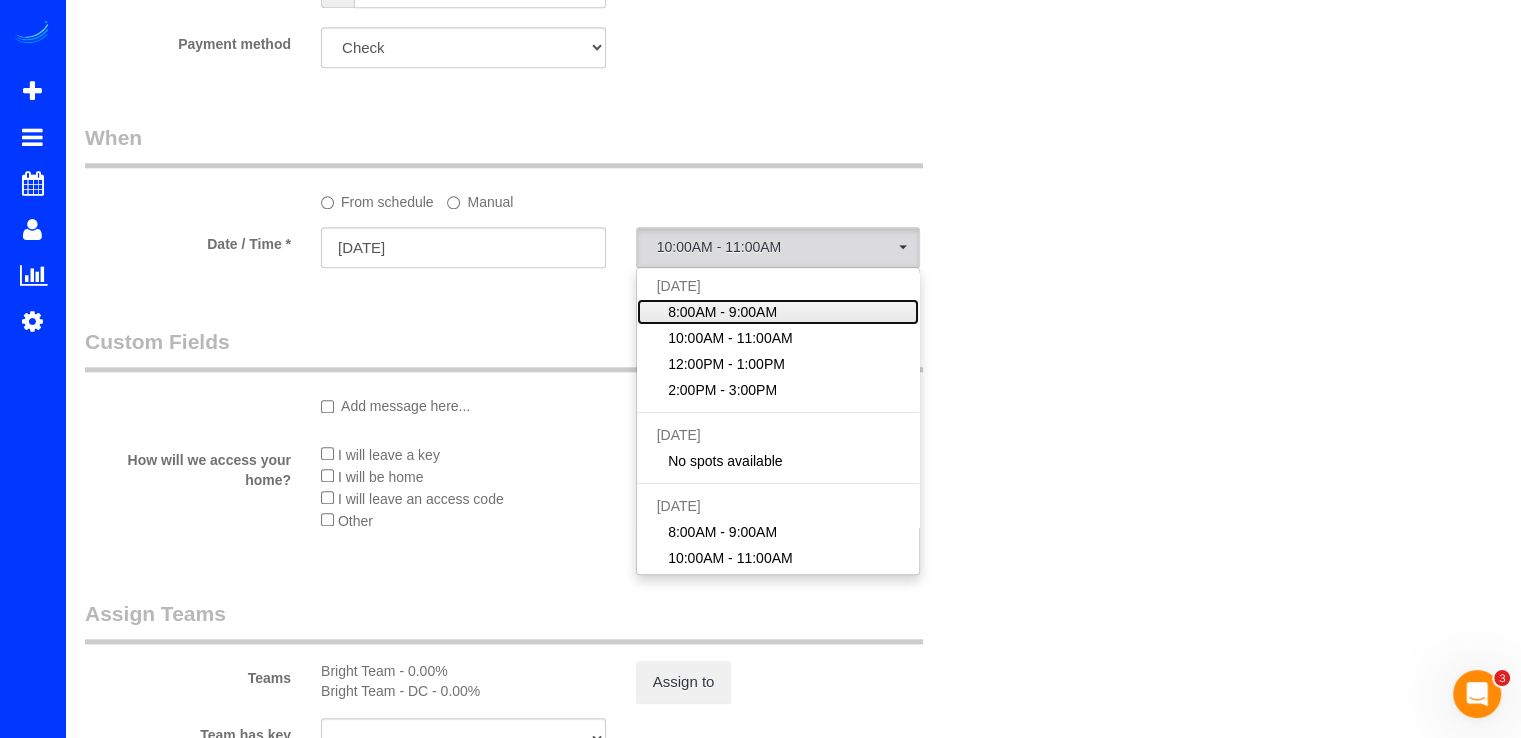 click on "8:00AM - 9:00AM" 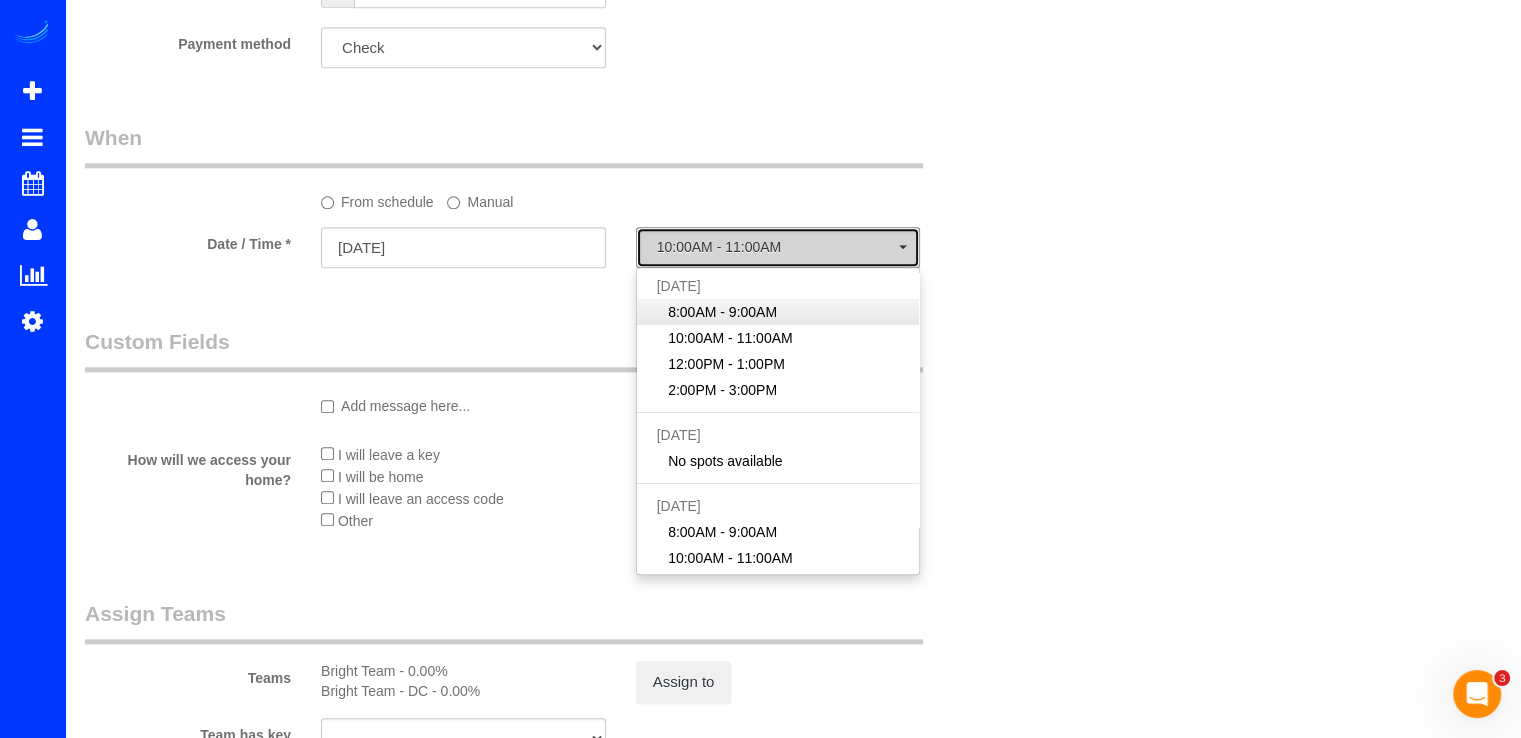select on "spot1" 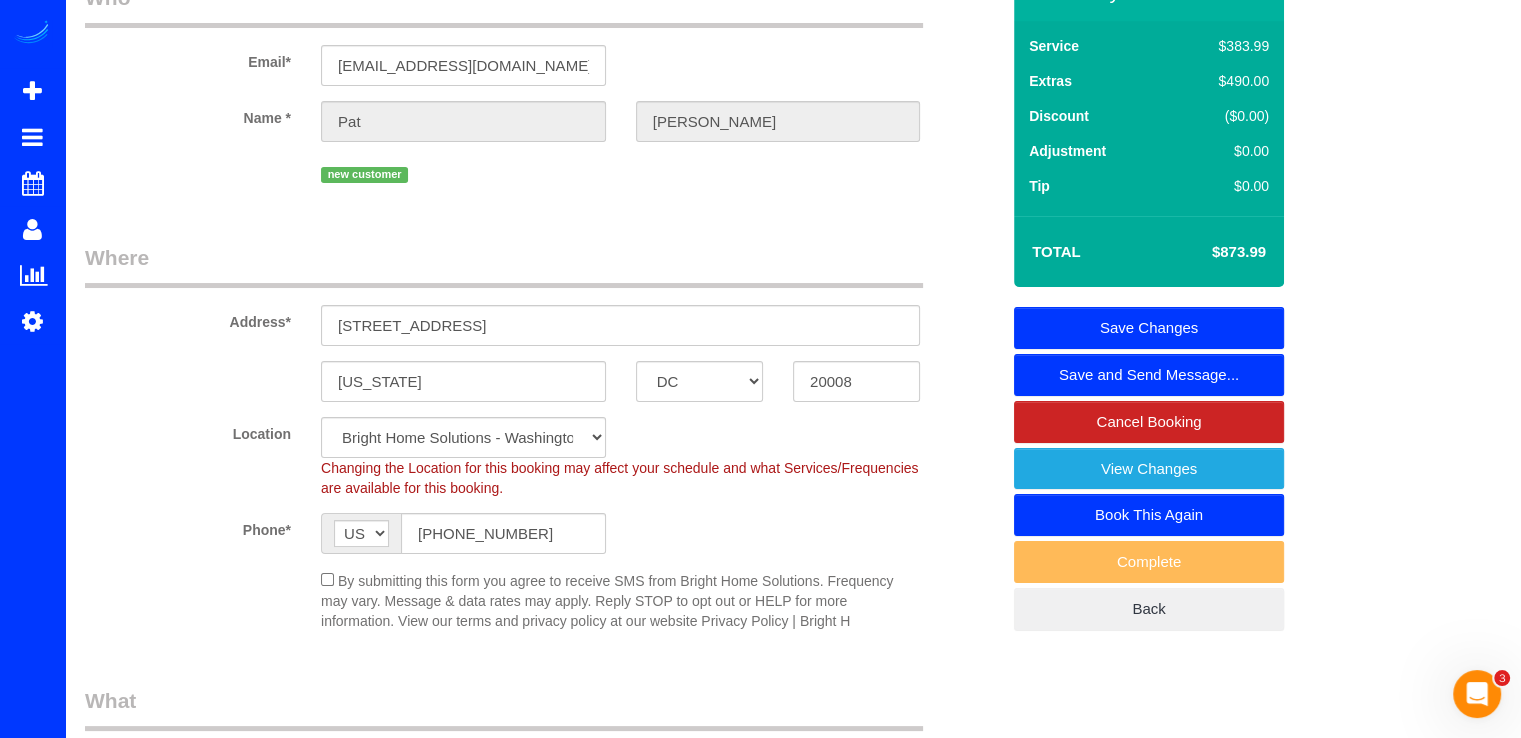 scroll, scrollTop: 0, scrollLeft: 0, axis: both 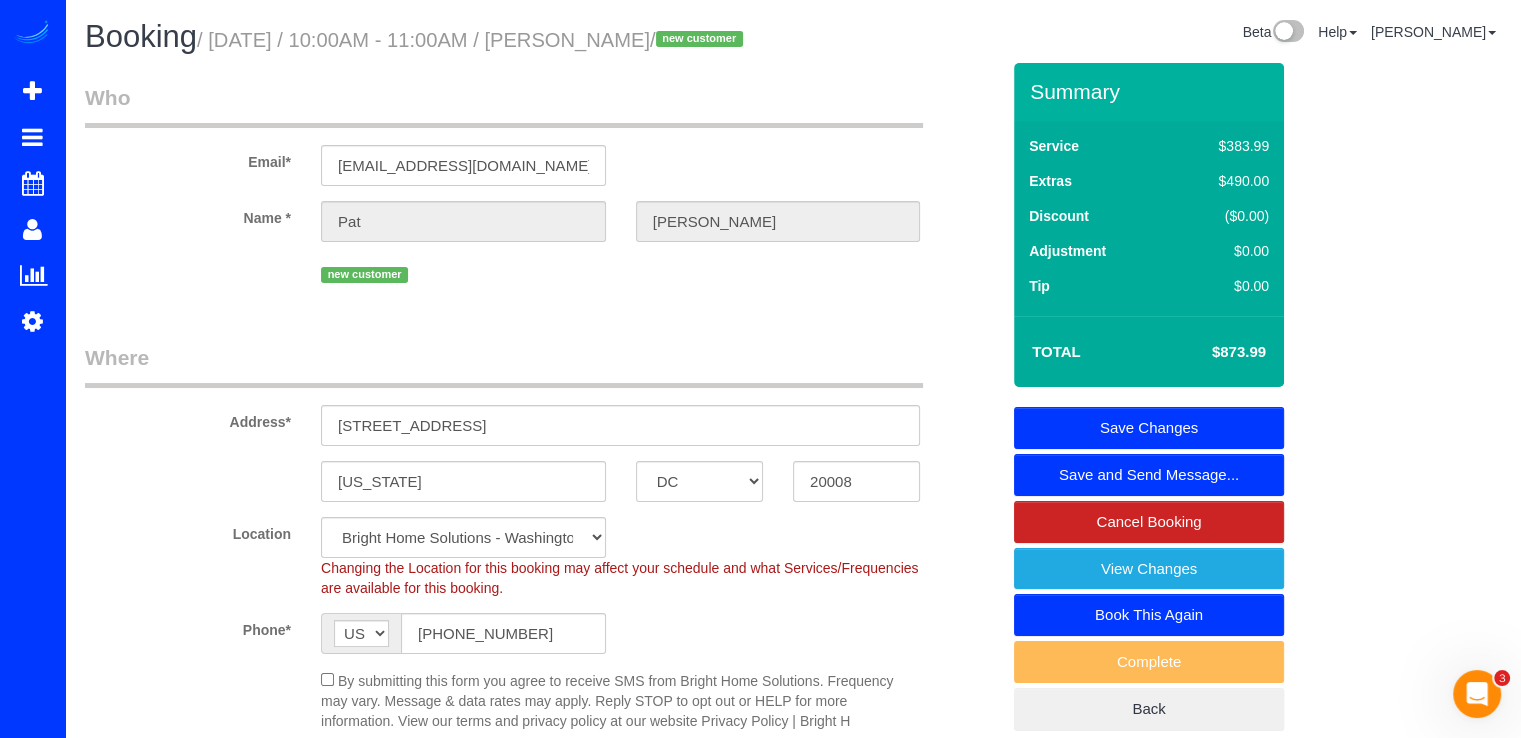 click on "Save Changes" at bounding box center [1149, 428] 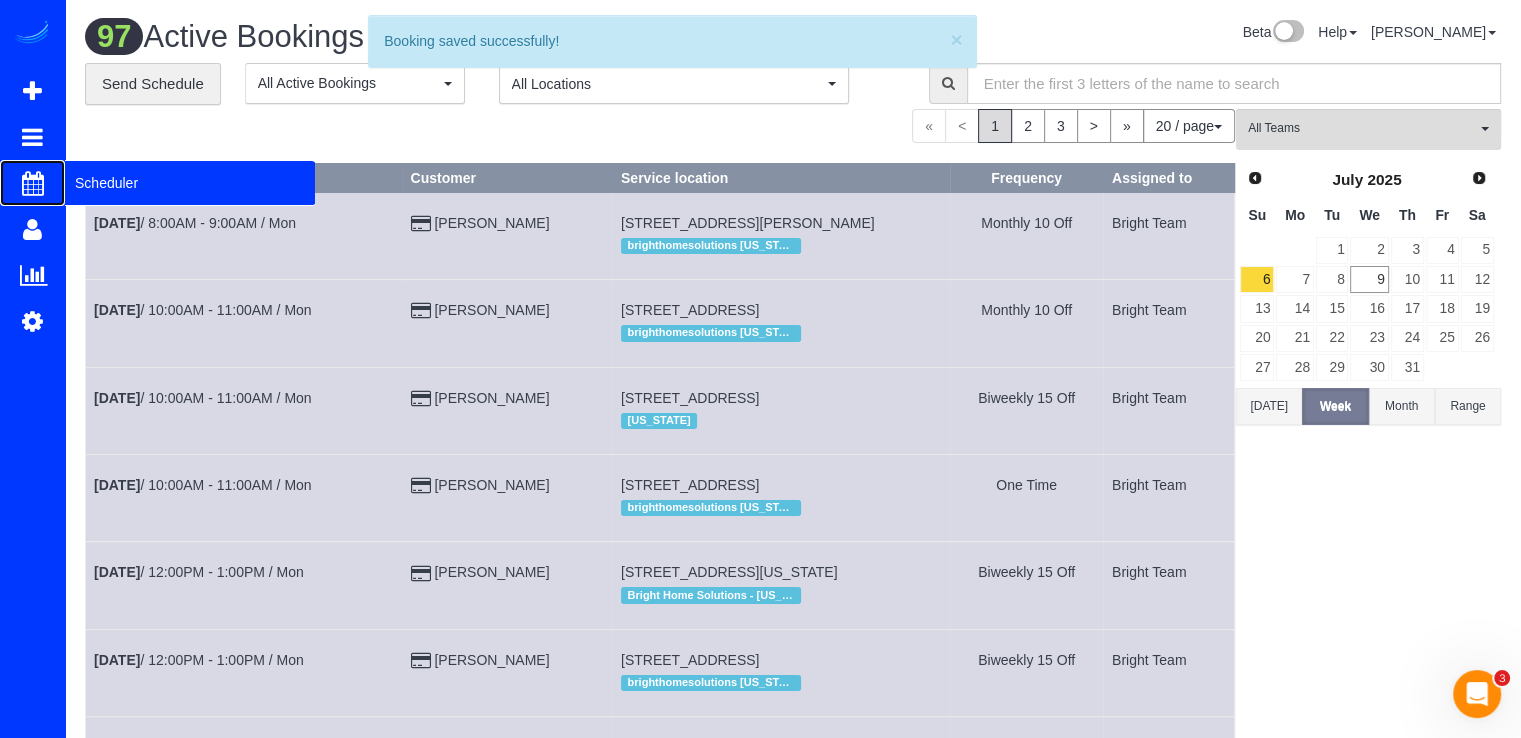 click on "Scheduler" at bounding box center (190, 183) 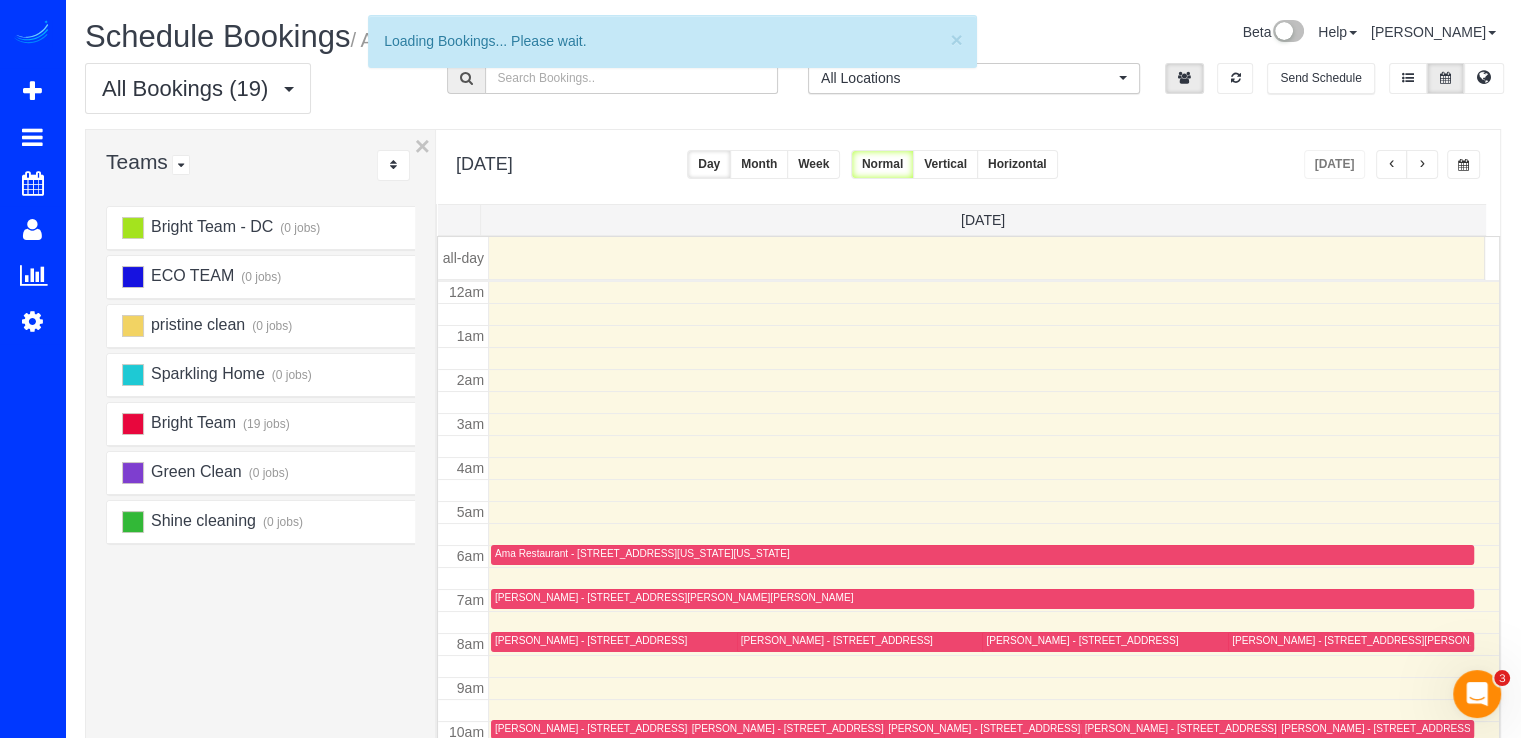 scroll, scrollTop: 263, scrollLeft: 0, axis: vertical 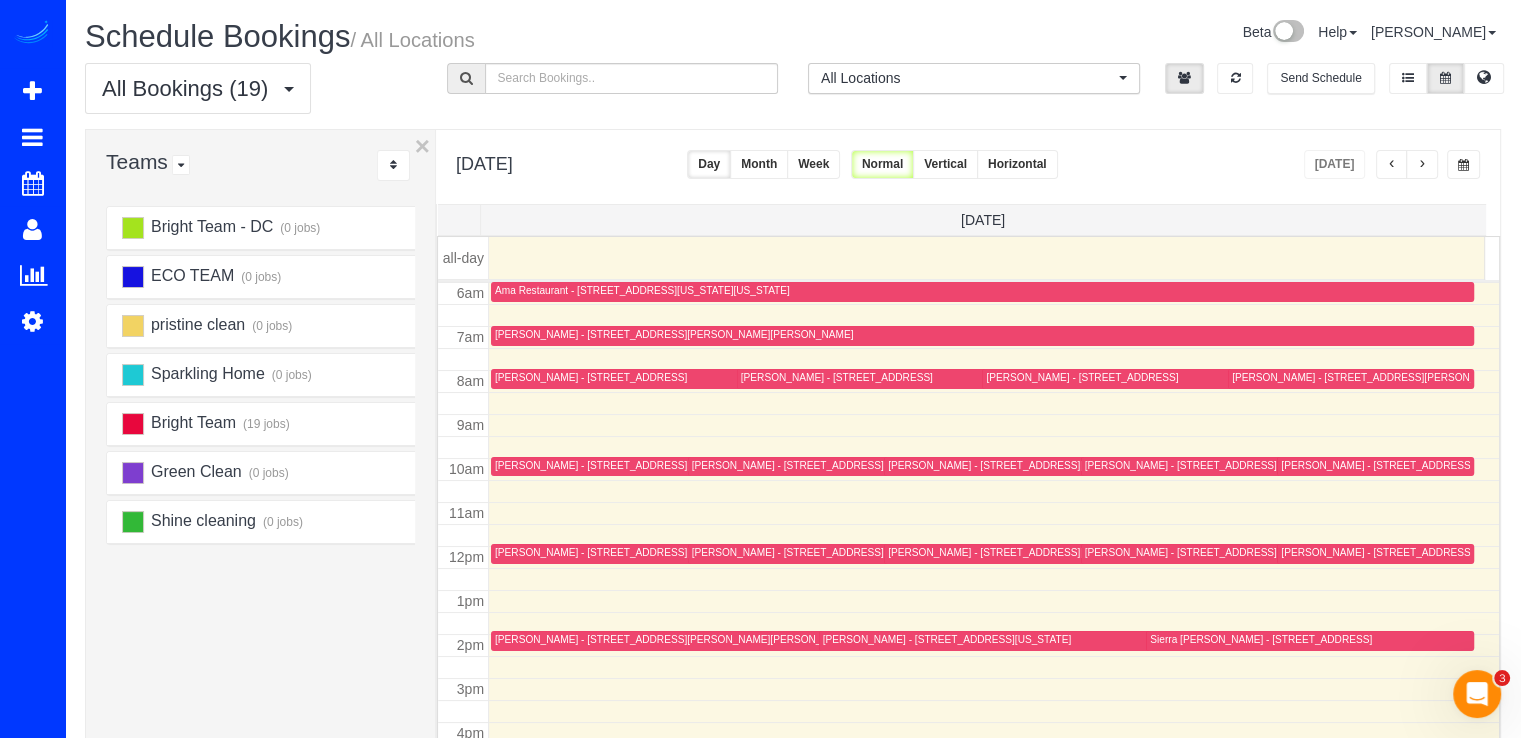 click at bounding box center [1422, 164] 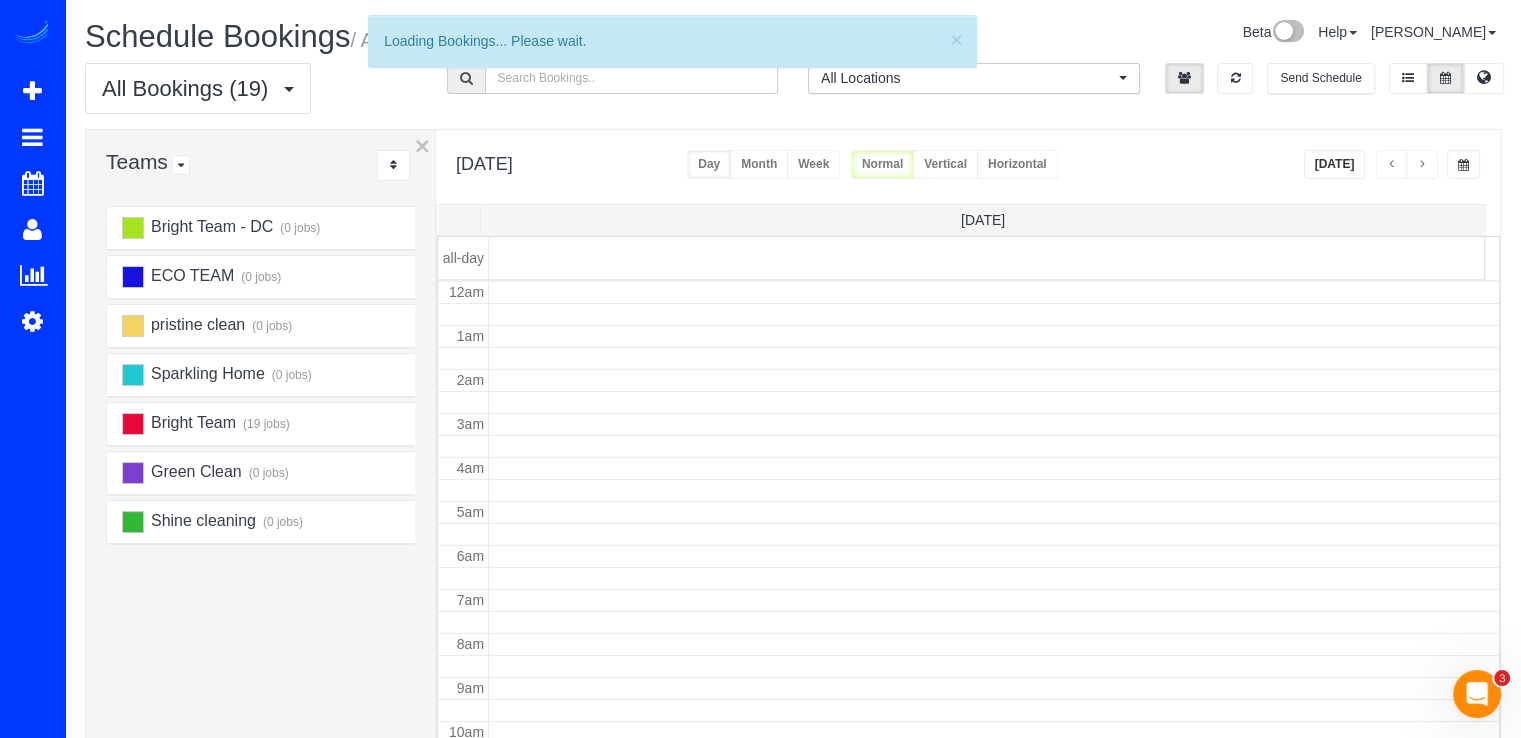 scroll, scrollTop: 263, scrollLeft: 0, axis: vertical 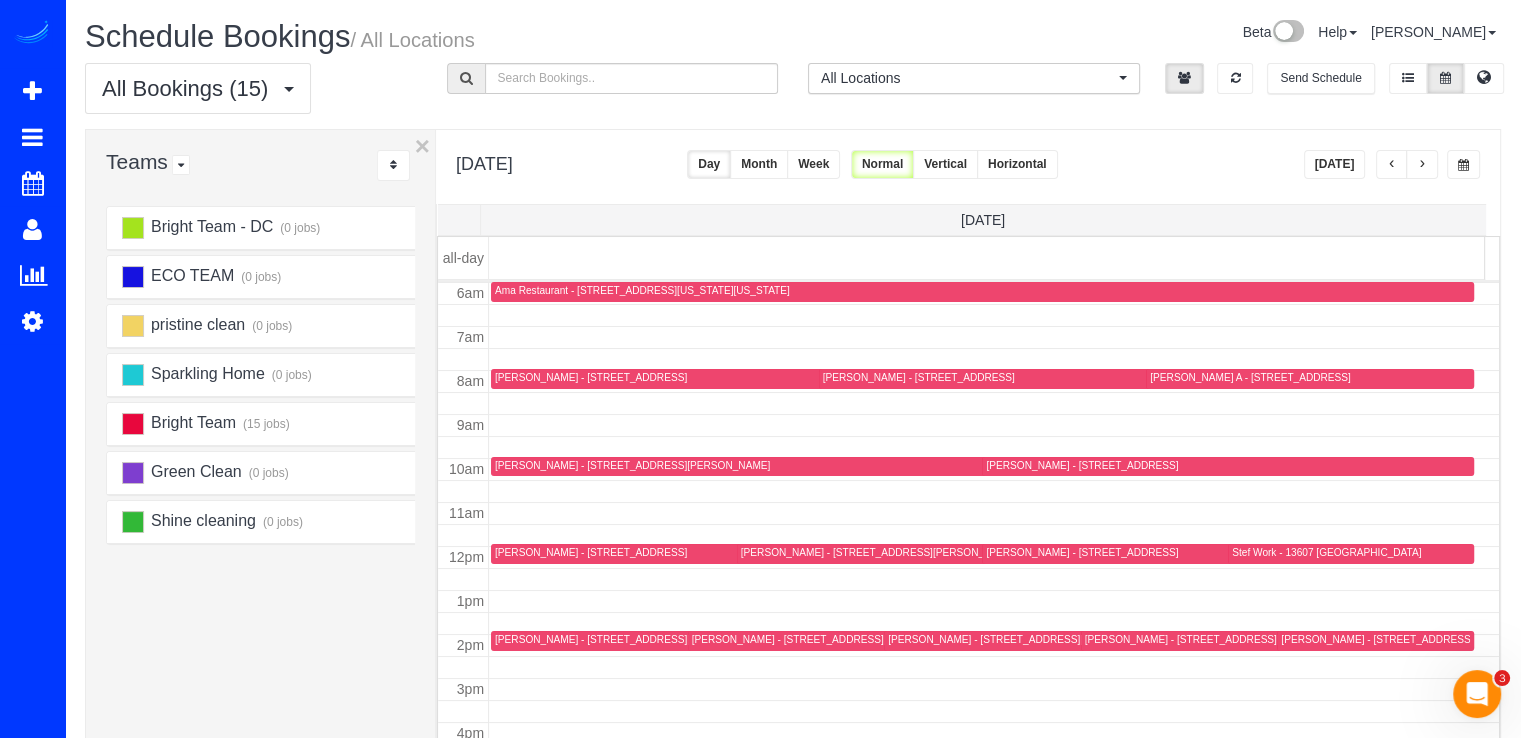 click at bounding box center (1422, 165) 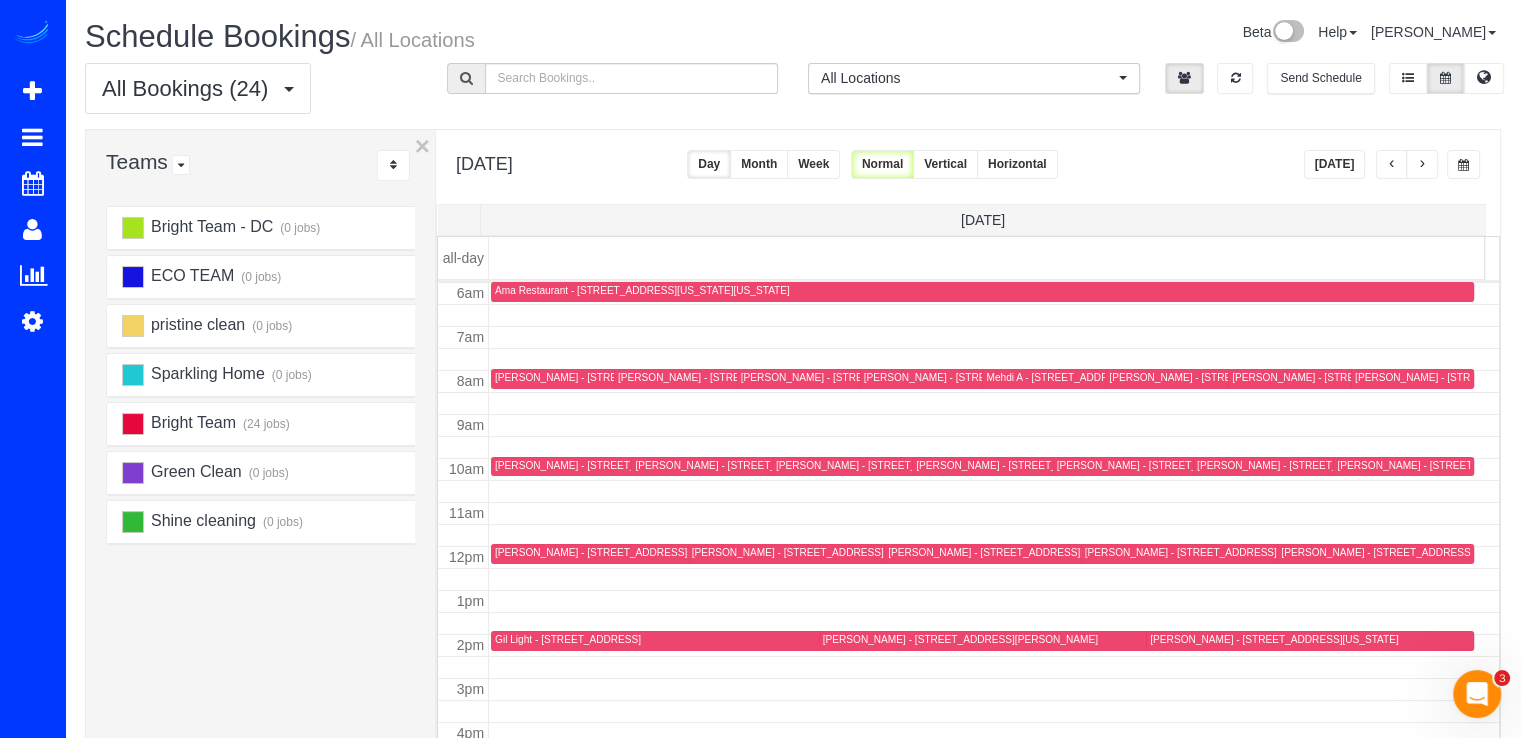 click at bounding box center [1392, 164] 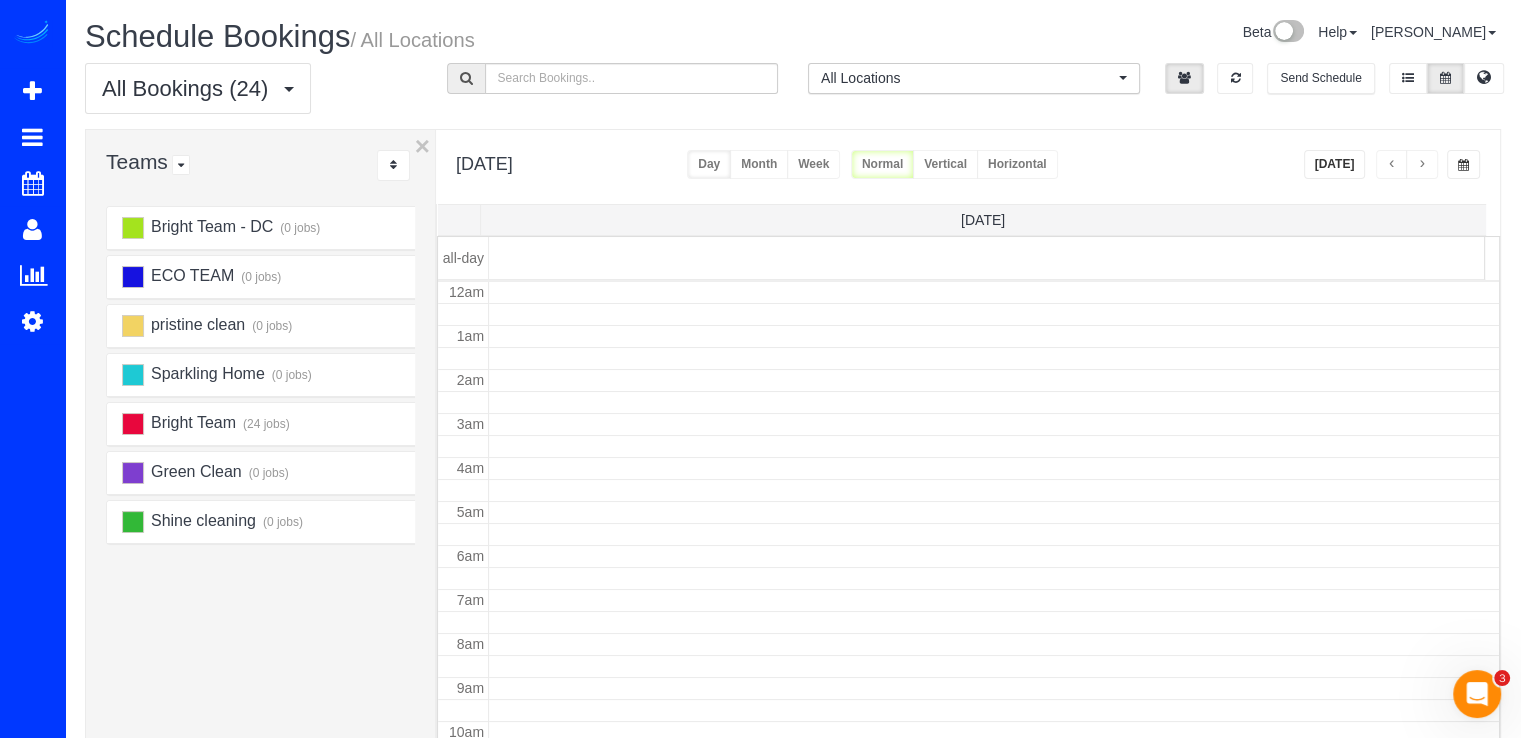 scroll, scrollTop: 263, scrollLeft: 0, axis: vertical 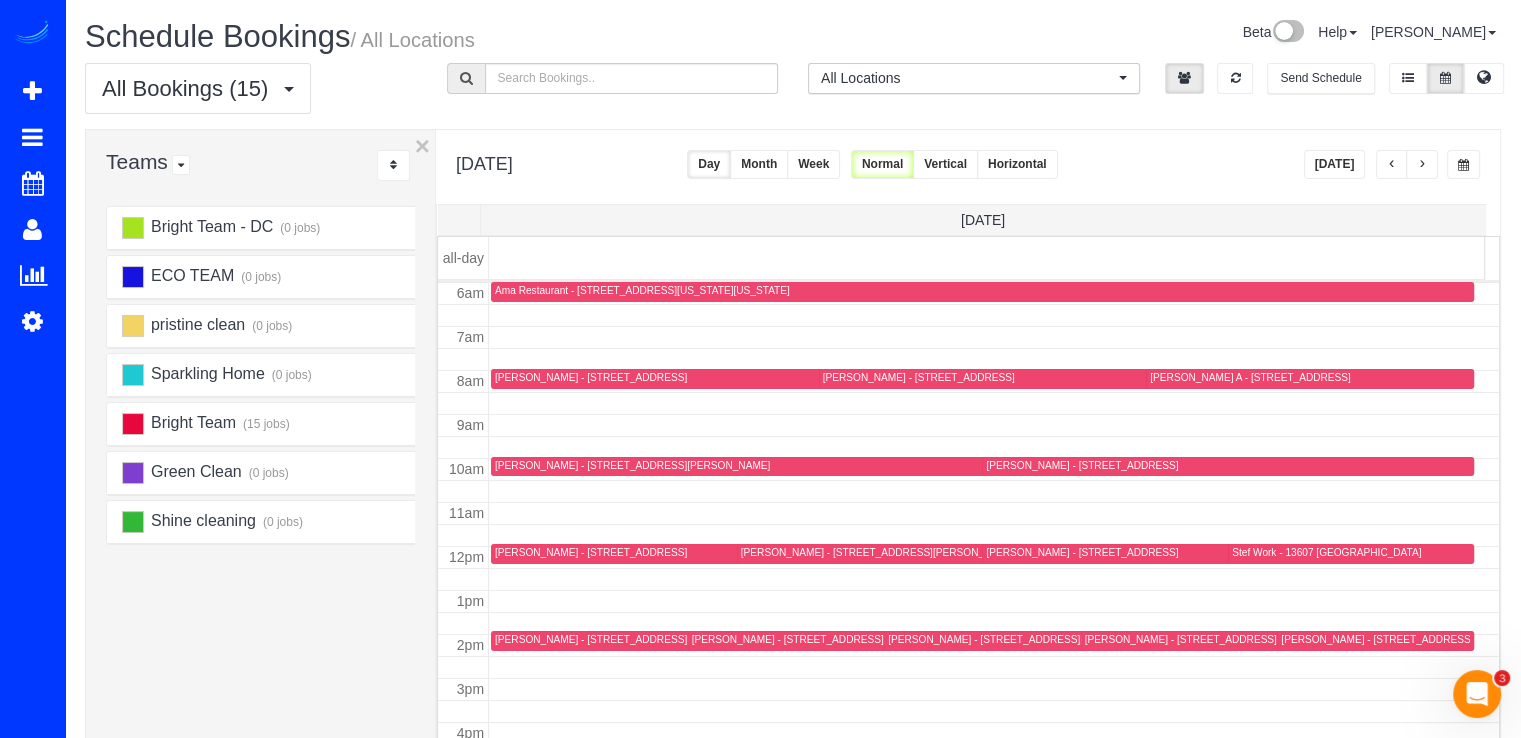 click at bounding box center (1422, 164) 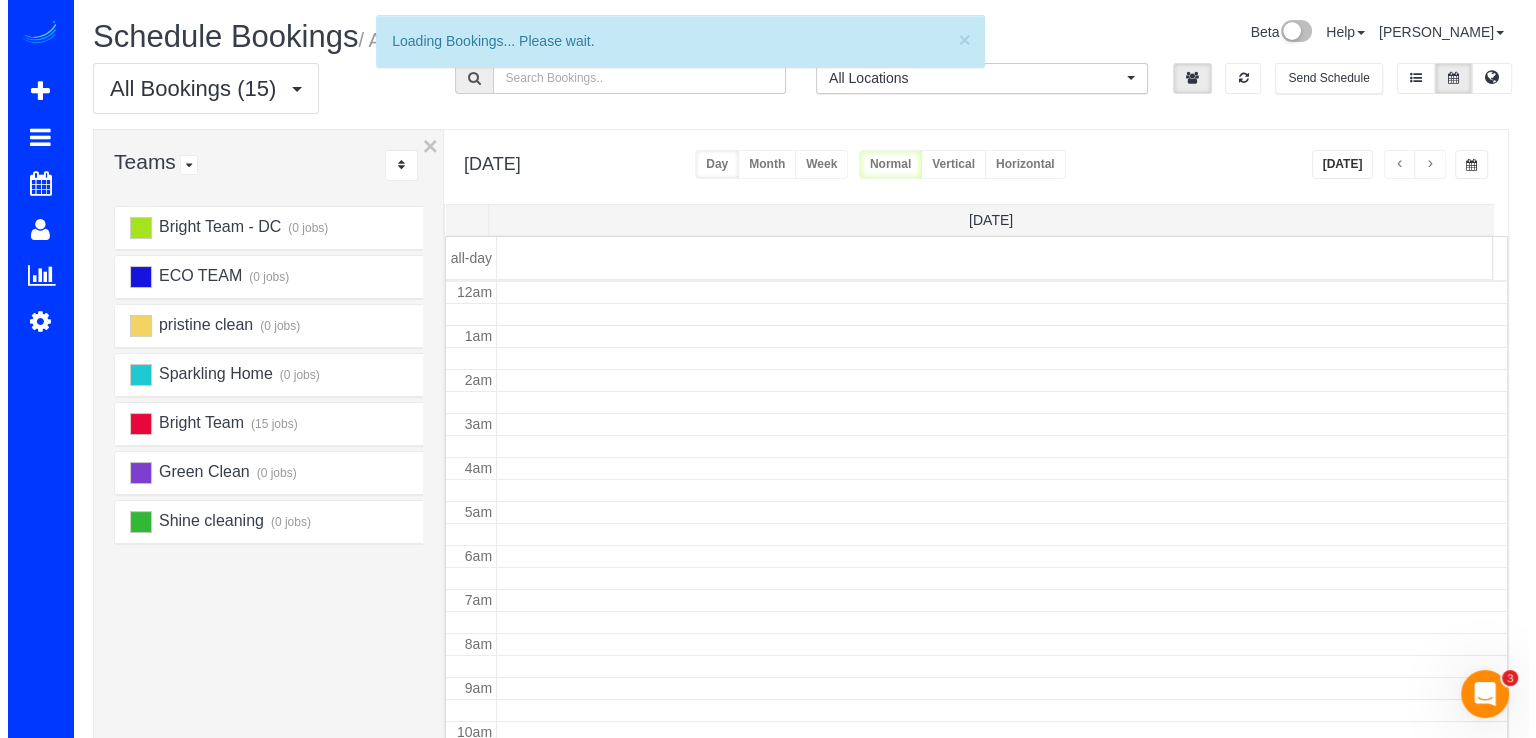 scroll, scrollTop: 263, scrollLeft: 0, axis: vertical 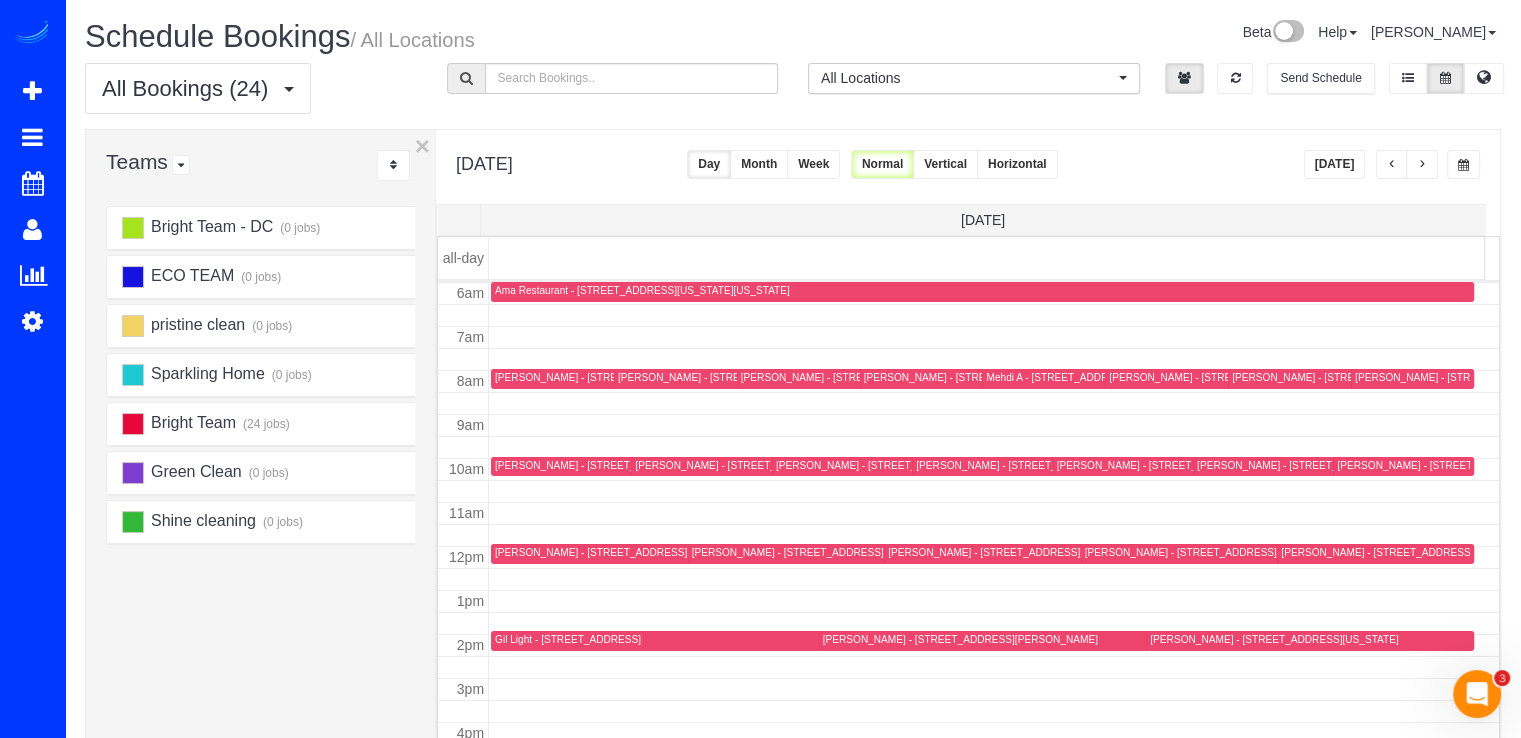 click on "[PERSON_NAME] - [STREET_ADDRESS][US_STATE]" at bounding box center (1233, 377) 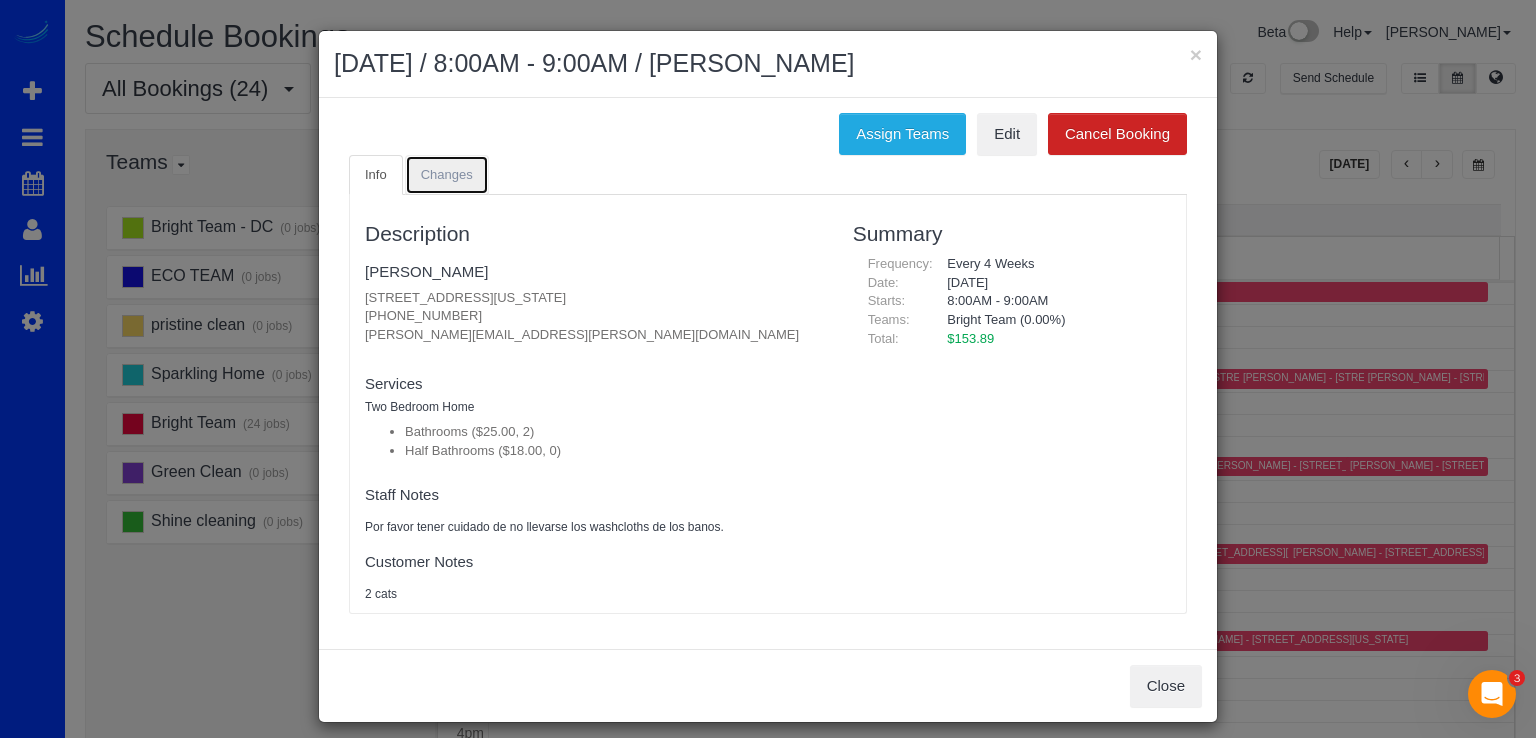 click on "Changes" at bounding box center [447, 174] 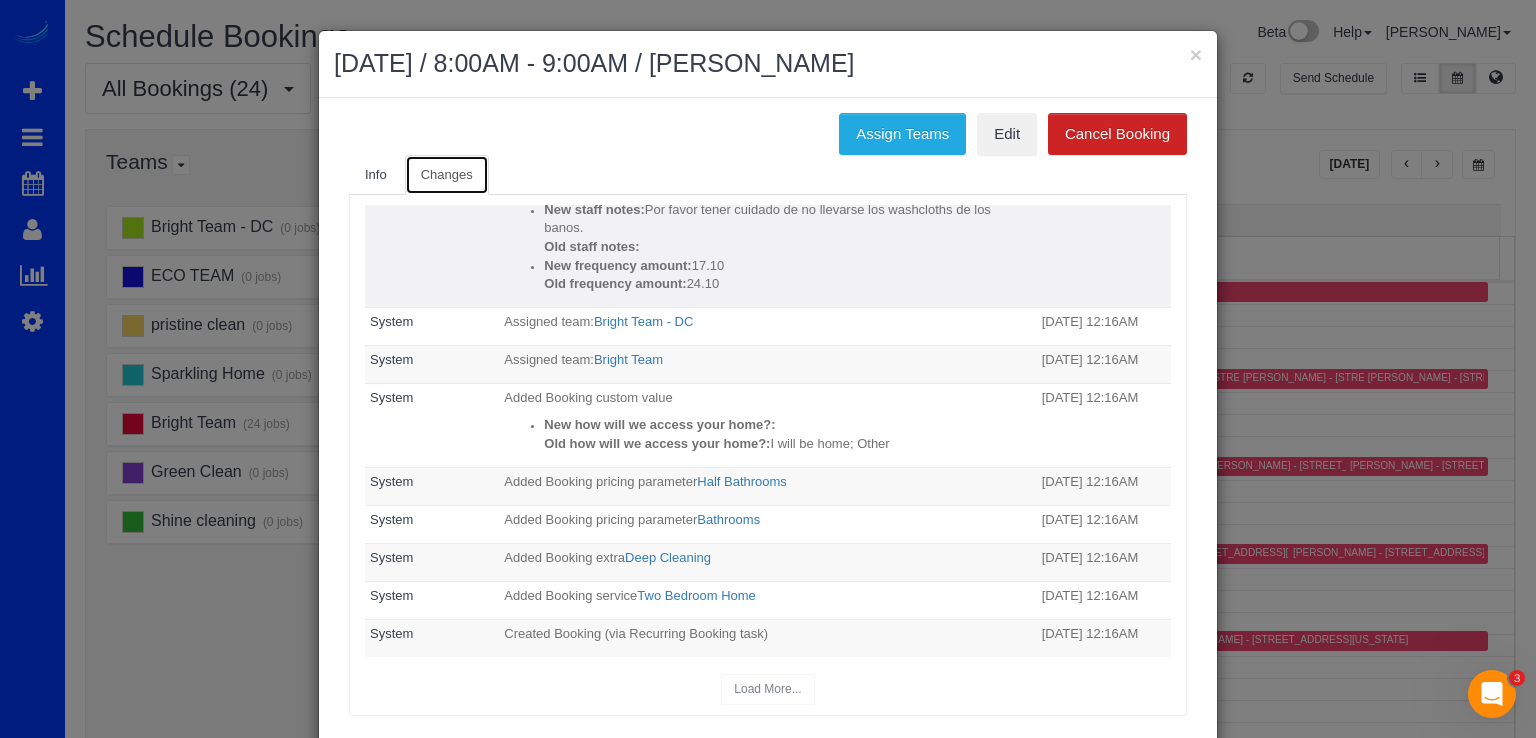 scroll, scrollTop: 750, scrollLeft: 0, axis: vertical 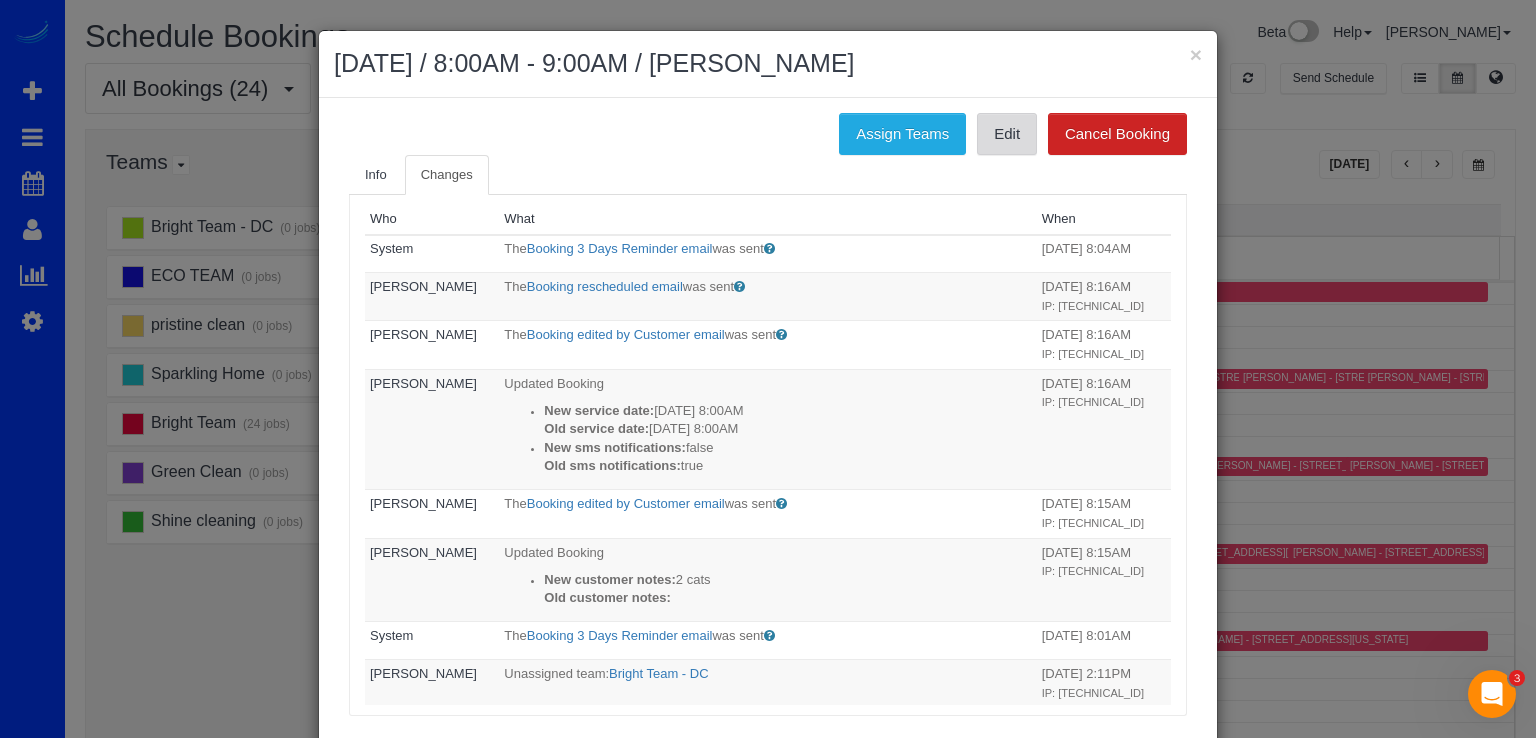click on "Edit" at bounding box center (1007, 134) 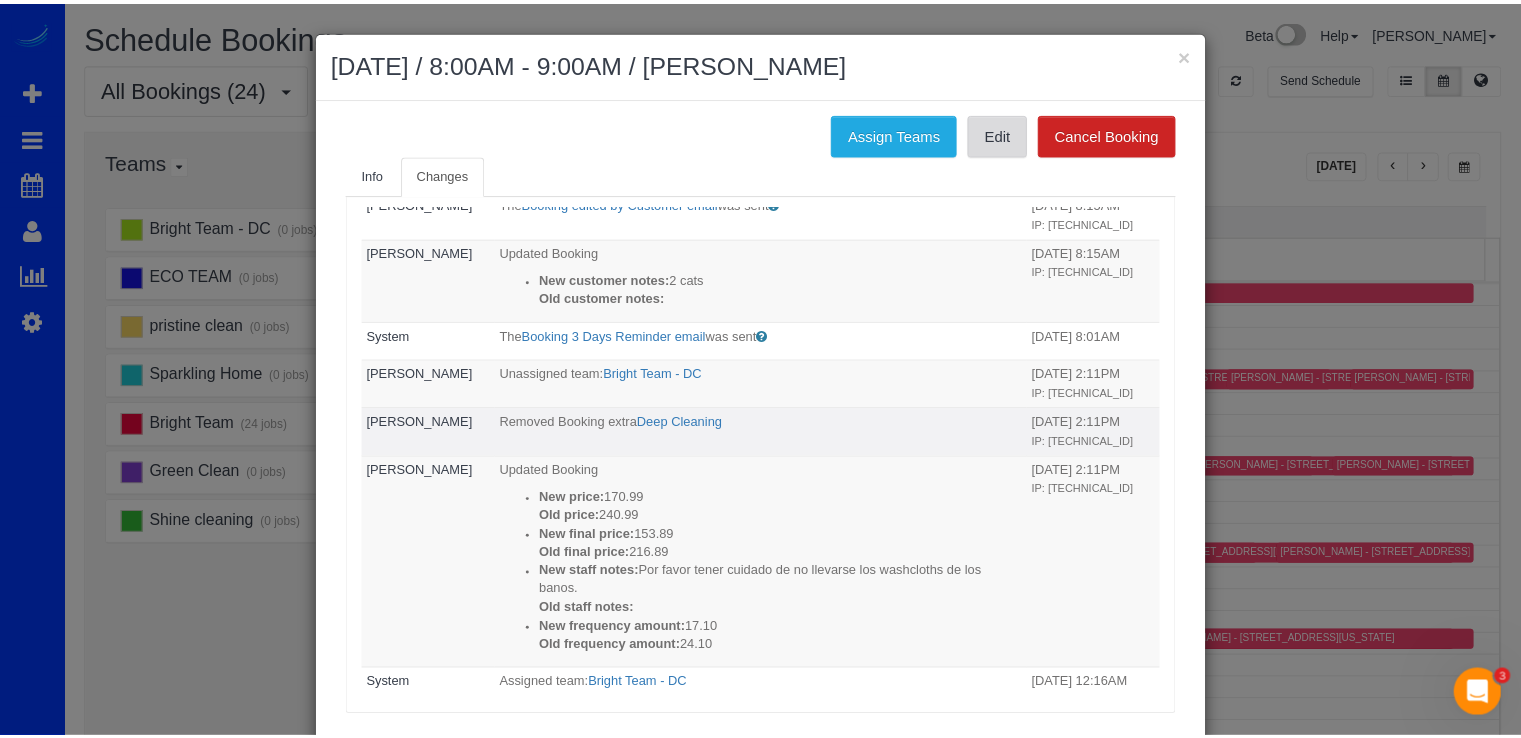 scroll, scrollTop: 500, scrollLeft: 0, axis: vertical 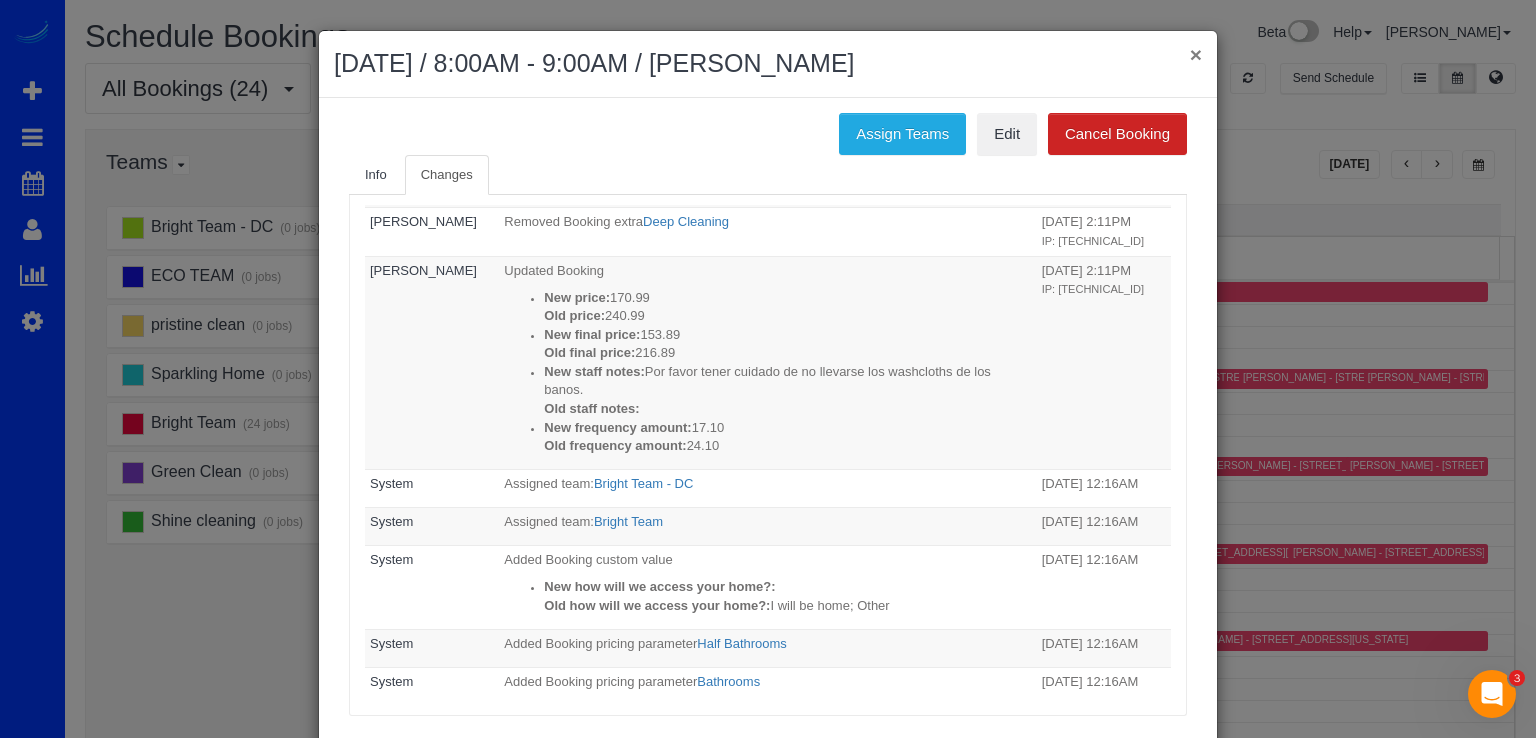 click on "×" at bounding box center (1196, 54) 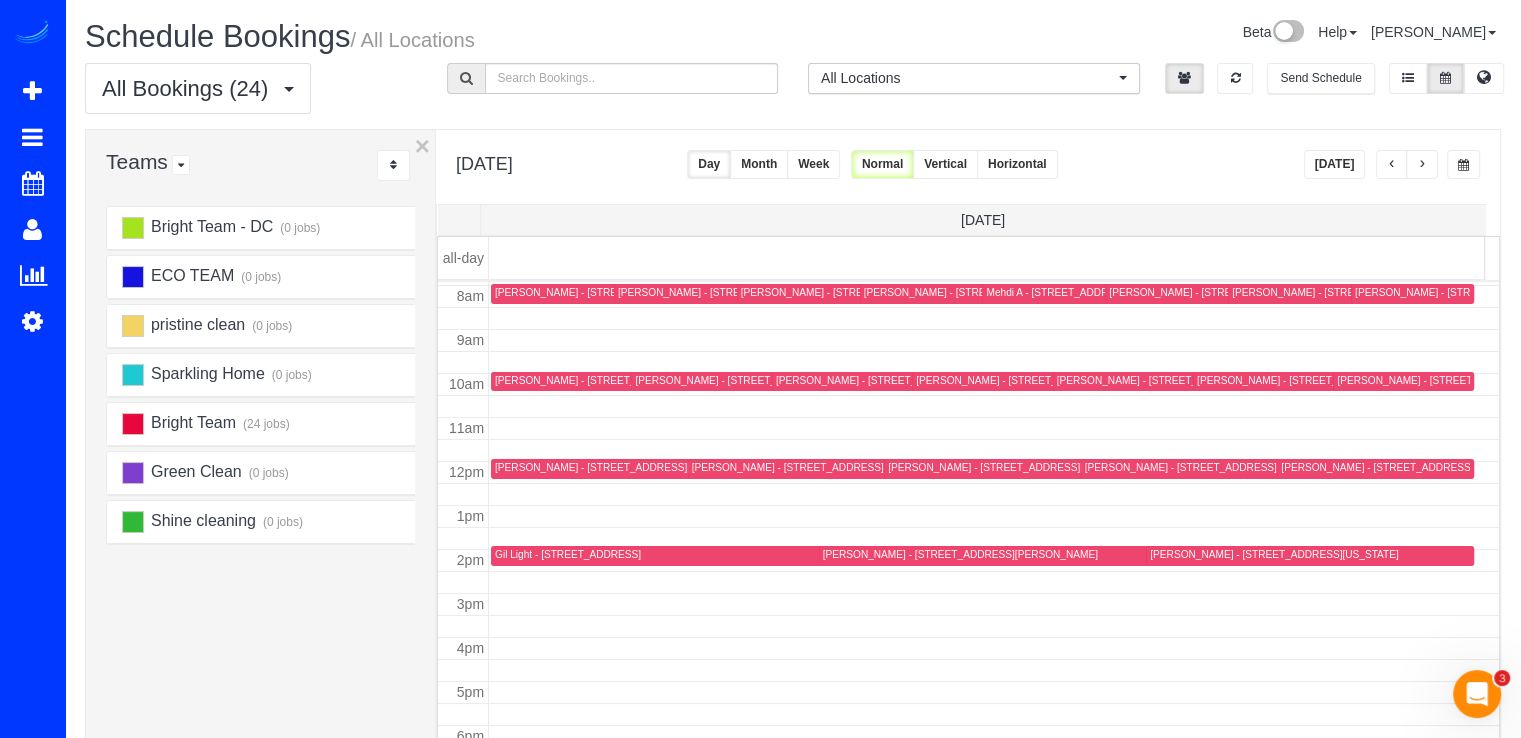 scroll, scrollTop: 398, scrollLeft: 0, axis: vertical 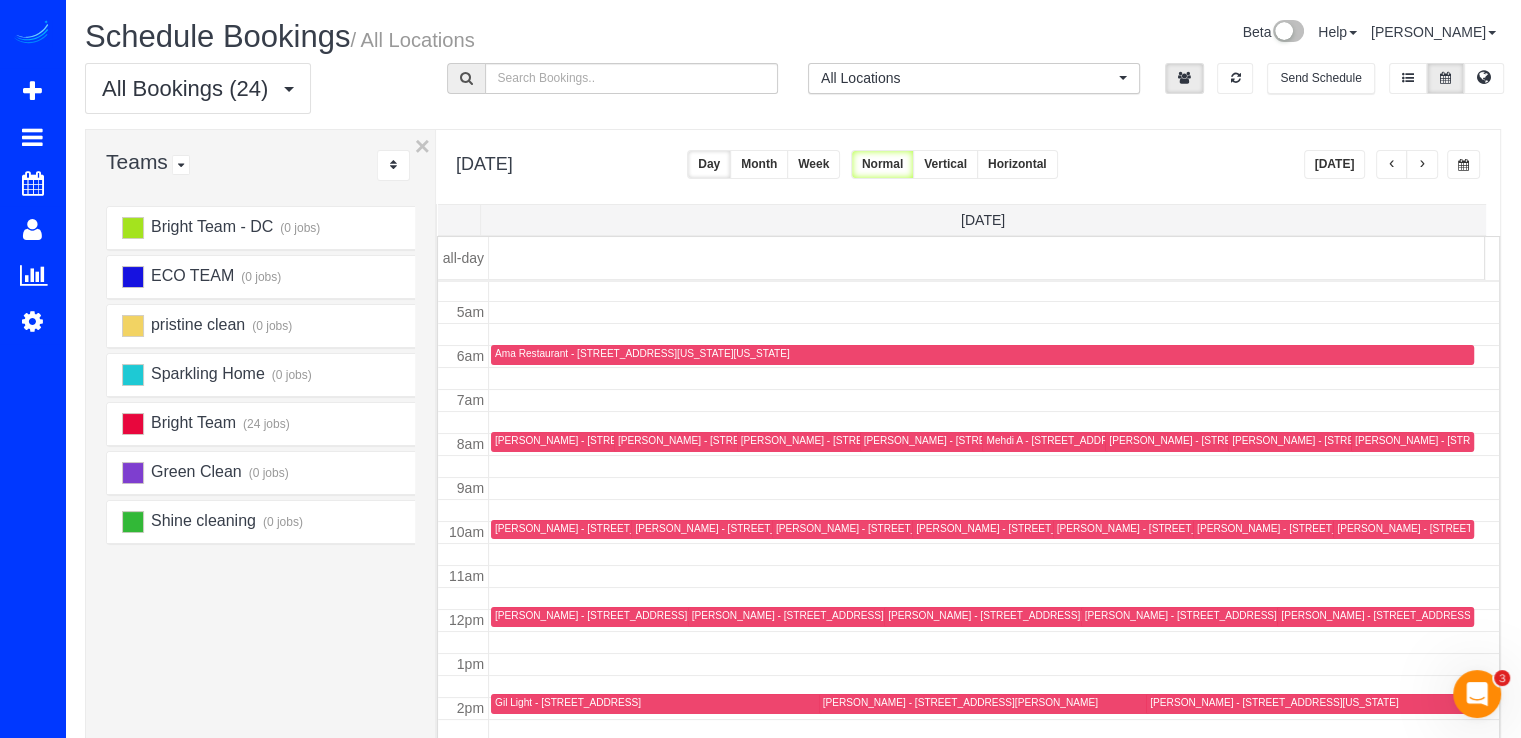 click on "Friday, Jul 11, 2025 Today Day Month Week Normal Vertical Horizontal" at bounding box center [968, 167] 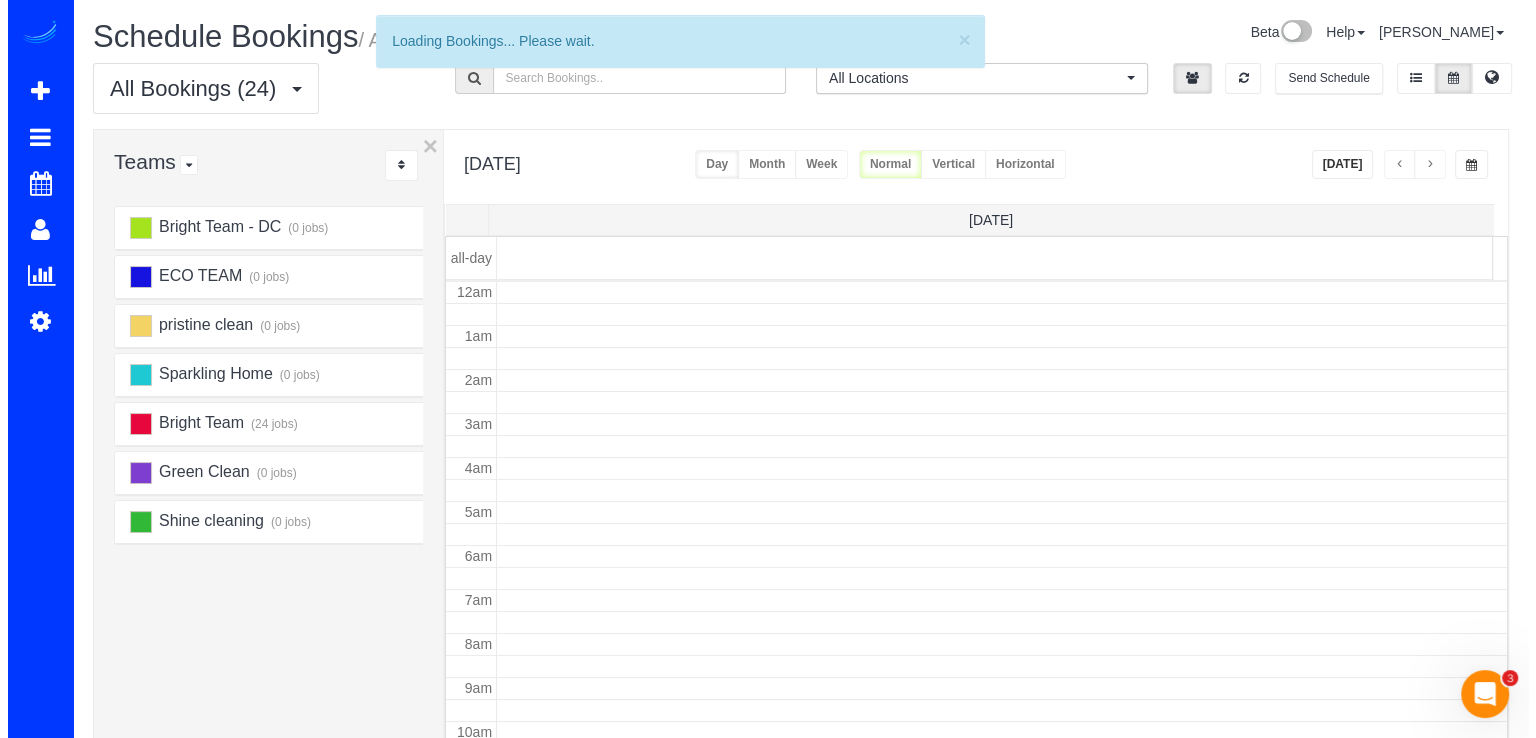 scroll, scrollTop: 263, scrollLeft: 0, axis: vertical 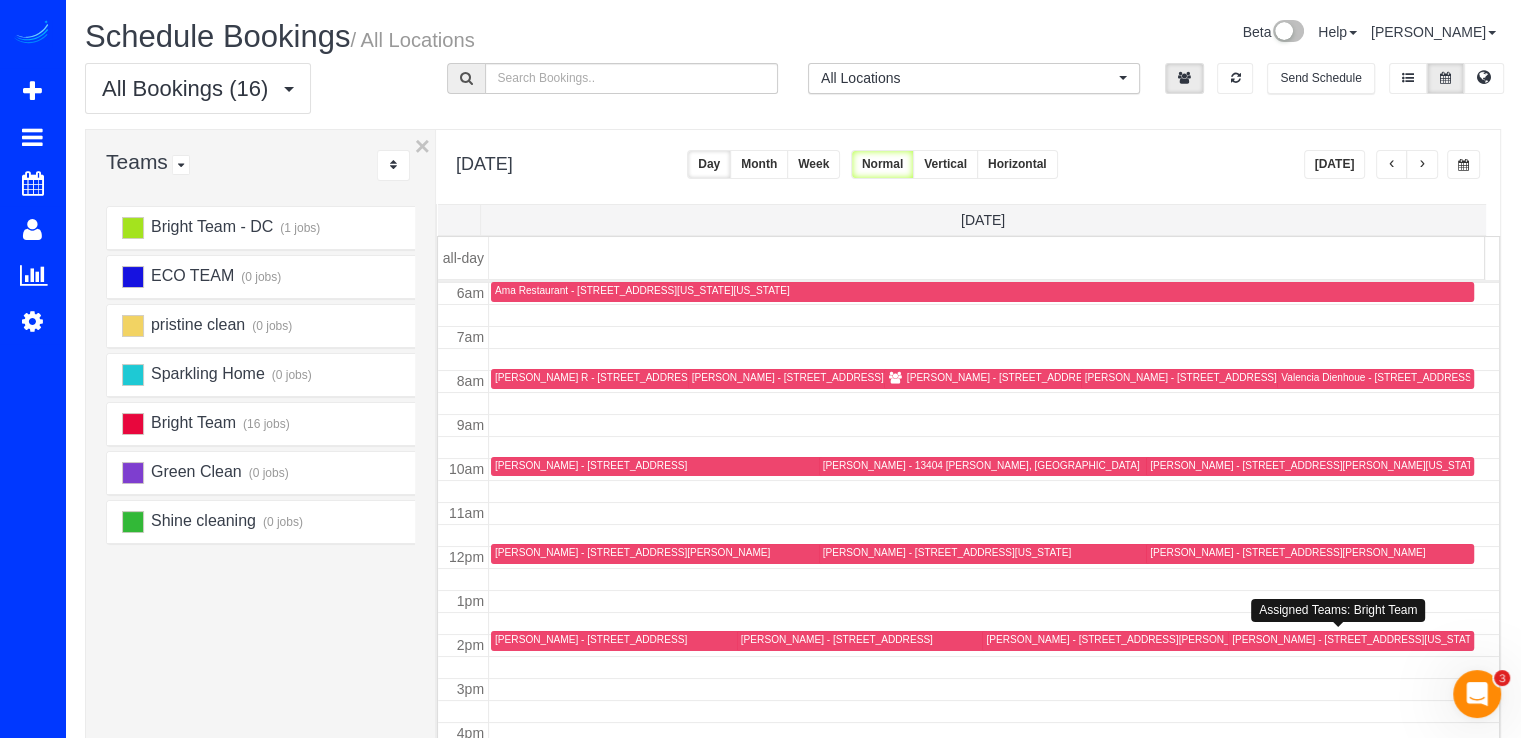 click on "[PERSON_NAME] - [STREET_ADDRESS][US_STATE][US_STATE]" at bounding box center (1384, 639) 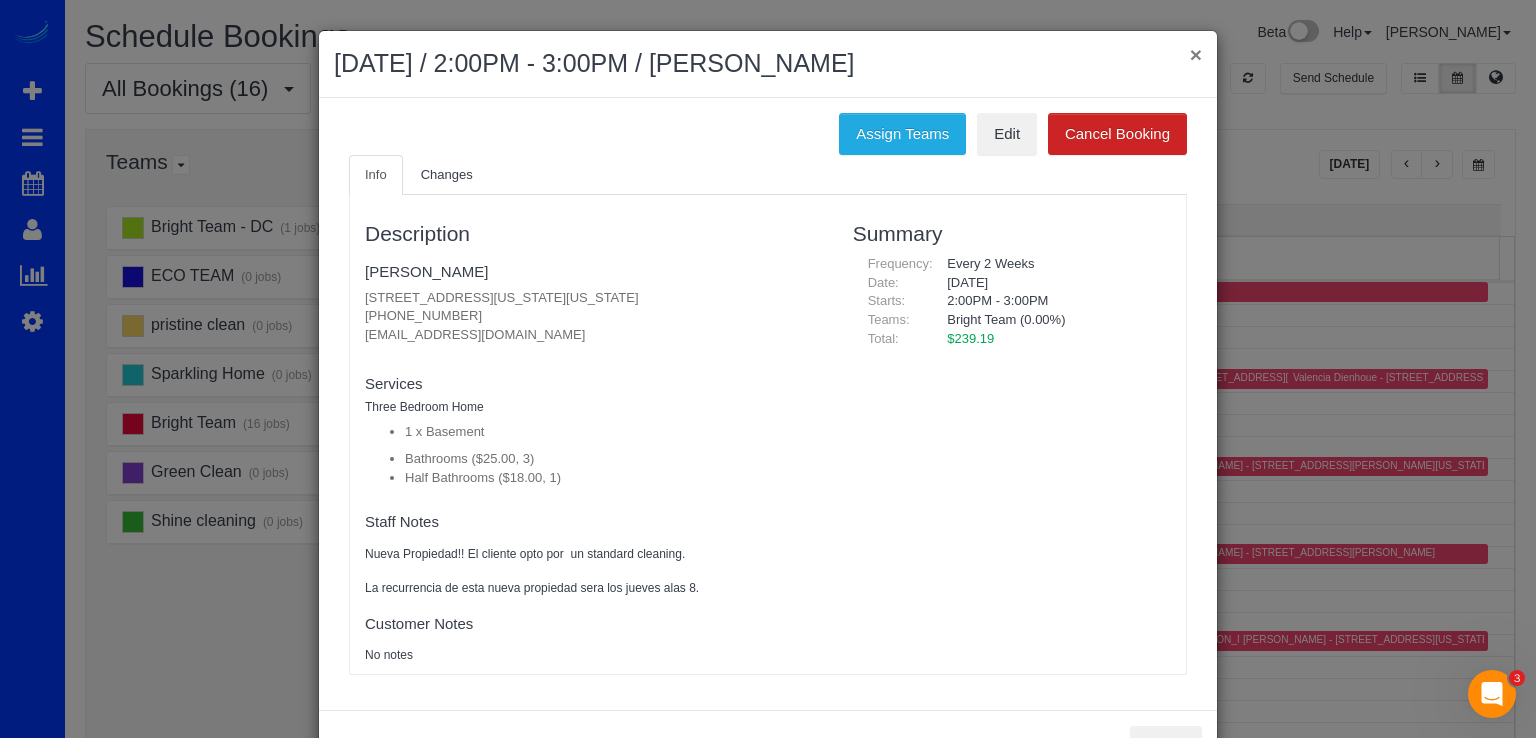 click on "×" at bounding box center [1196, 54] 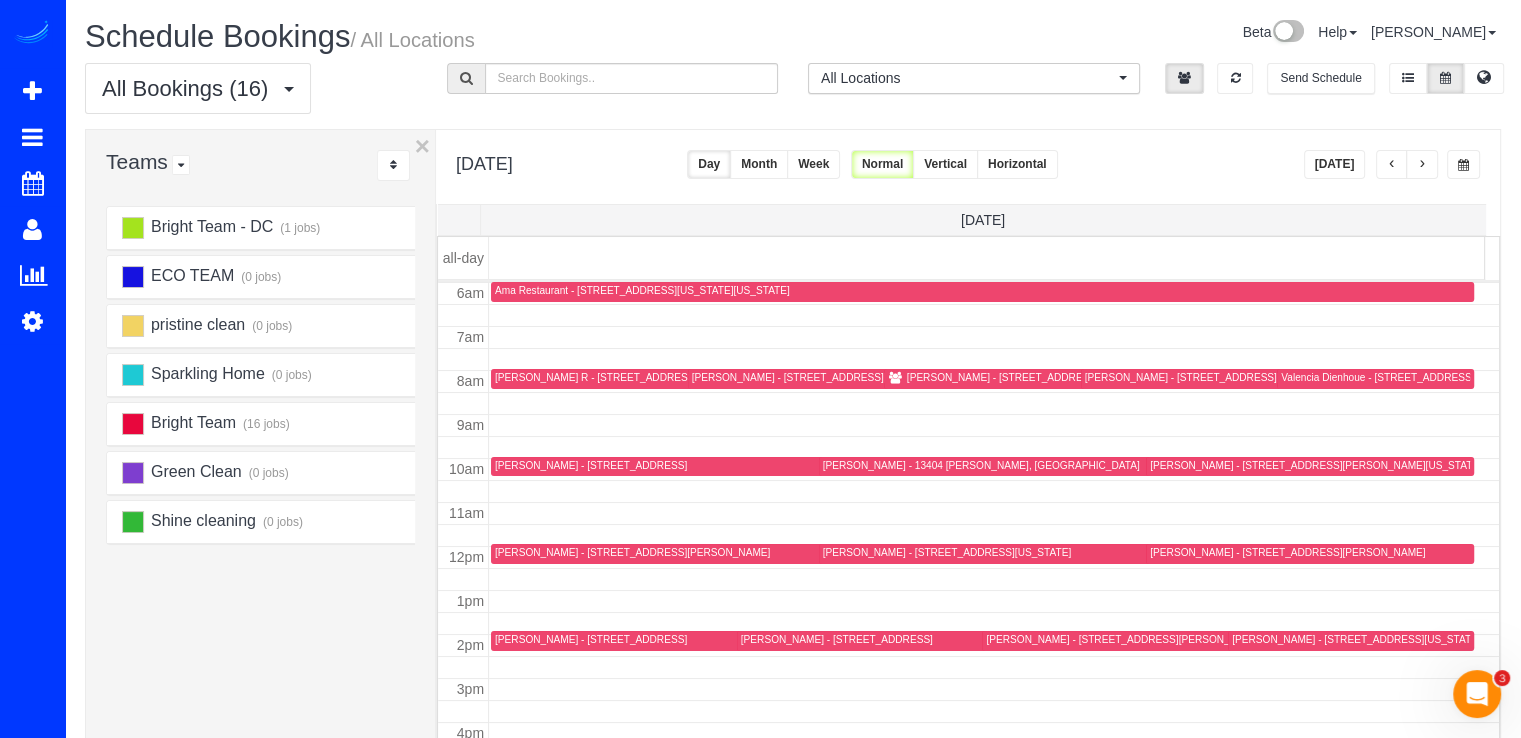 click on "Valencia Dienhoue - [STREET_ADDRESS]" at bounding box center (1377, 377) 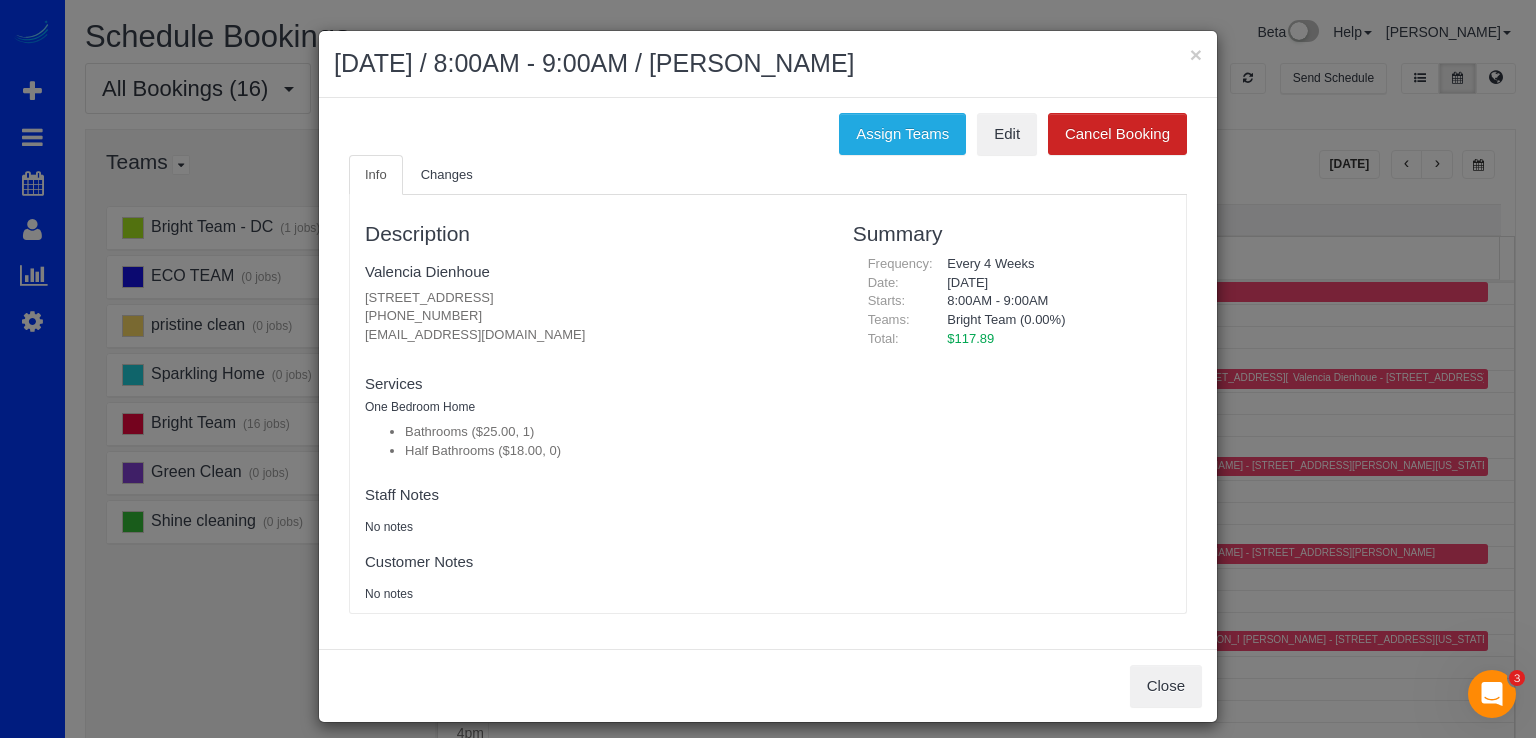 click on "Description
Valencia Dienhoue
6700 Belcrest Rd, Apt 903, Hyattsville, MD 20782
(617) 308-1257
zionvalenciaa@gmail.com
new customer
Team Requested:
Team w/Key:
Services
One Bedroom Home
Bathrooms ($25.00, 1)
Half Bathrooms ($18.00, 0)
Paid Teams
Staff Notes
No notes
Customer Notes
No notes
Summary" at bounding box center (768, 404) 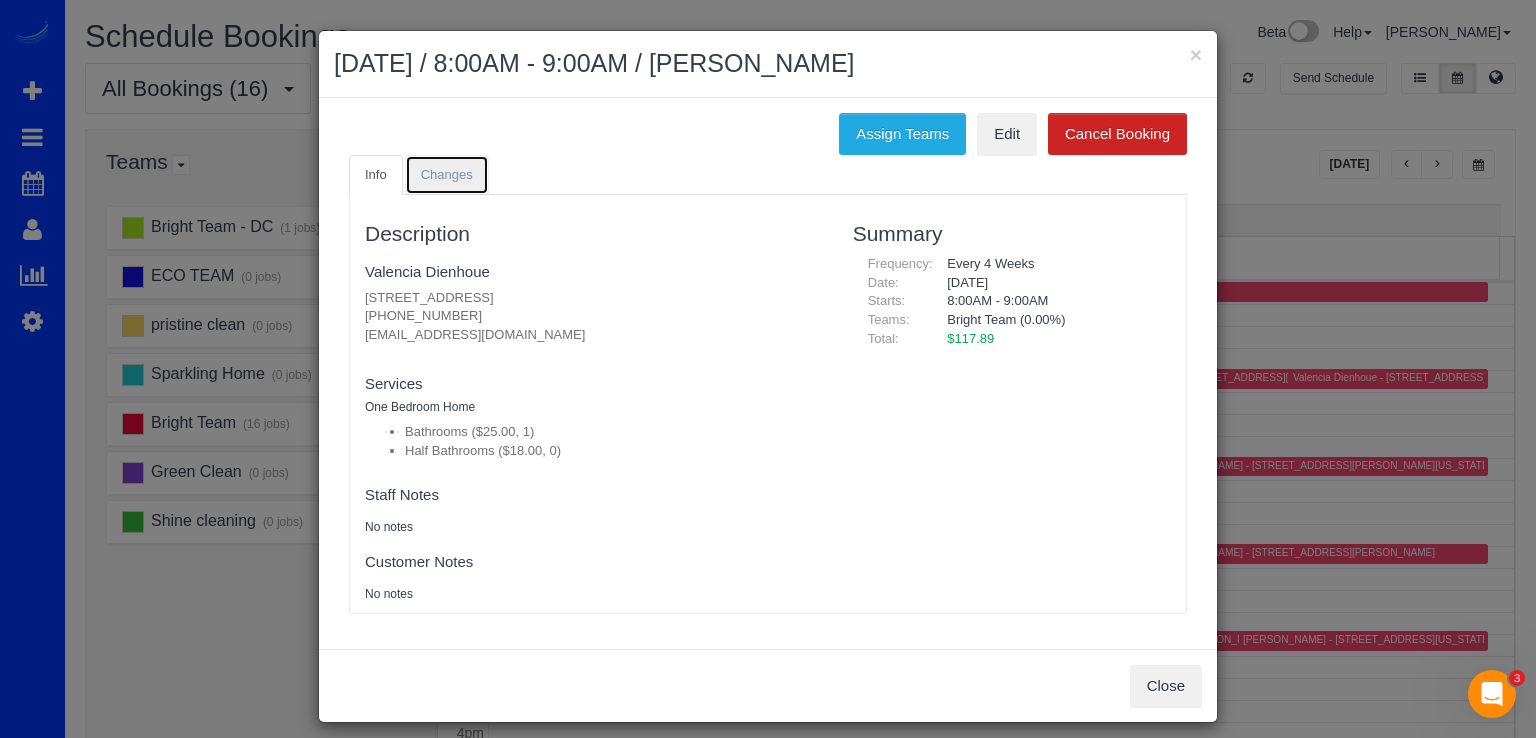 click on "Changes" at bounding box center (447, 175) 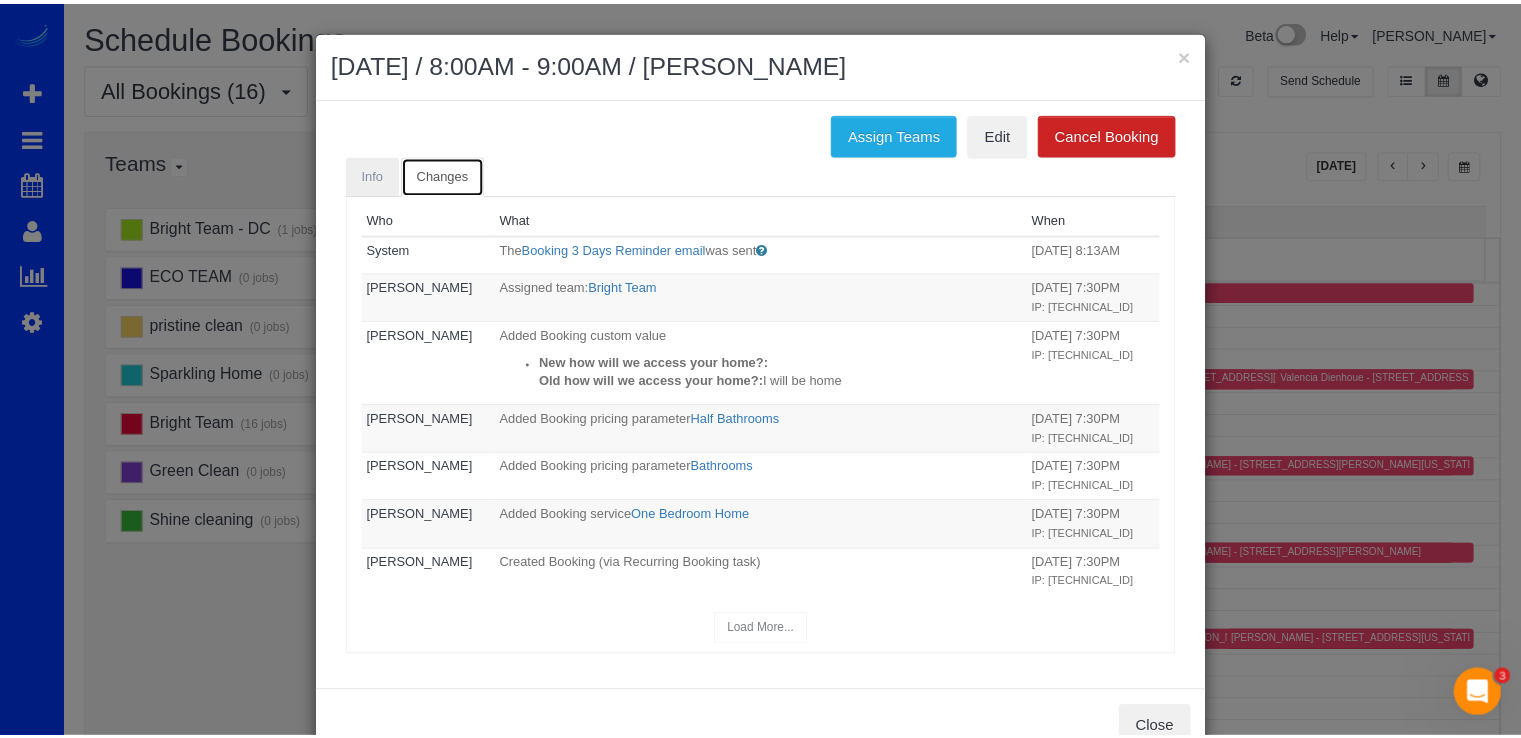 scroll, scrollTop: 0, scrollLeft: 0, axis: both 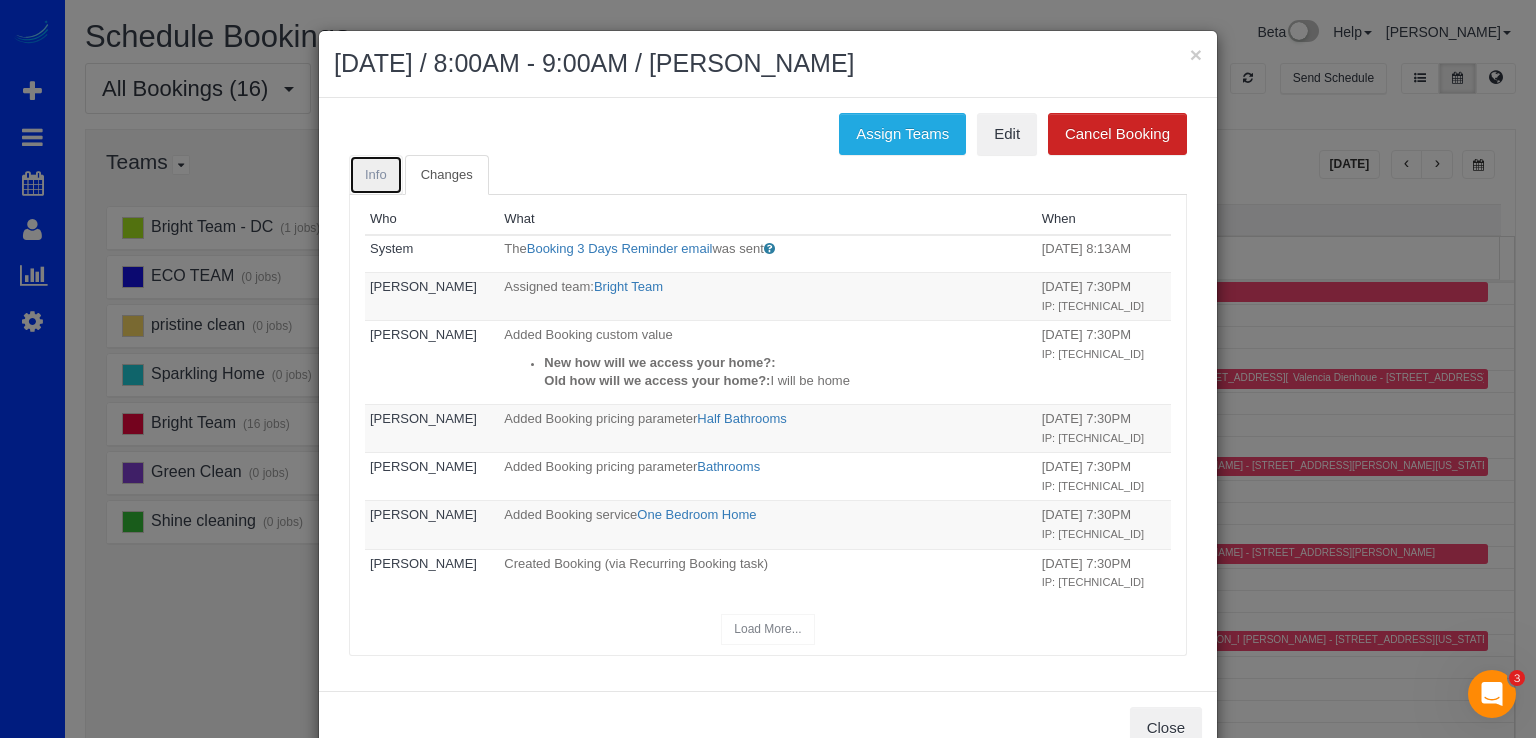 click on "Info" at bounding box center (376, 175) 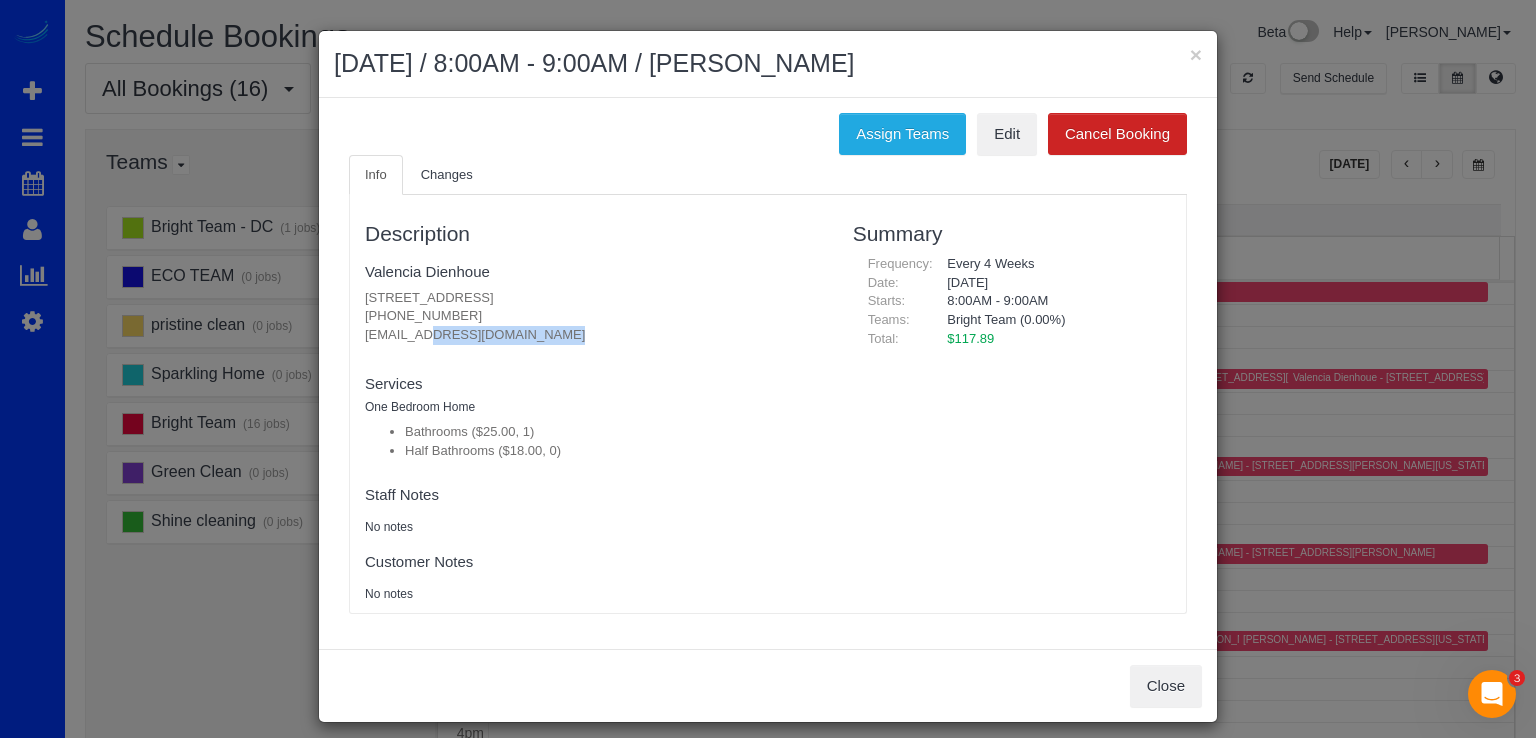 drag, startPoint x: 356, startPoint y: 336, endPoint x: 612, endPoint y: 345, distance: 256.15814 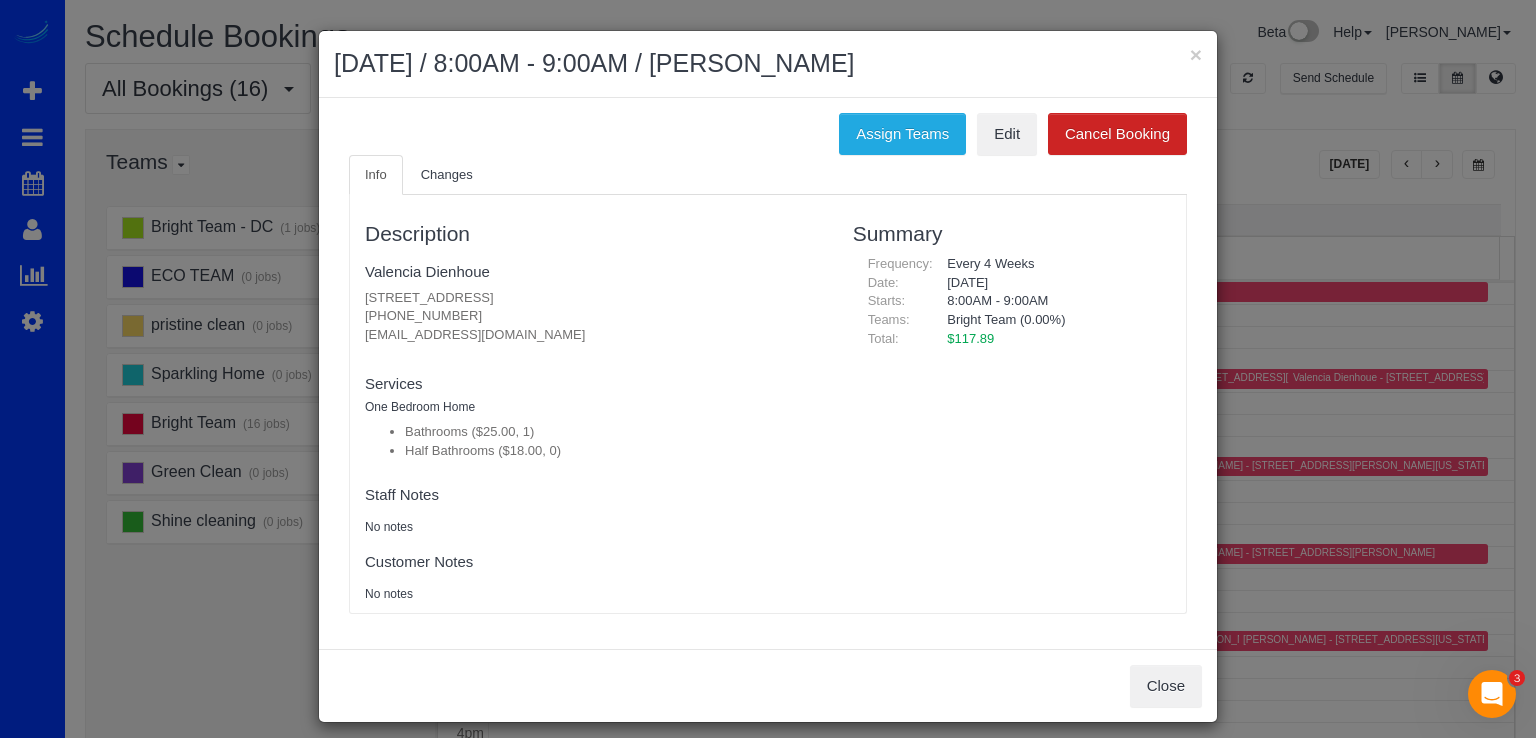 click on "×
July 12, 2025 /
8:00AM - 9:00AM /
Valencia Dienhoue" at bounding box center (768, 64) 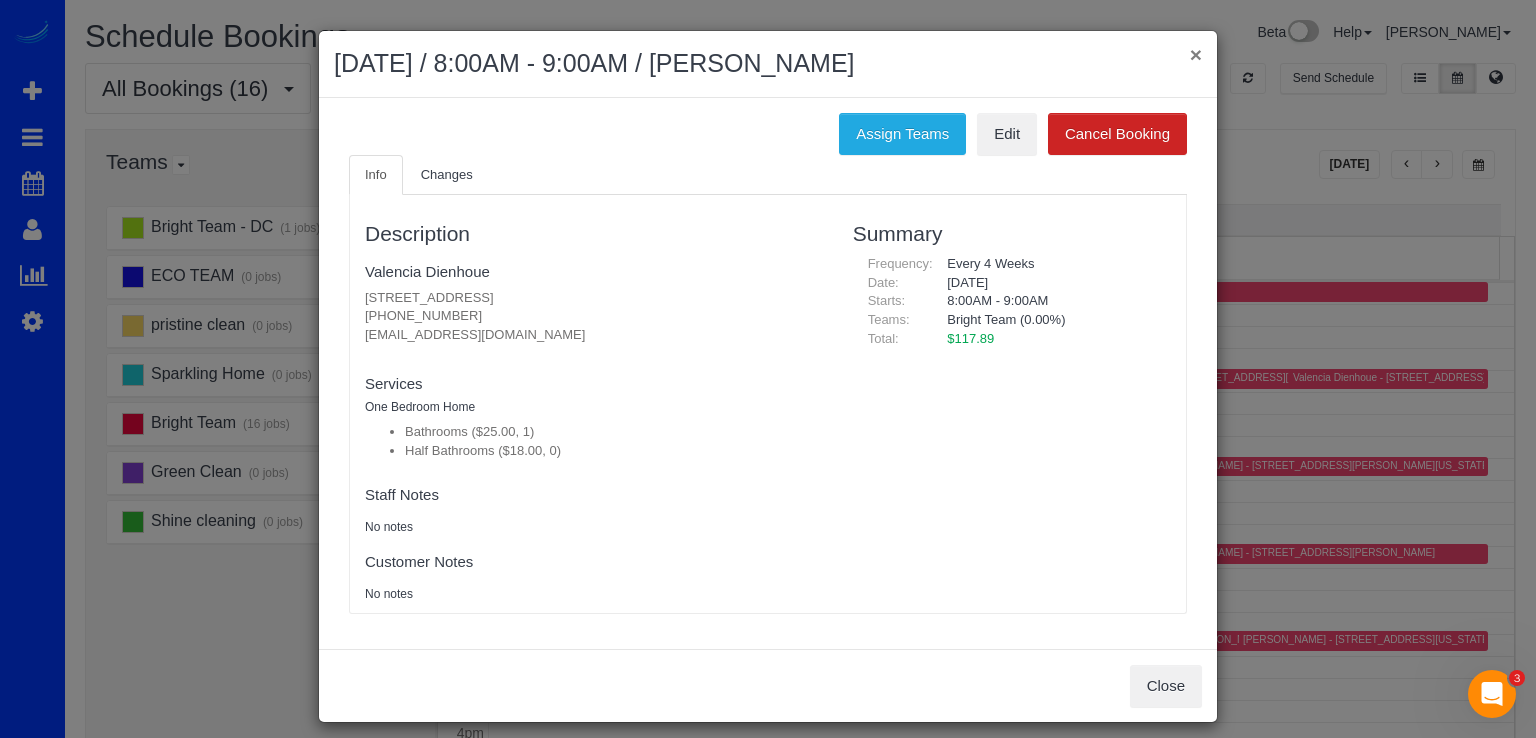 click on "×" at bounding box center [1196, 54] 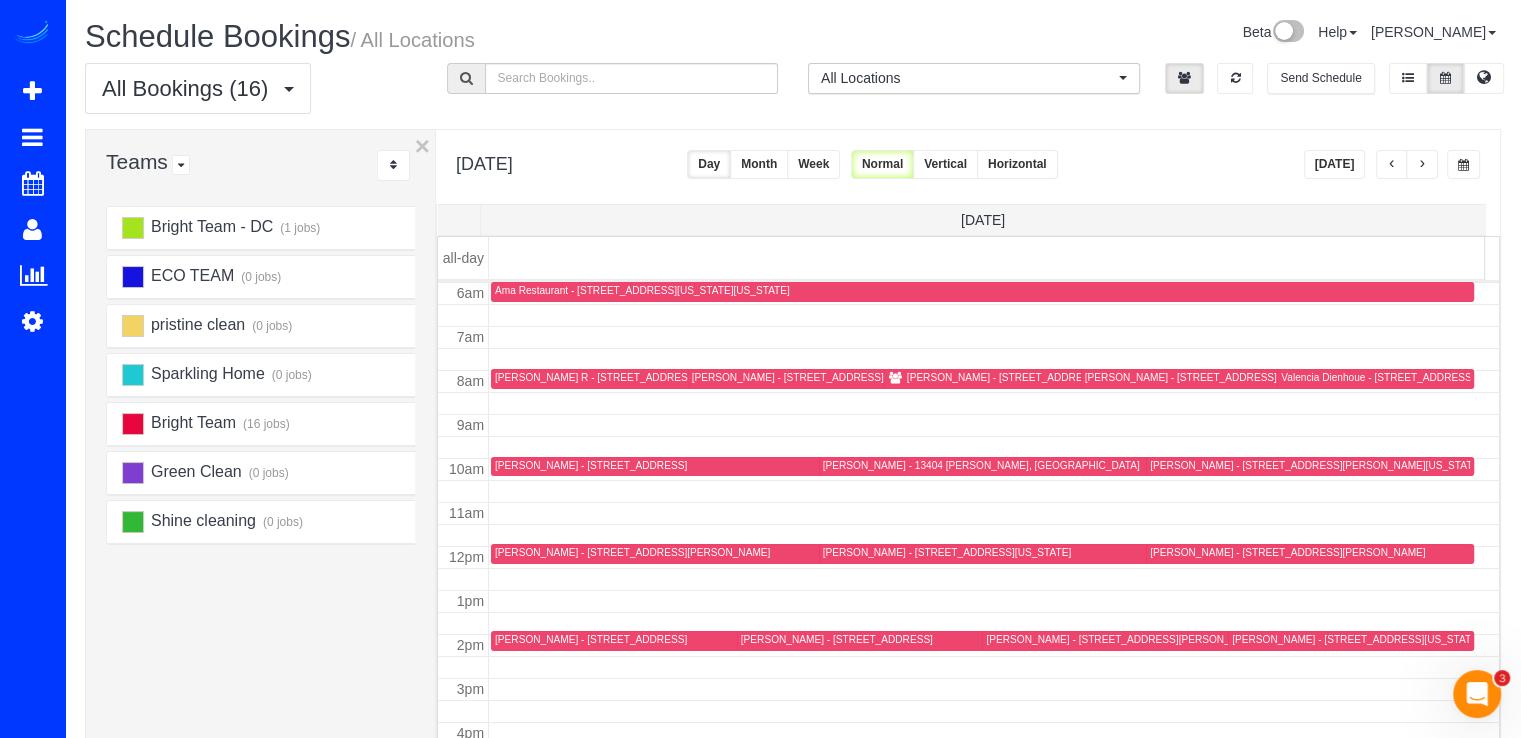 click at bounding box center (1392, 165) 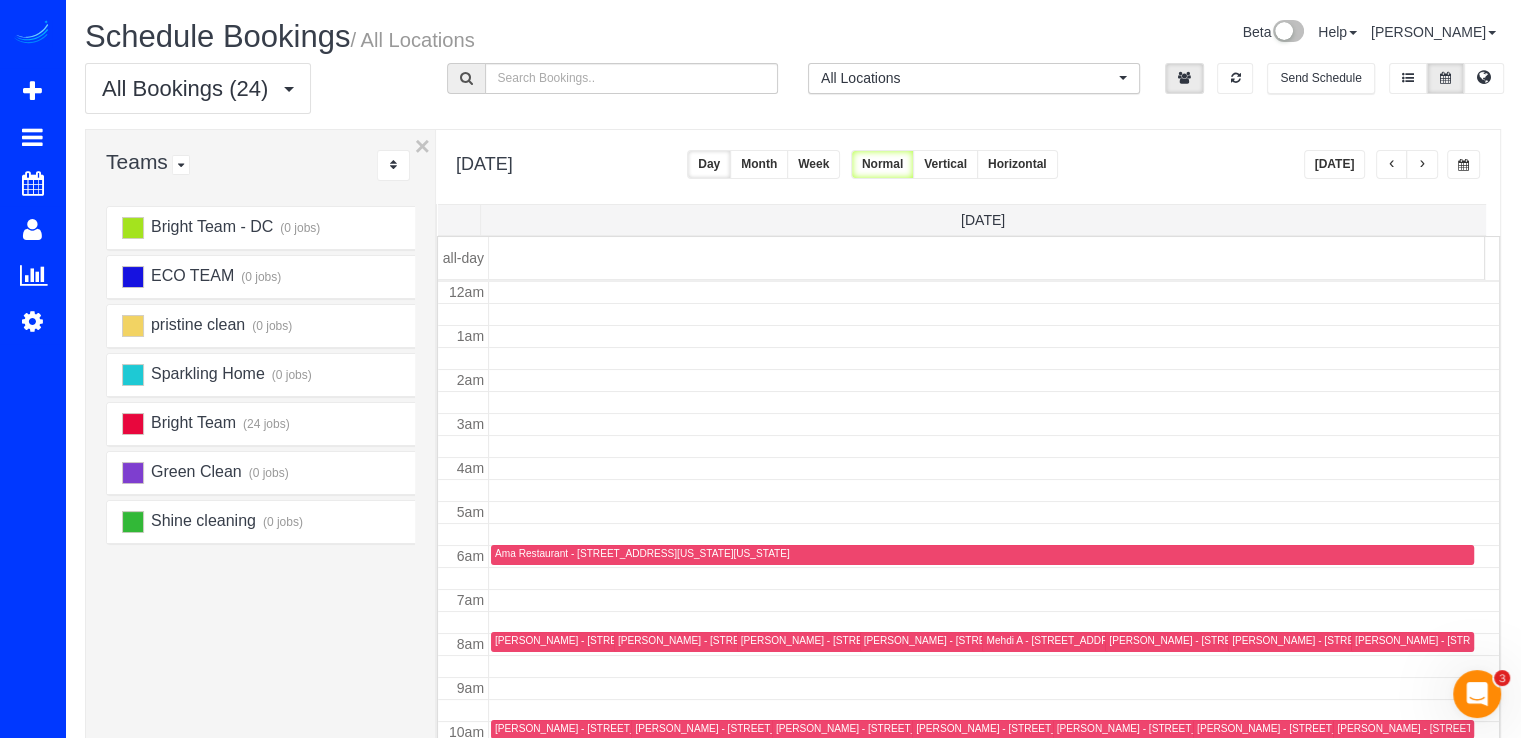 scroll, scrollTop: 263, scrollLeft: 0, axis: vertical 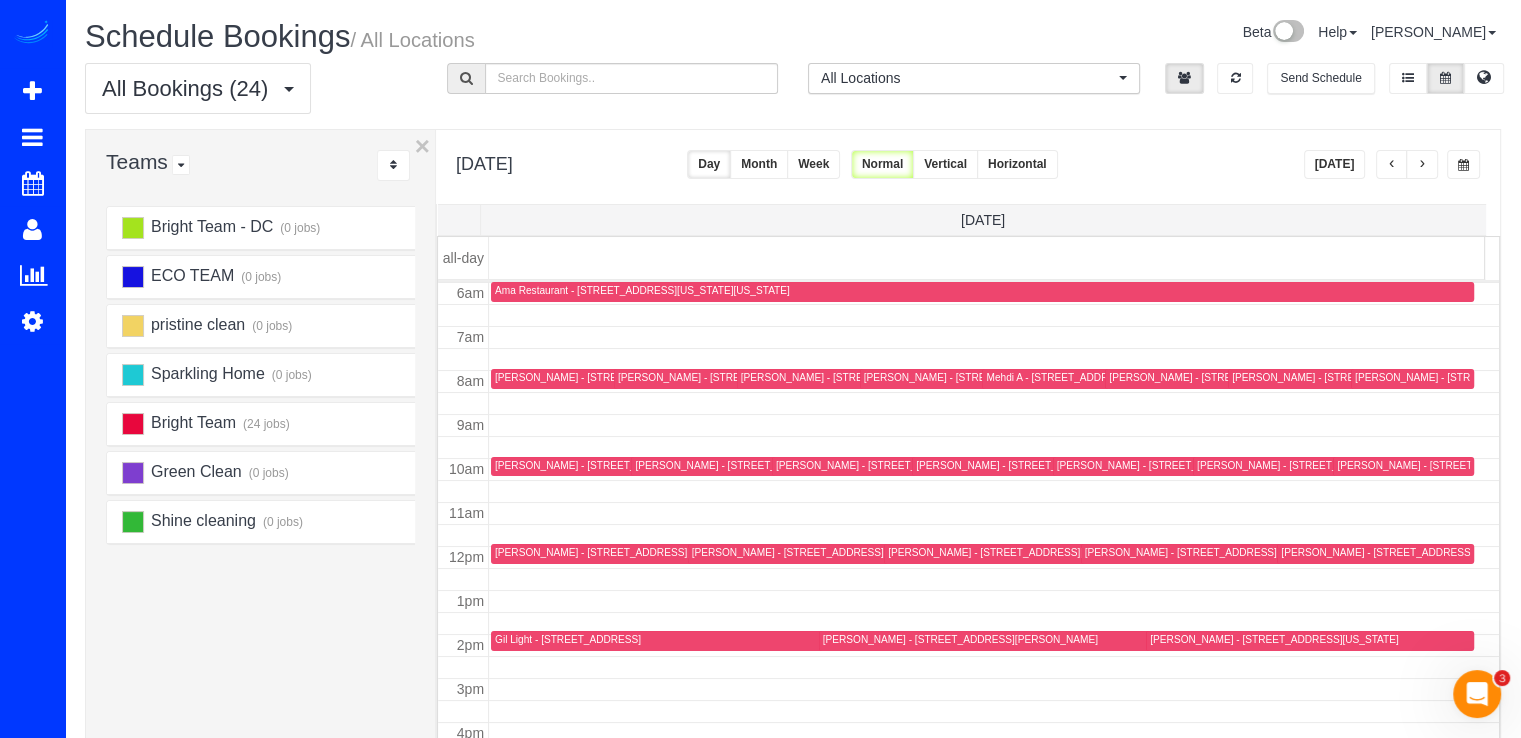click at bounding box center (1392, 165) 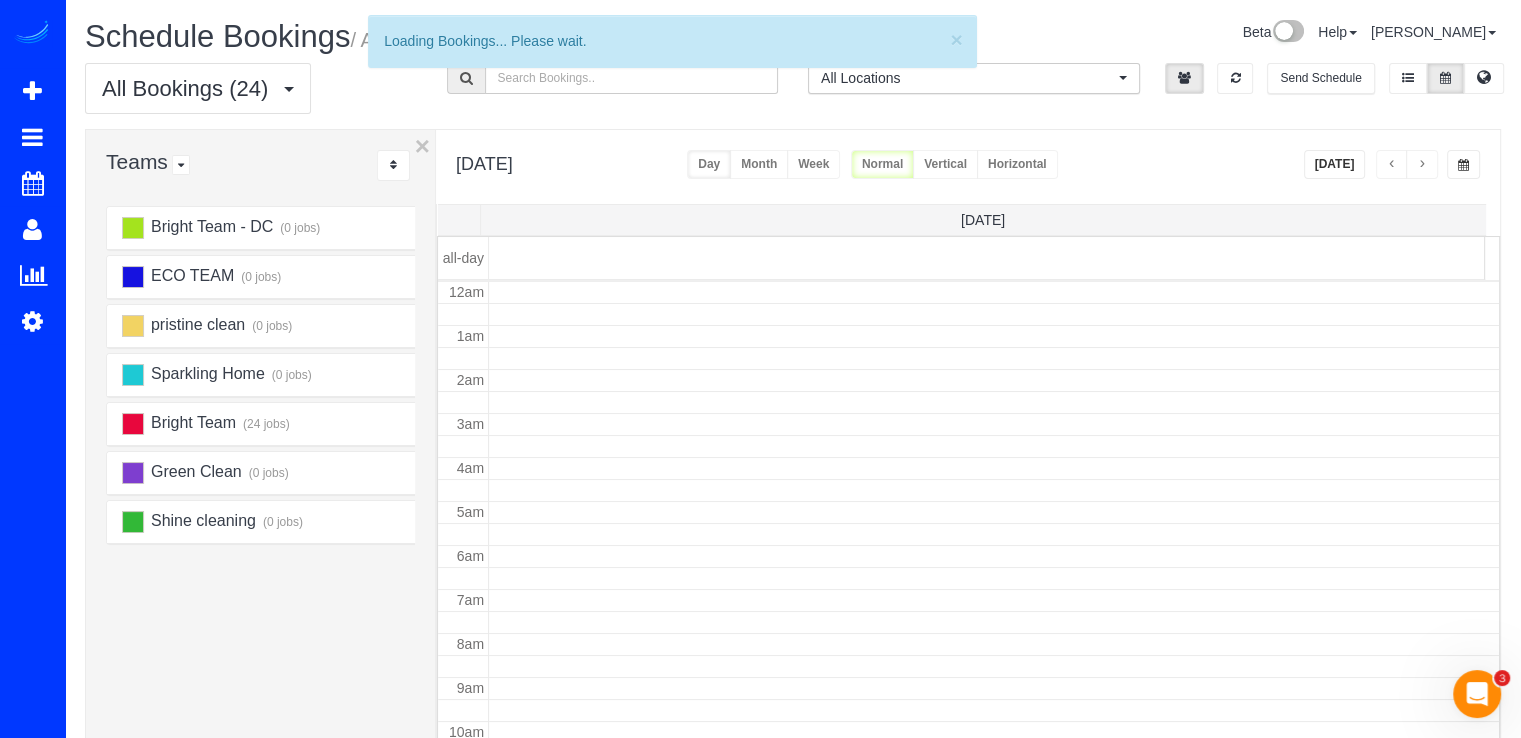 scroll, scrollTop: 263, scrollLeft: 0, axis: vertical 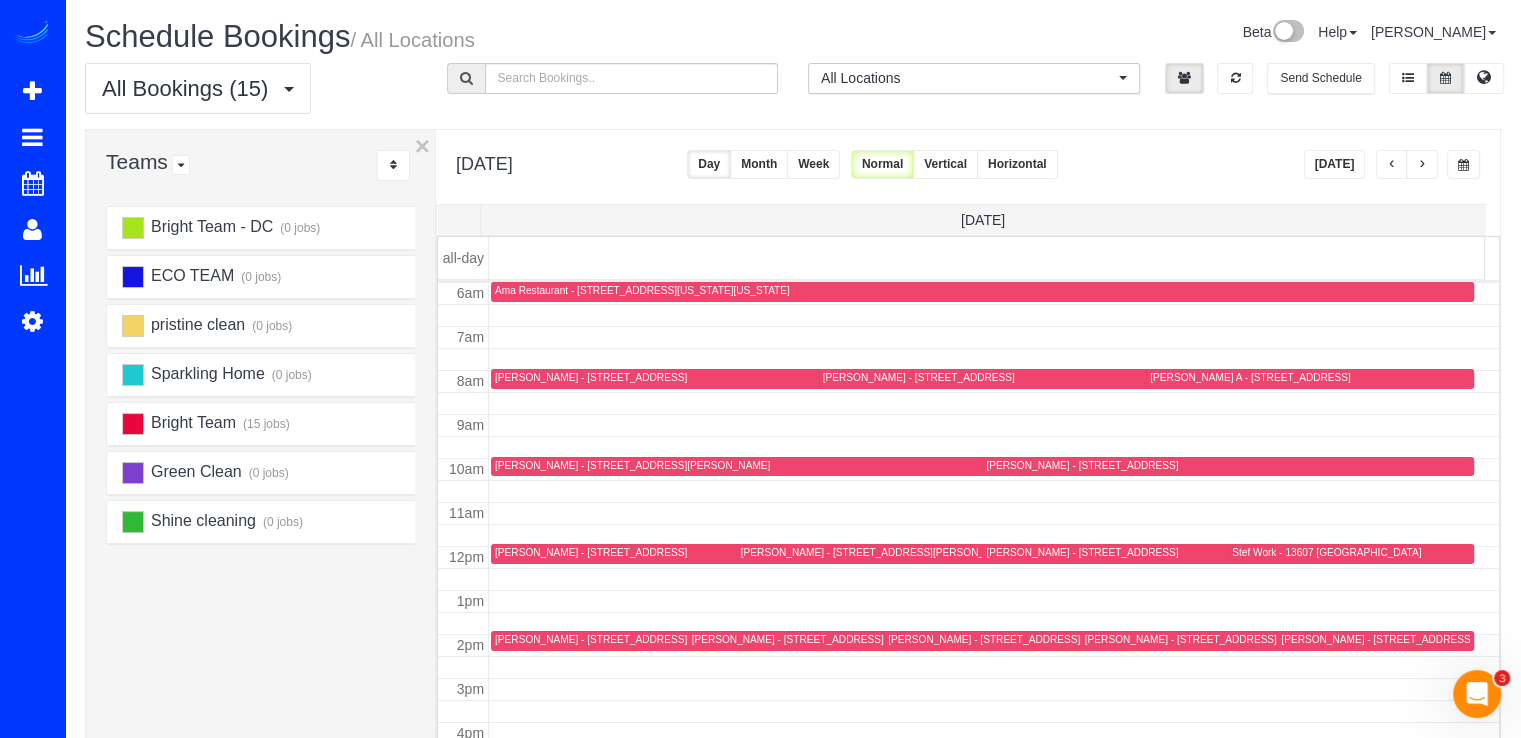 click at bounding box center [994, 491] 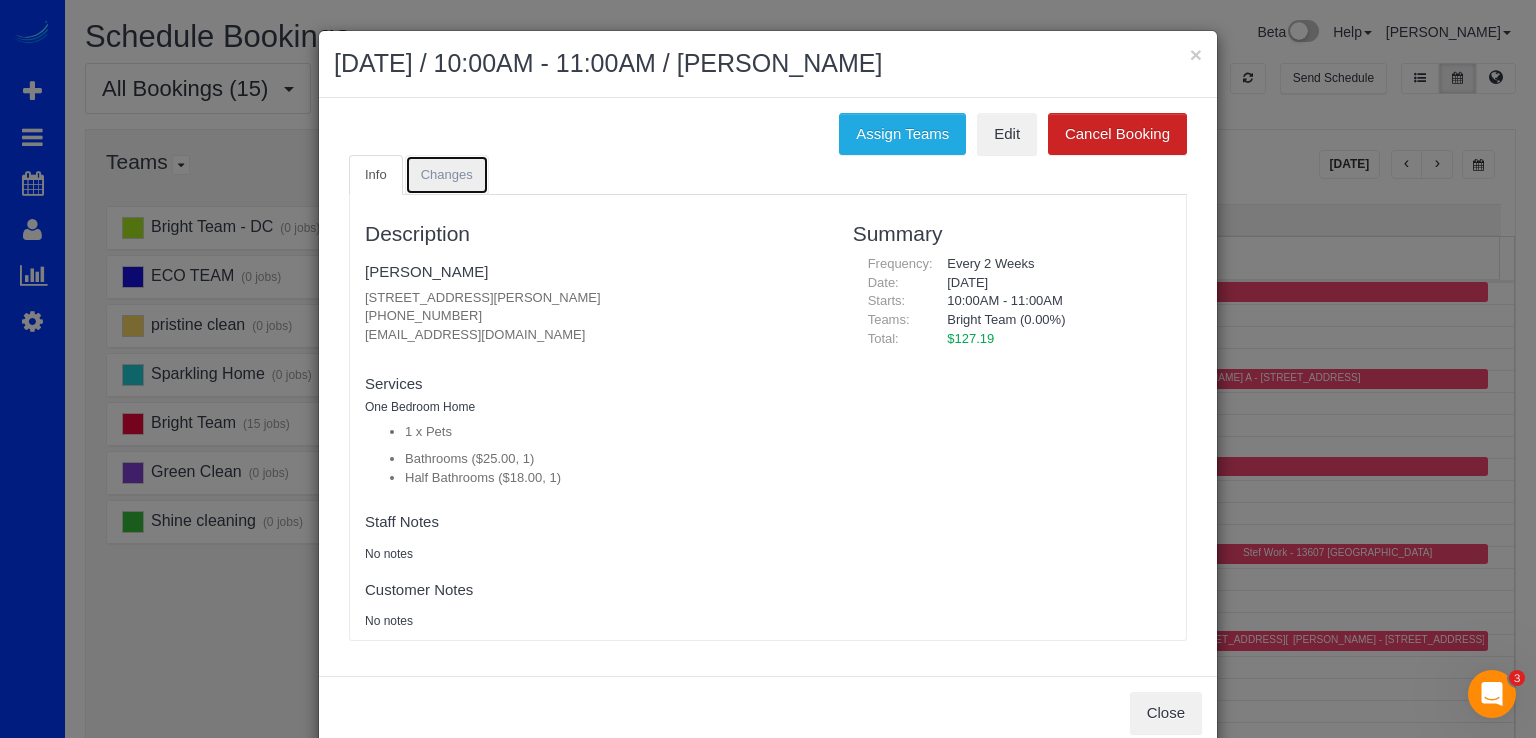 click on "Changes" at bounding box center [447, 175] 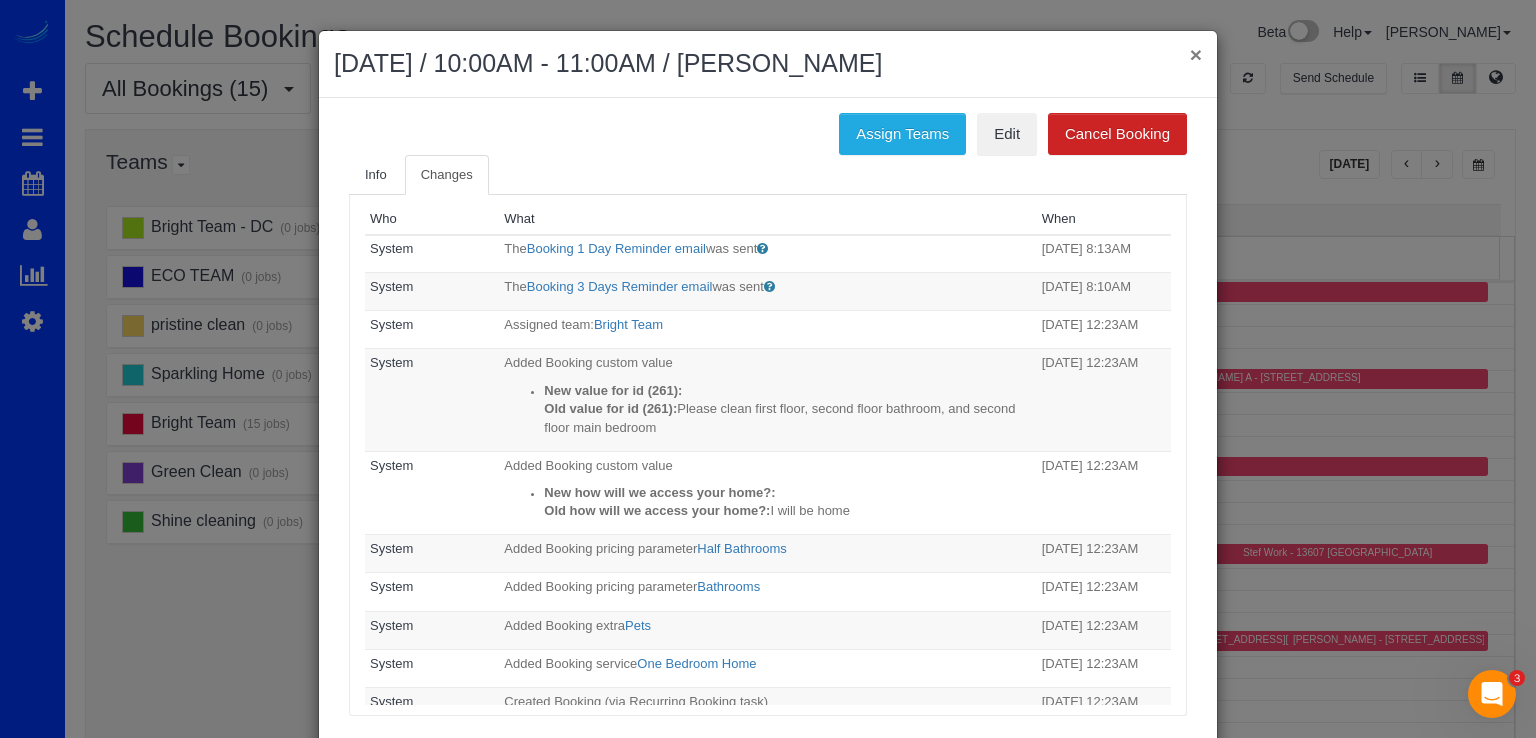 click on "×" at bounding box center [1196, 54] 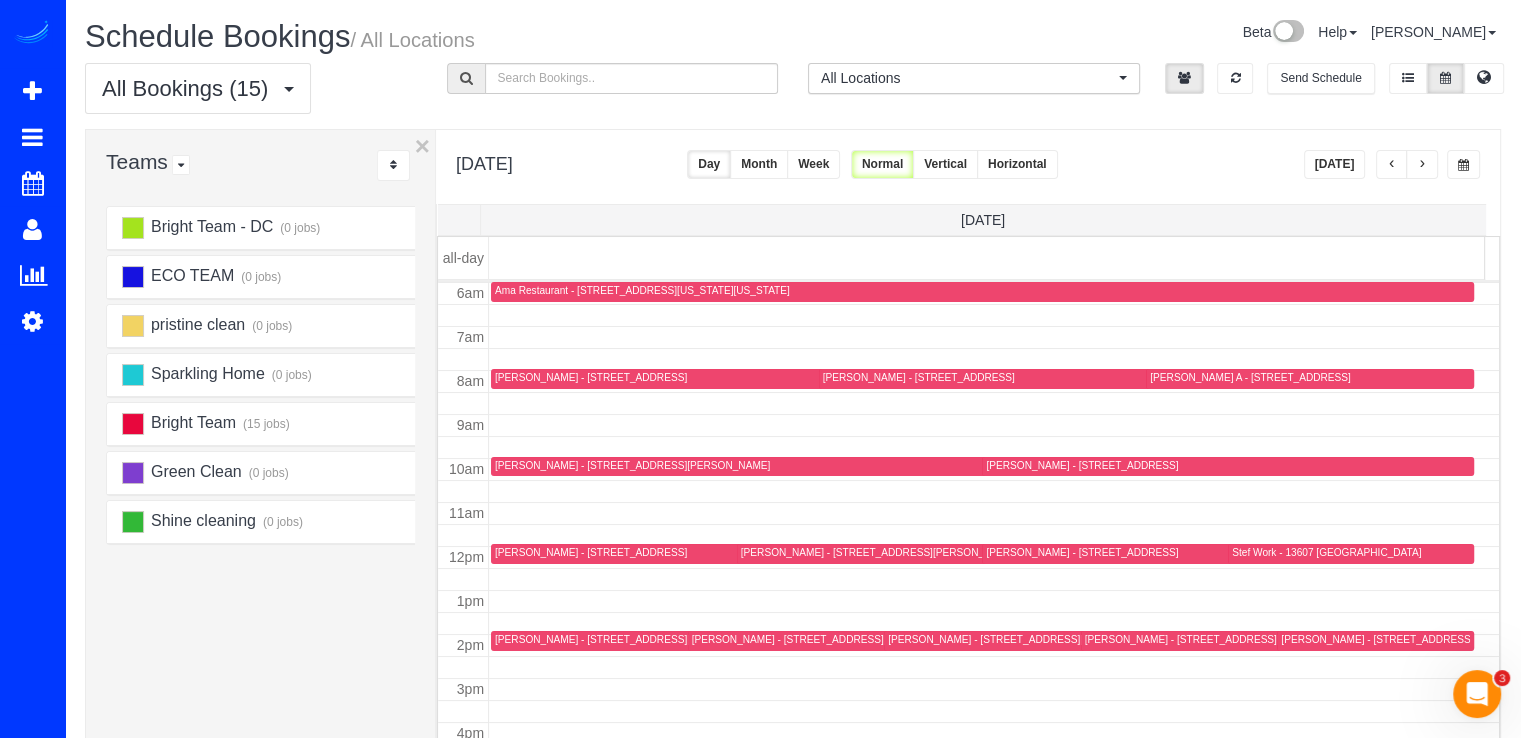 click at bounding box center (1422, 164) 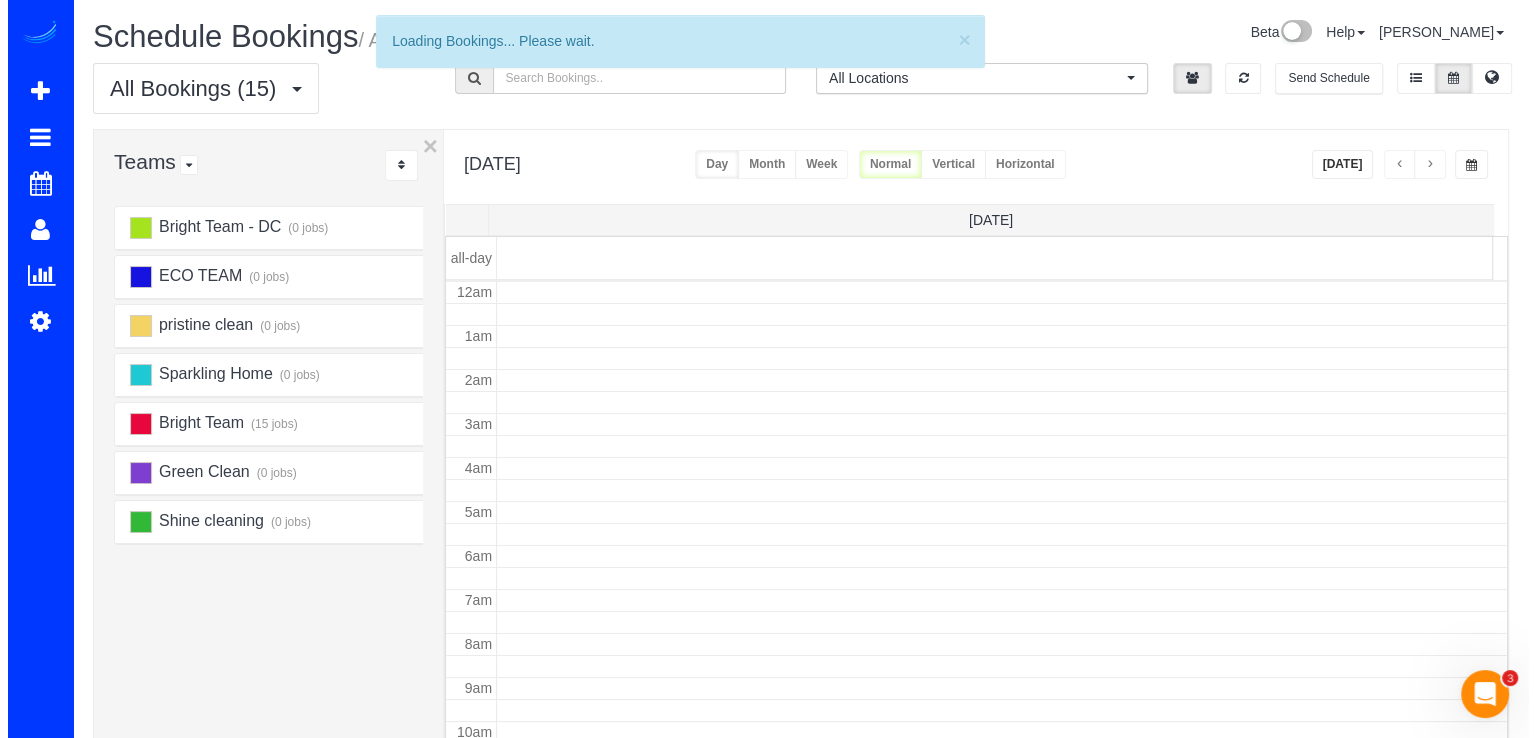scroll, scrollTop: 263, scrollLeft: 0, axis: vertical 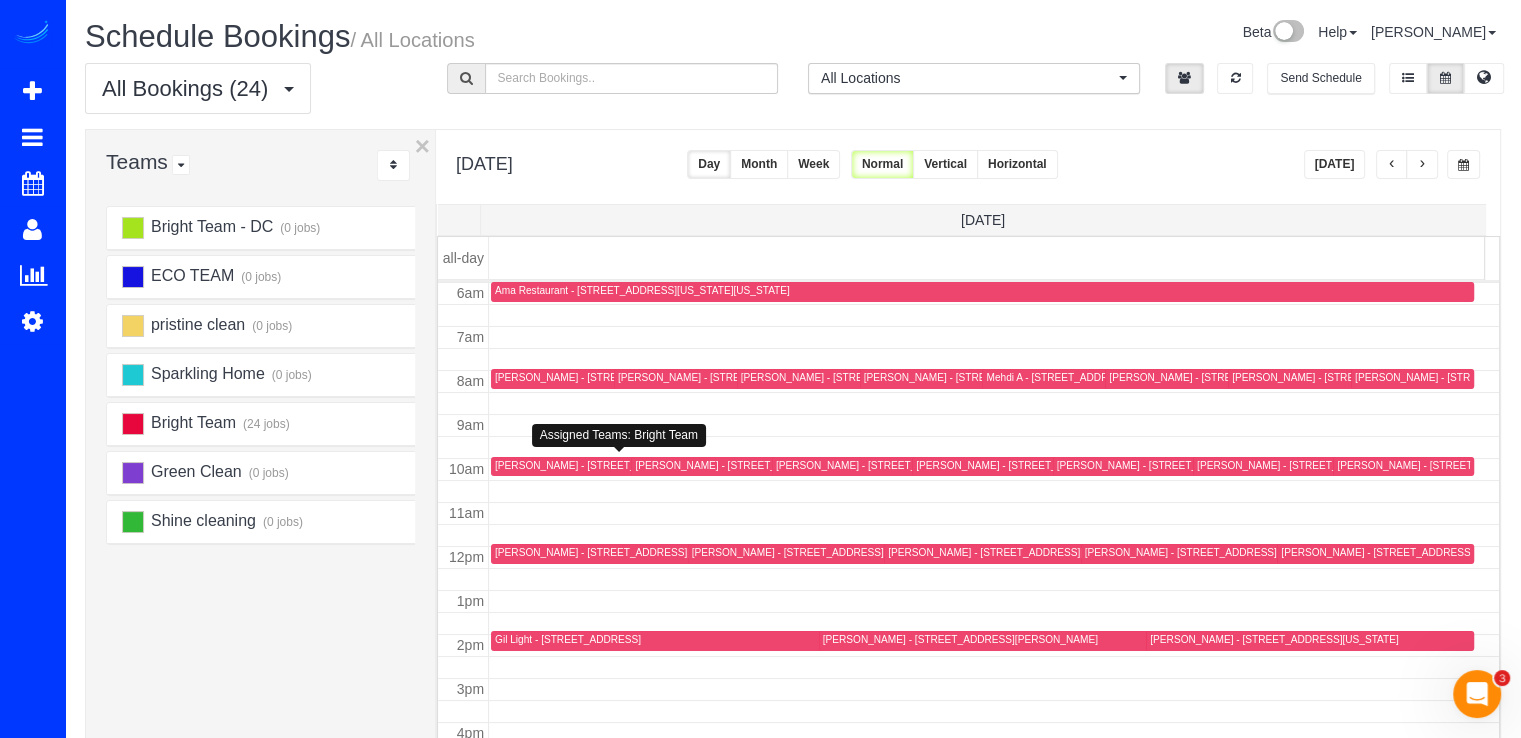 click on "[PERSON_NAME] - [STREET_ADDRESS][US_STATE]" at bounding box center (619, 465) 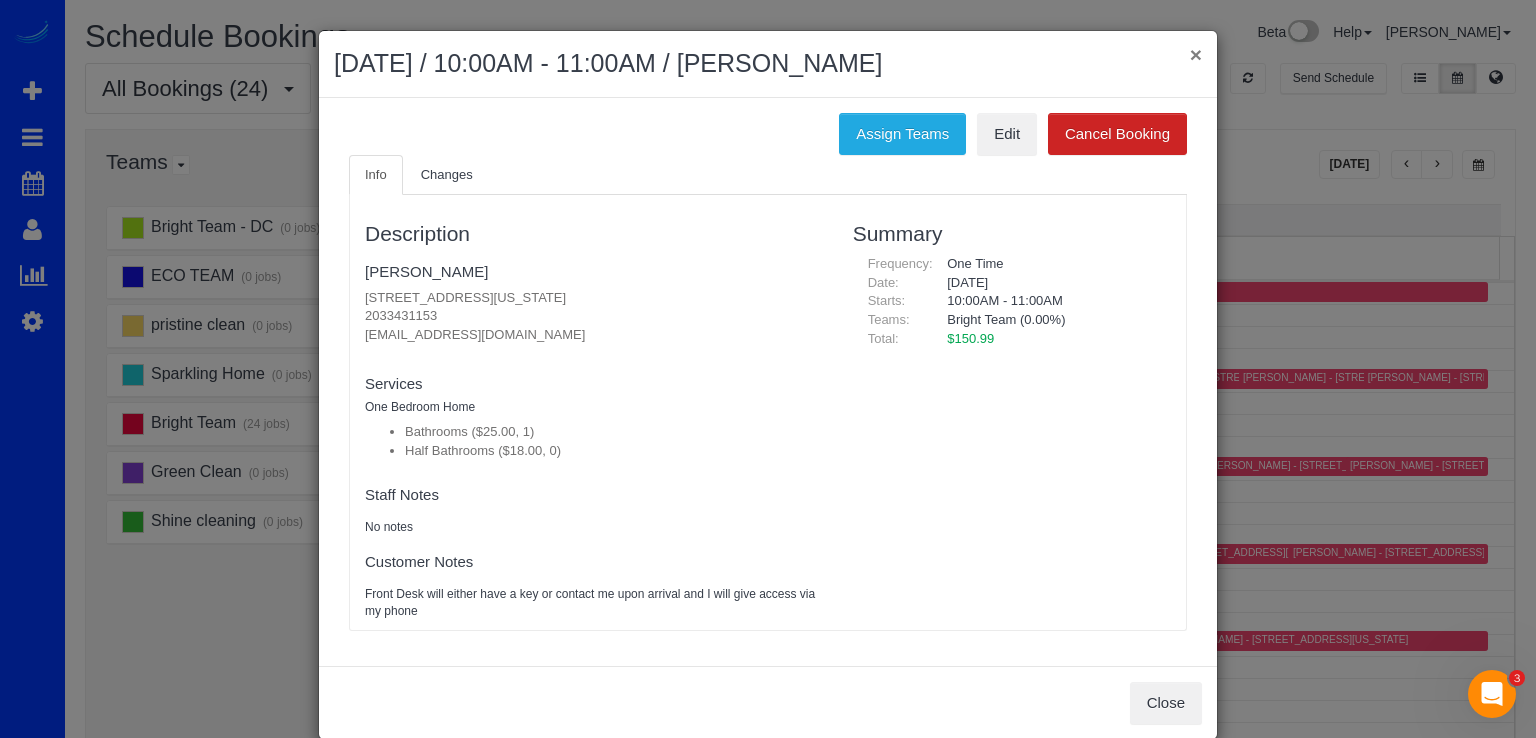 click on "×" at bounding box center [1196, 54] 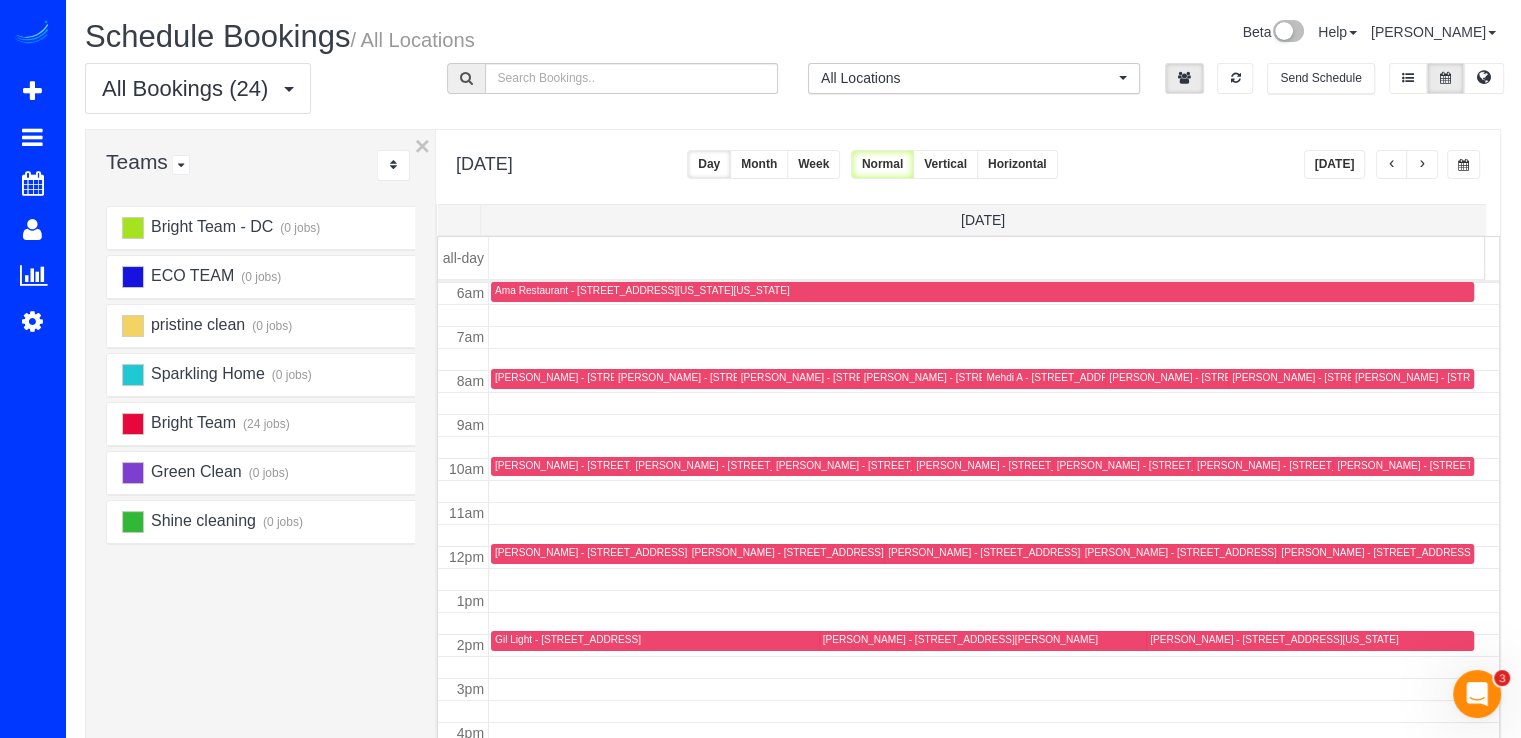 click on "[PERSON_NAME] - [STREET_ADDRESS][US_STATE]" at bounding box center [619, 465] 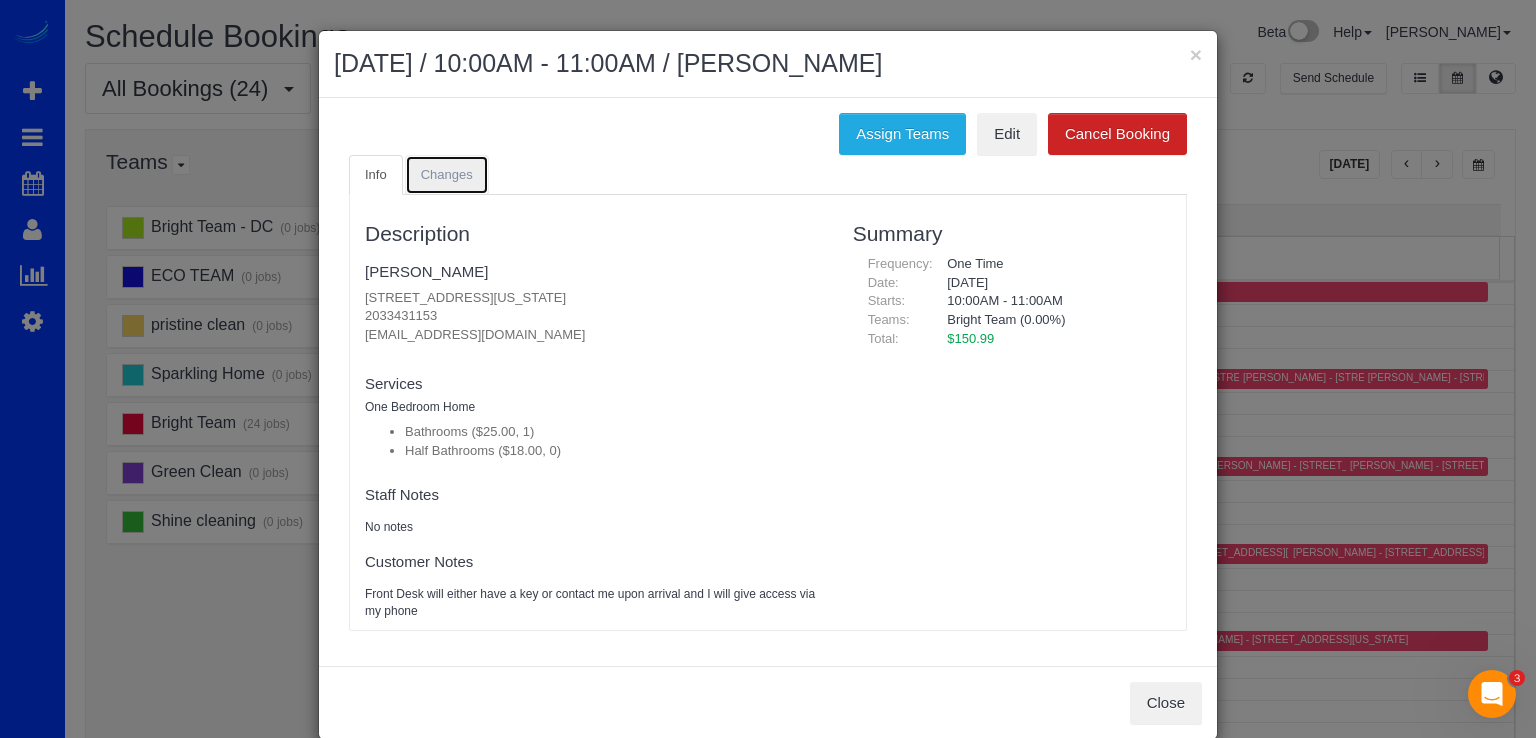 click on "Changes" at bounding box center (447, 174) 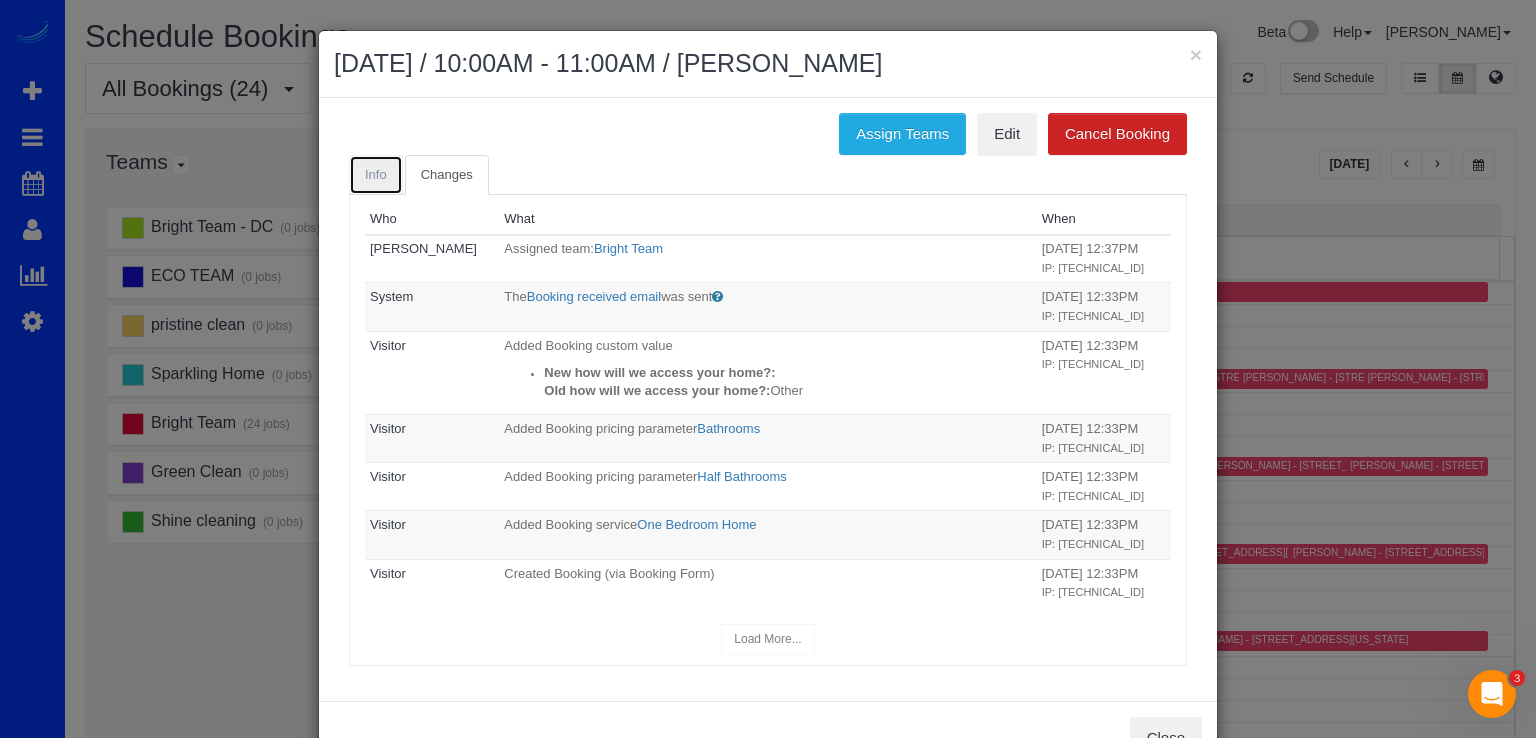 click on "Info" at bounding box center (376, 174) 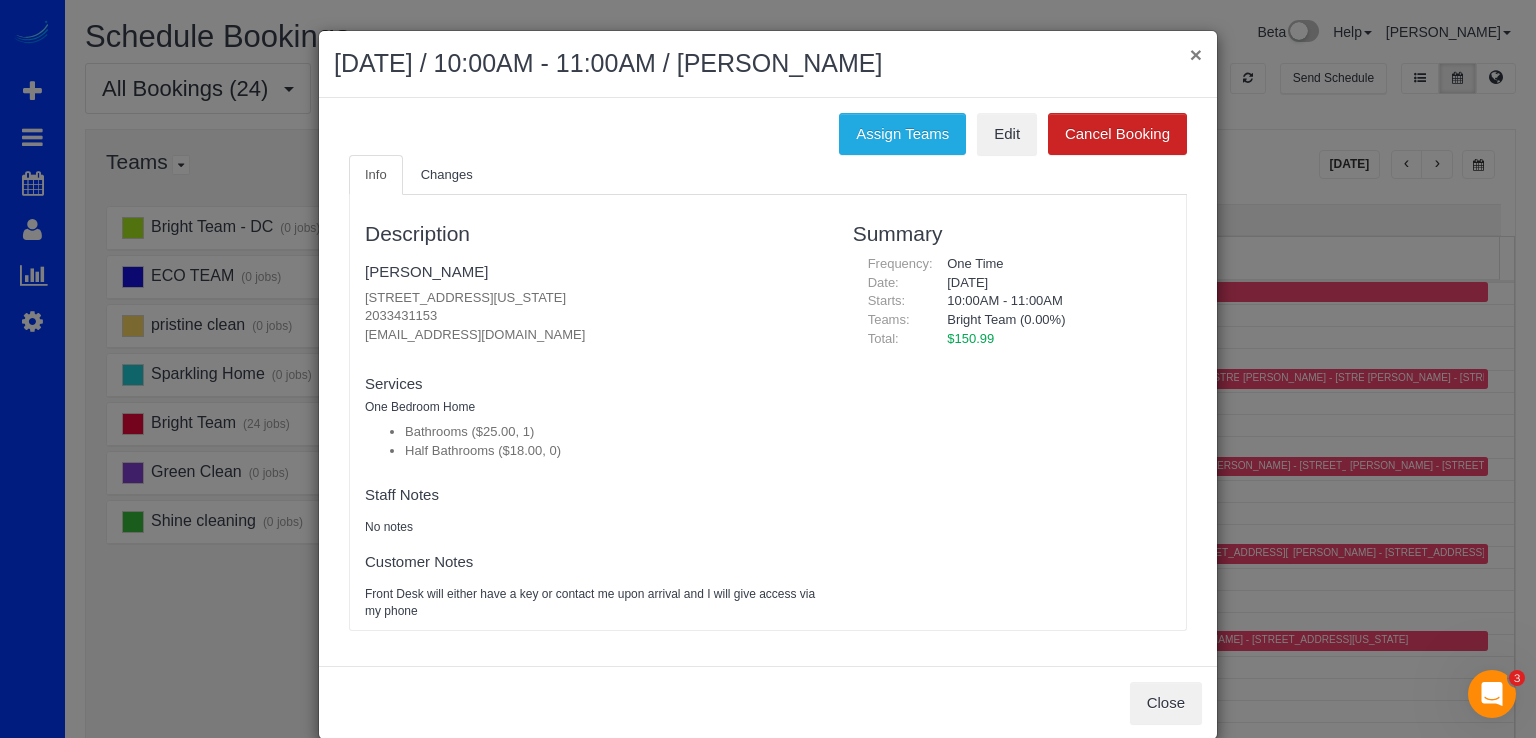 click on "×" at bounding box center [1196, 54] 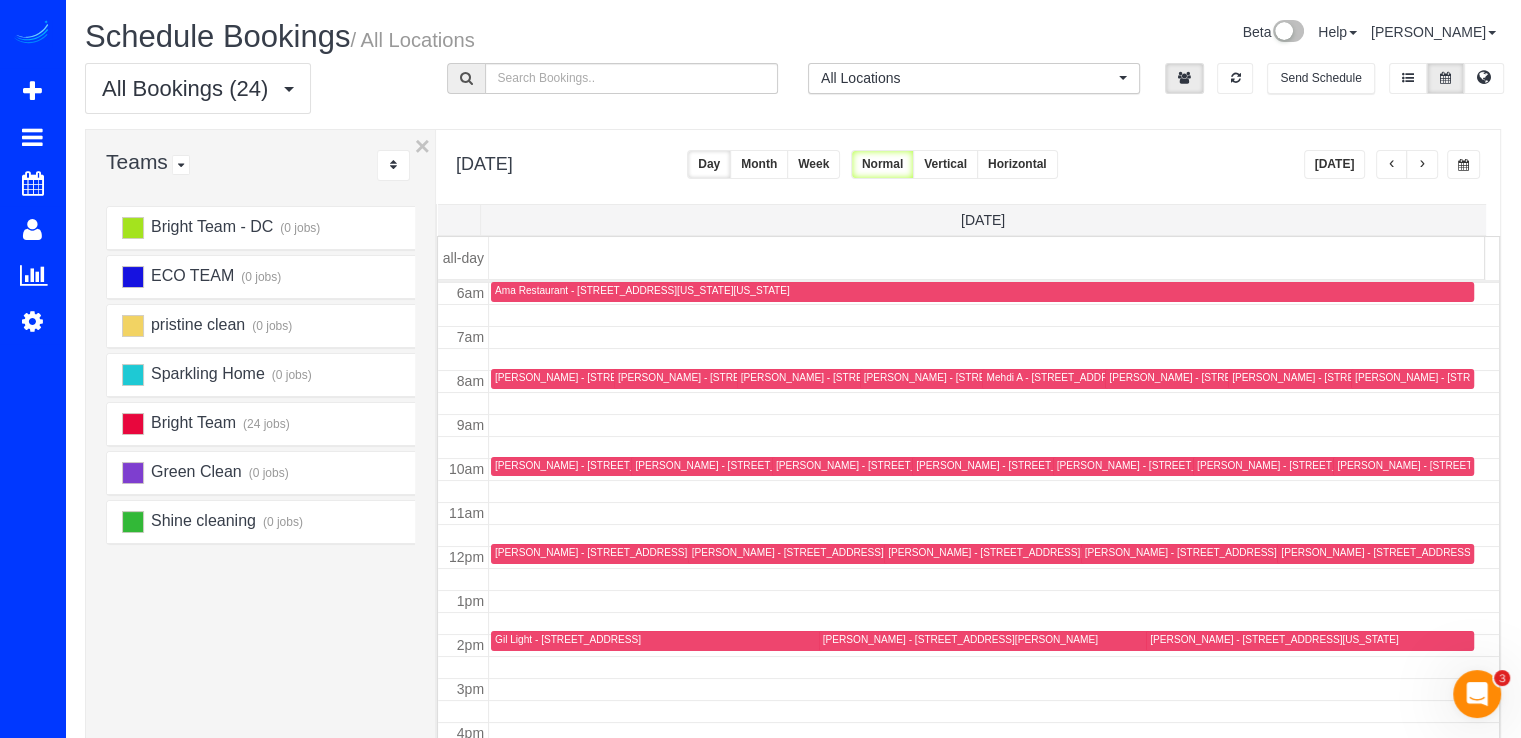 click at bounding box center (1095, 379) 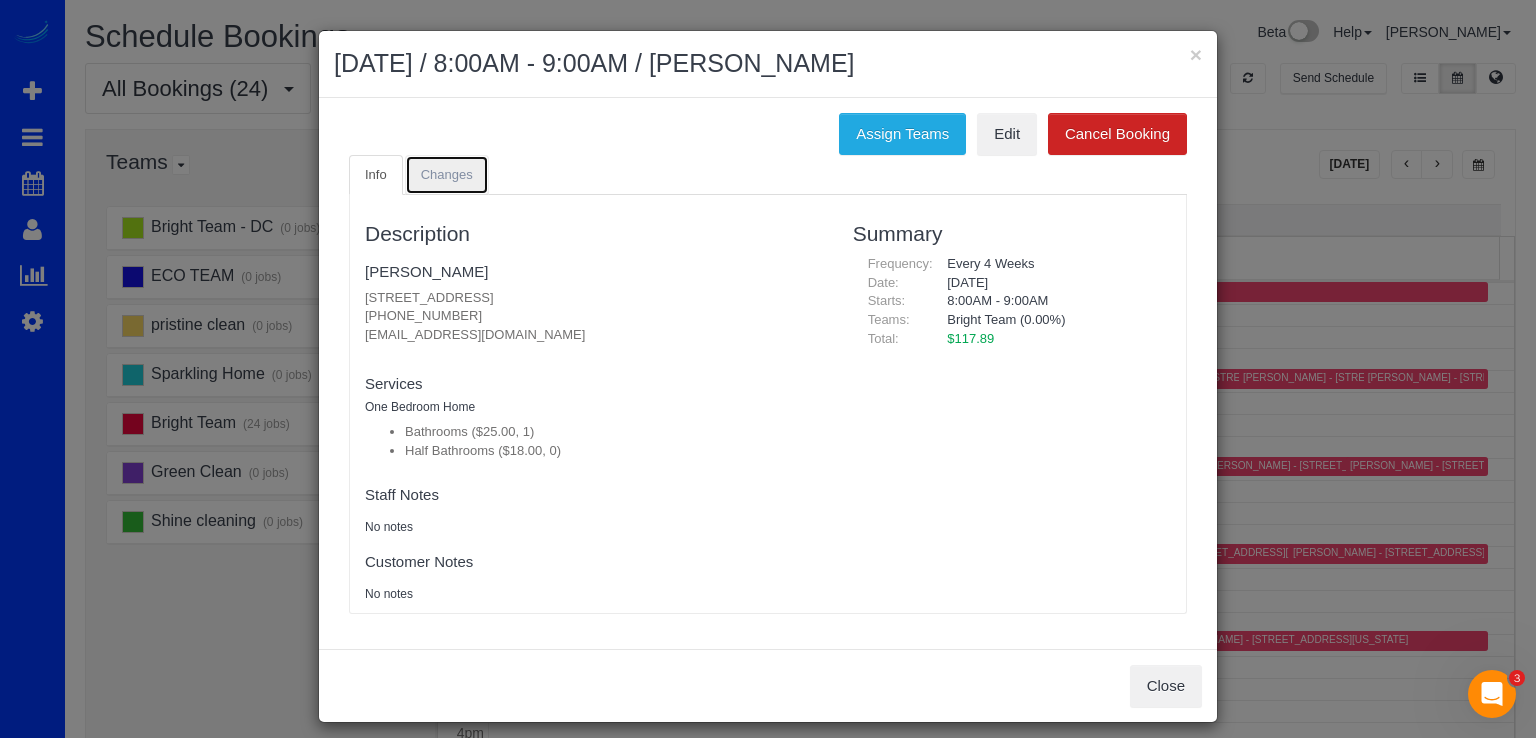 click on "Changes" at bounding box center (447, 175) 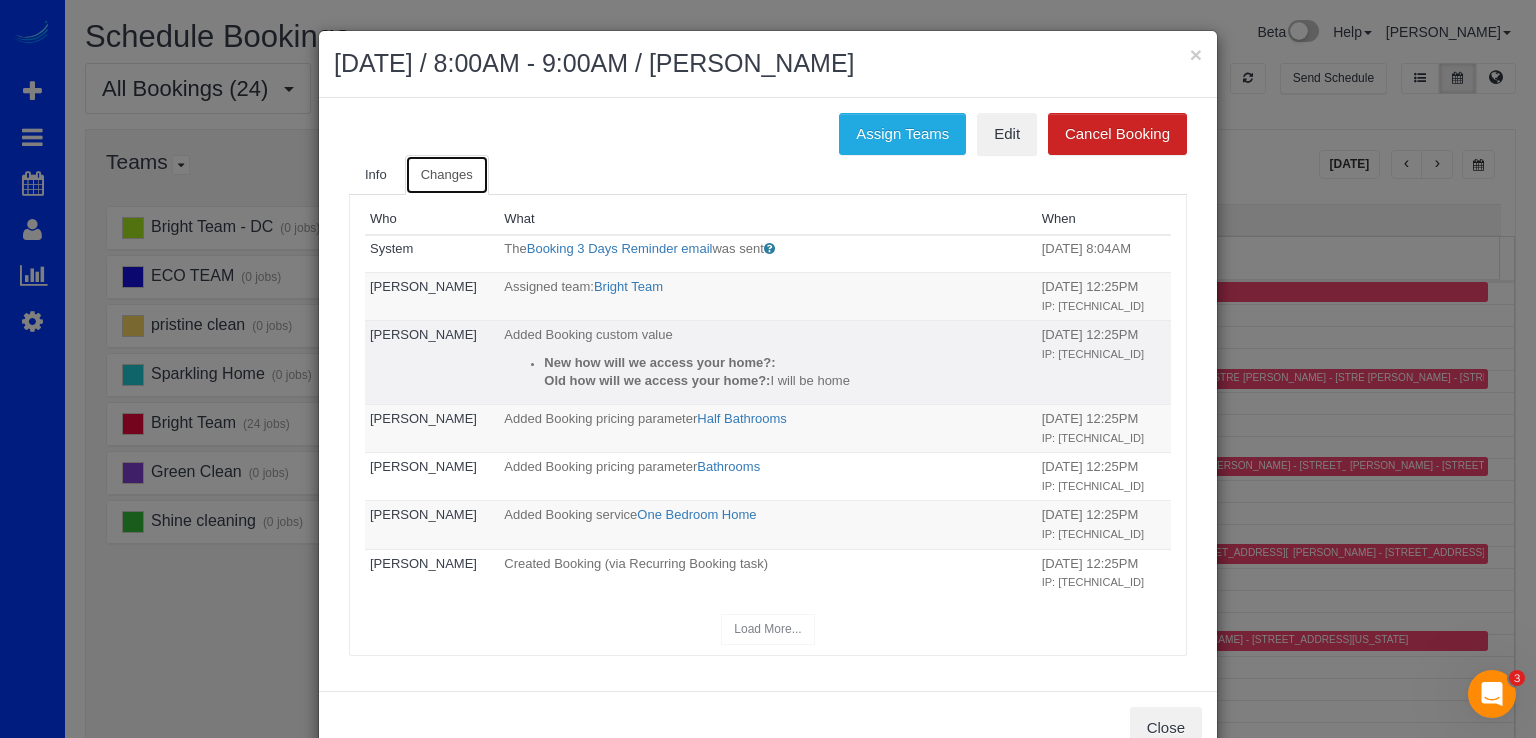 scroll, scrollTop: 30, scrollLeft: 0, axis: vertical 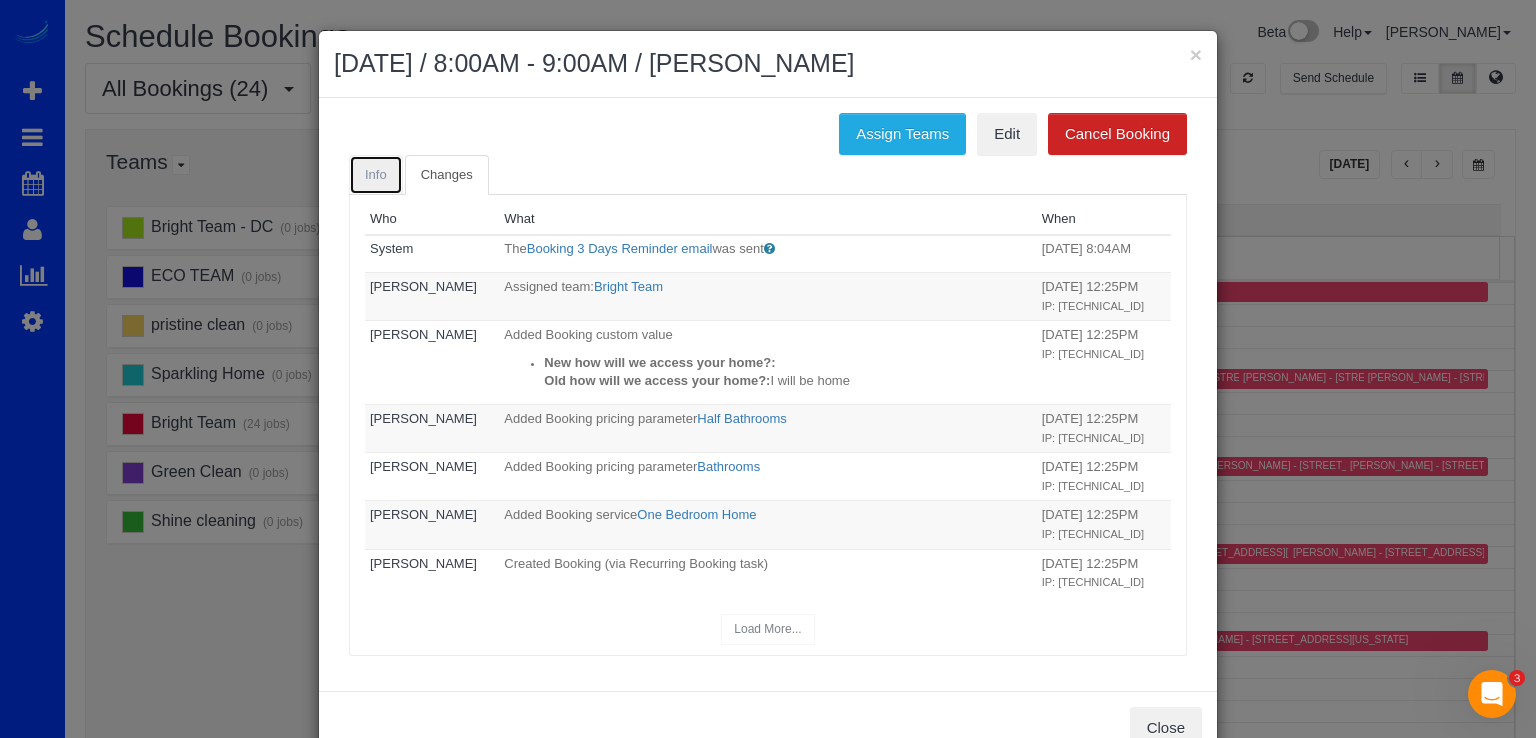 click on "Info" at bounding box center (376, 175) 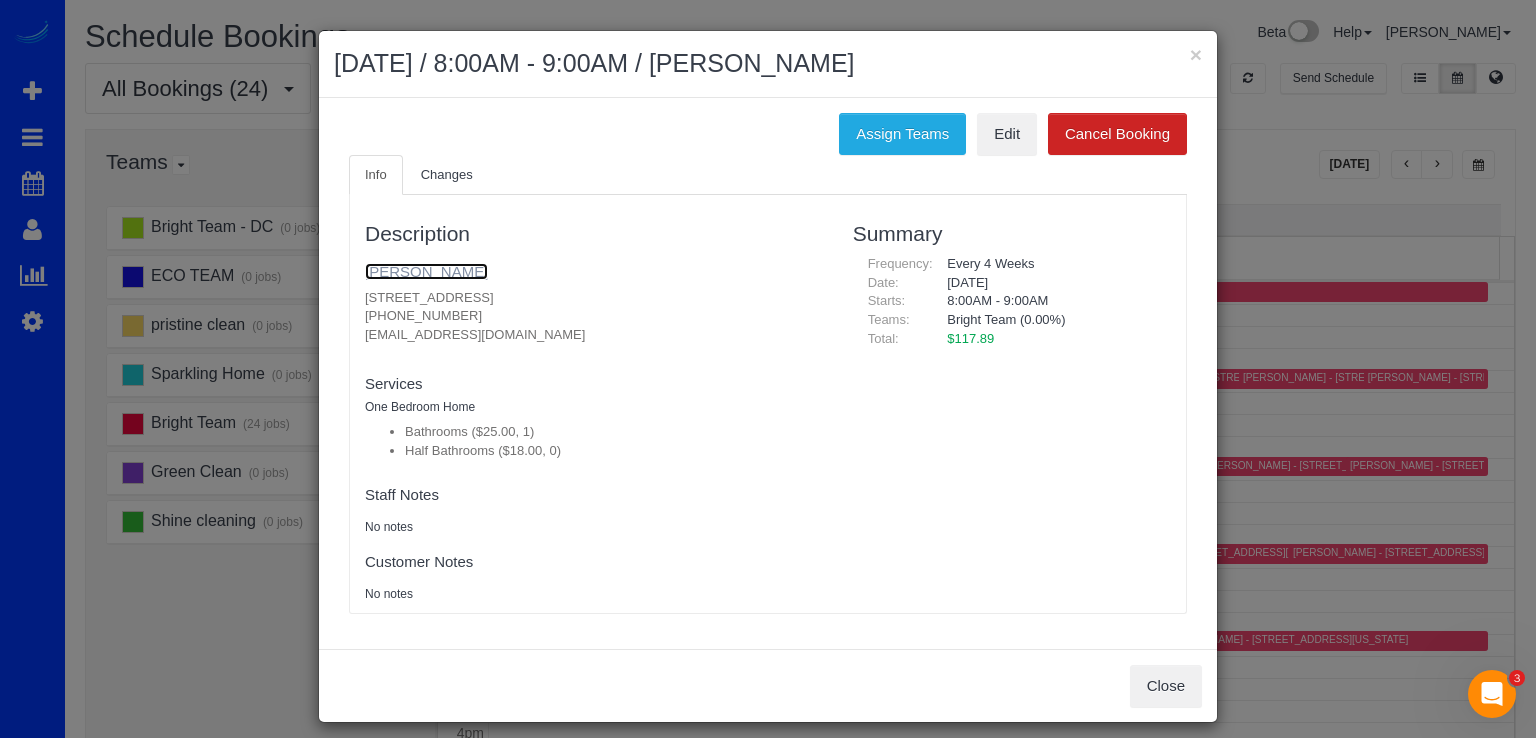 click on "Mehdi A" at bounding box center (426, 271) 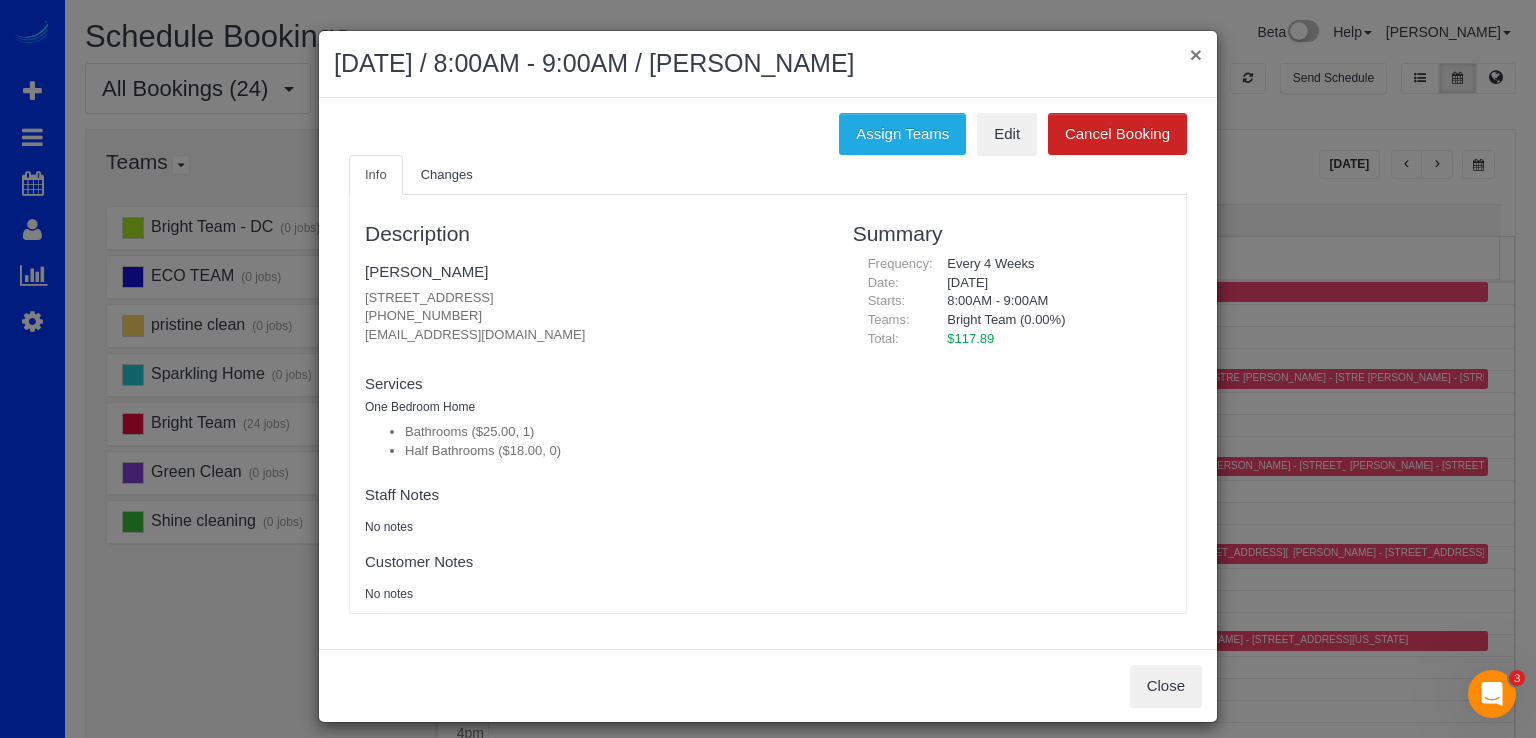 click on "×" at bounding box center (1196, 54) 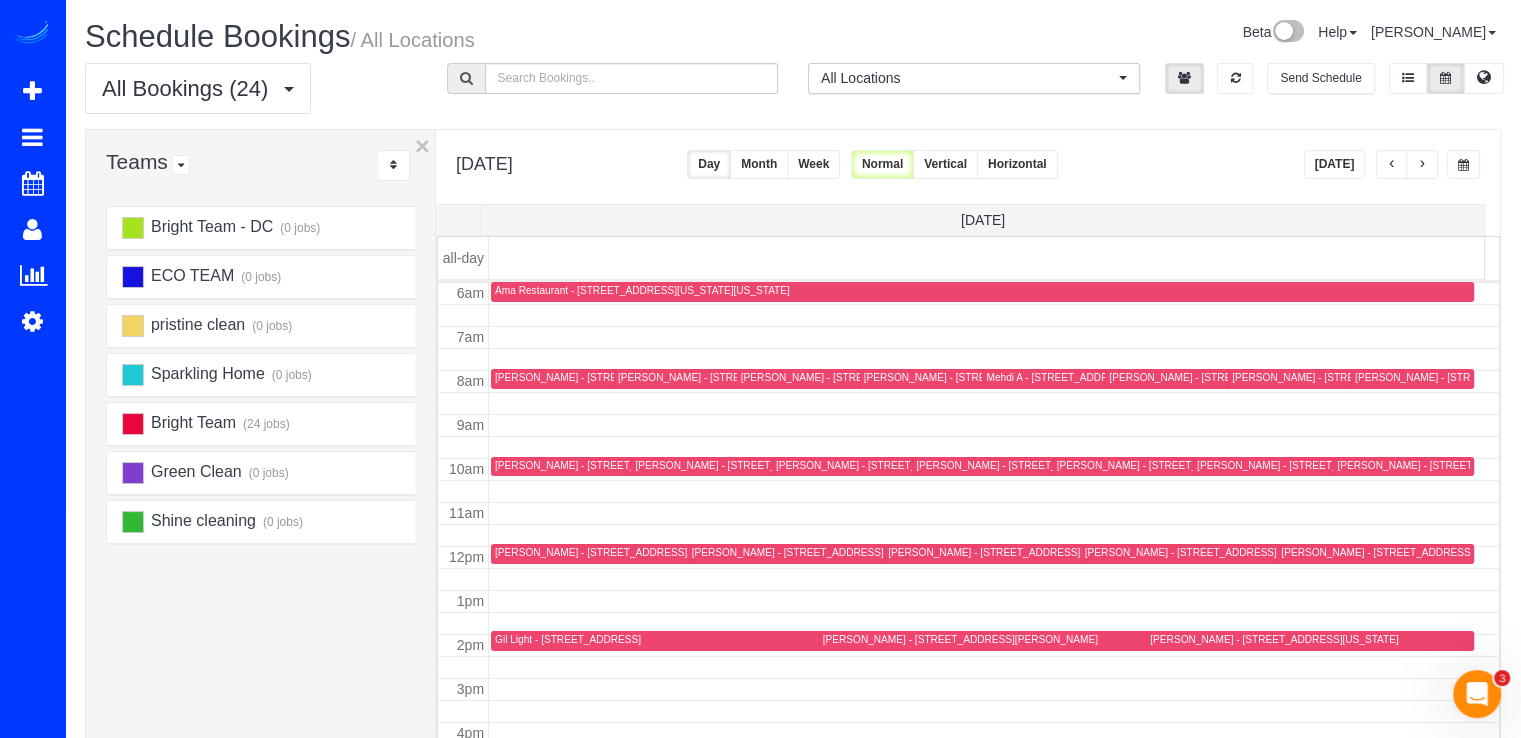 click at bounding box center (1392, 164) 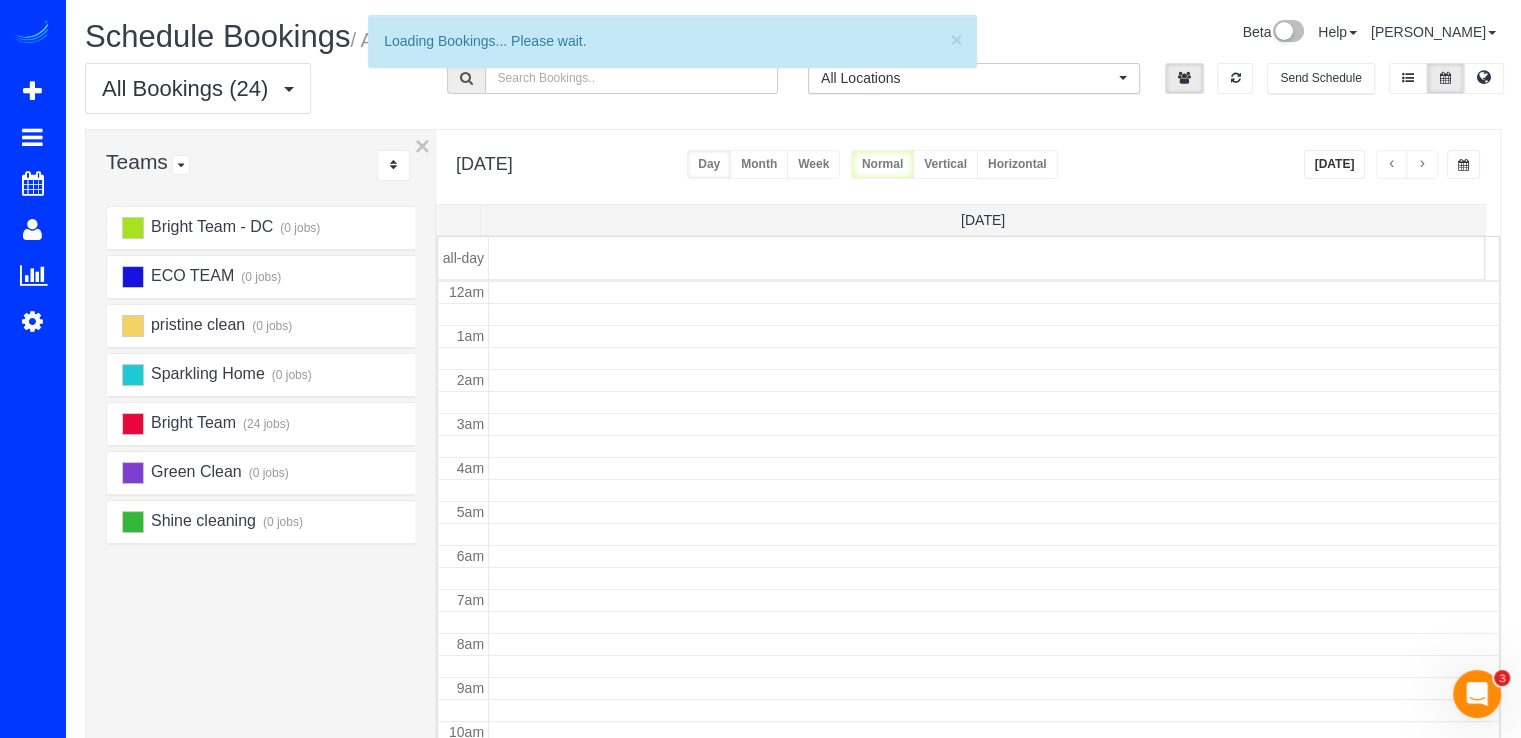 scroll, scrollTop: 263, scrollLeft: 0, axis: vertical 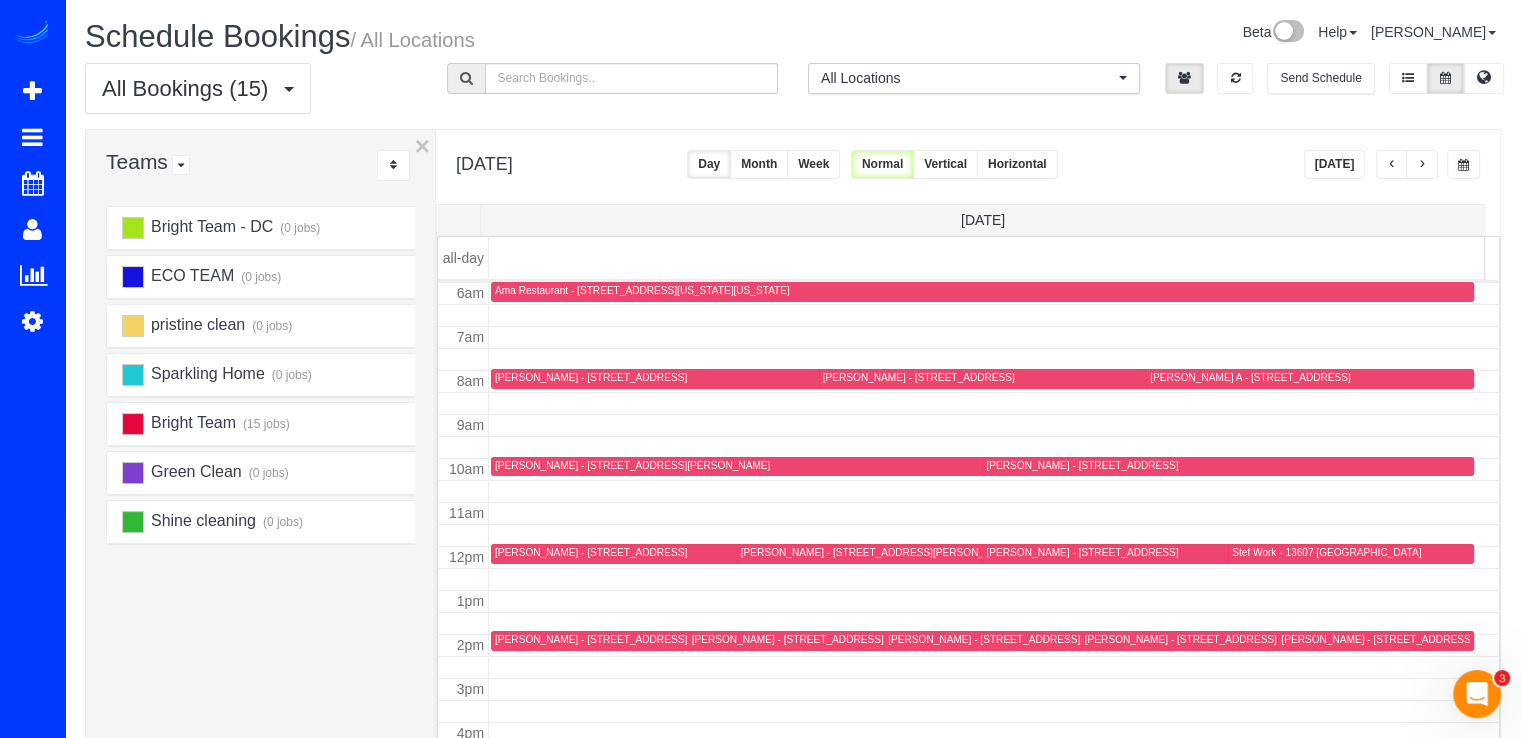 click at bounding box center [1422, 165] 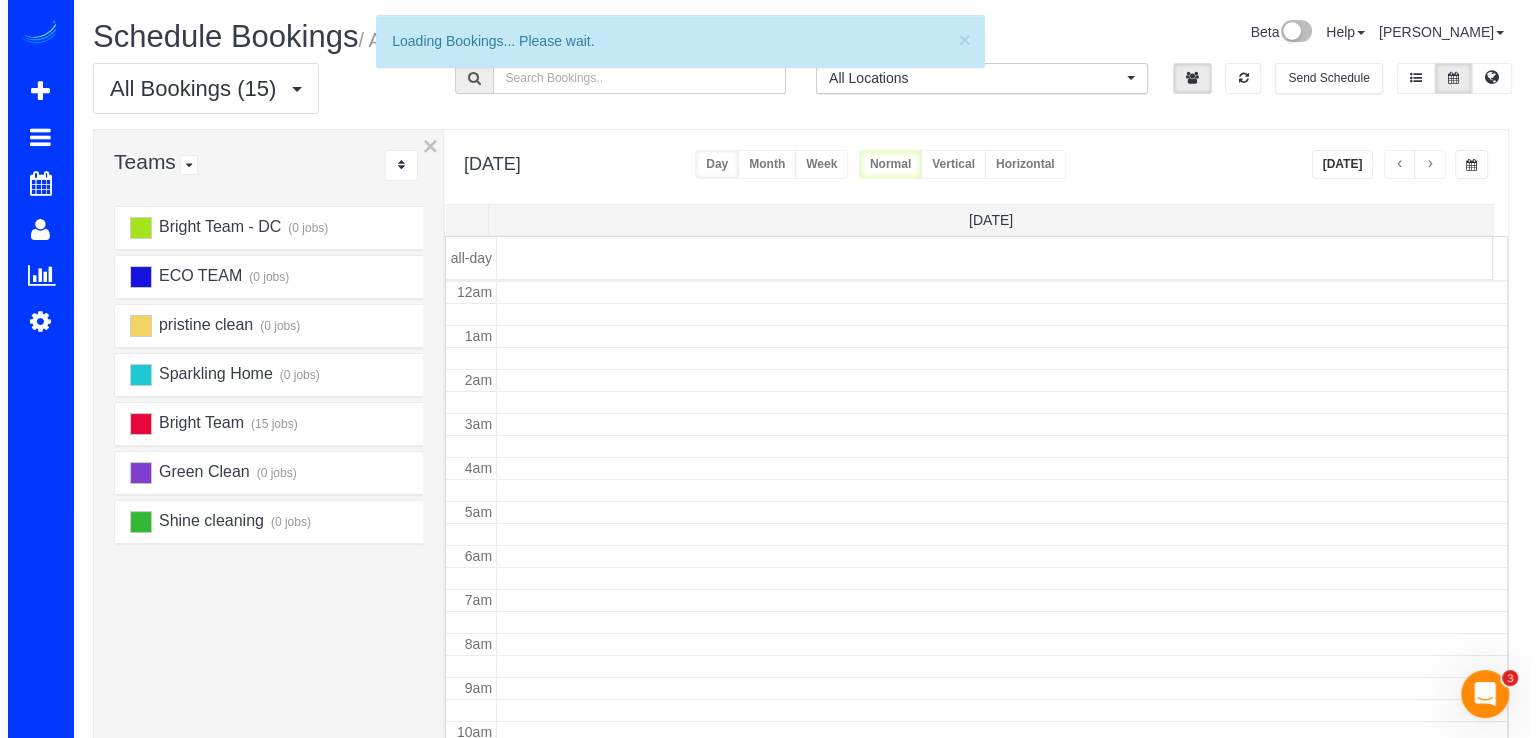 scroll, scrollTop: 263, scrollLeft: 0, axis: vertical 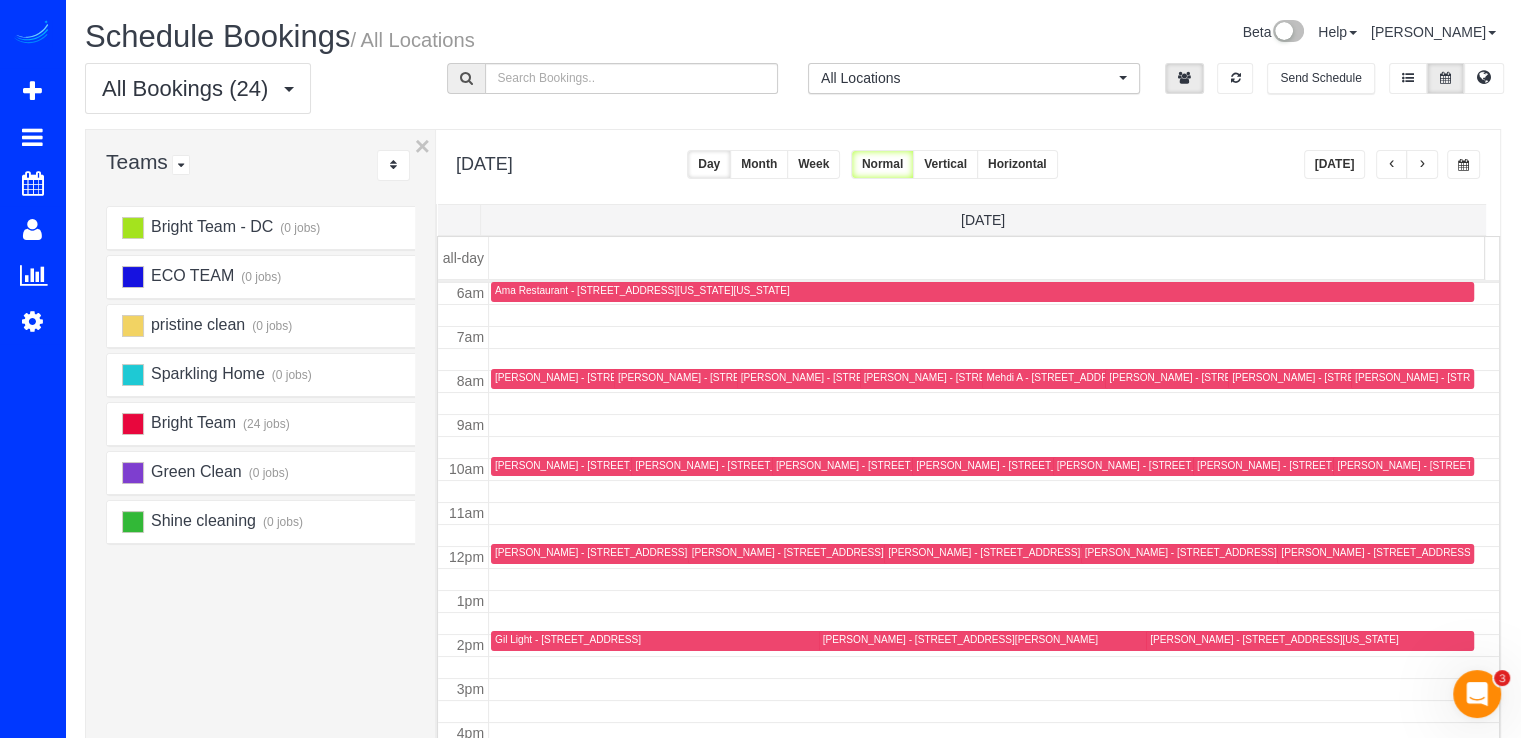 click on "[PERSON_NAME] - [STREET_ADDRESS][US_STATE]" at bounding box center [1233, 377] 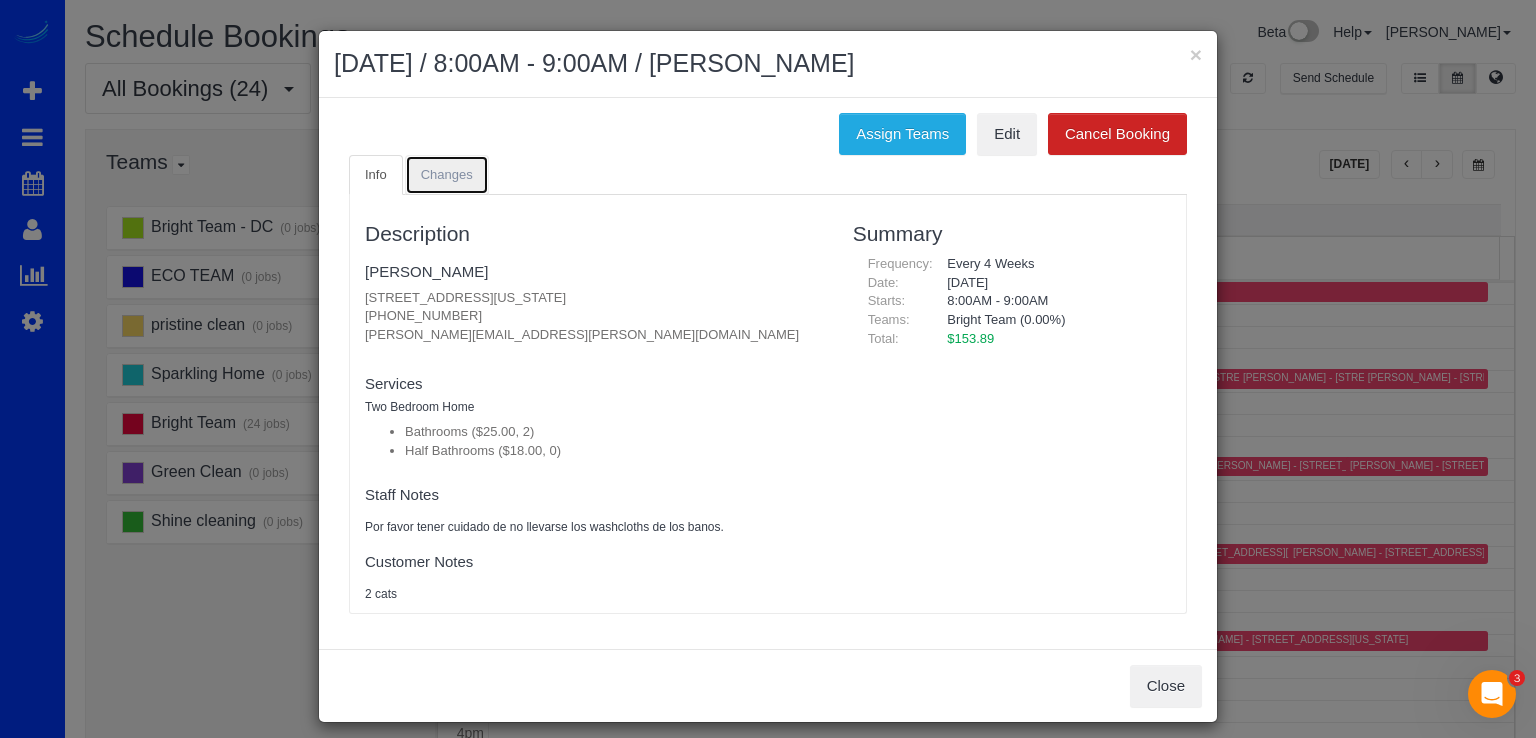 click on "Changes" at bounding box center [447, 174] 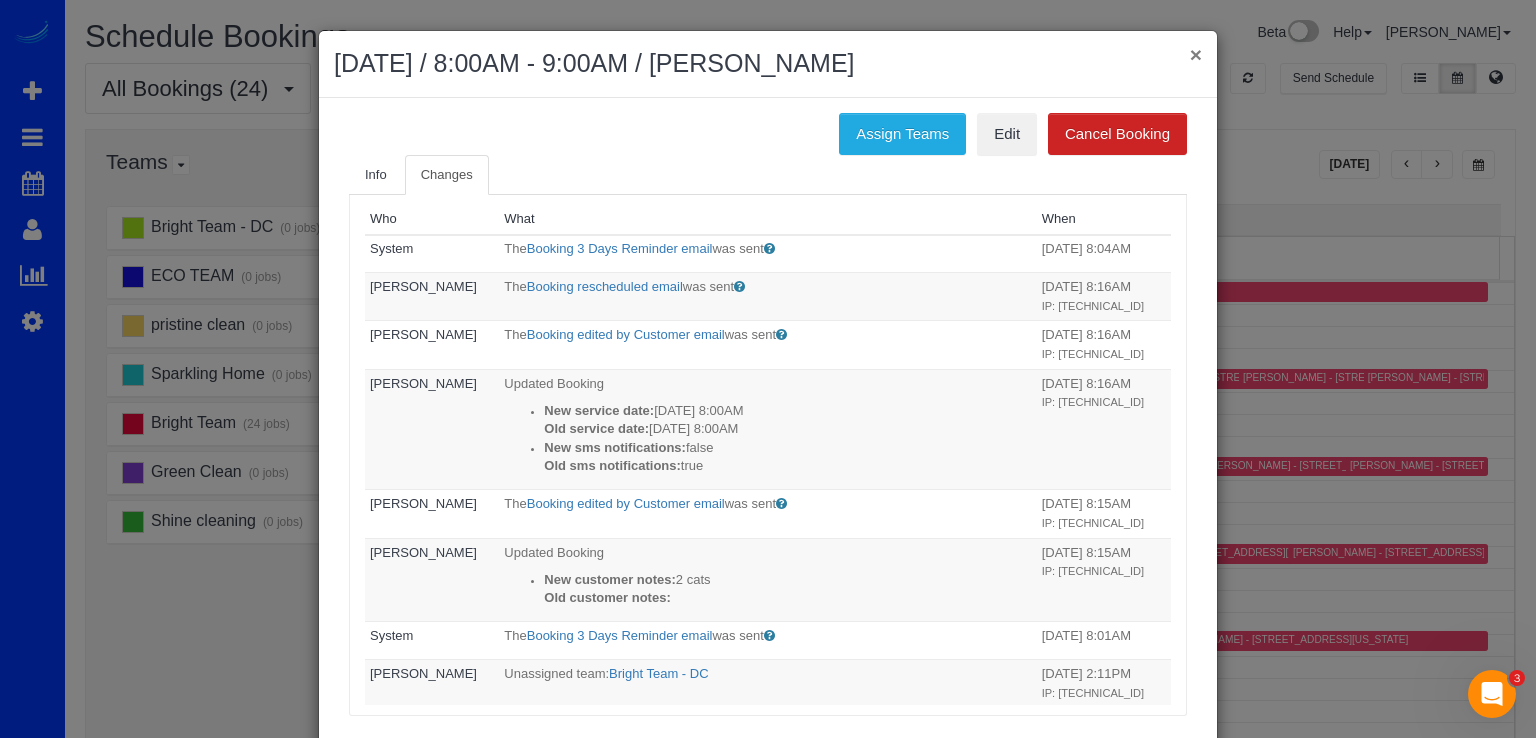 click on "×" at bounding box center (1196, 54) 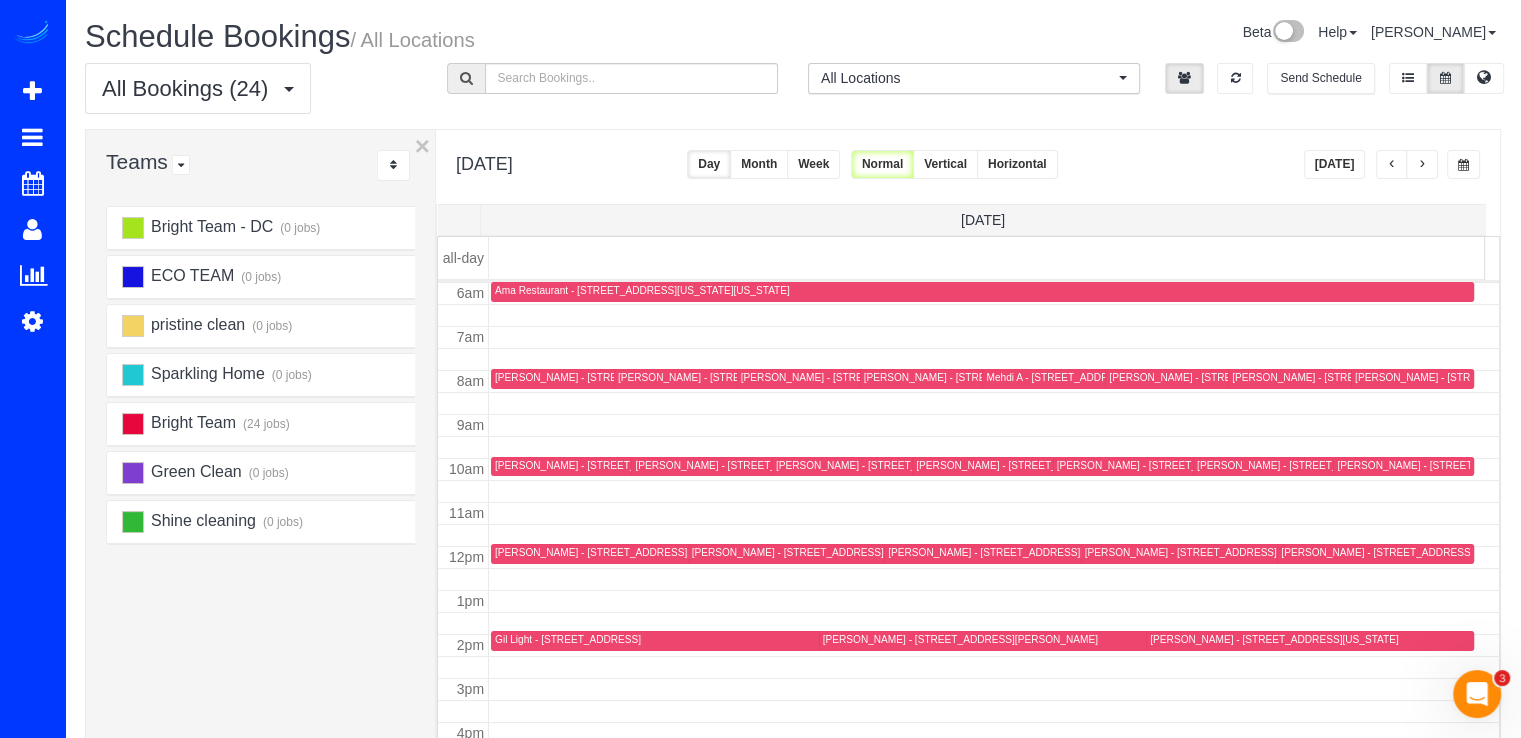 click on "[PERSON_NAME] - [STREET_ADDRESS][US_STATE]" at bounding box center (619, 465) 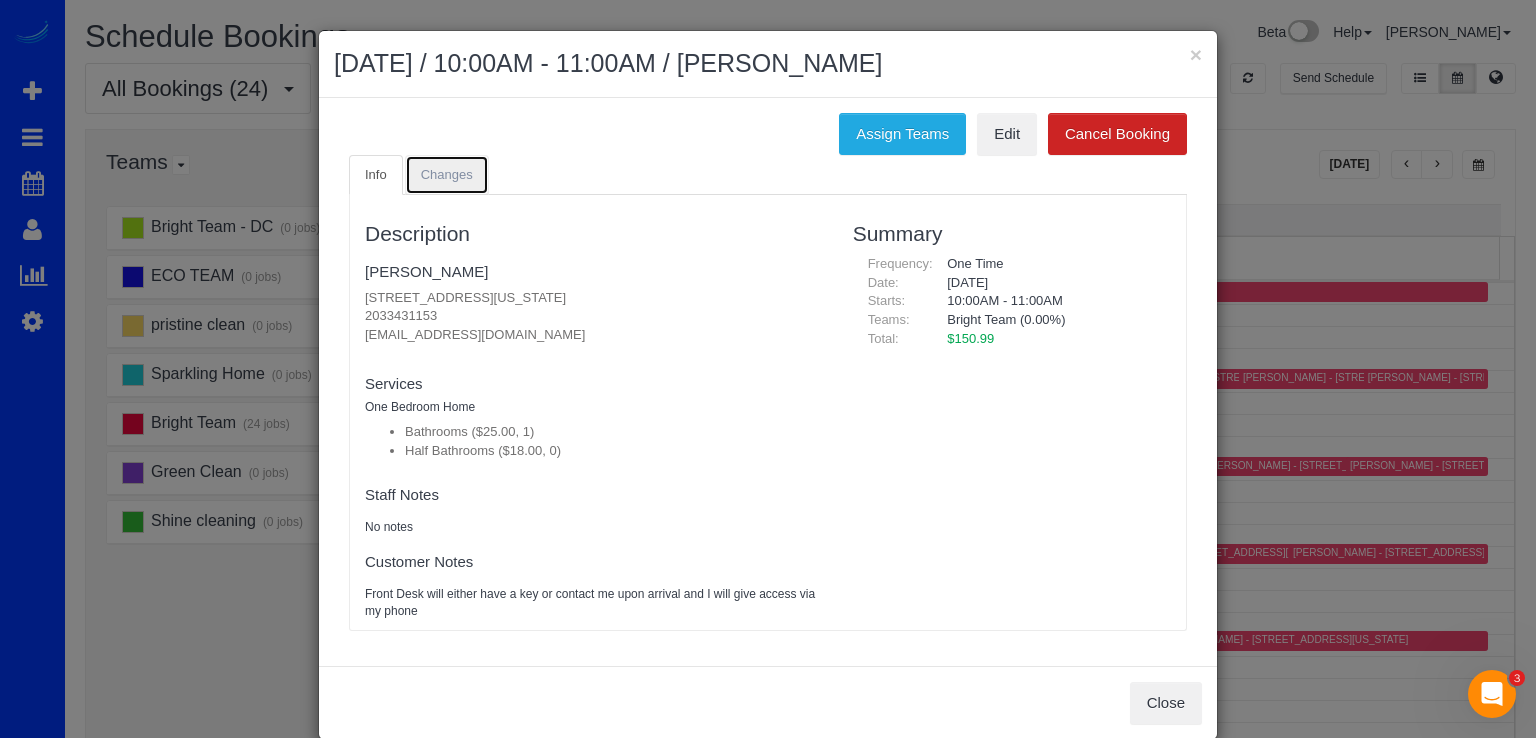 click on "Changes" at bounding box center [447, 175] 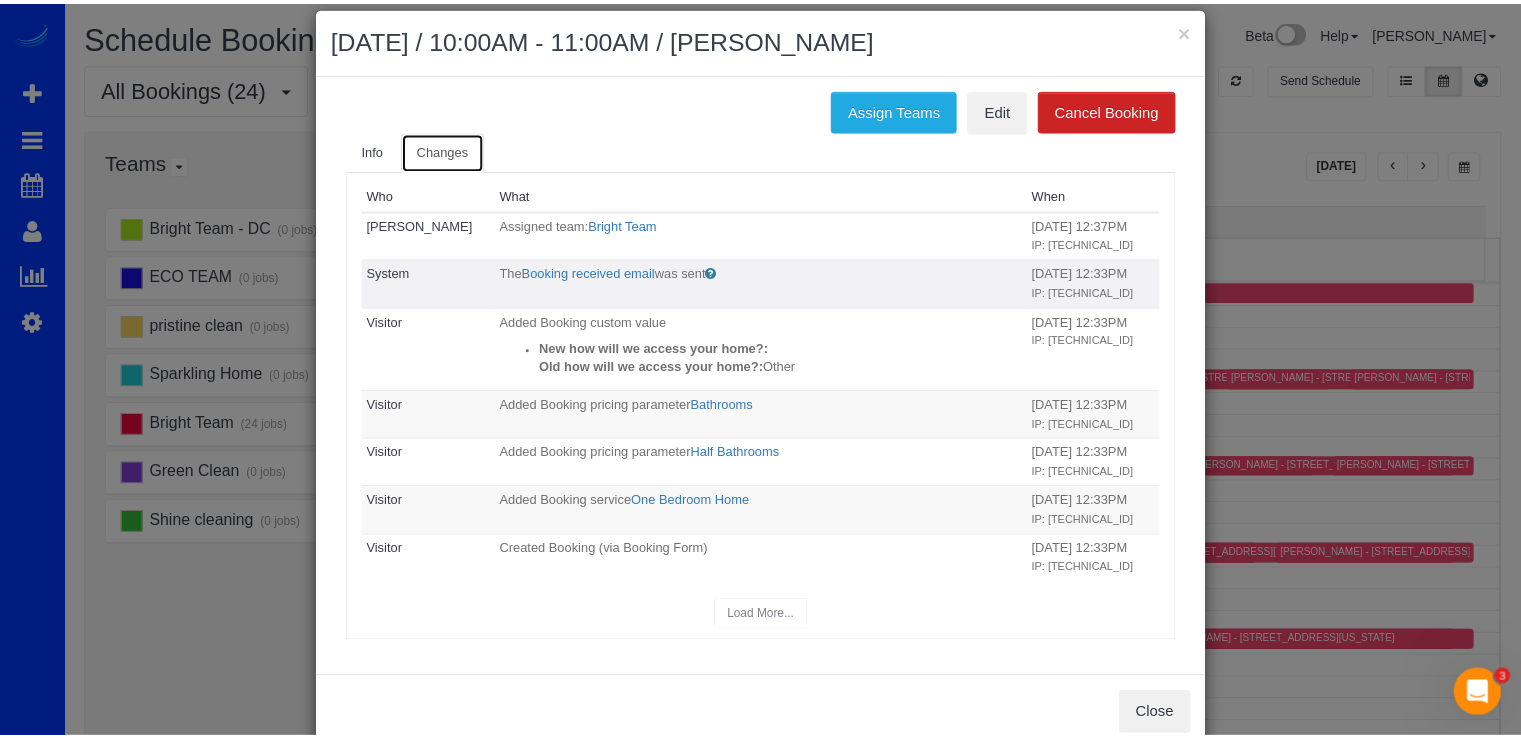 scroll, scrollTop: 0, scrollLeft: 0, axis: both 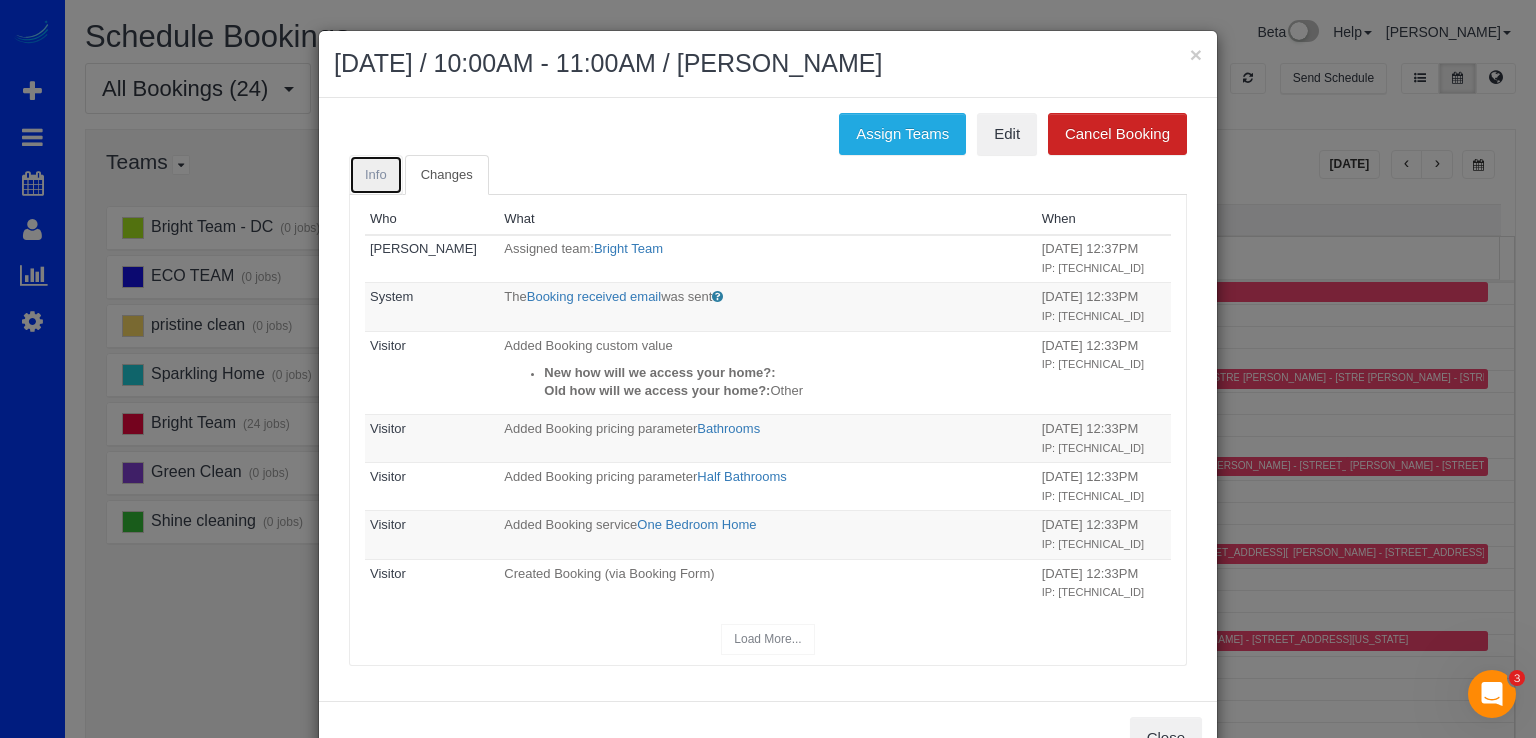 click on "Info" at bounding box center [376, 175] 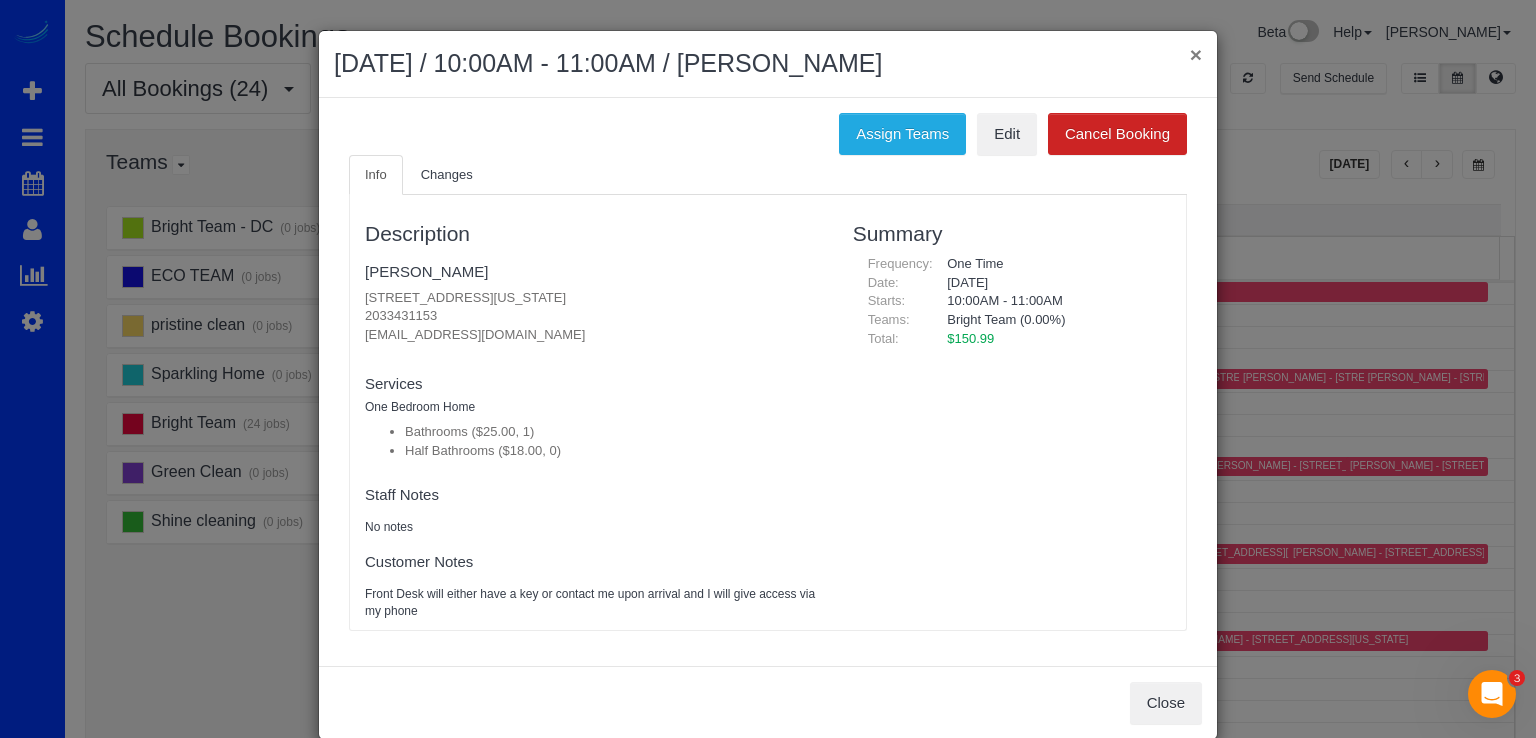 click on "×" at bounding box center (1196, 54) 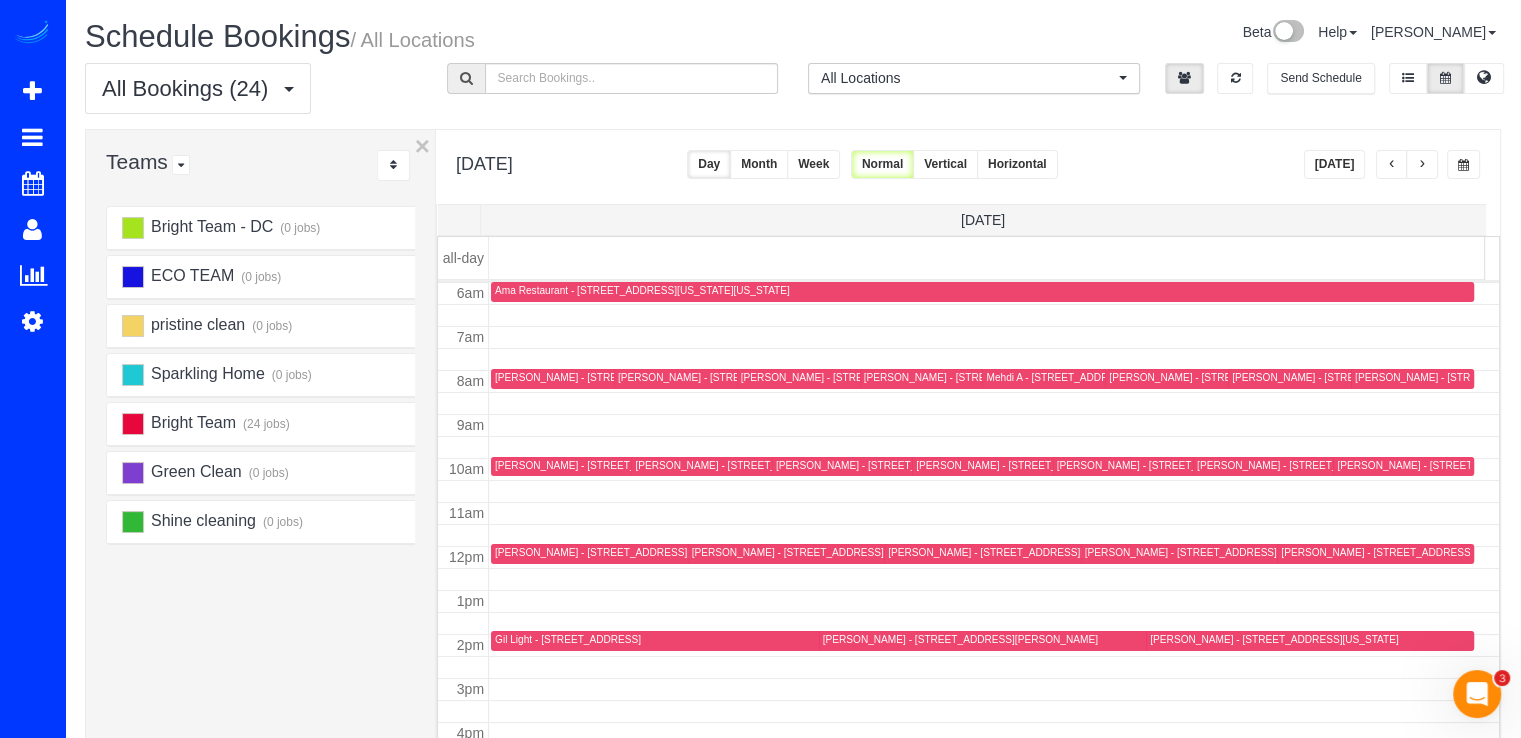 click on "[PERSON_NAME] - [STREET_ADDRESS][US_STATE]" at bounding box center (1403, 466) 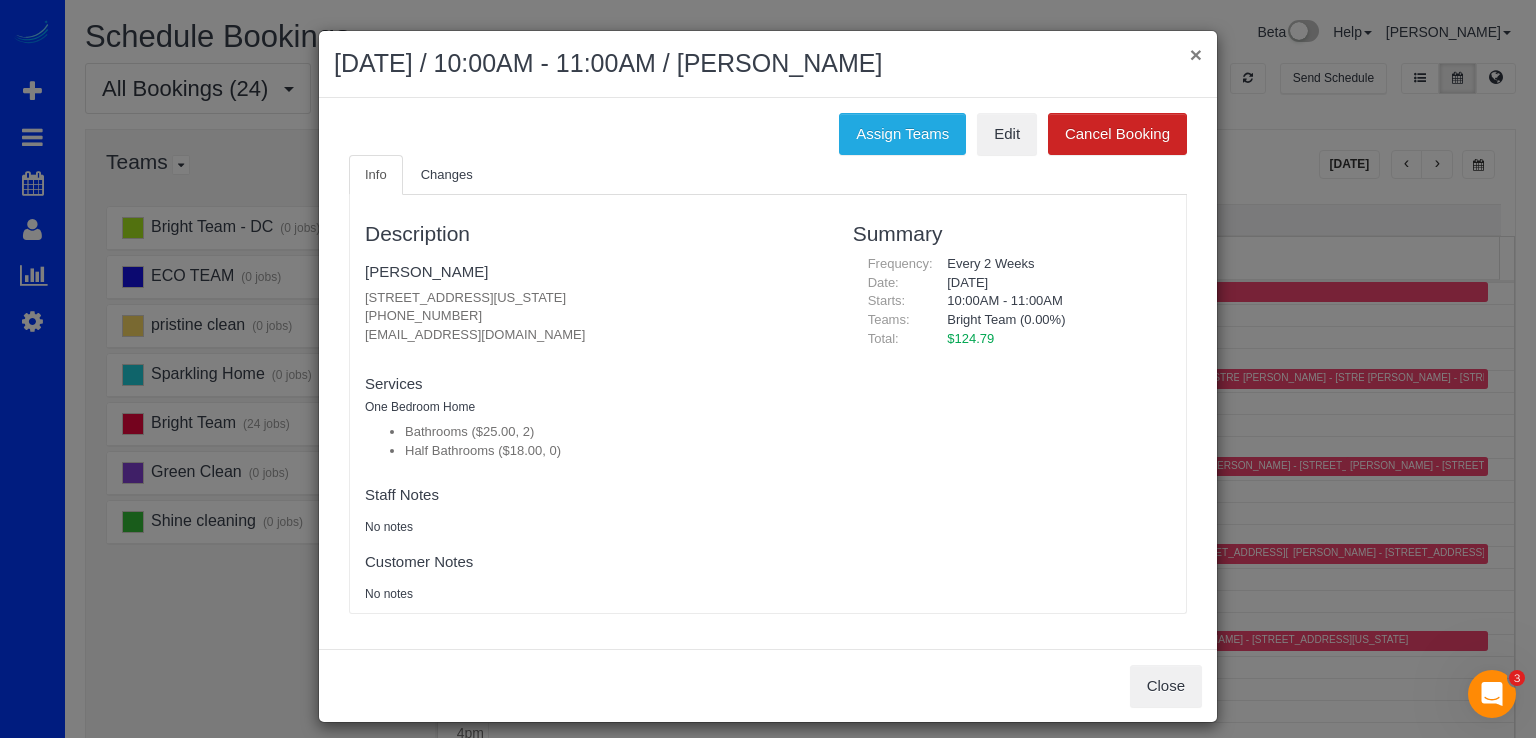 click on "×
July 11, 2025 /
10:00AM - 11:00AM /
Sydney Gertzog" at bounding box center [768, 64] 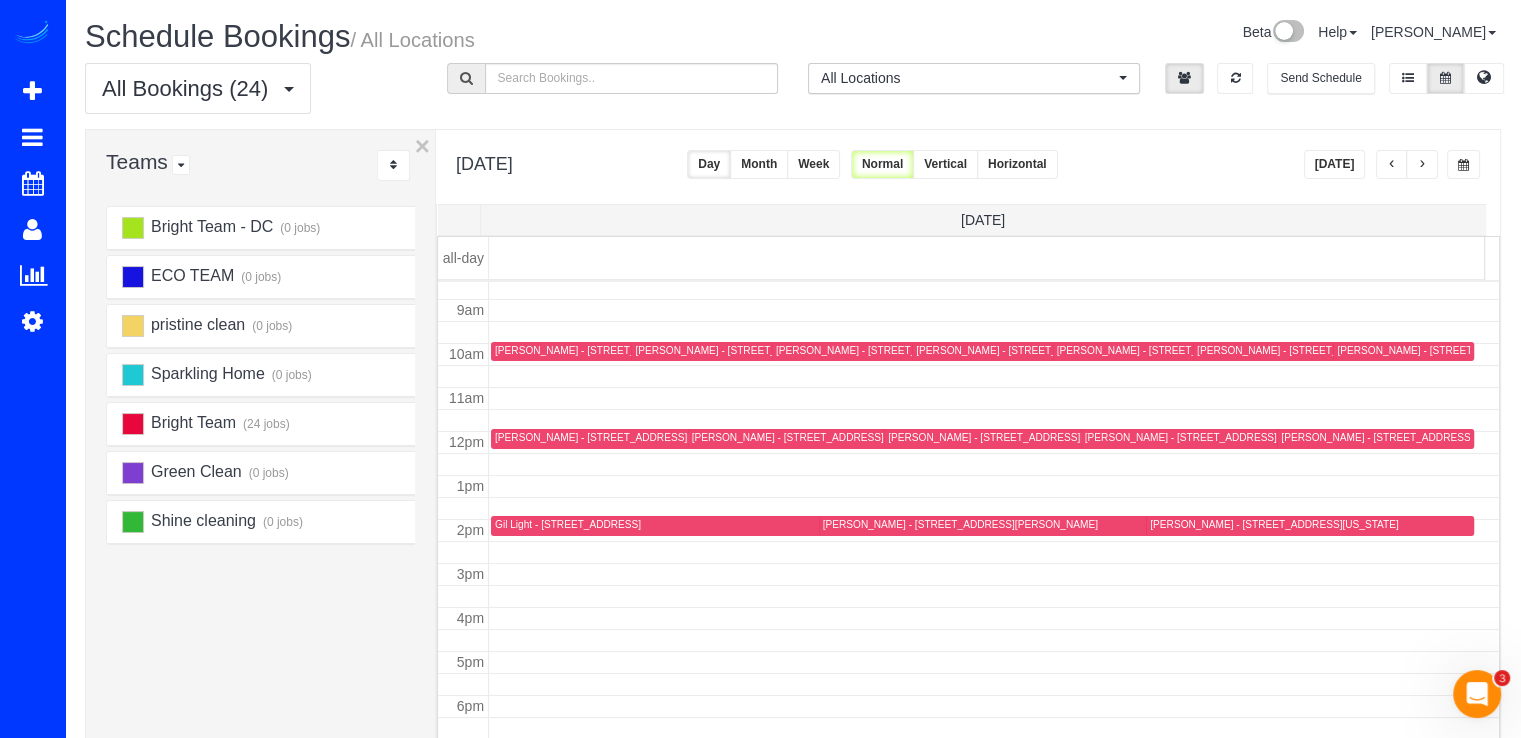 scroll, scrollTop: 398, scrollLeft: 0, axis: vertical 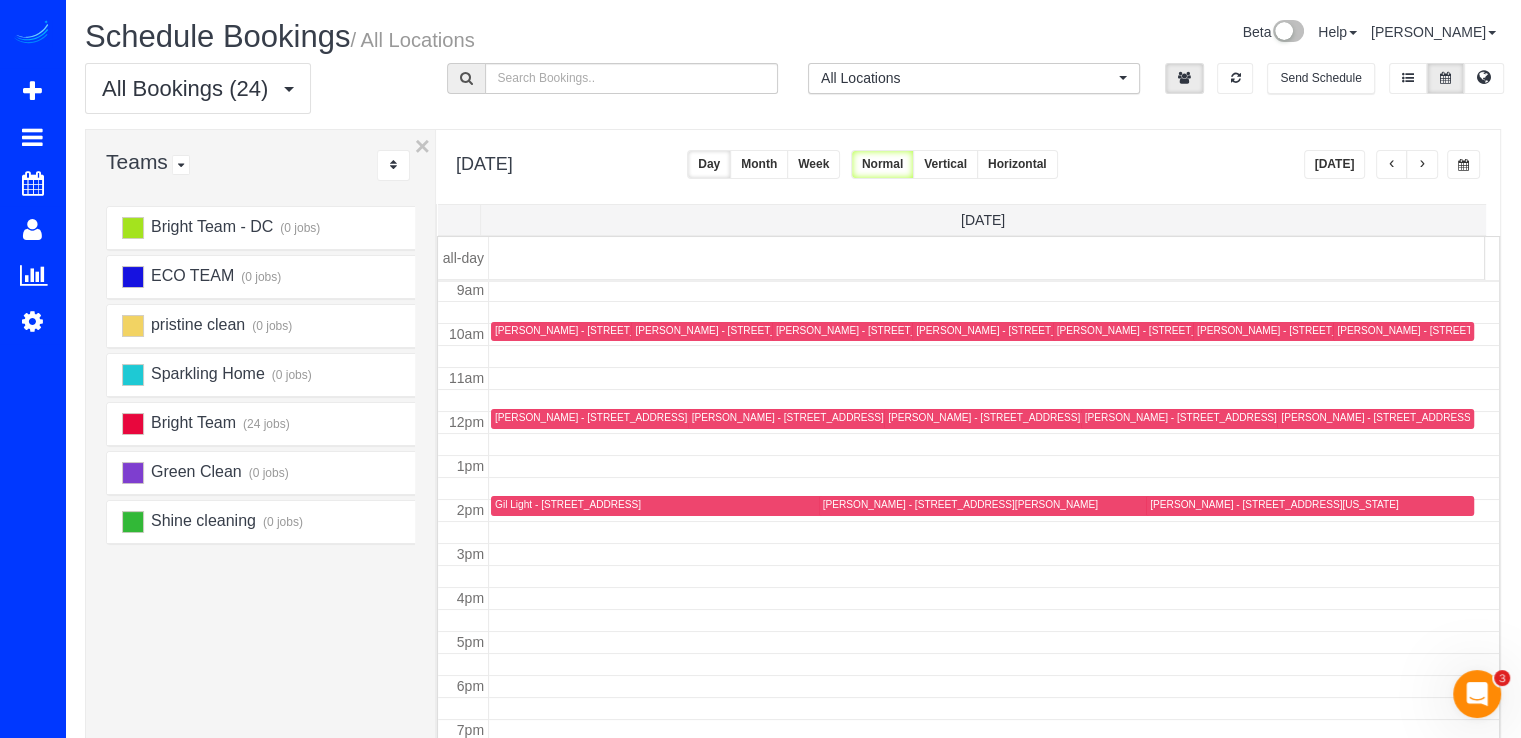 click at bounding box center [1392, 165] 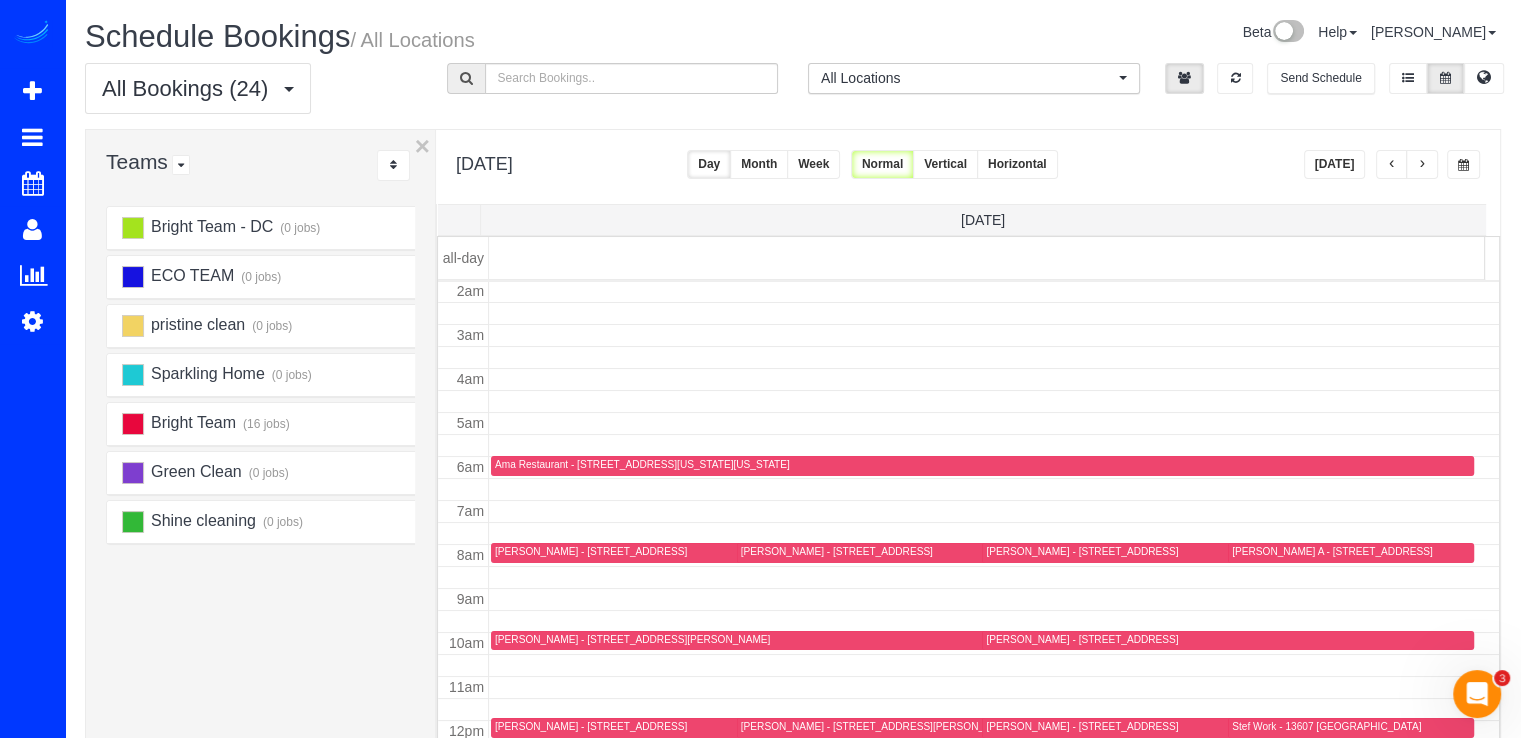 scroll, scrollTop: 63, scrollLeft: 0, axis: vertical 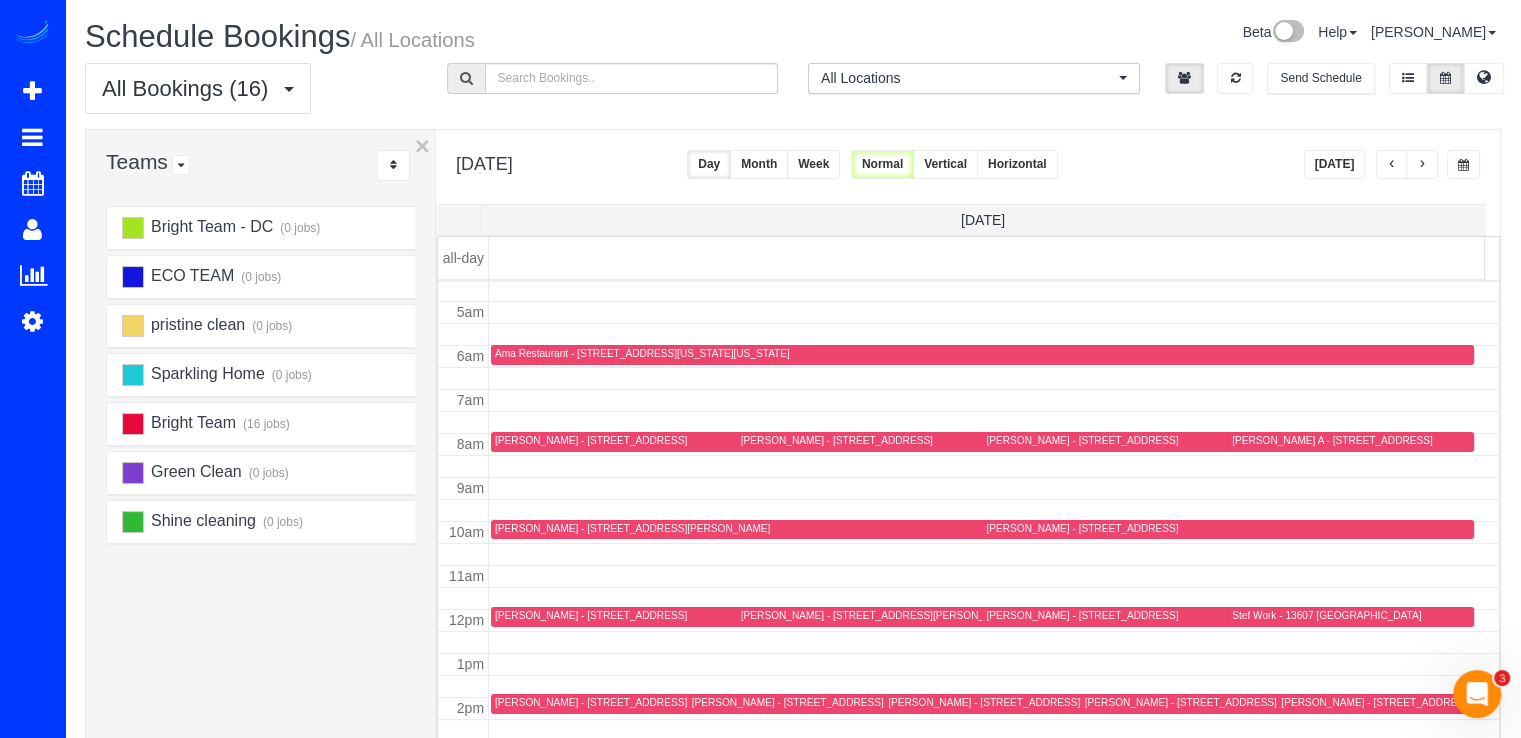 click at bounding box center [1422, 164] 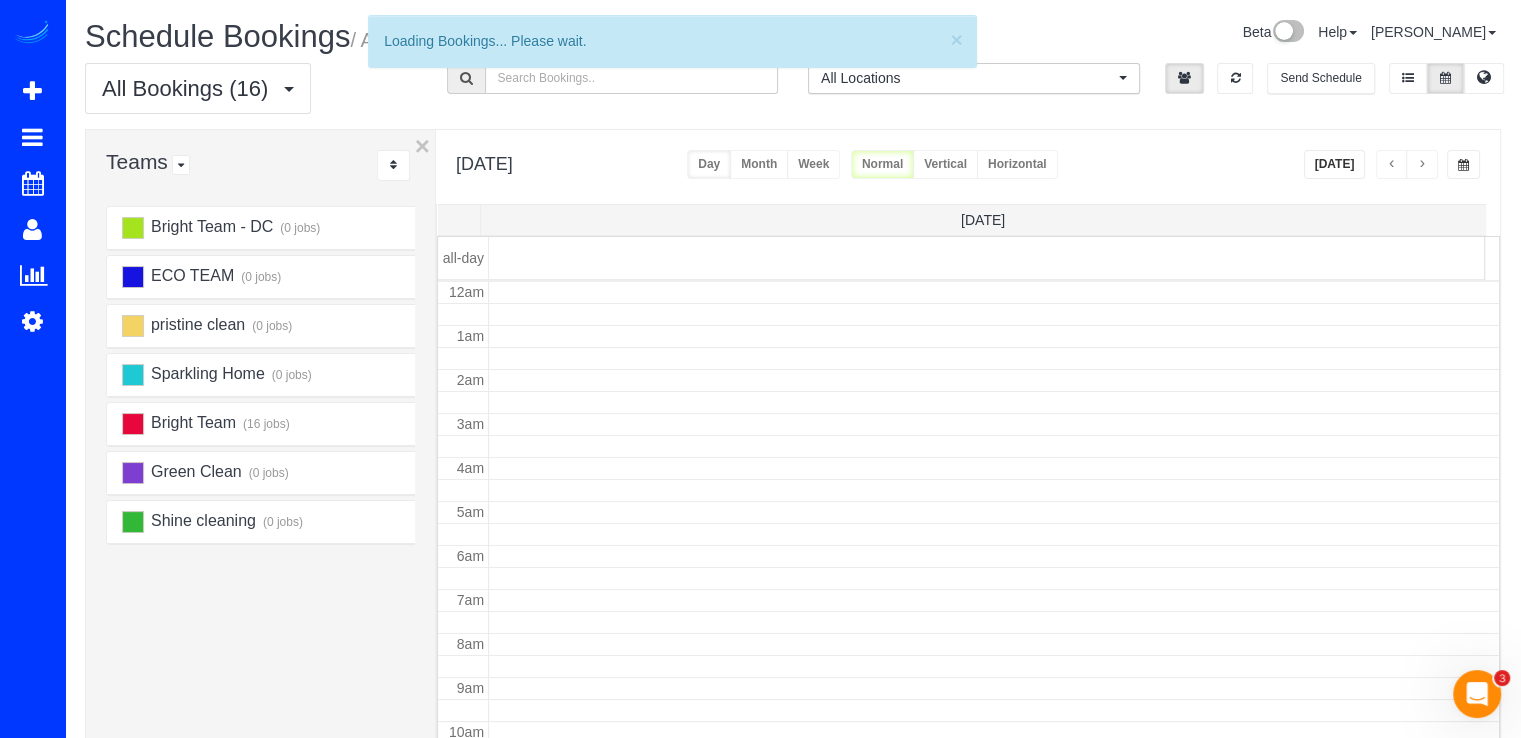 scroll, scrollTop: 263, scrollLeft: 0, axis: vertical 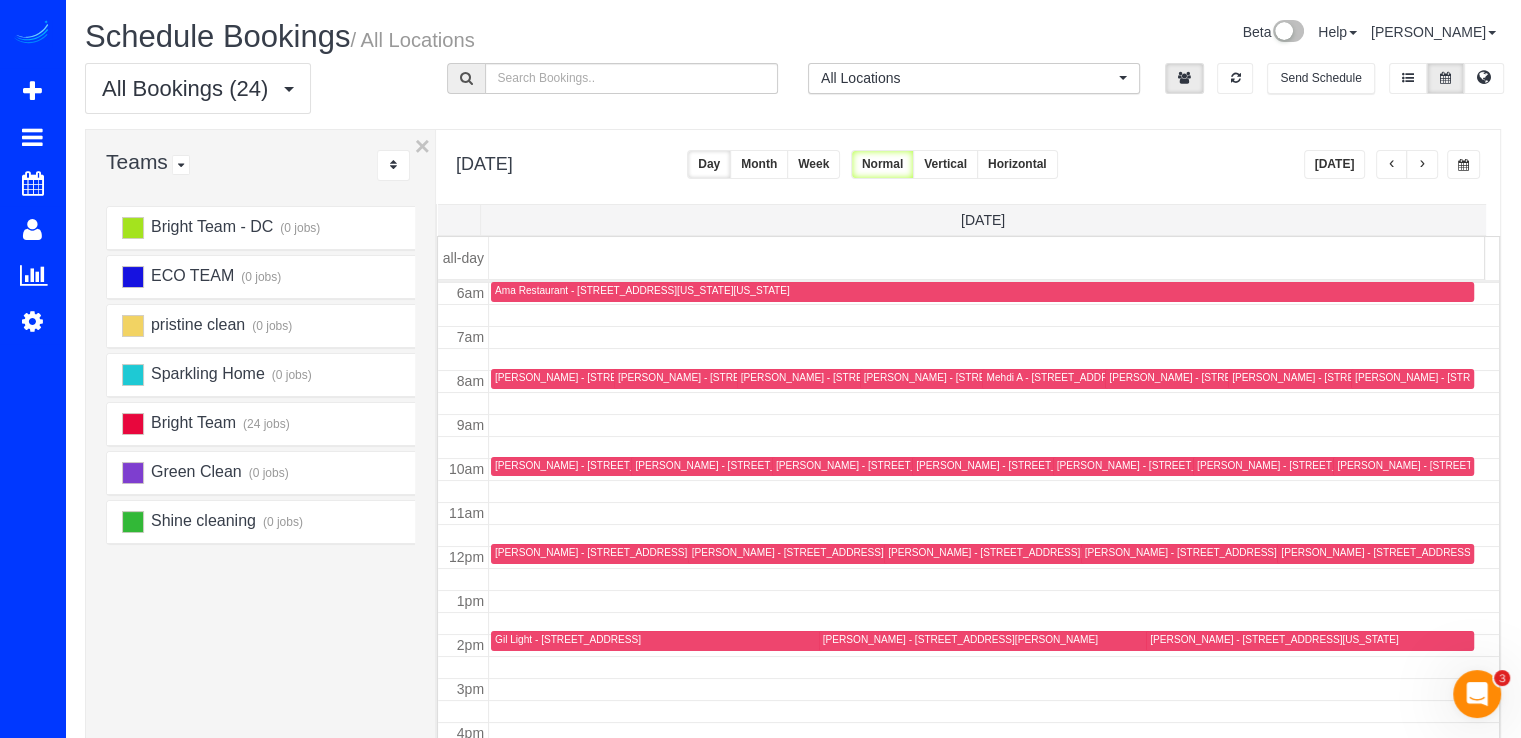 click at bounding box center [1392, 165] 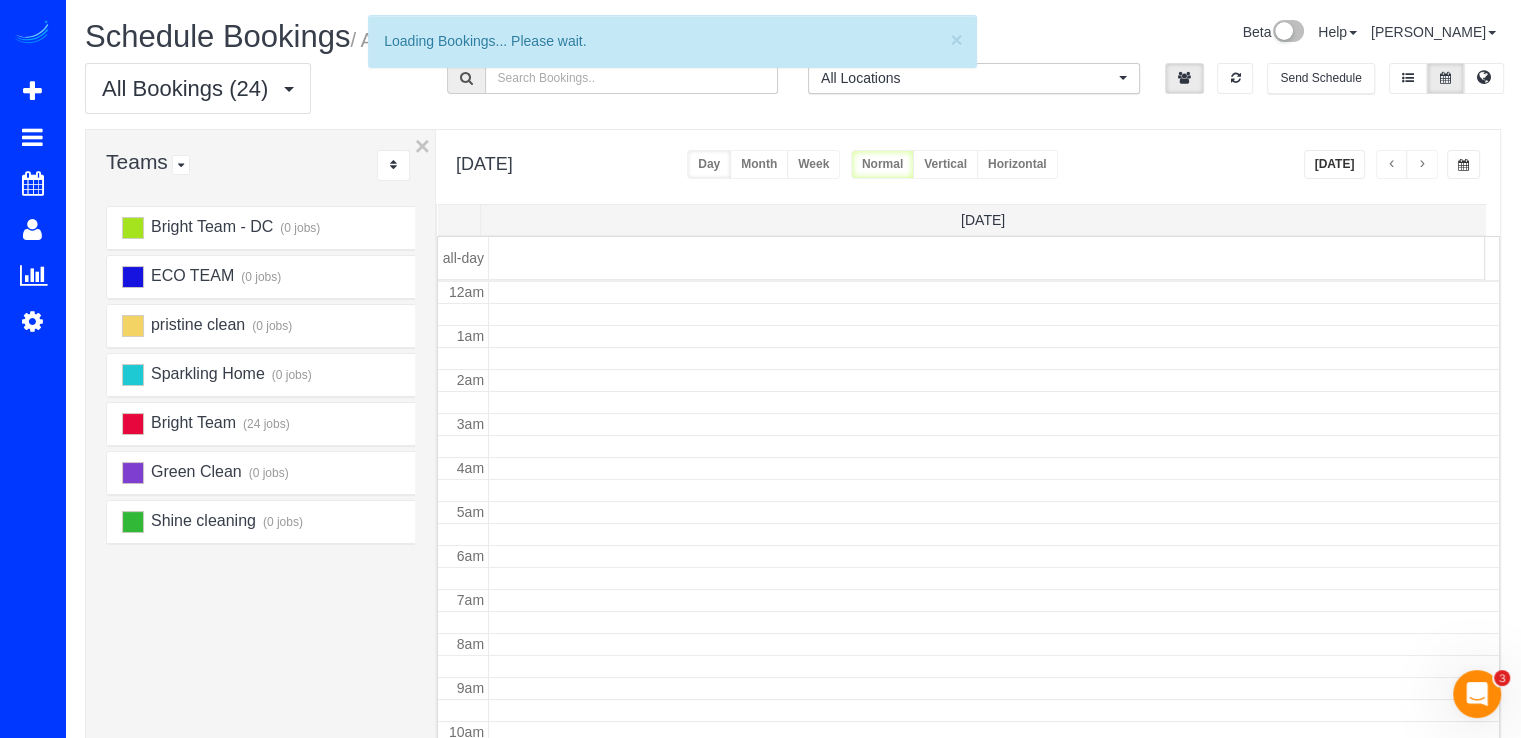 scroll, scrollTop: 263, scrollLeft: 0, axis: vertical 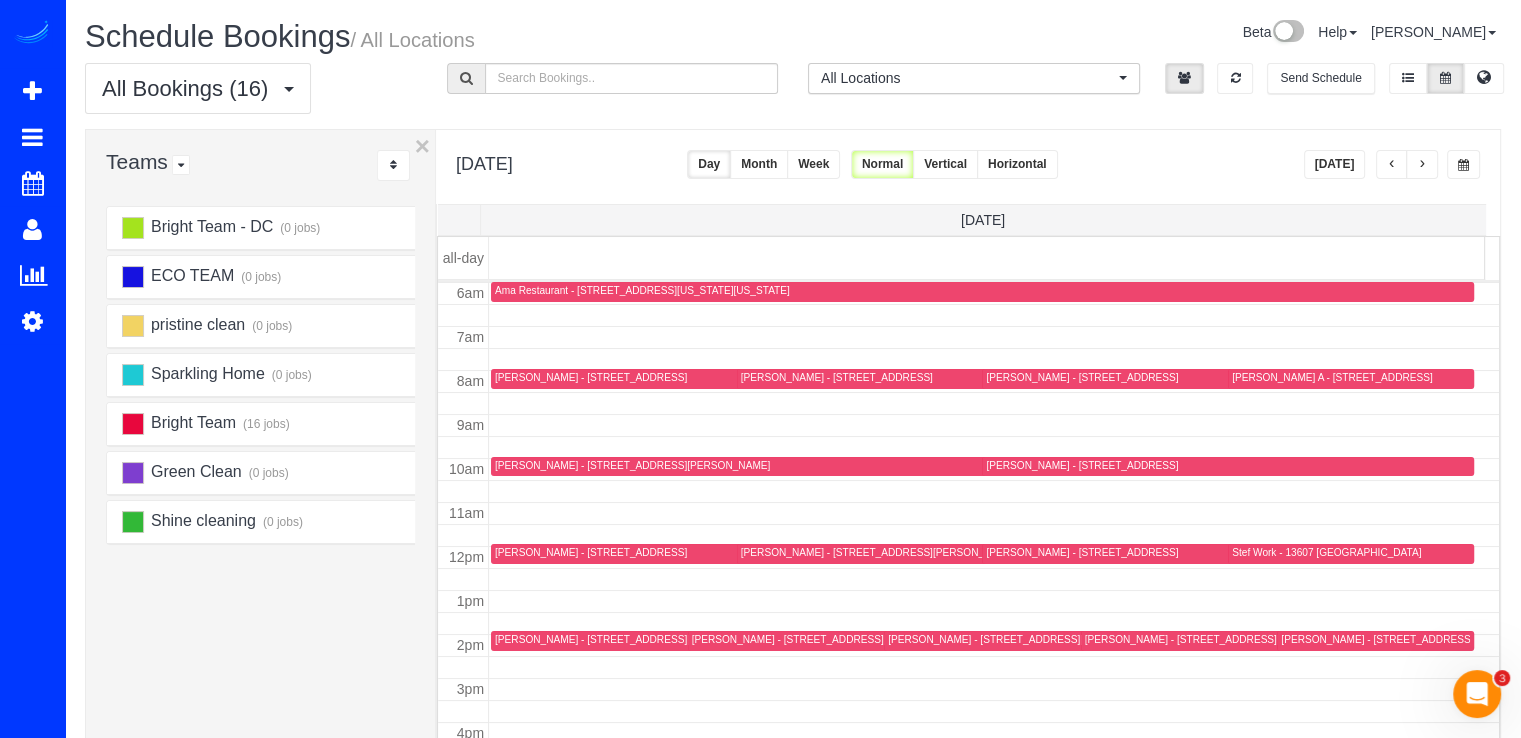 click on "[PERSON_NAME] - [STREET_ADDRESS]" at bounding box center [591, 377] 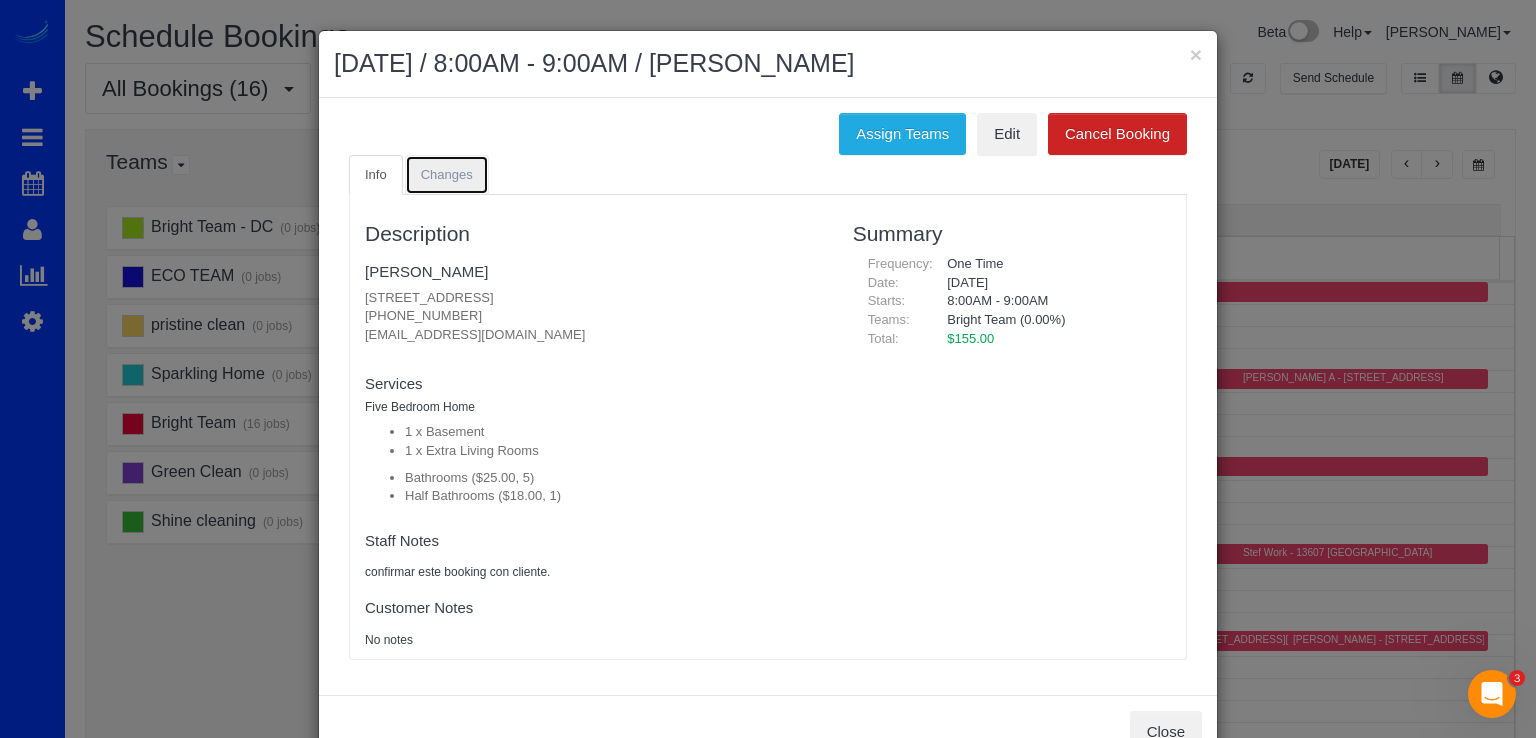 click on "Changes" at bounding box center (447, 175) 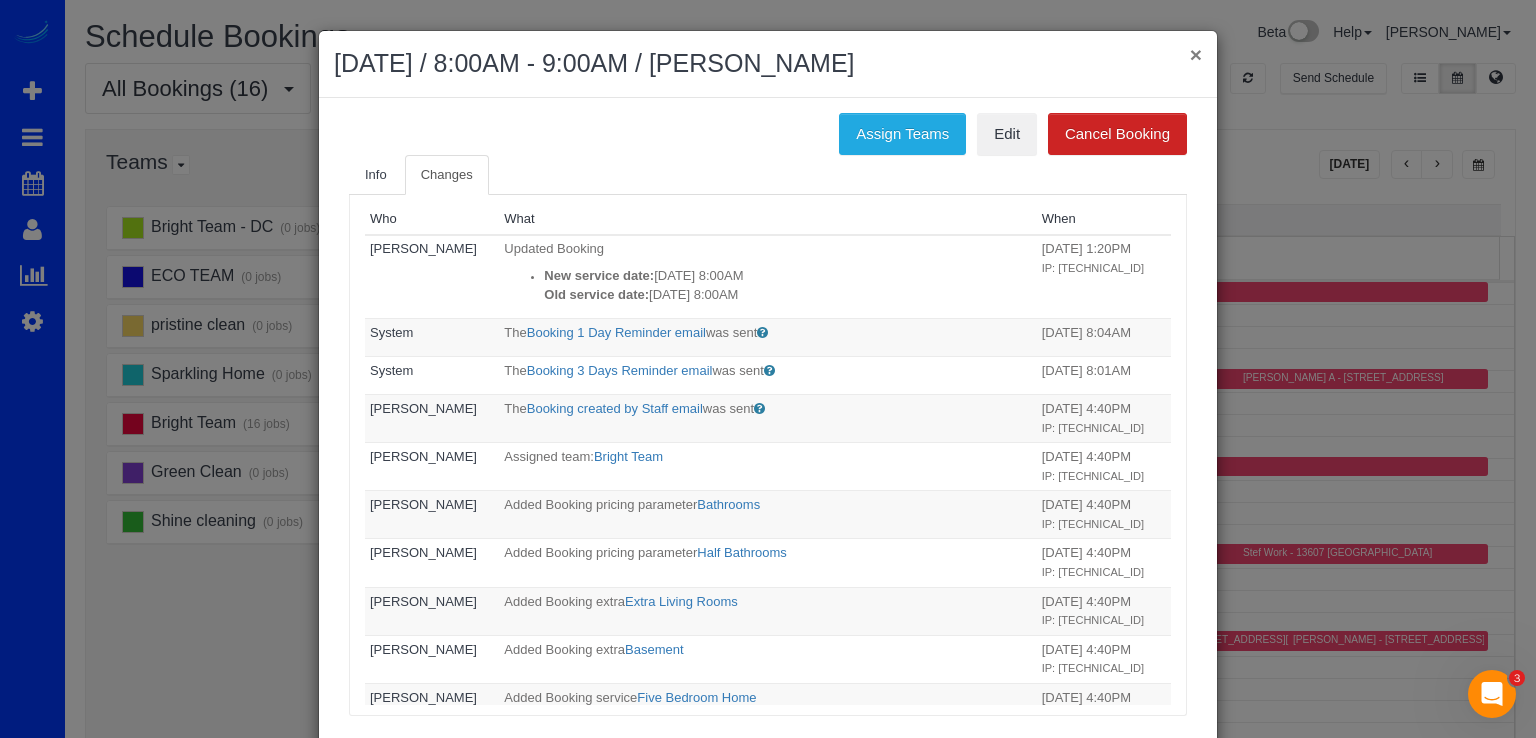 click on "×" at bounding box center (1196, 54) 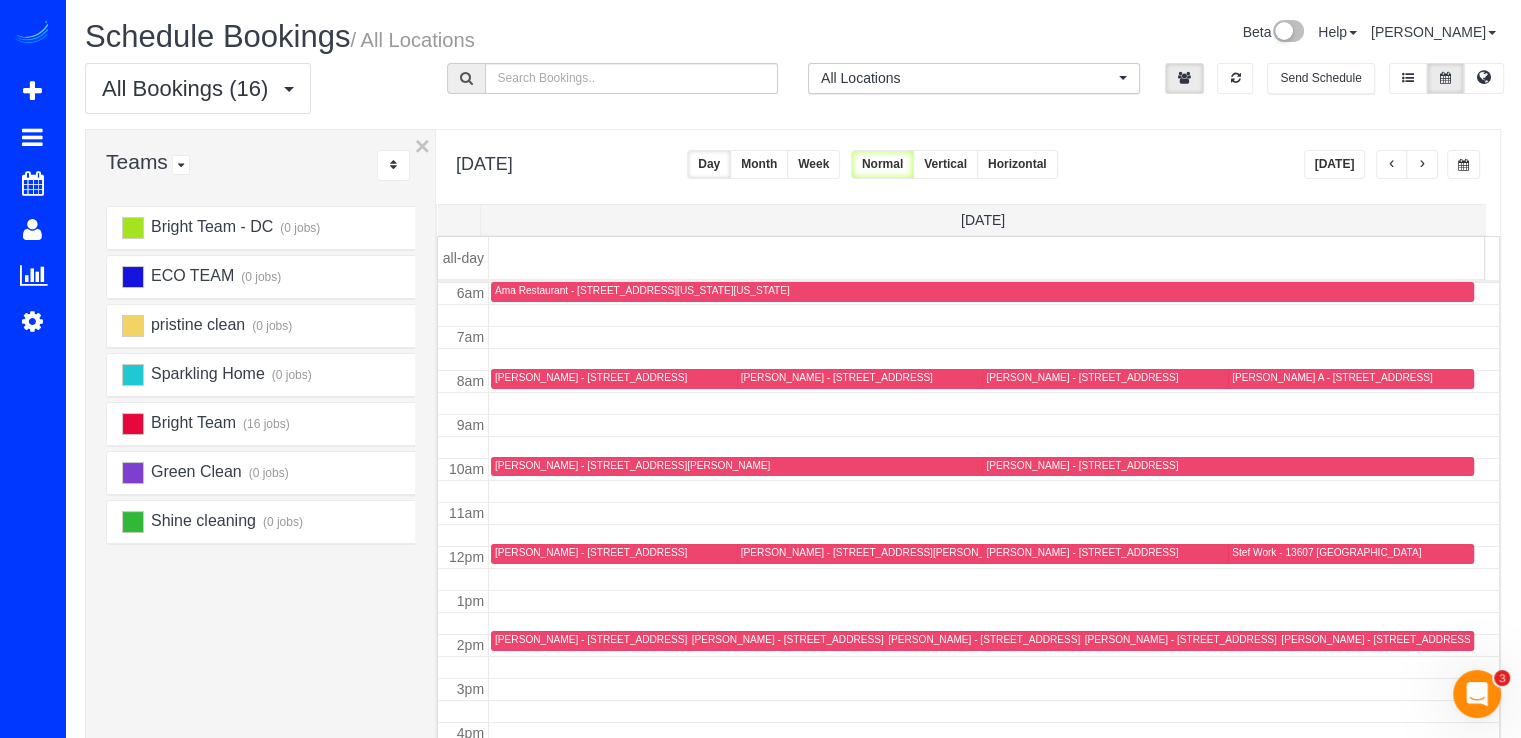 click at bounding box center (1422, 165) 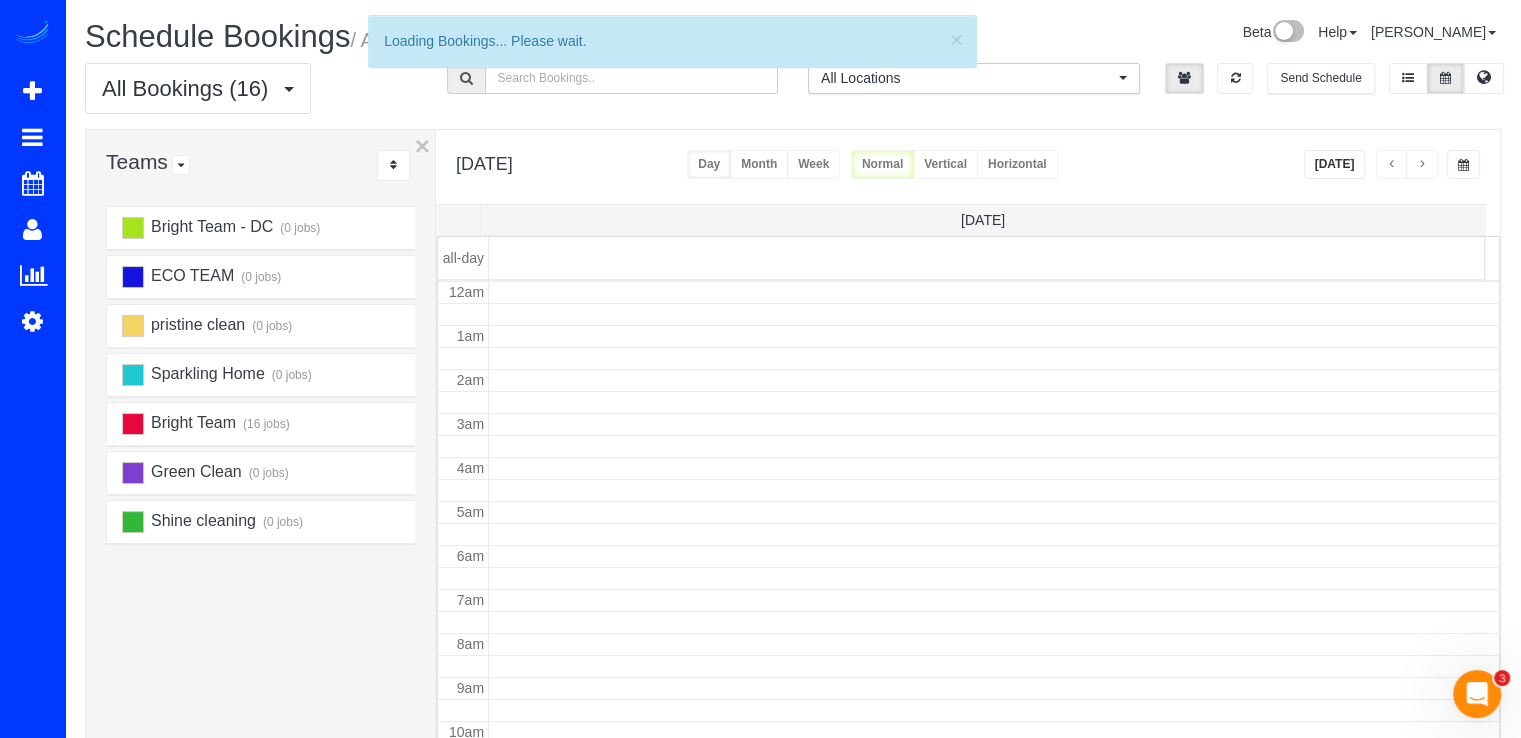 scroll, scrollTop: 263, scrollLeft: 0, axis: vertical 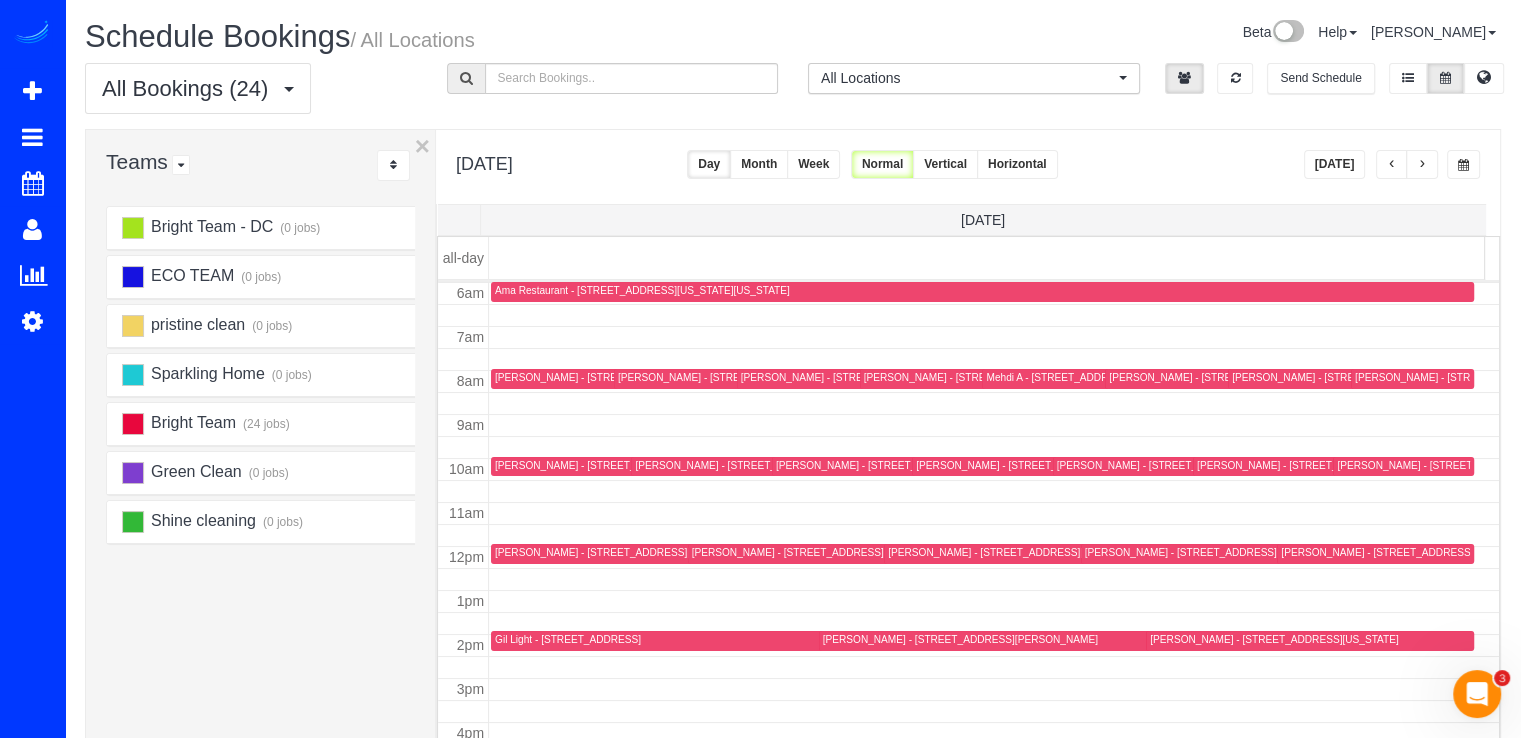 click at bounding box center [1392, 164] 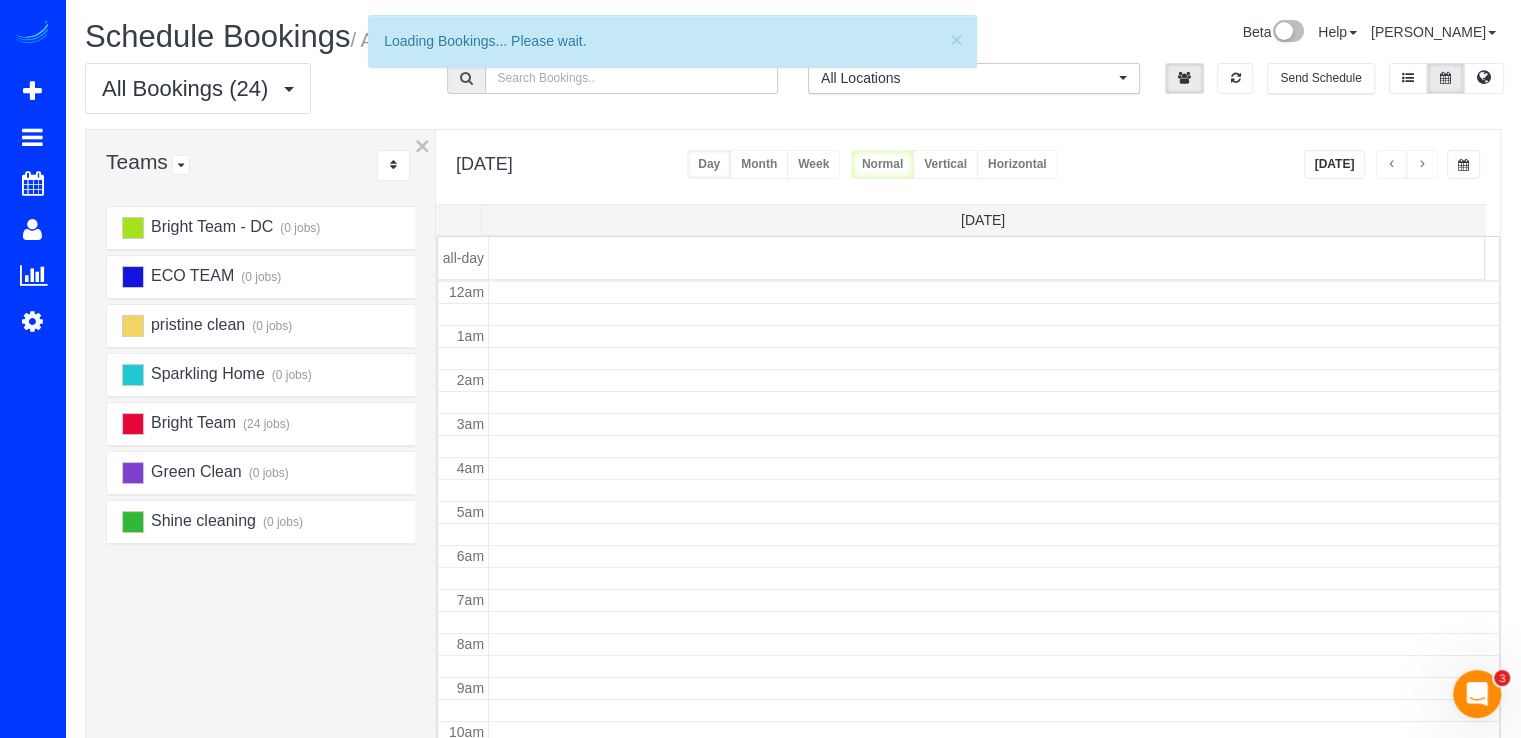 scroll, scrollTop: 263, scrollLeft: 0, axis: vertical 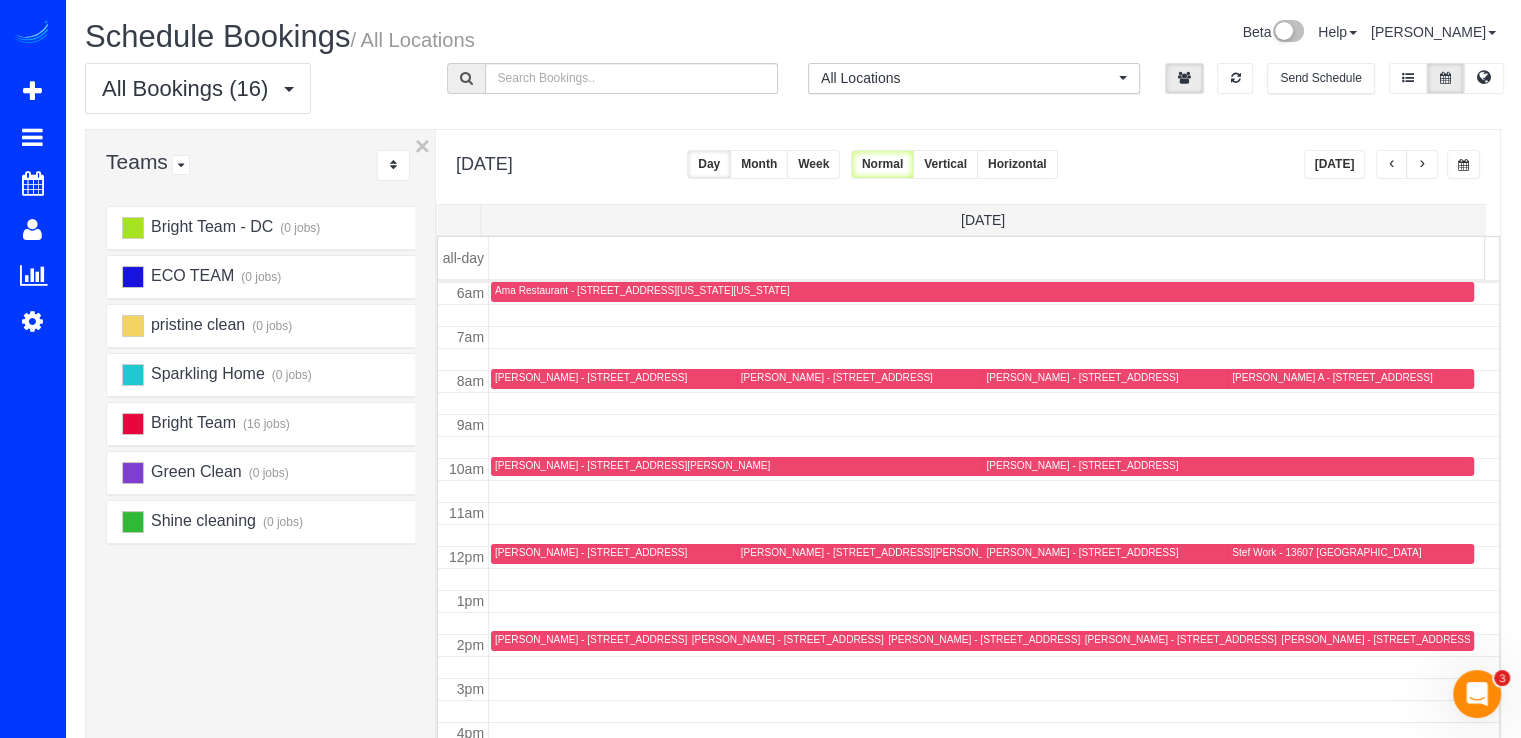 click on "[PERSON_NAME] - [STREET_ADDRESS]" at bounding box center (591, 377) 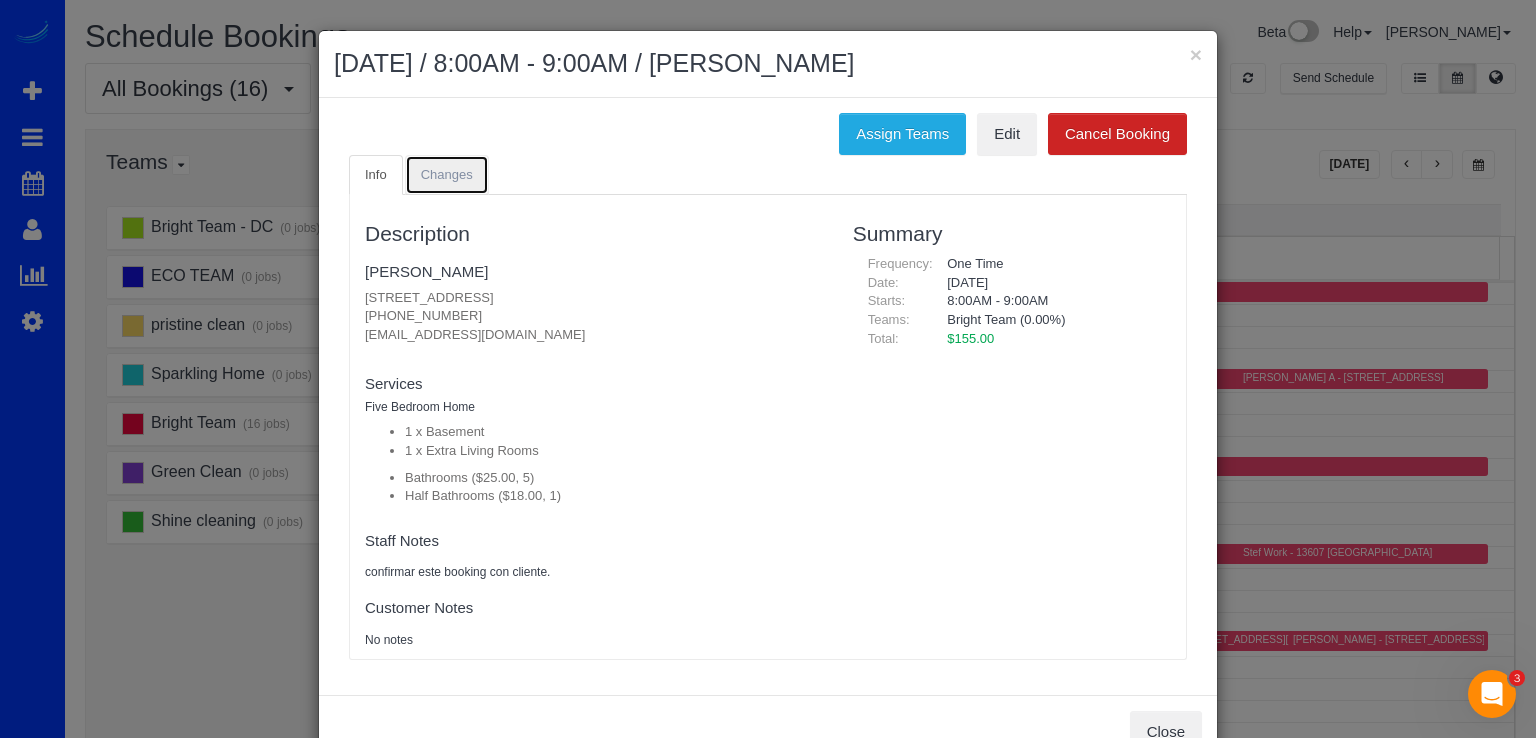 click on "Changes" at bounding box center [447, 174] 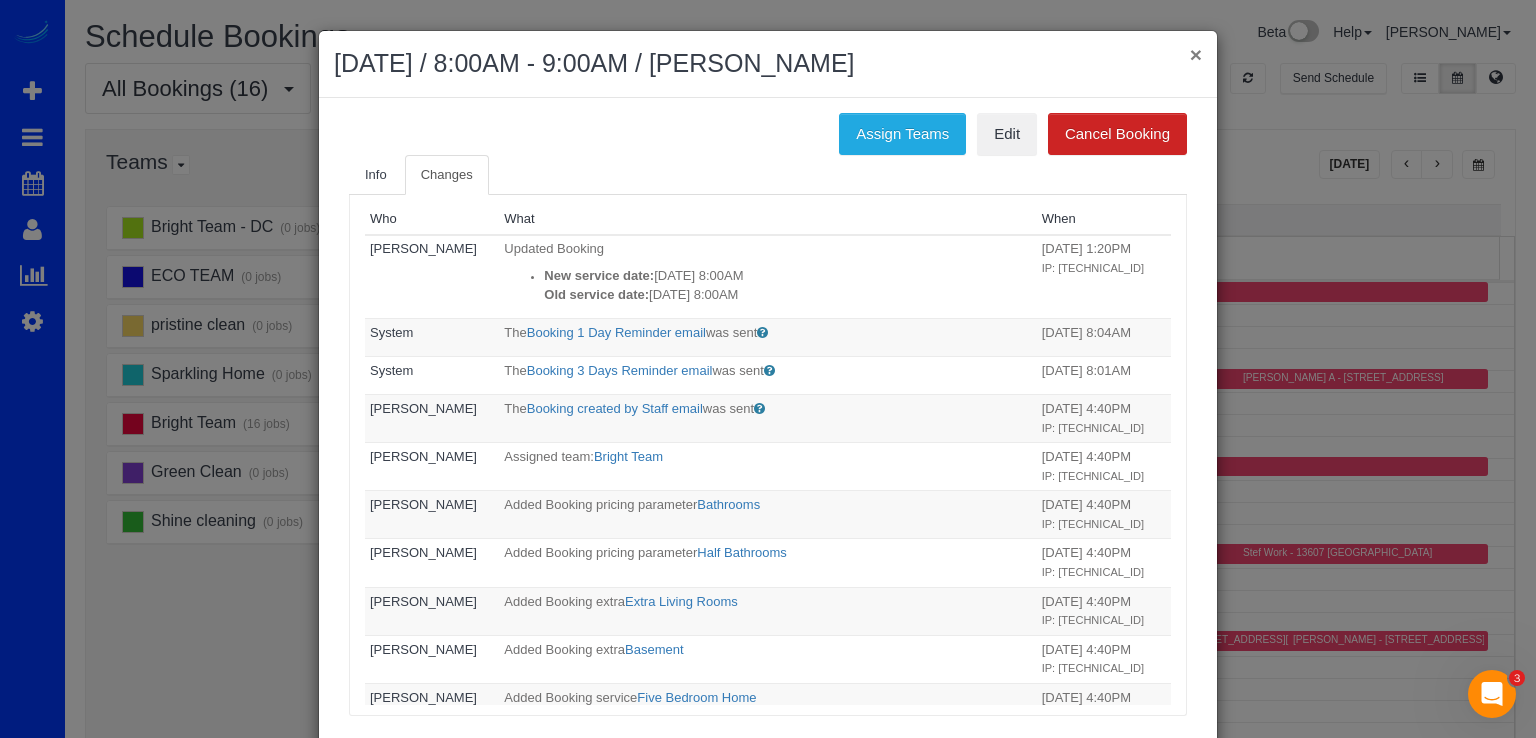 click on "×" at bounding box center [1196, 54] 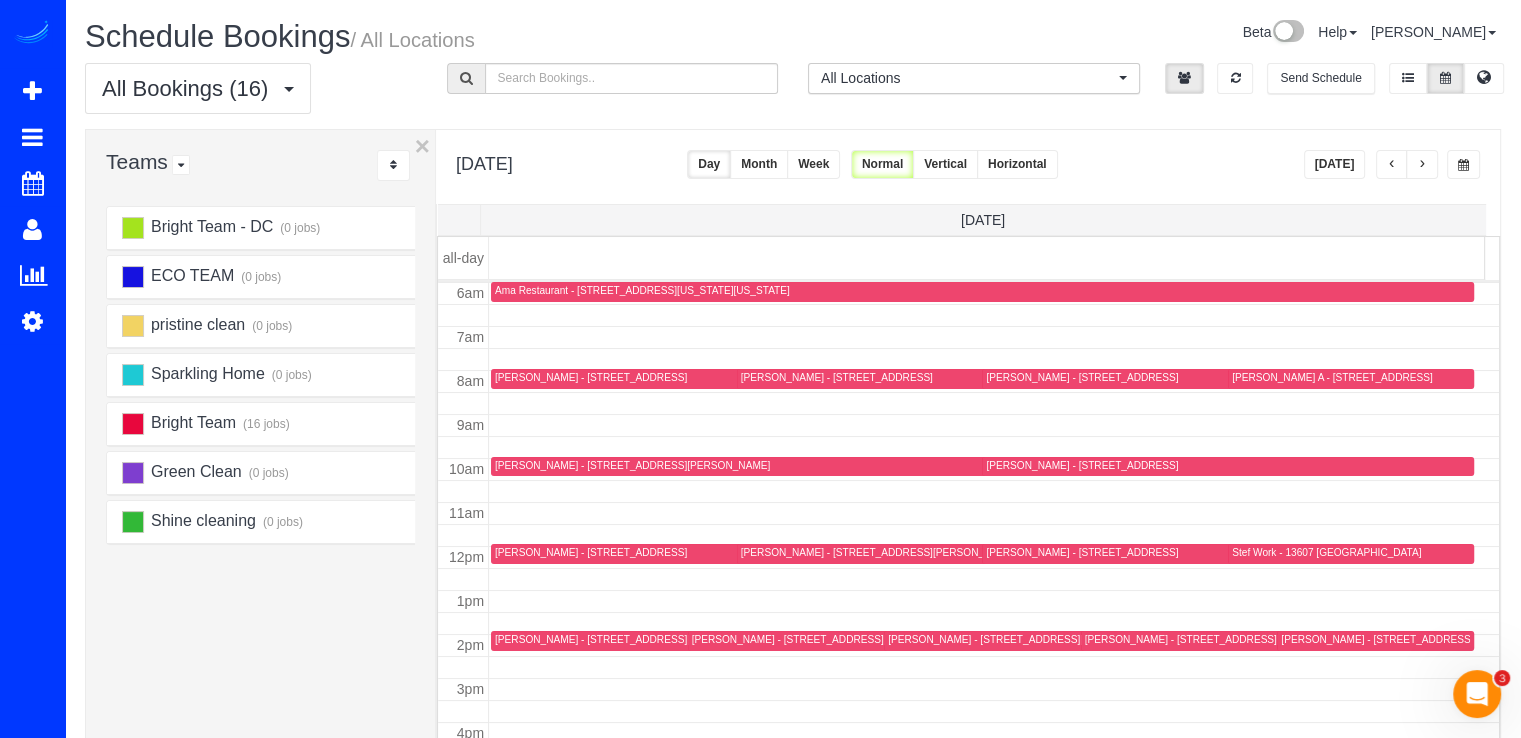 click at bounding box center (1392, 165) 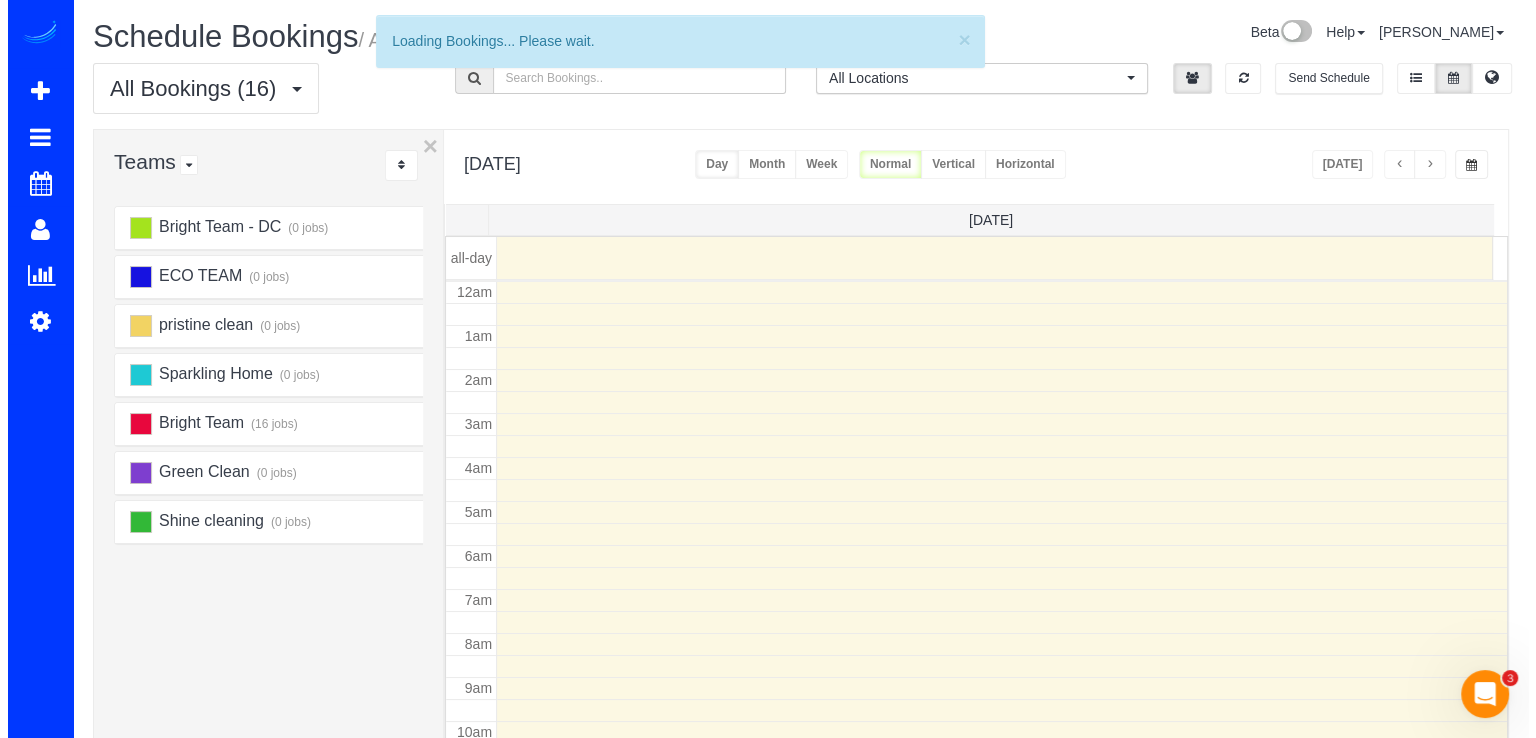 scroll, scrollTop: 263, scrollLeft: 0, axis: vertical 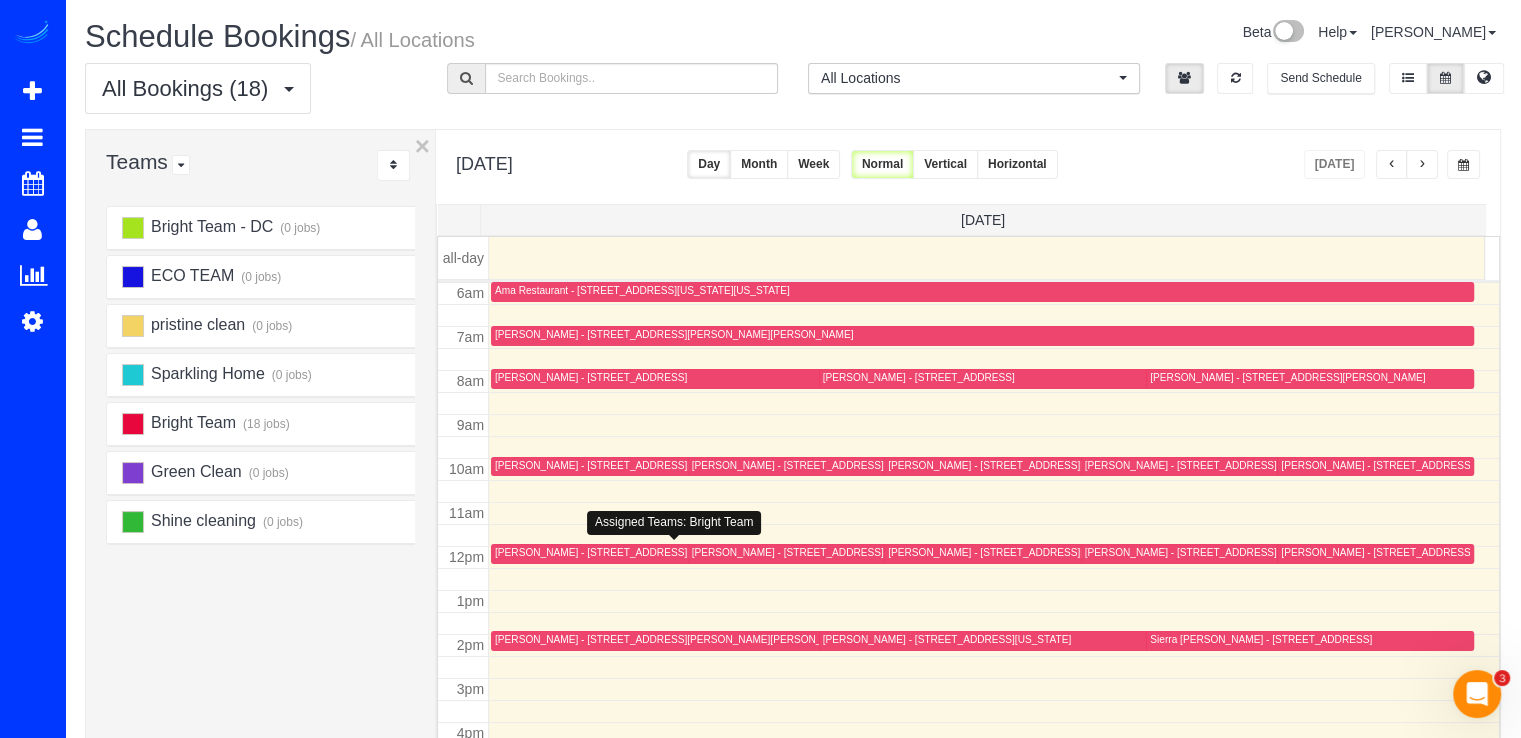 click on "[PERSON_NAME] - [STREET_ADDRESS][PERSON_NAME][PERSON_NAME]" at bounding box center [677, 553] 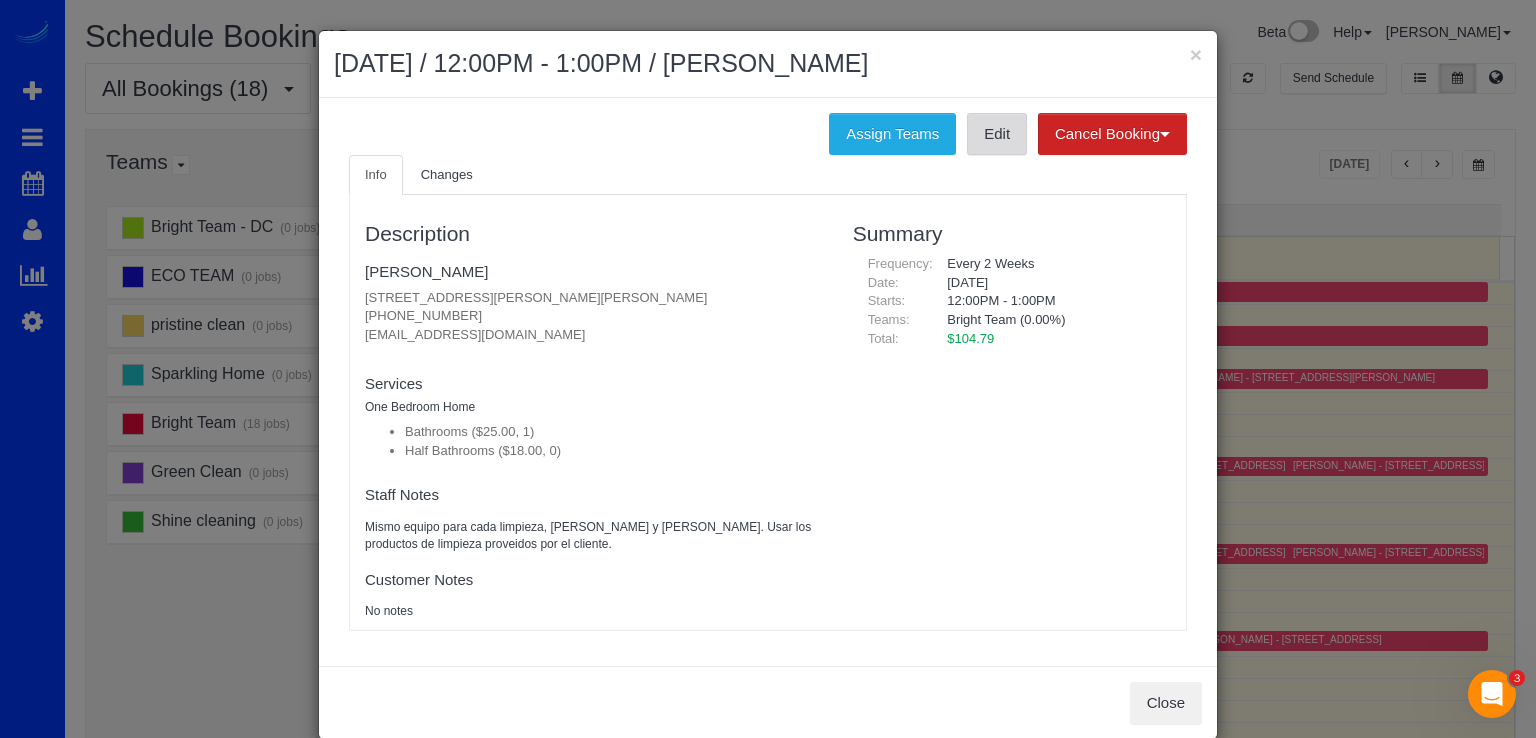 click on "Edit" at bounding box center (997, 134) 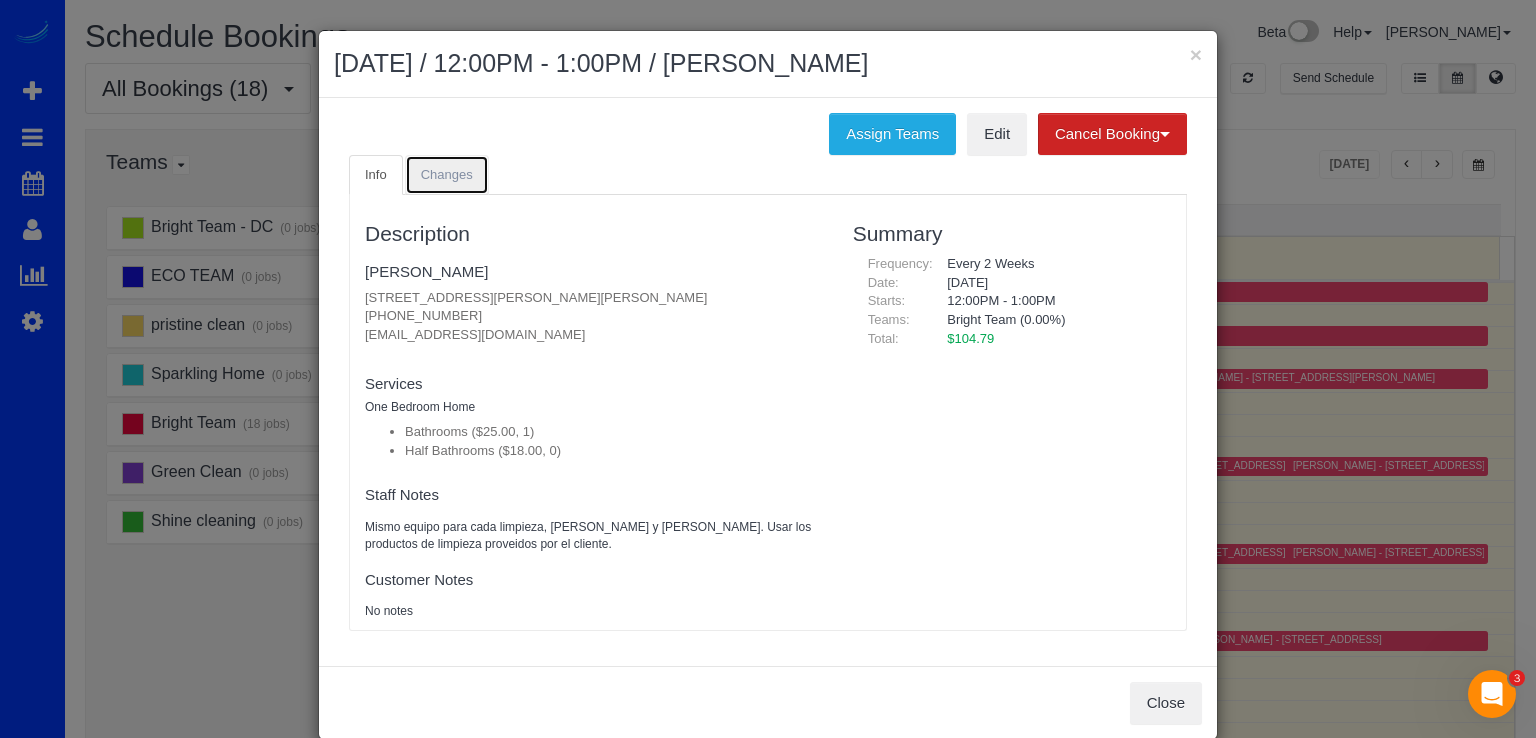 click on "Changes" at bounding box center (447, 175) 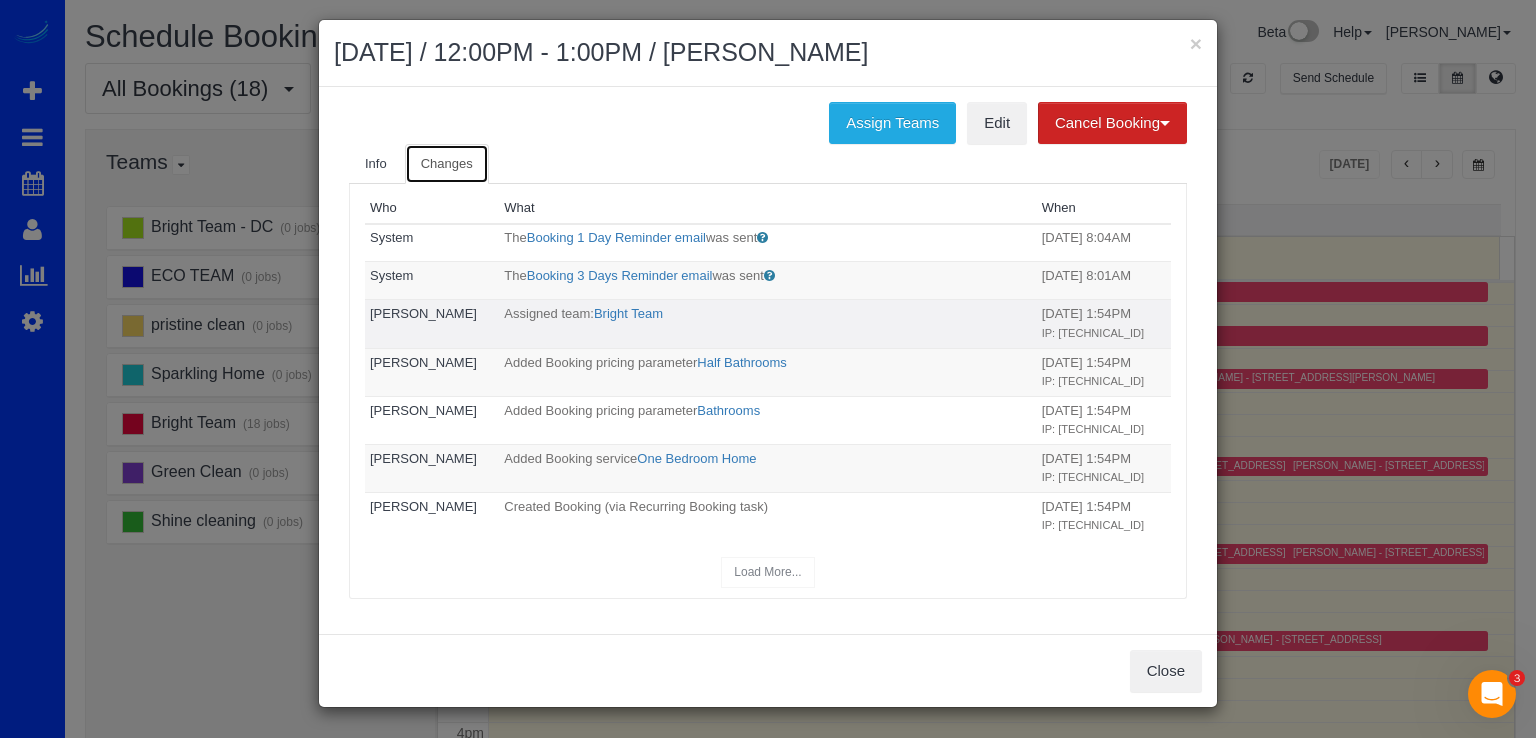 scroll, scrollTop: 0, scrollLeft: 0, axis: both 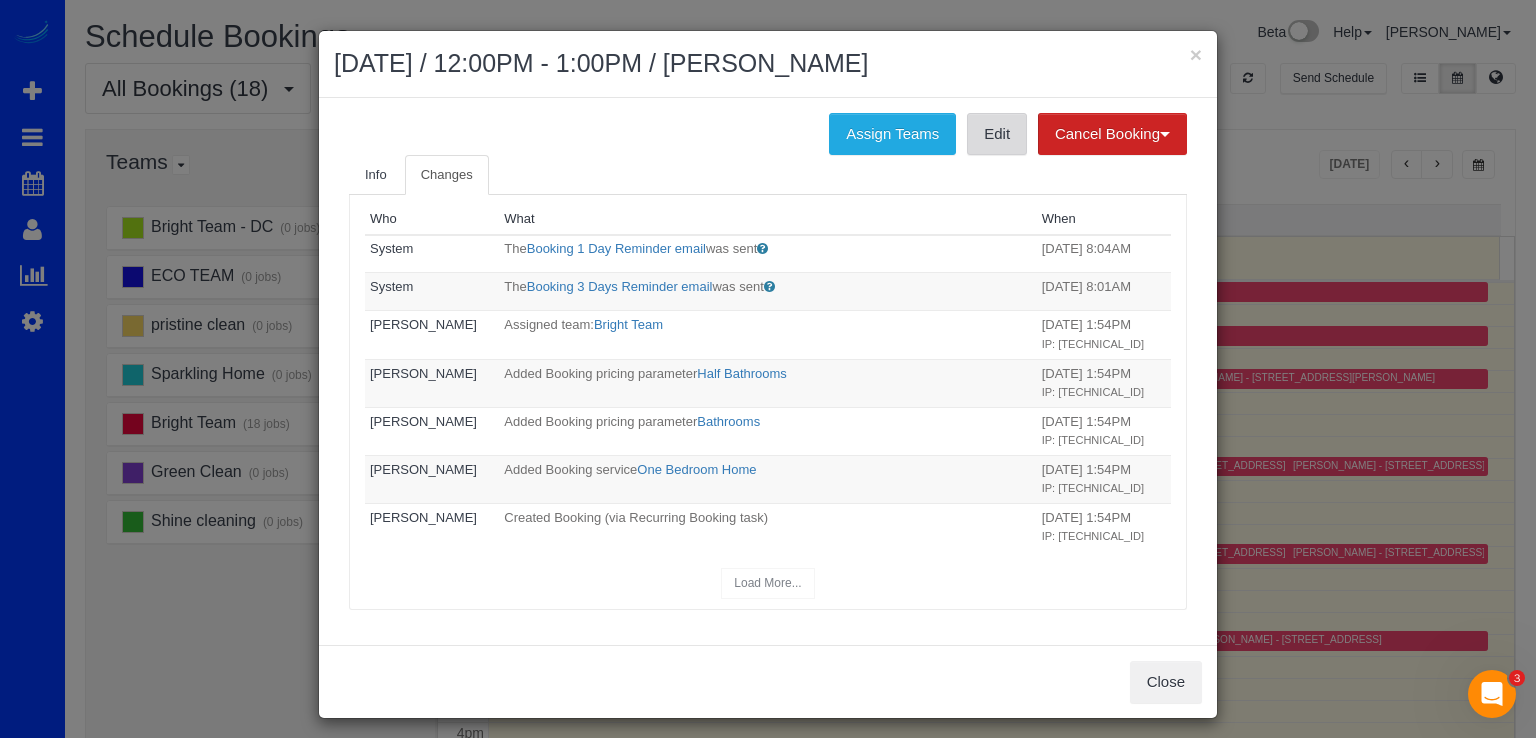 click on "Edit" at bounding box center [997, 134] 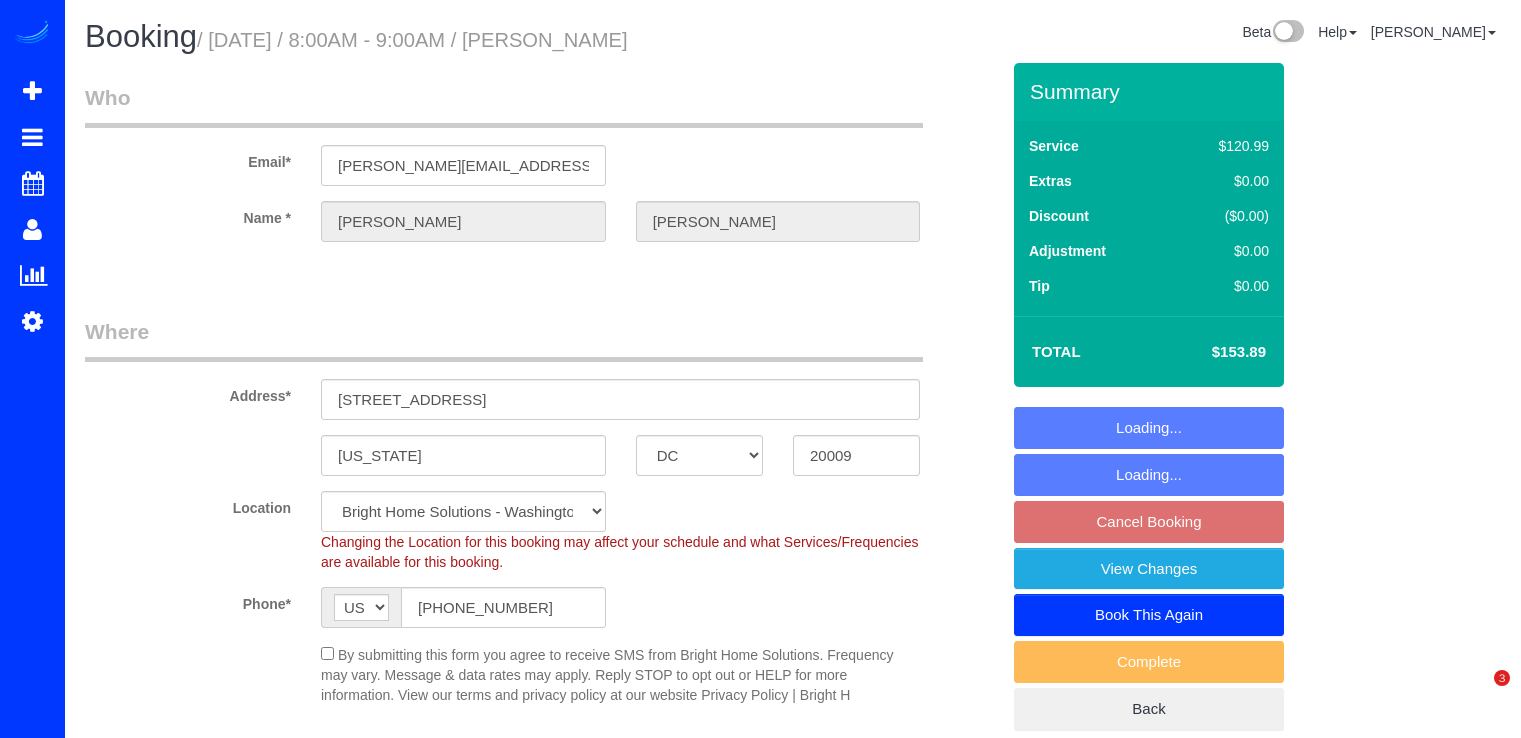 select on "DC" 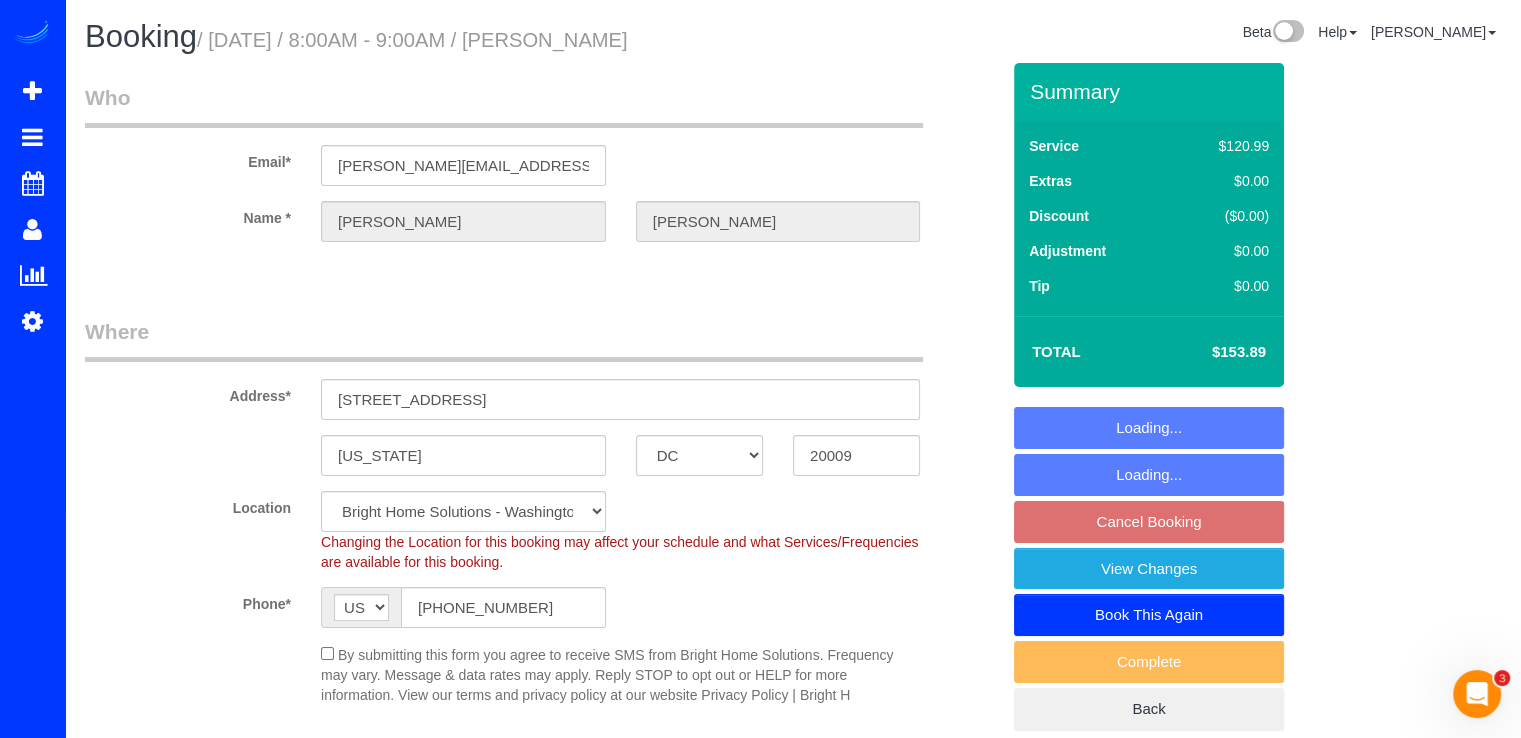 scroll, scrollTop: 0, scrollLeft: 0, axis: both 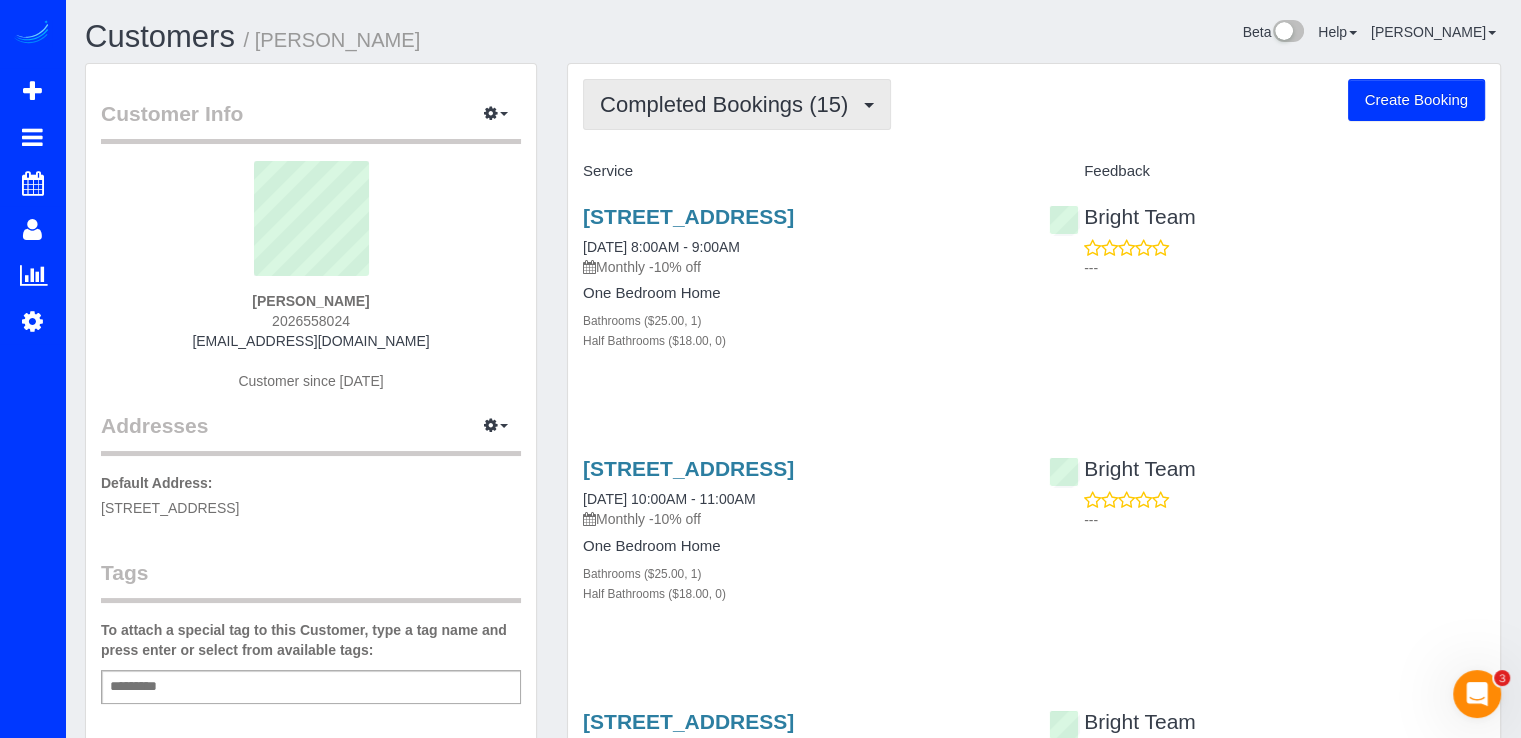 click on "Completed Bookings (15)" at bounding box center (729, 104) 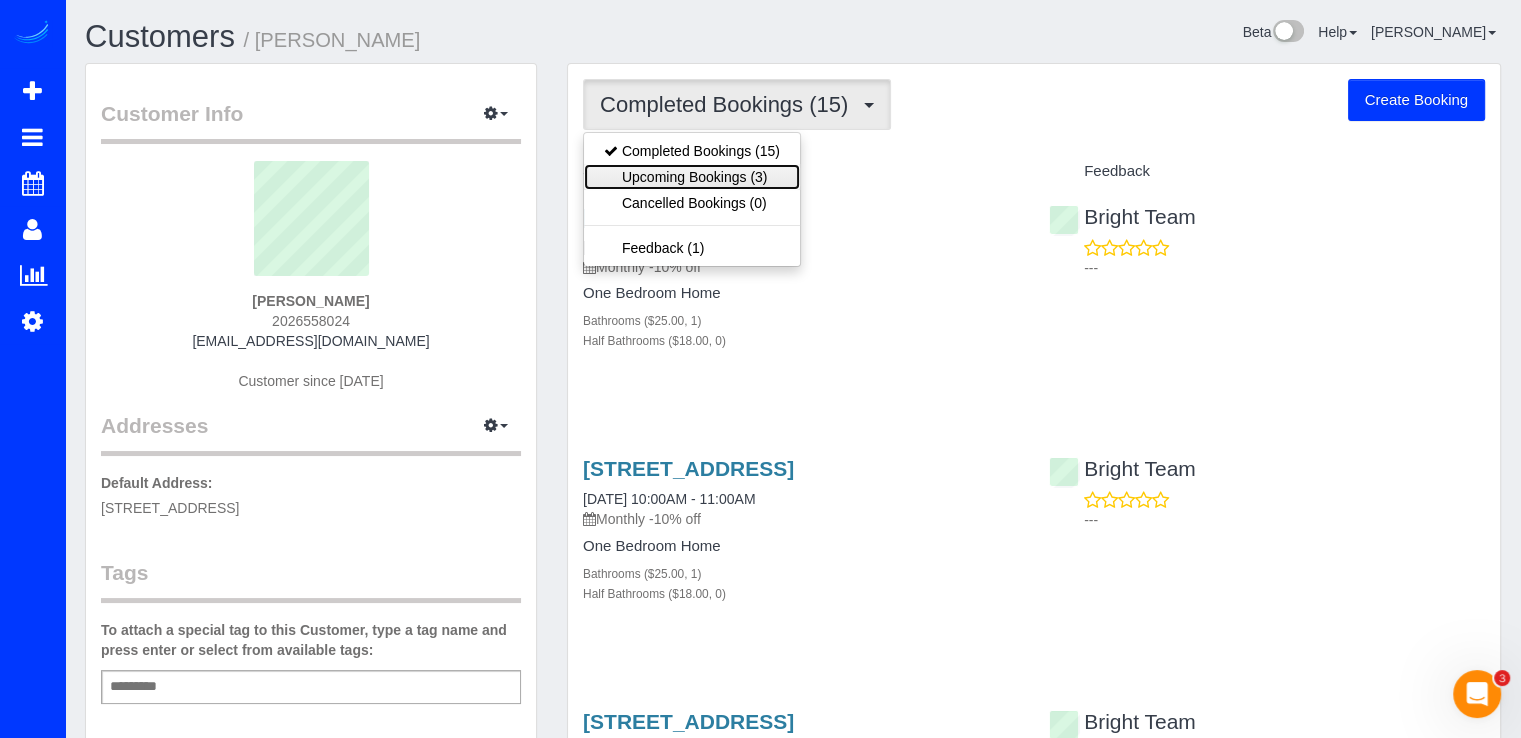 click on "Upcoming Bookings (3)" at bounding box center (692, 177) 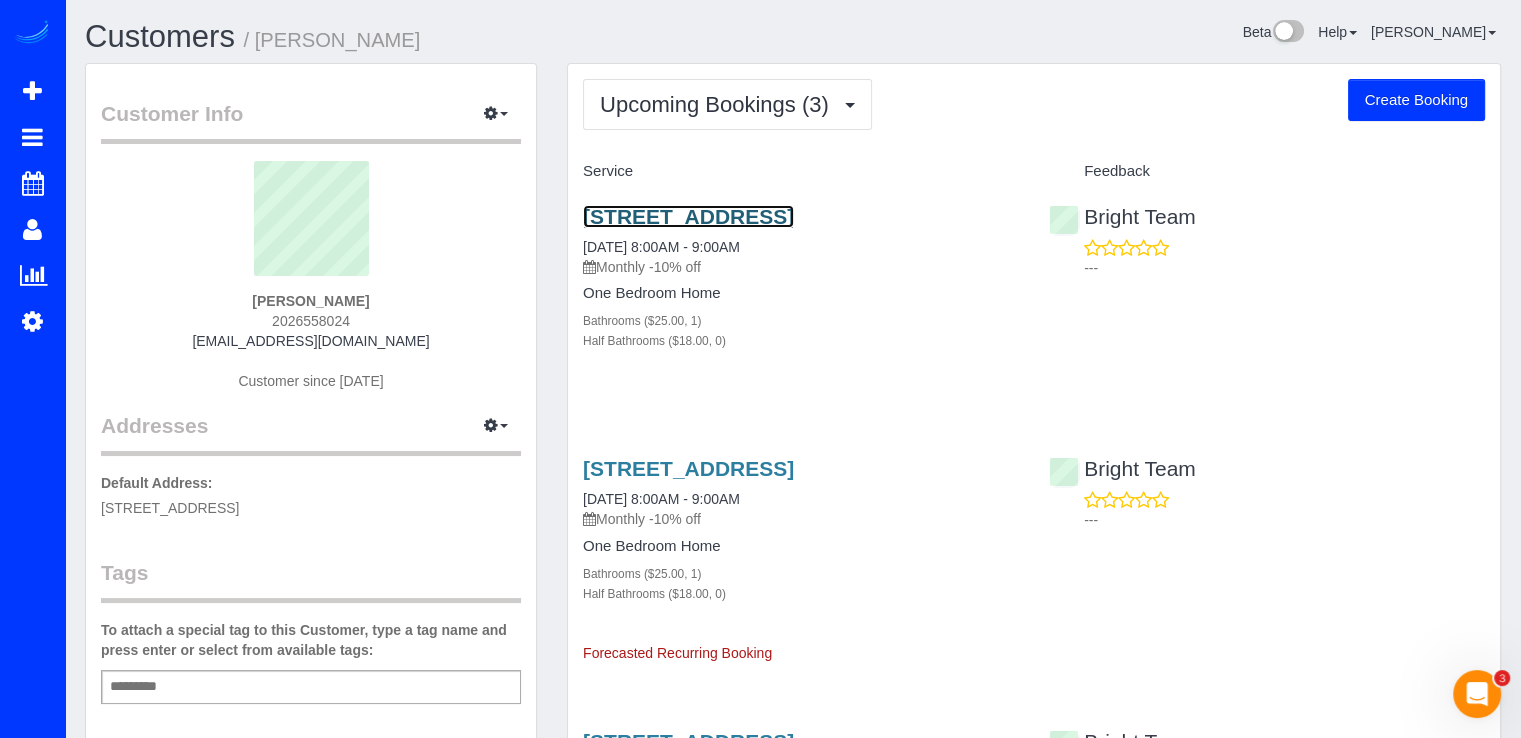 click on "[STREET_ADDRESS]" at bounding box center [688, 216] 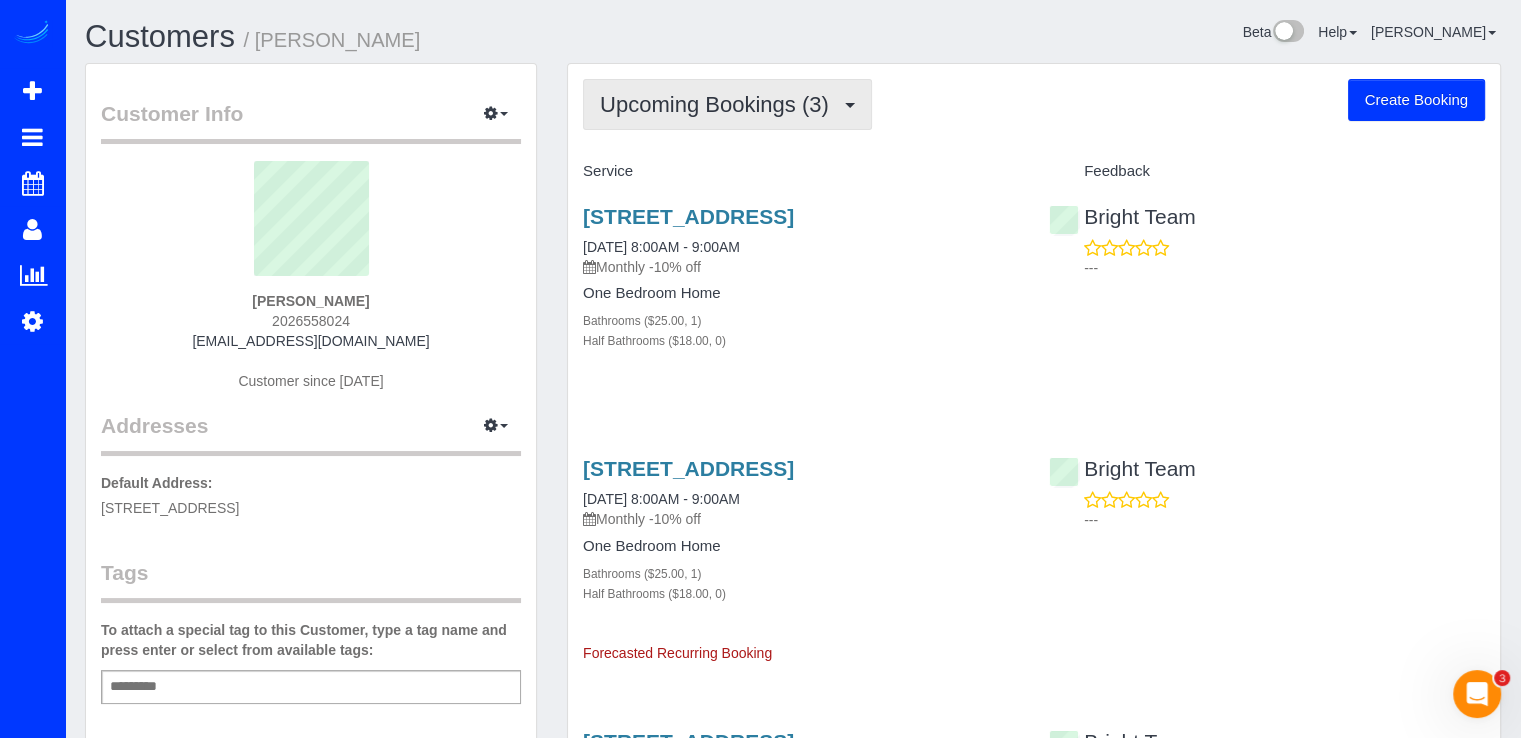 click on "Upcoming Bookings (3)" at bounding box center [727, 104] 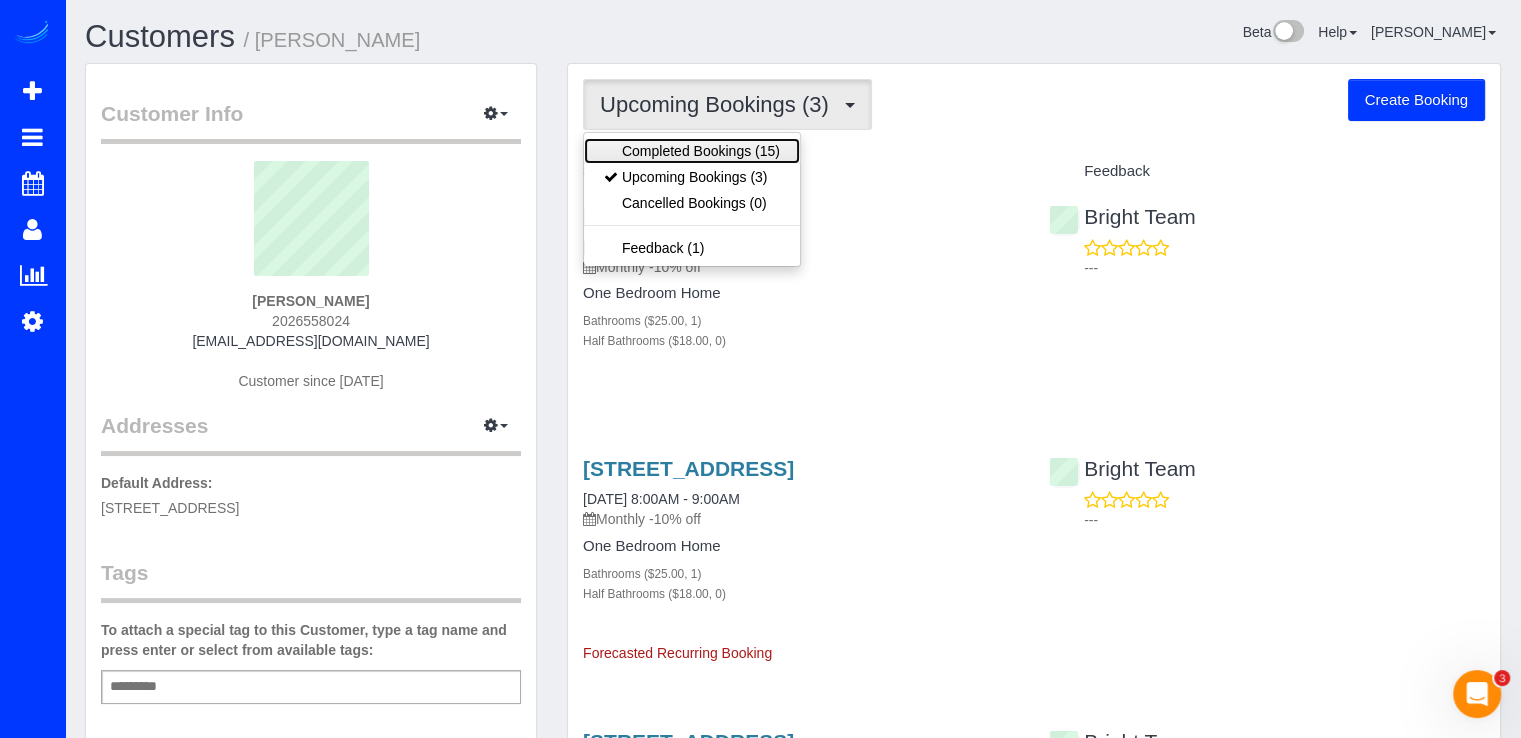 click on "Completed Bookings (15)" at bounding box center (692, 151) 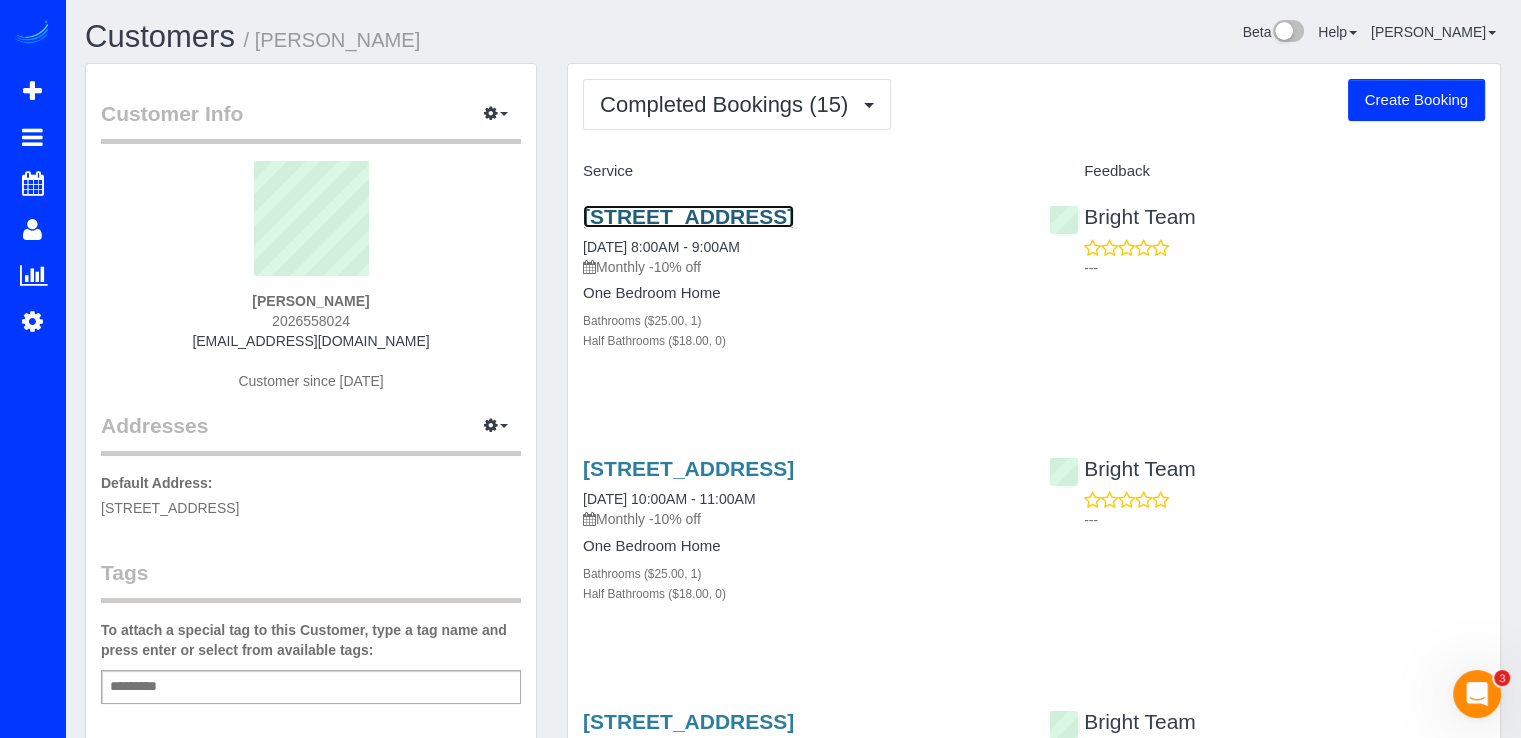 click on "6001 Arlington Blvd, Unit 312, Falls Church, VA 22044" at bounding box center (688, 216) 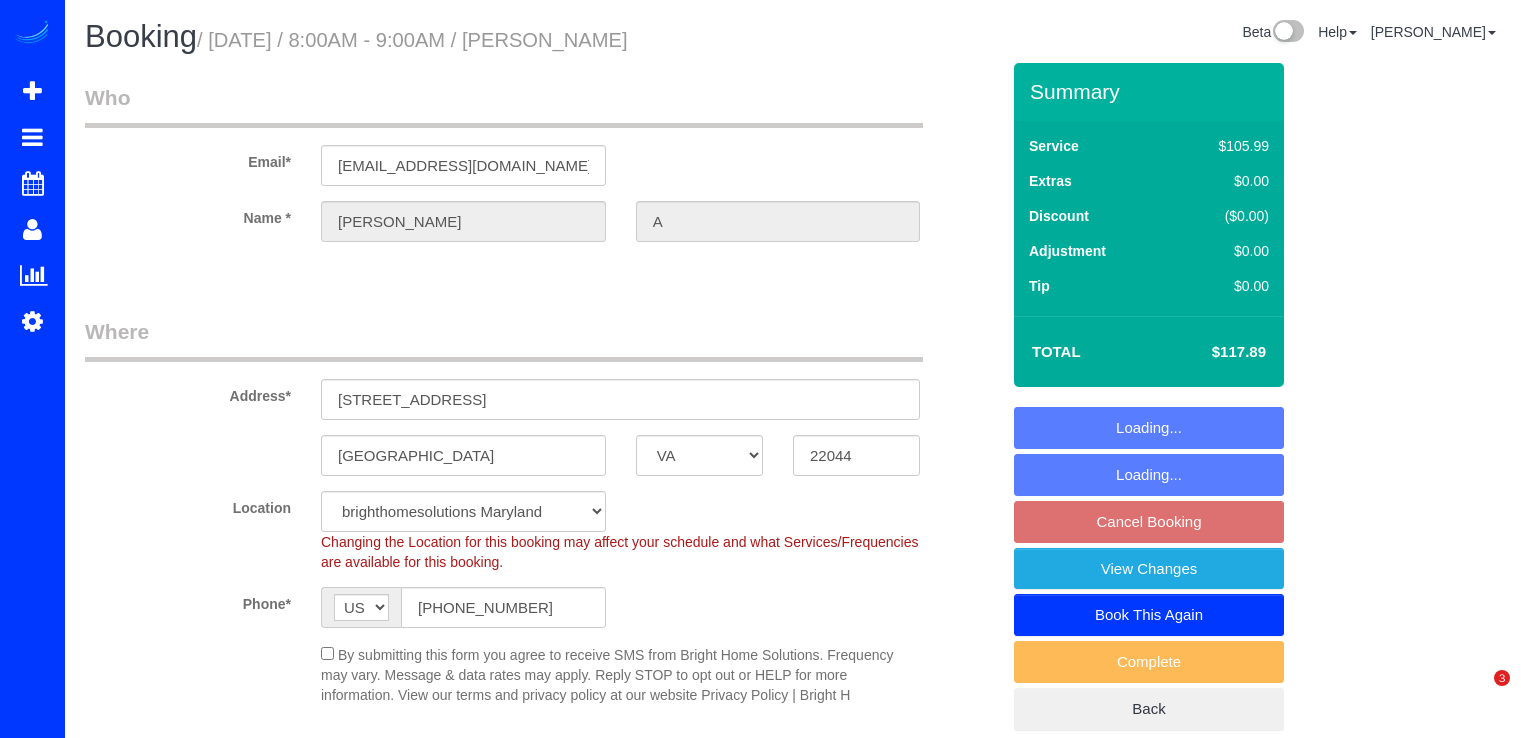 select on "VA" 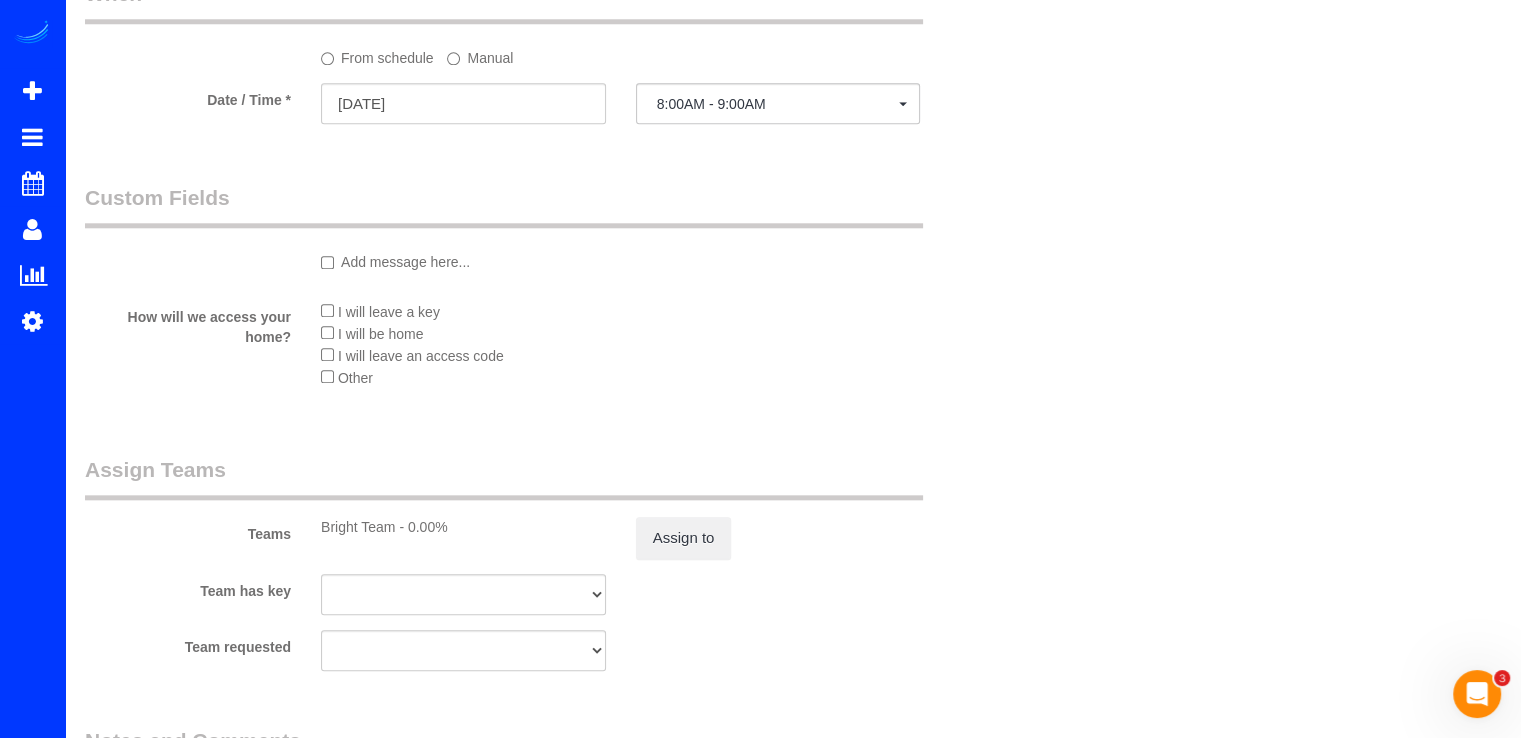 scroll, scrollTop: 2623, scrollLeft: 0, axis: vertical 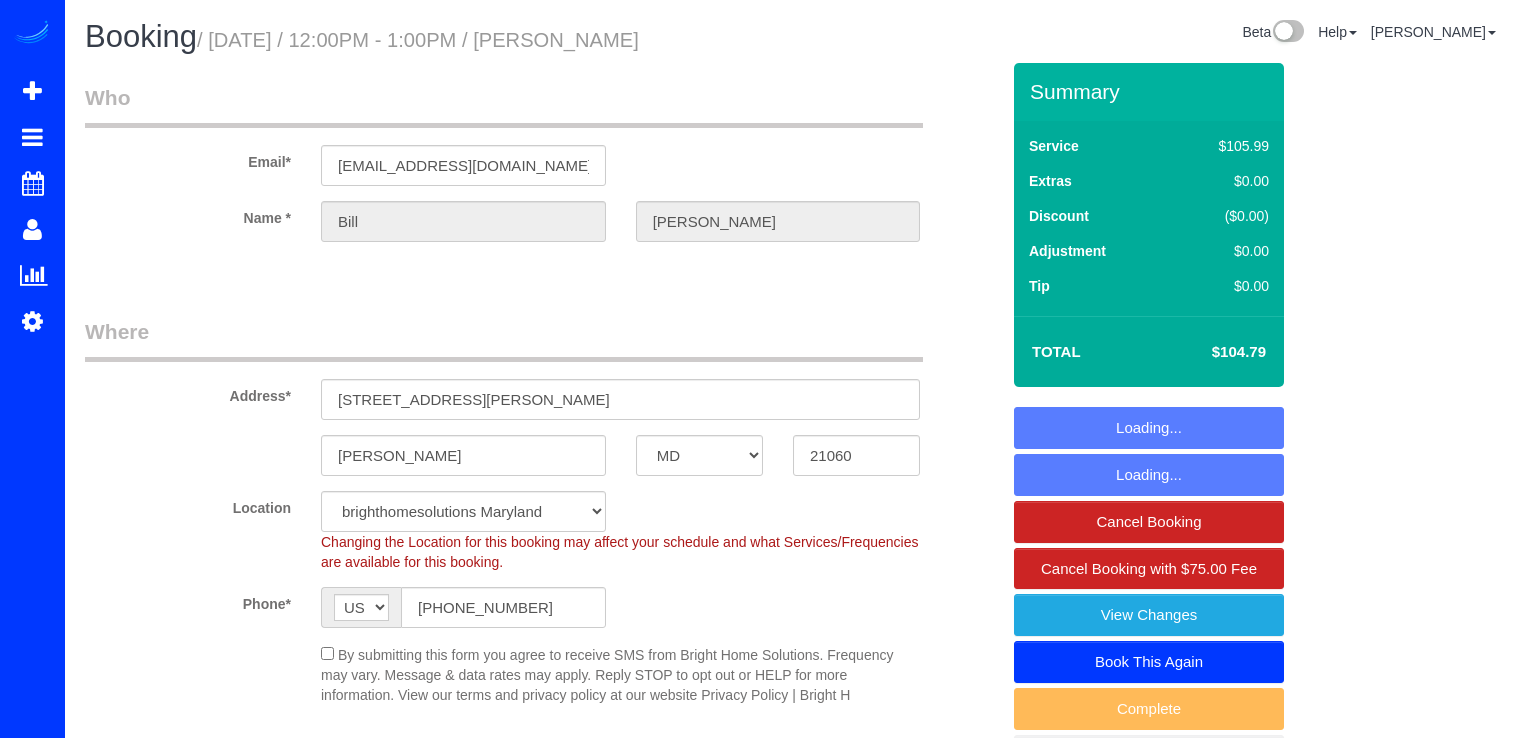 select on "MD" 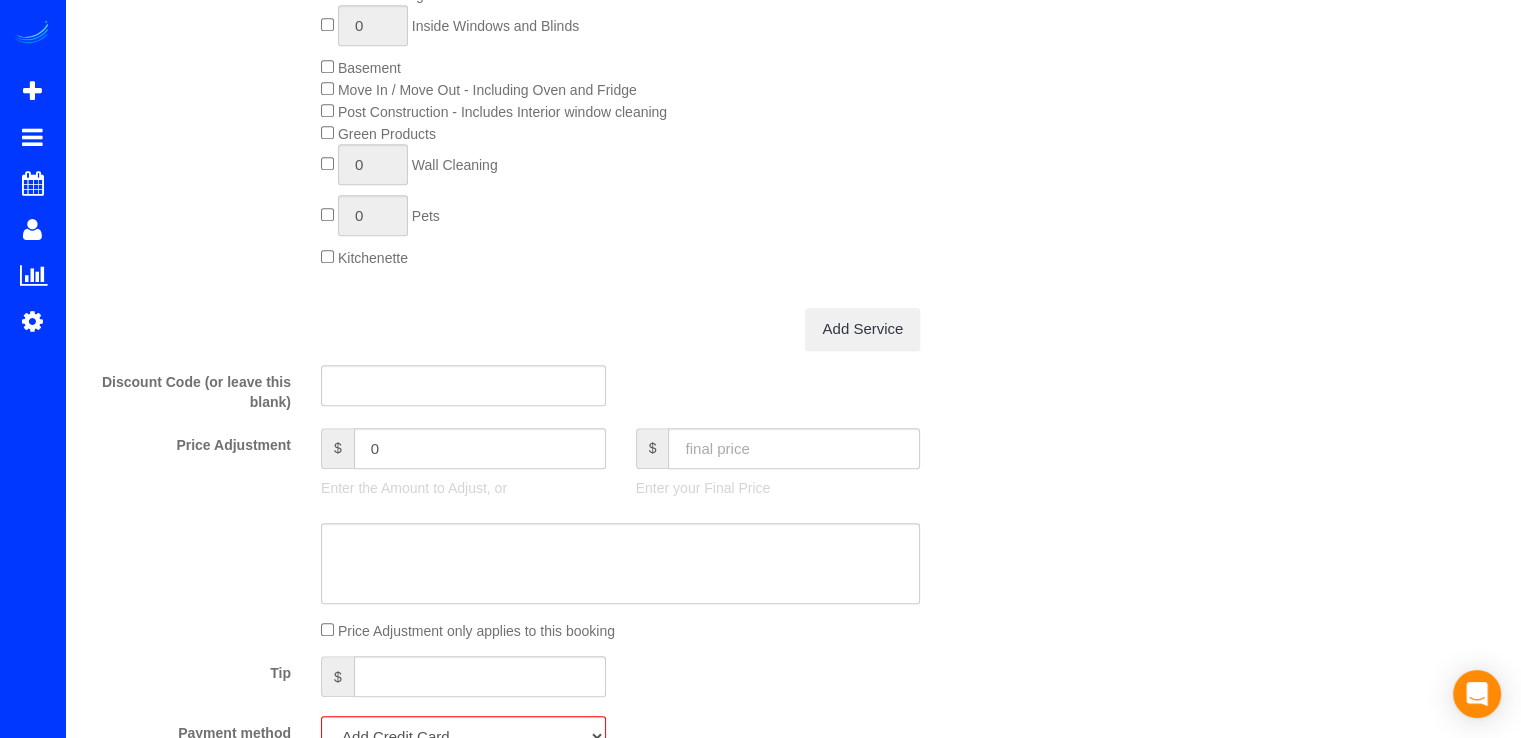 scroll, scrollTop: 1600, scrollLeft: 0, axis: vertical 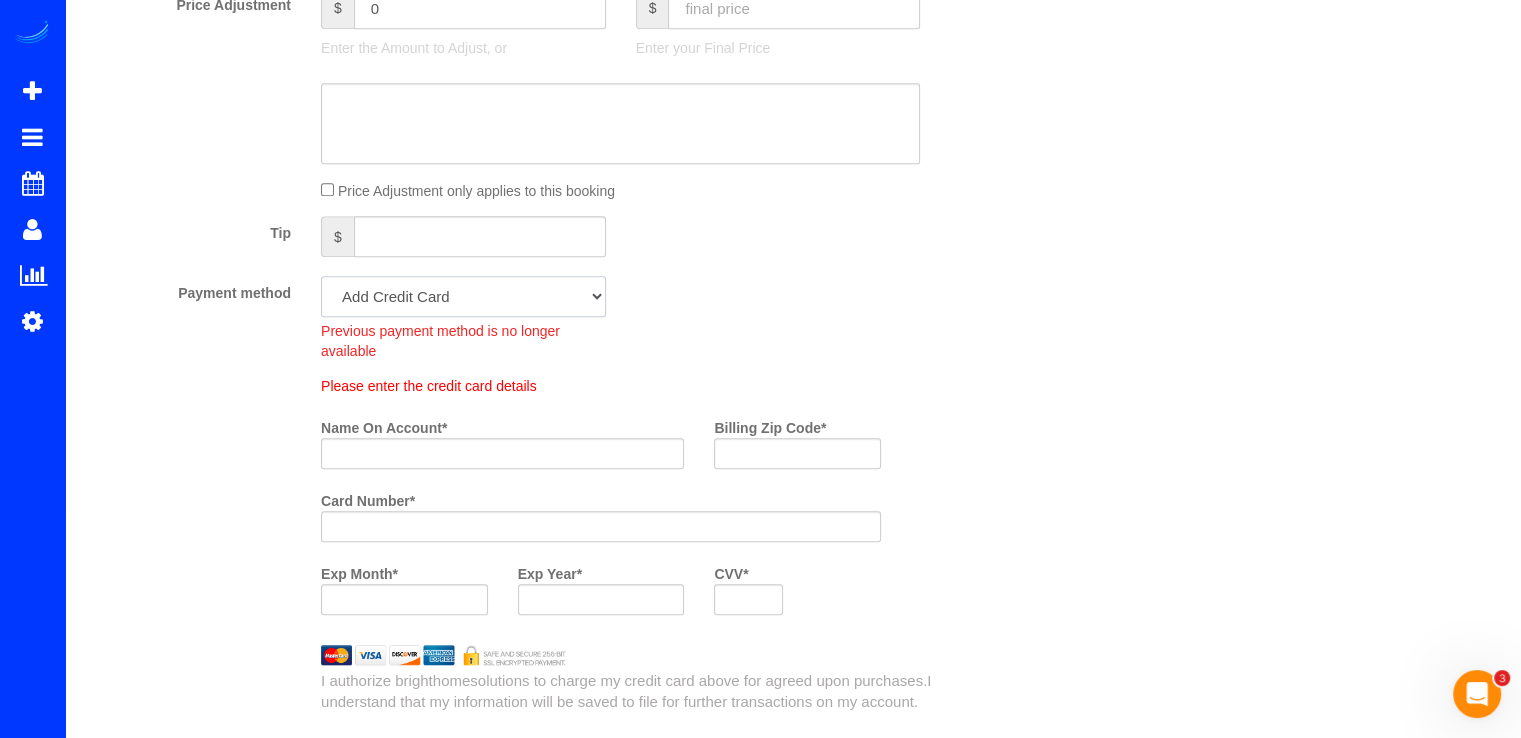 click on "Discover - 6146 - 06/2030 (Default) Add Credit Card ─────────────── Cash Check Paypal" 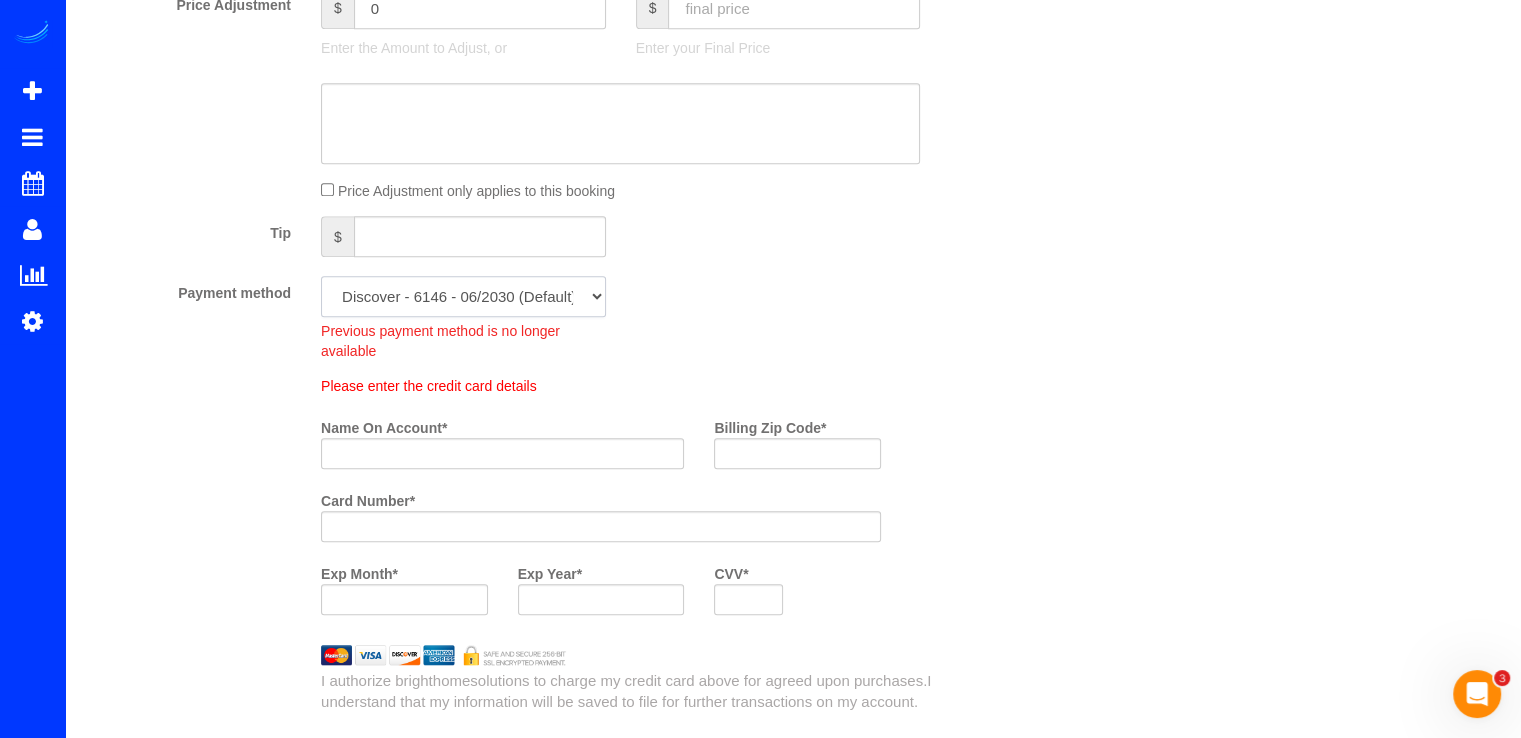 click on "Discover - 6146 - 06/2030 (Default) Add Credit Card ─────────────── Cash Check Paypal" 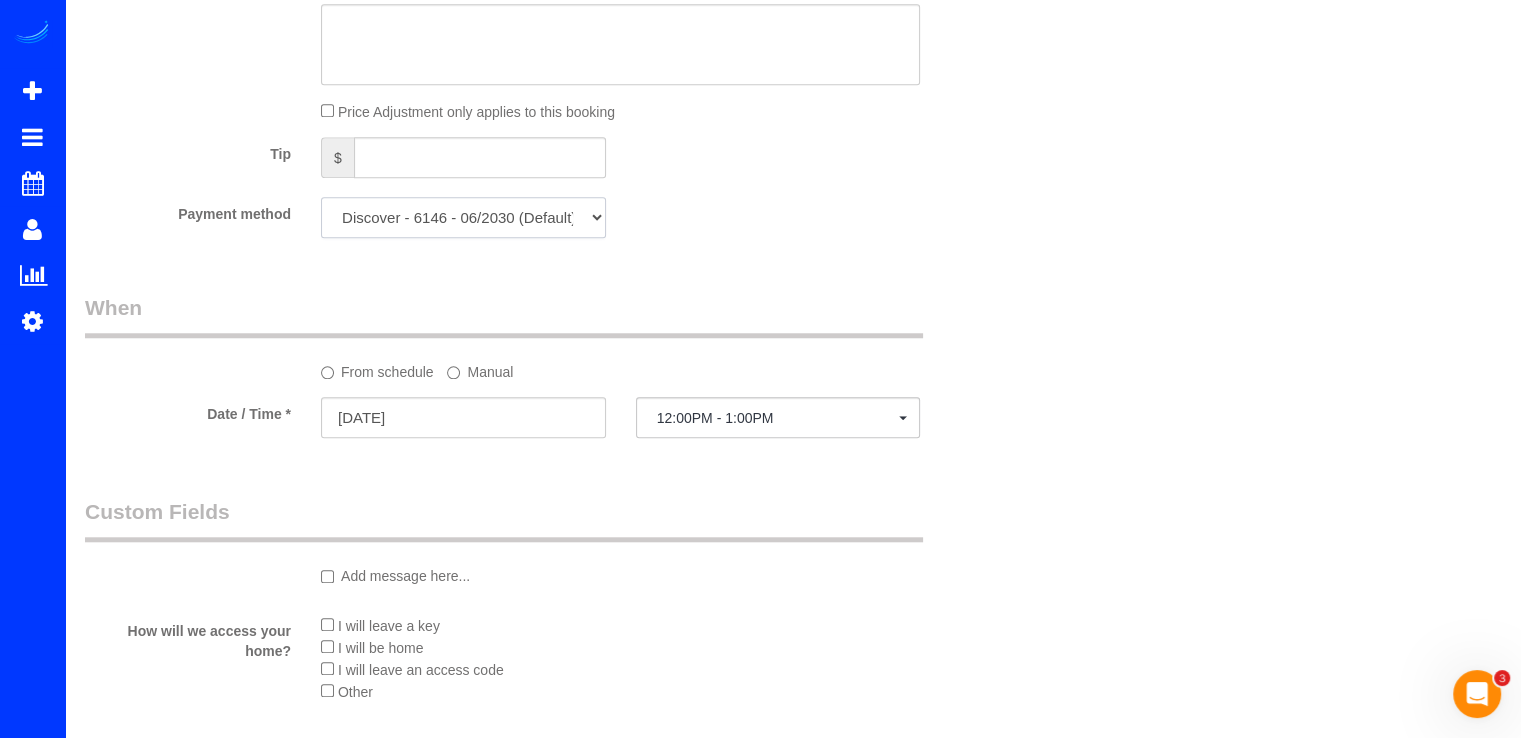 scroll, scrollTop: 1900, scrollLeft: 0, axis: vertical 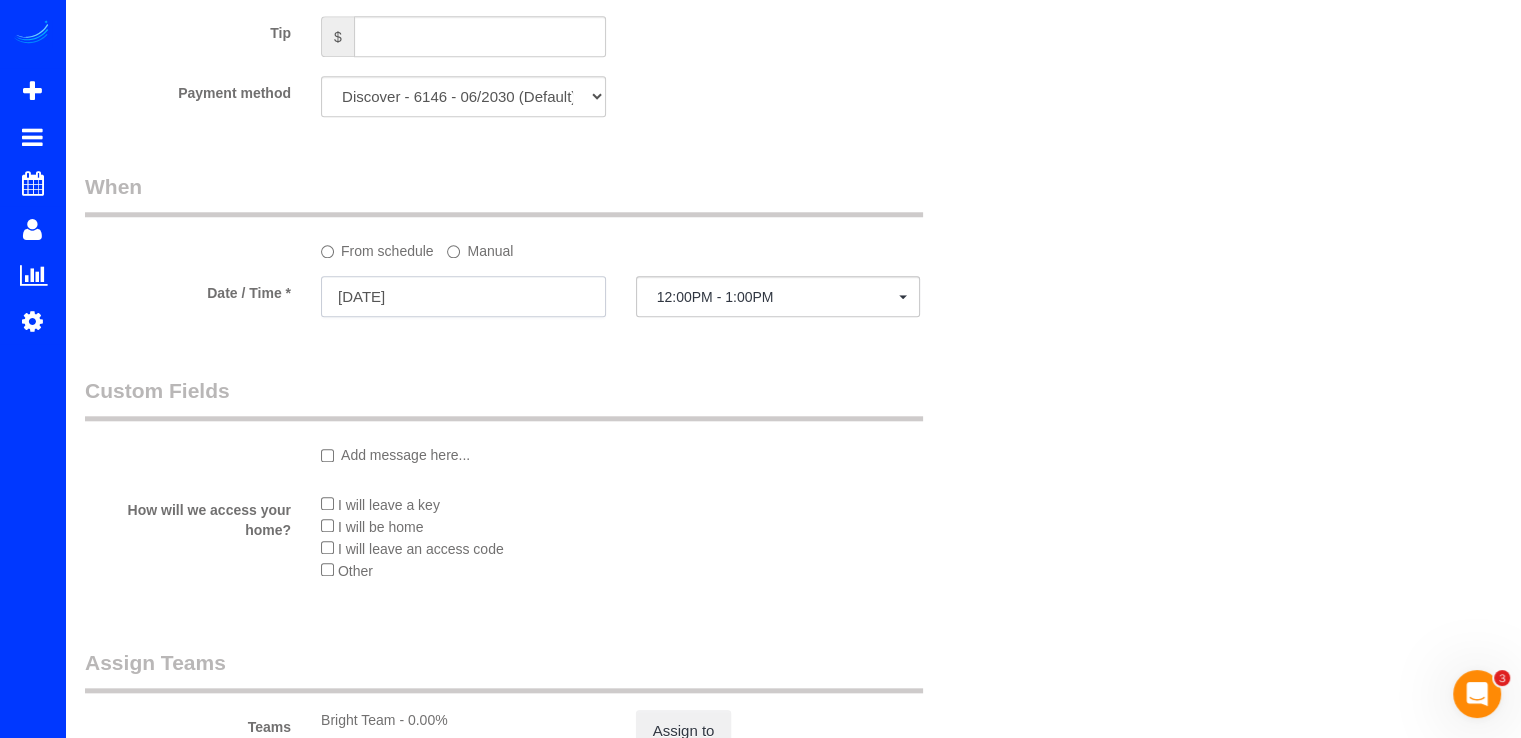 click on "[DATE]" at bounding box center (463, 296) 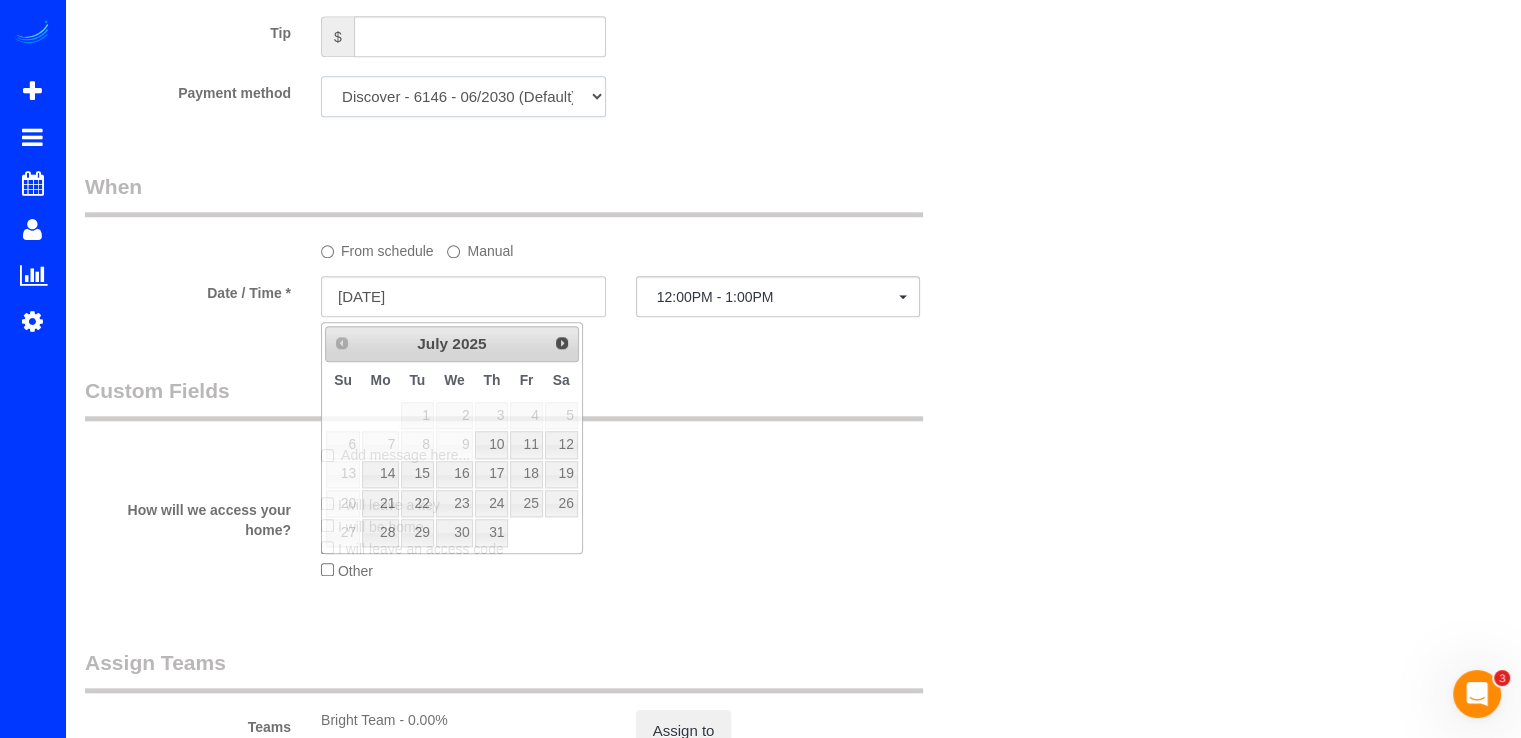 click on "Discover - 6146 - 06/2030 (Default) Add Credit Card ─────────────── Cash Check Paypal" 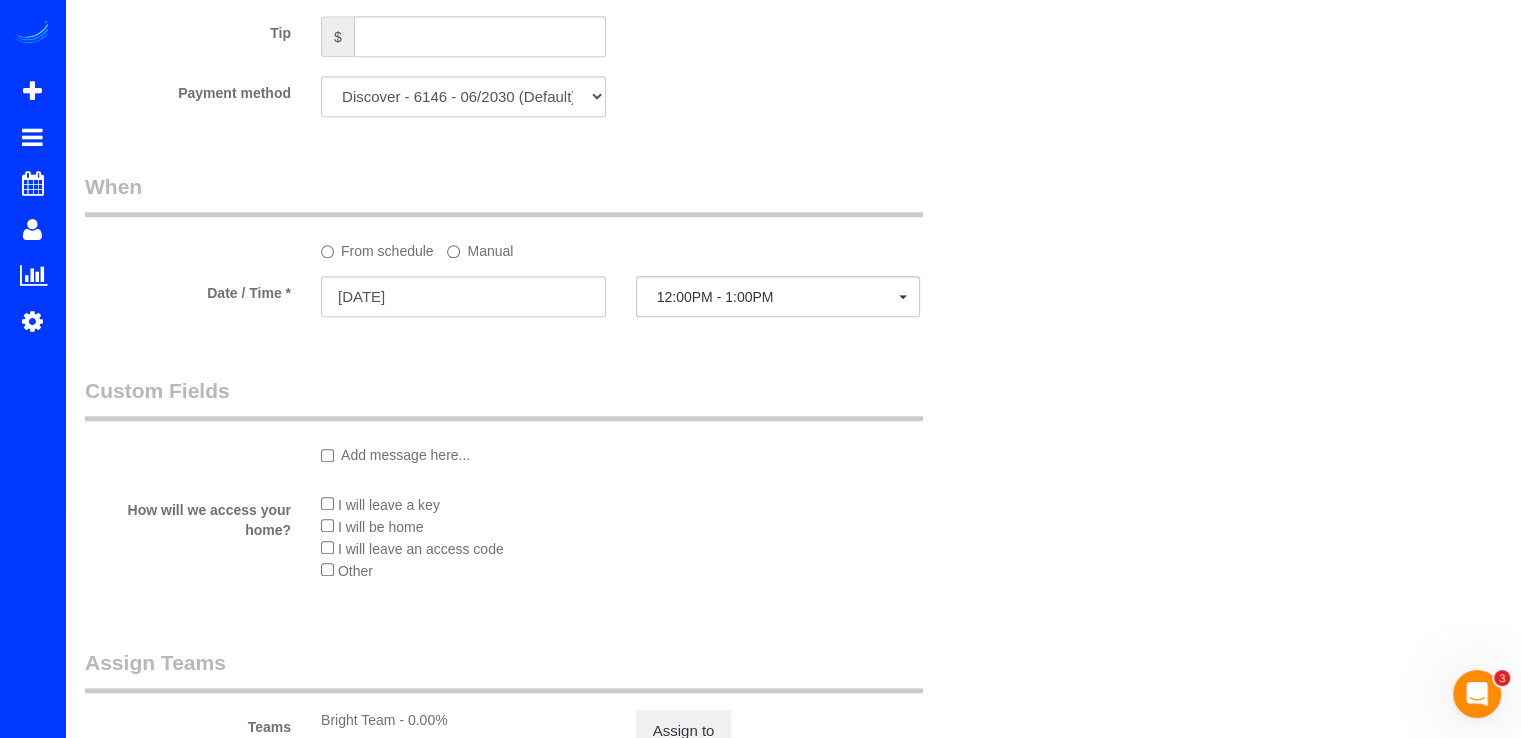 drag, startPoint x: 708, startPoint y: 161, endPoint x: 728, endPoint y: 157, distance: 20.396078 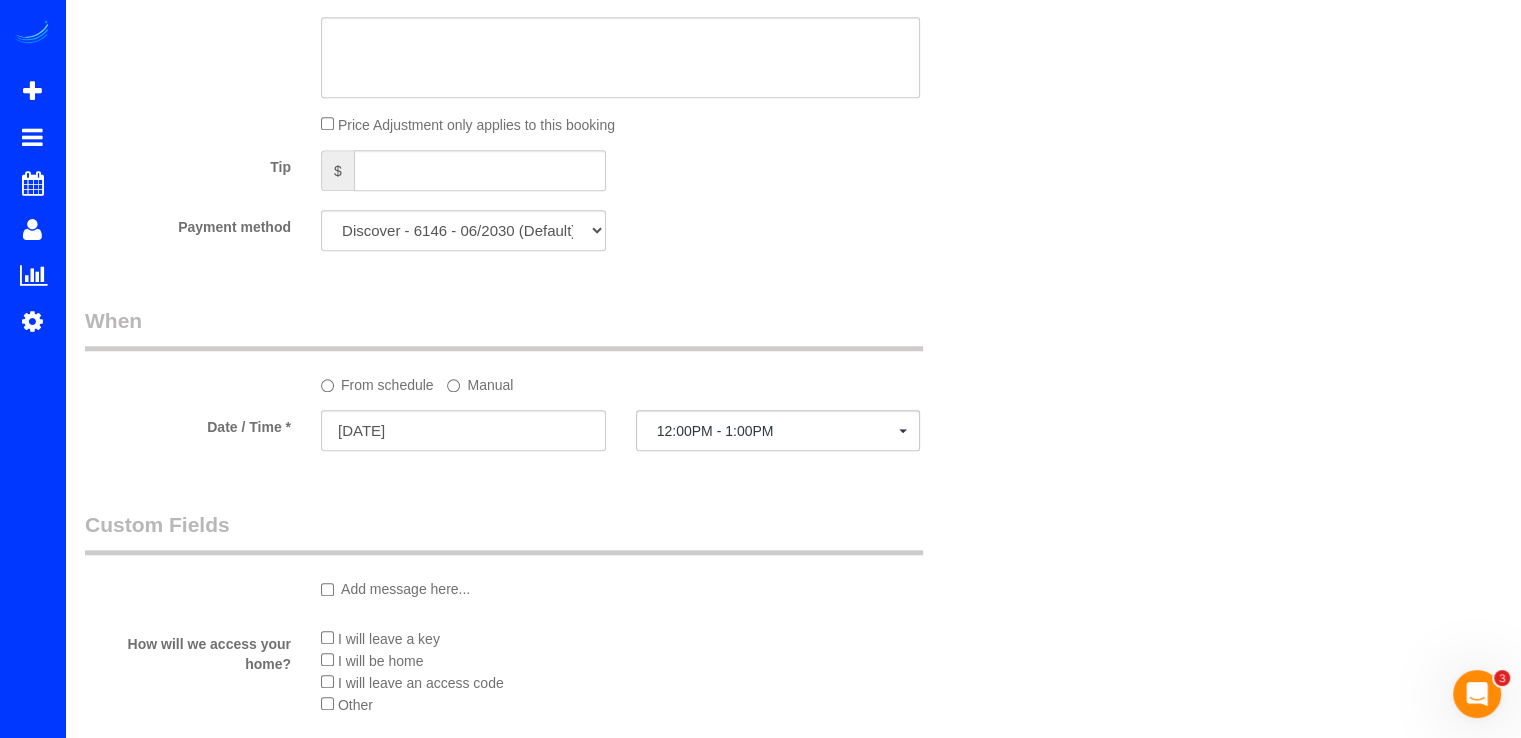 scroll, scrollTop: 1600, scrollLeft: 0, axis: vertical 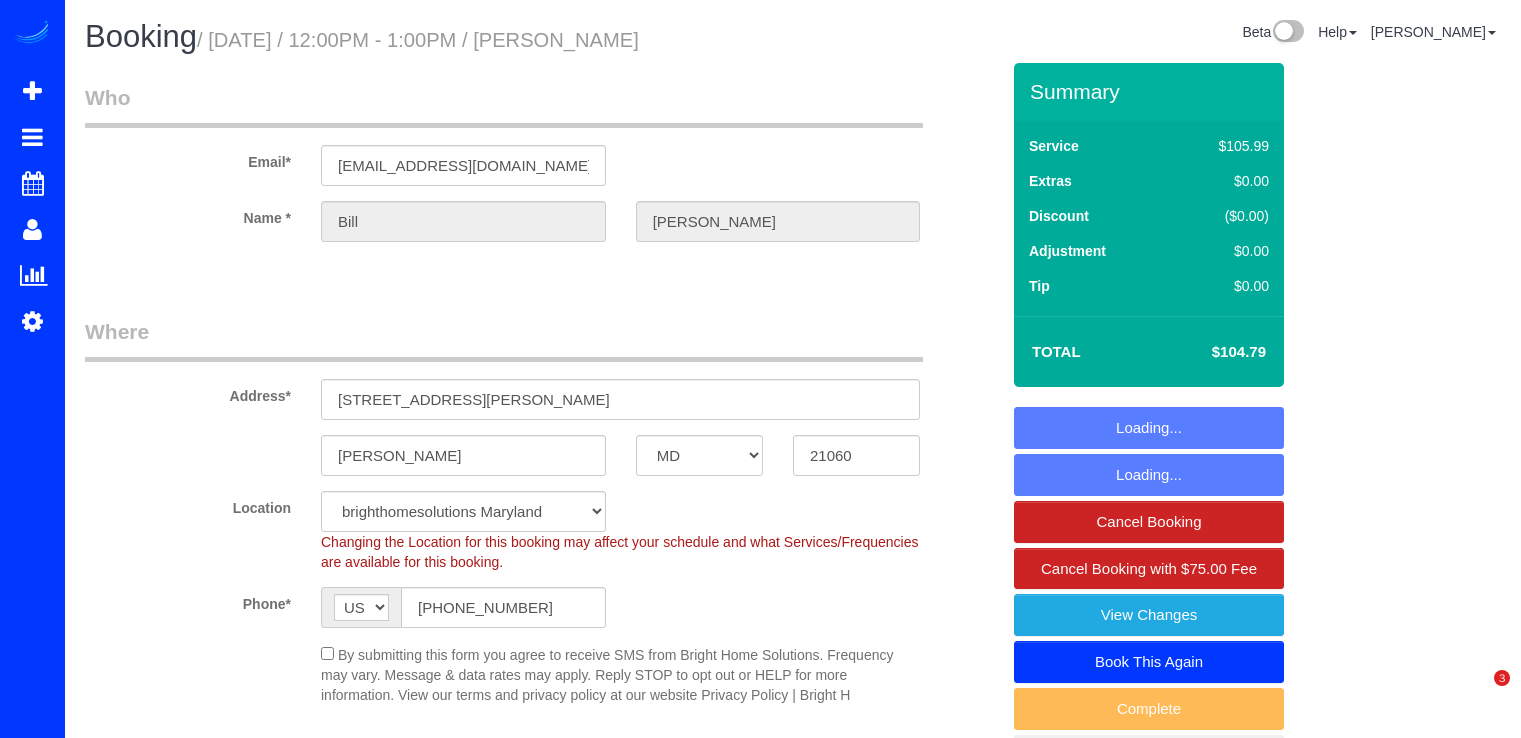 select on "MD" 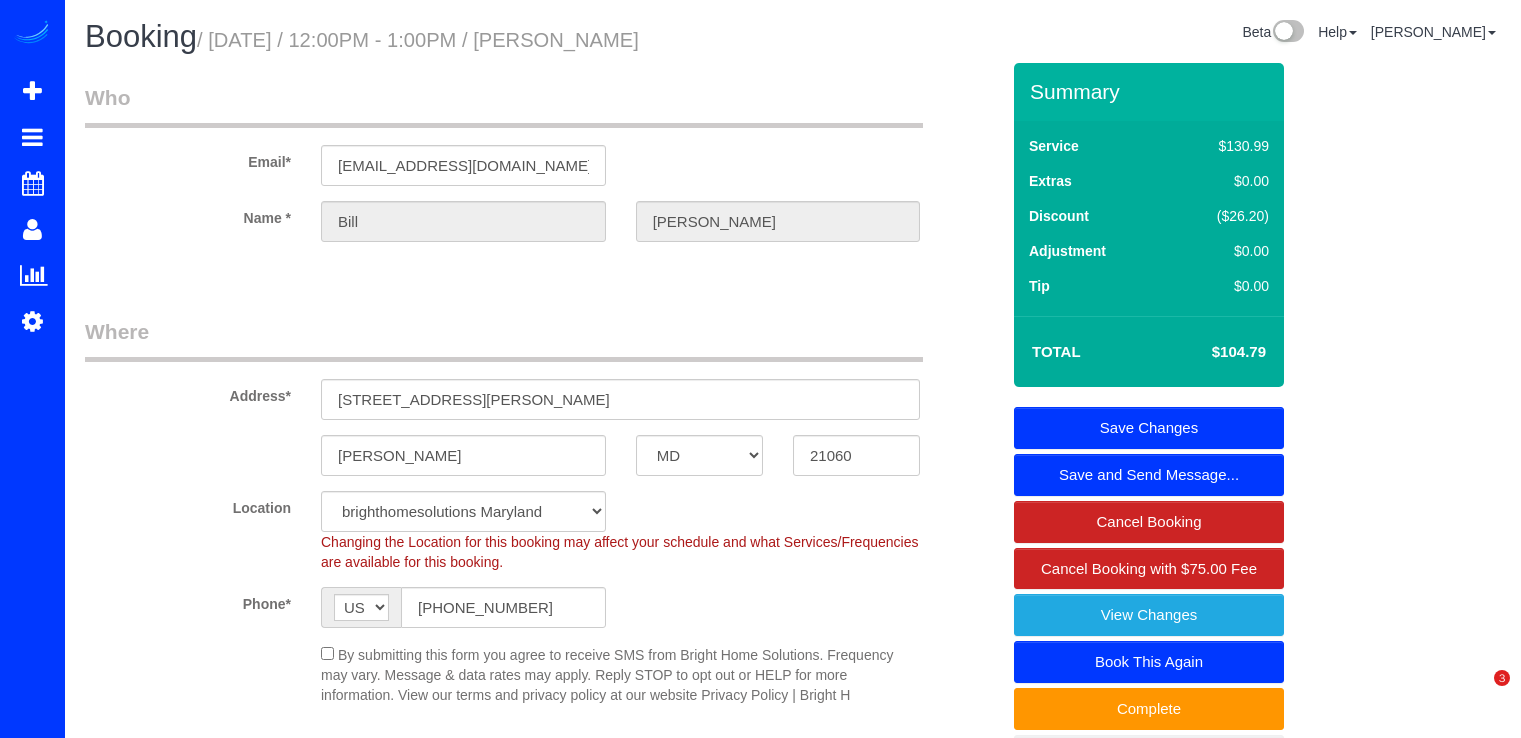 scroll, scrollTop: 0, scrollLeft: 0, axis: both 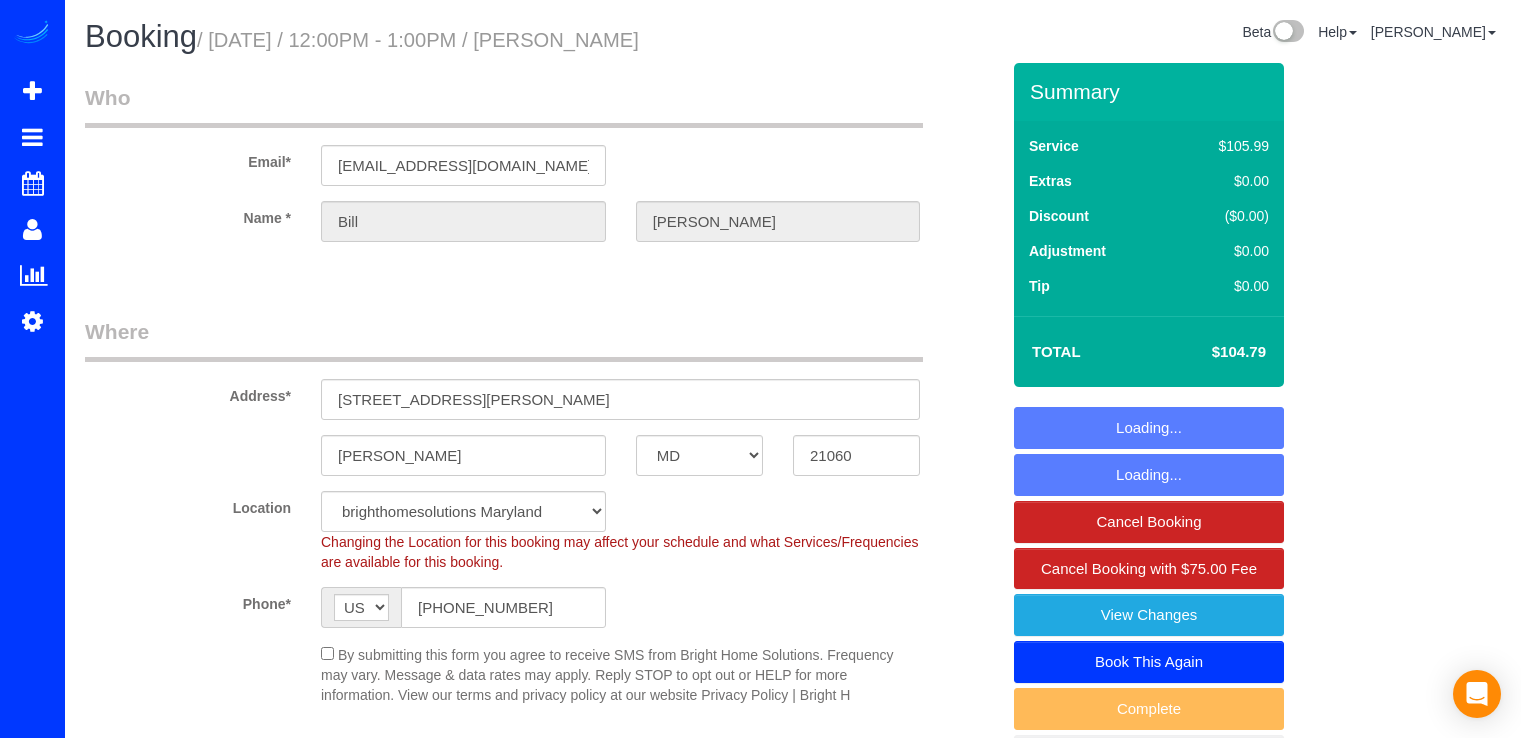 select on "MD" 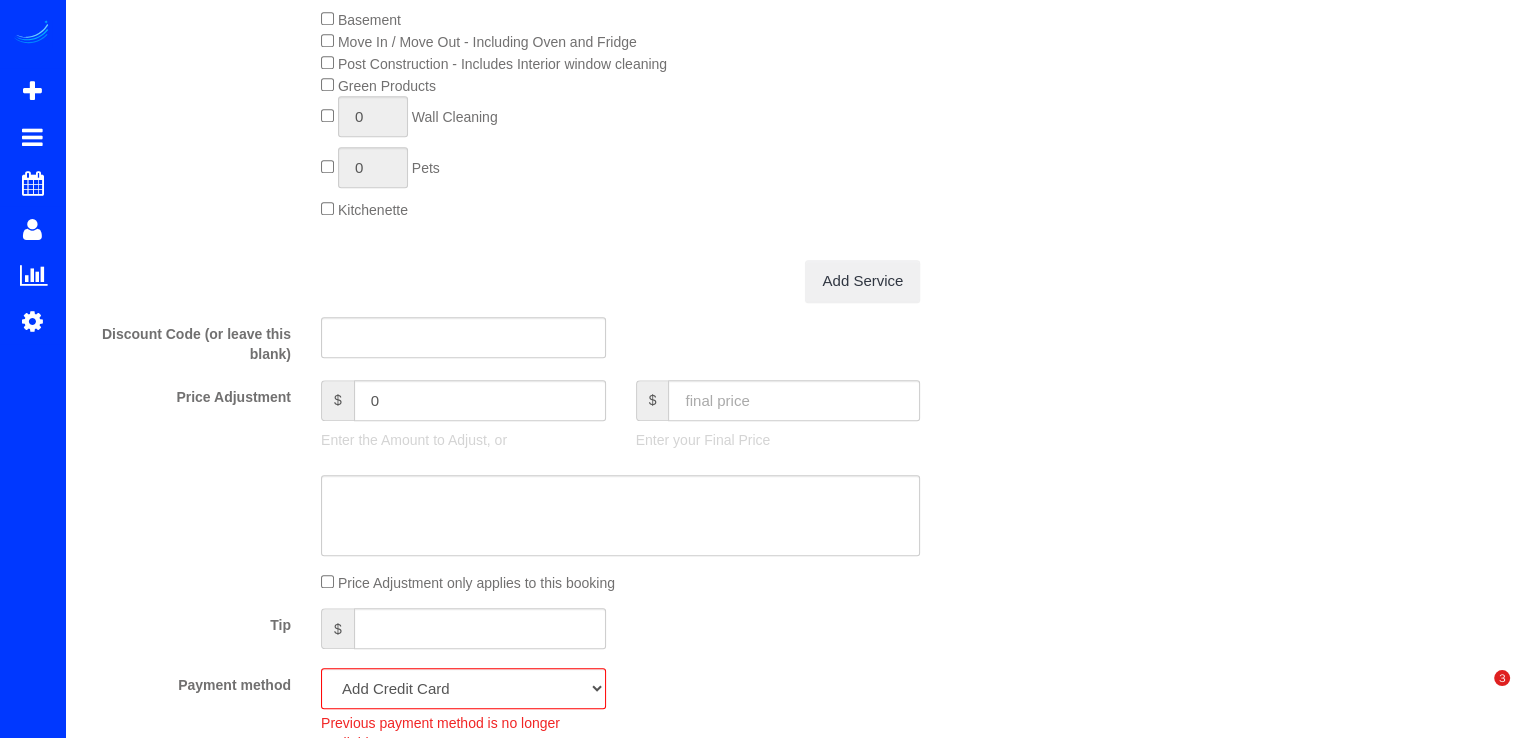 scroll, scrollTop: 1700, scrollLeft: 0, axis: vertical 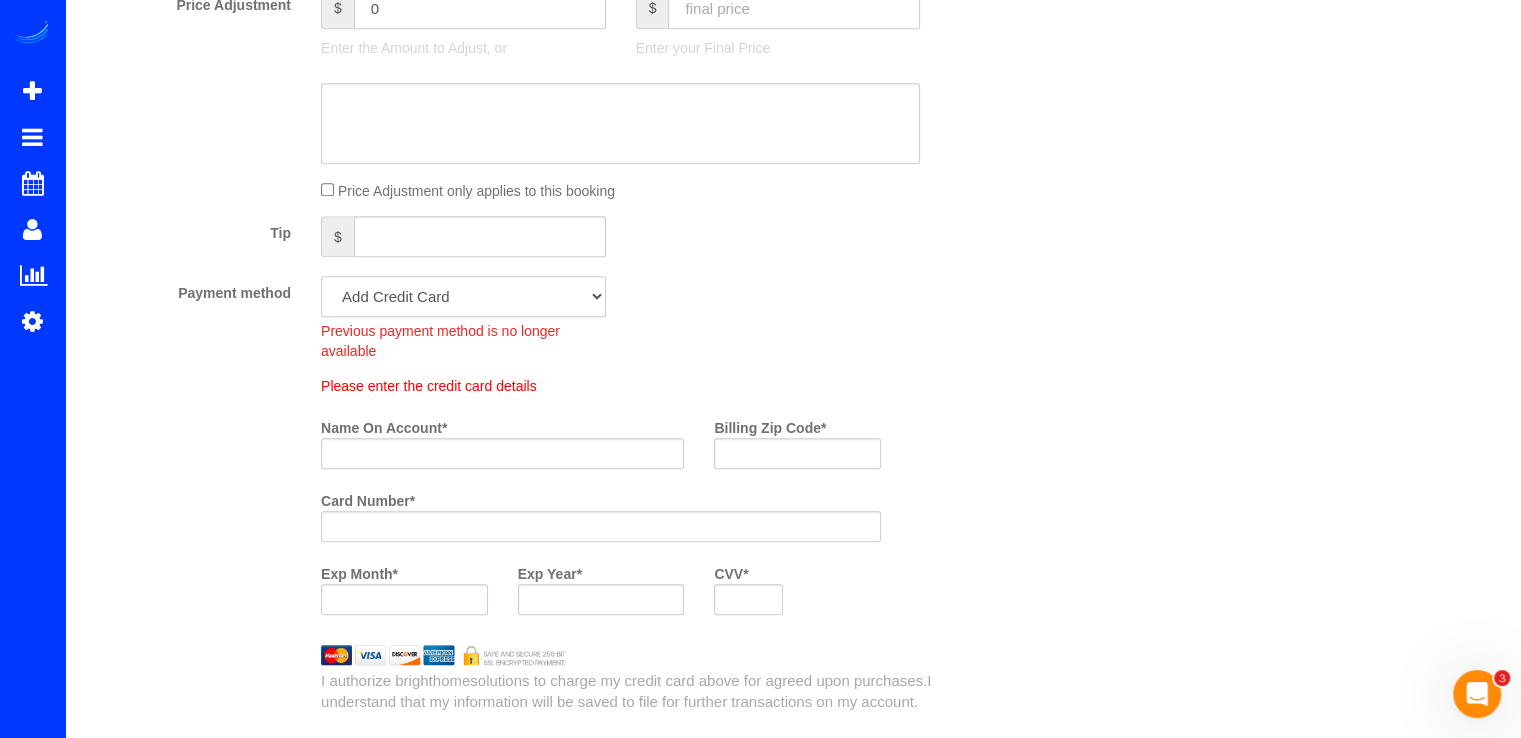 click on "Discover - 6146 - 06/2030 (Default) Add Credit Card ─────────────── Cash Check Paypal" 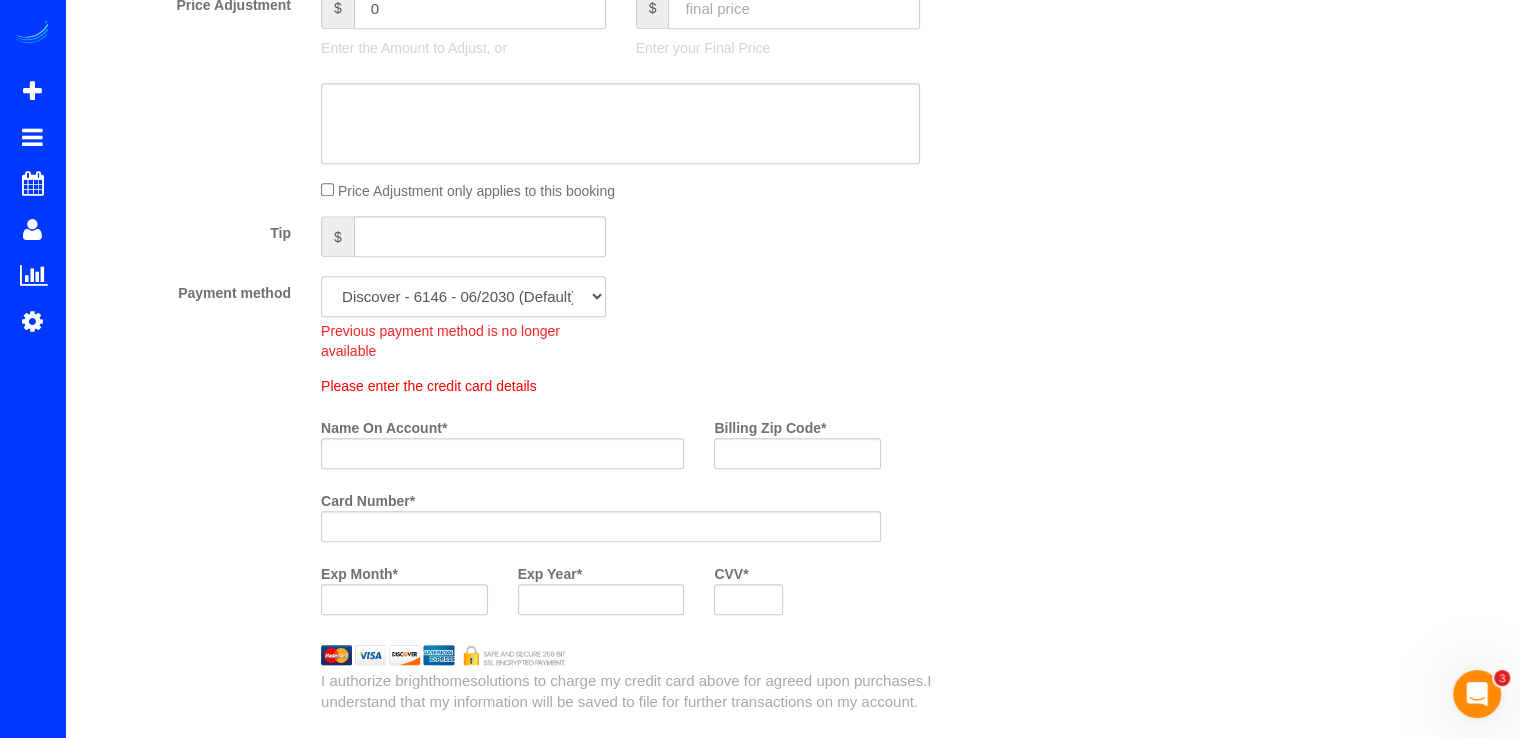 click on "Discover - 6146 - 06/2030 (Default) Add Credit Card ─────────────── Cash Check Paypal" 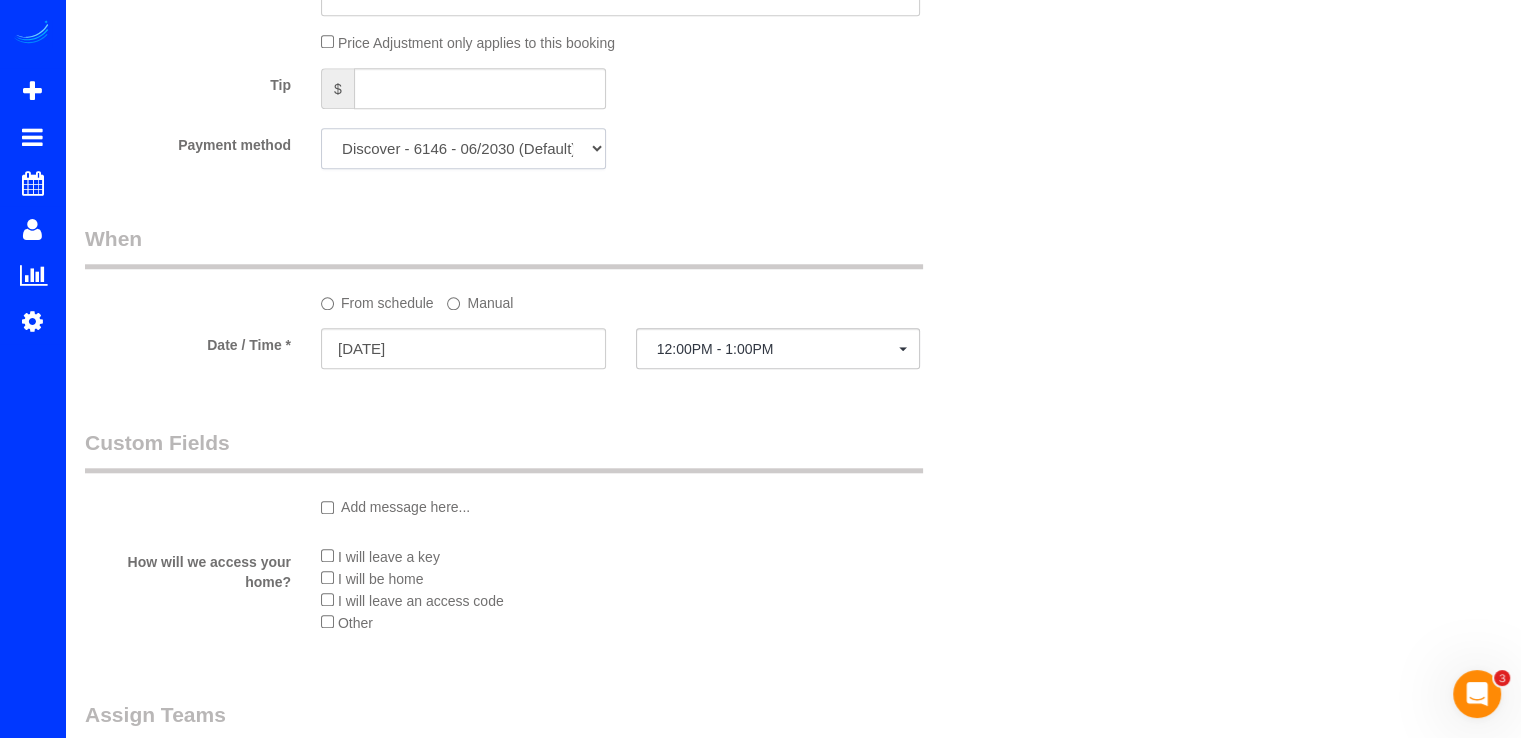 scroll, scrollTop: 2100, scrollLeft: 0, axis: vertical 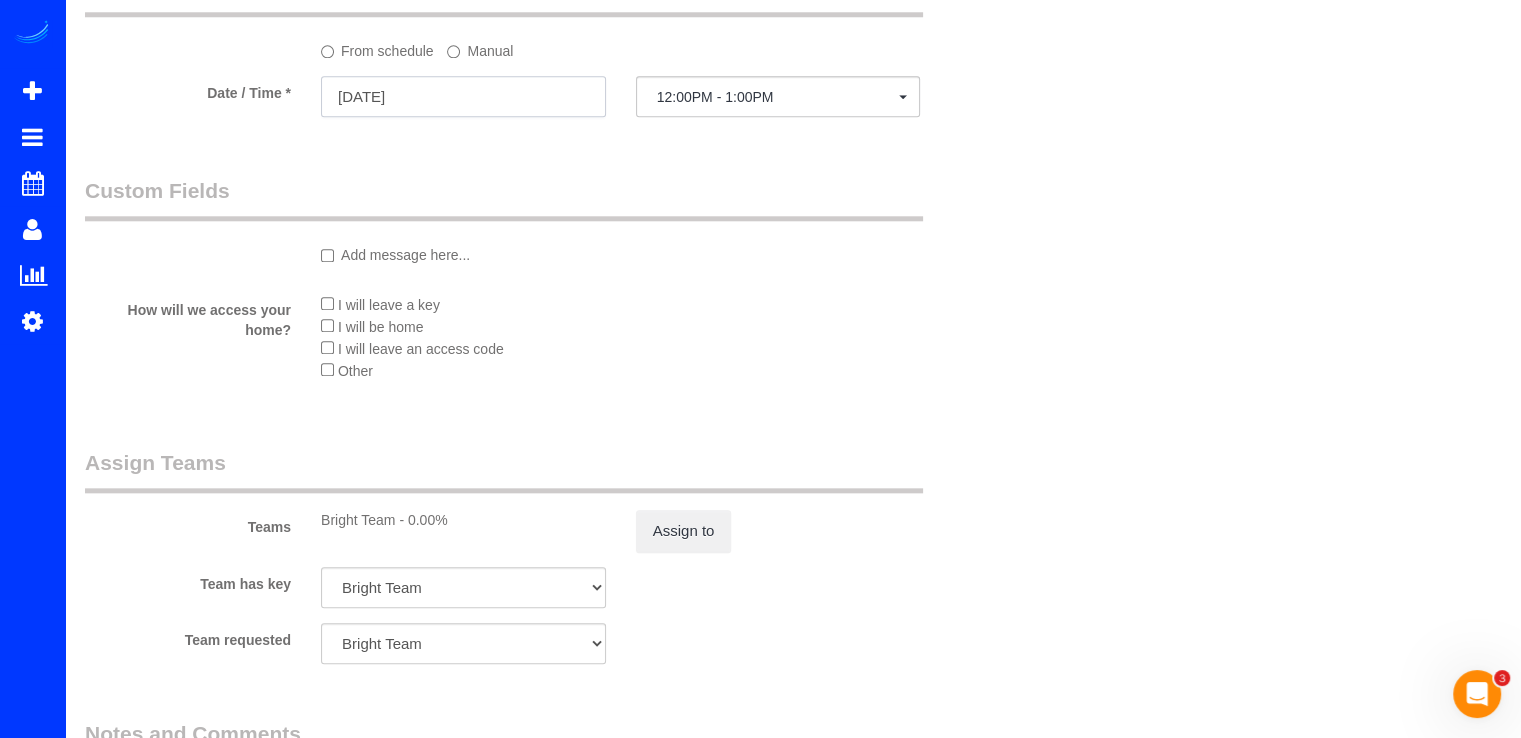 click on "07/09/2025" at bounding box center (463, 96) 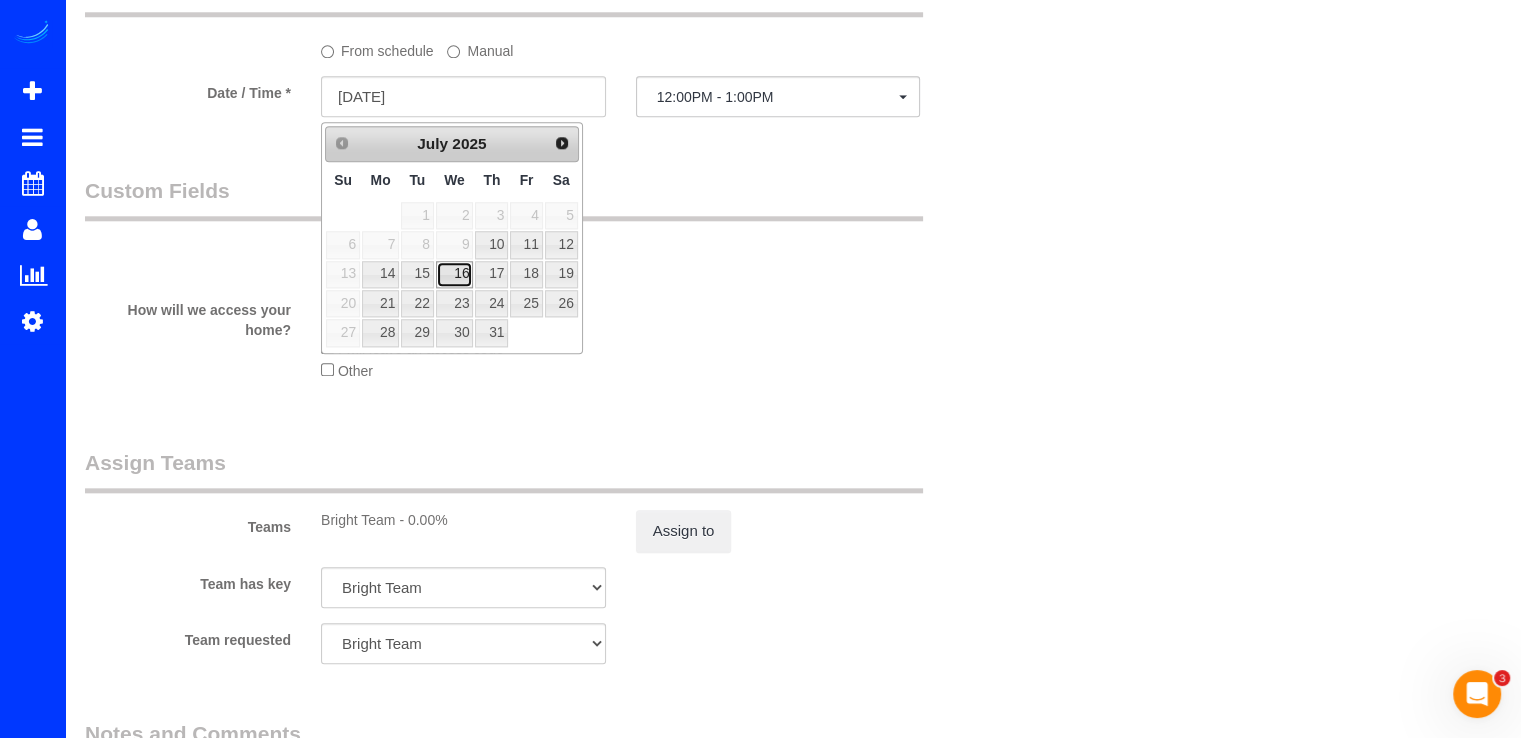 click on "16" at bounding box center [455, 274] 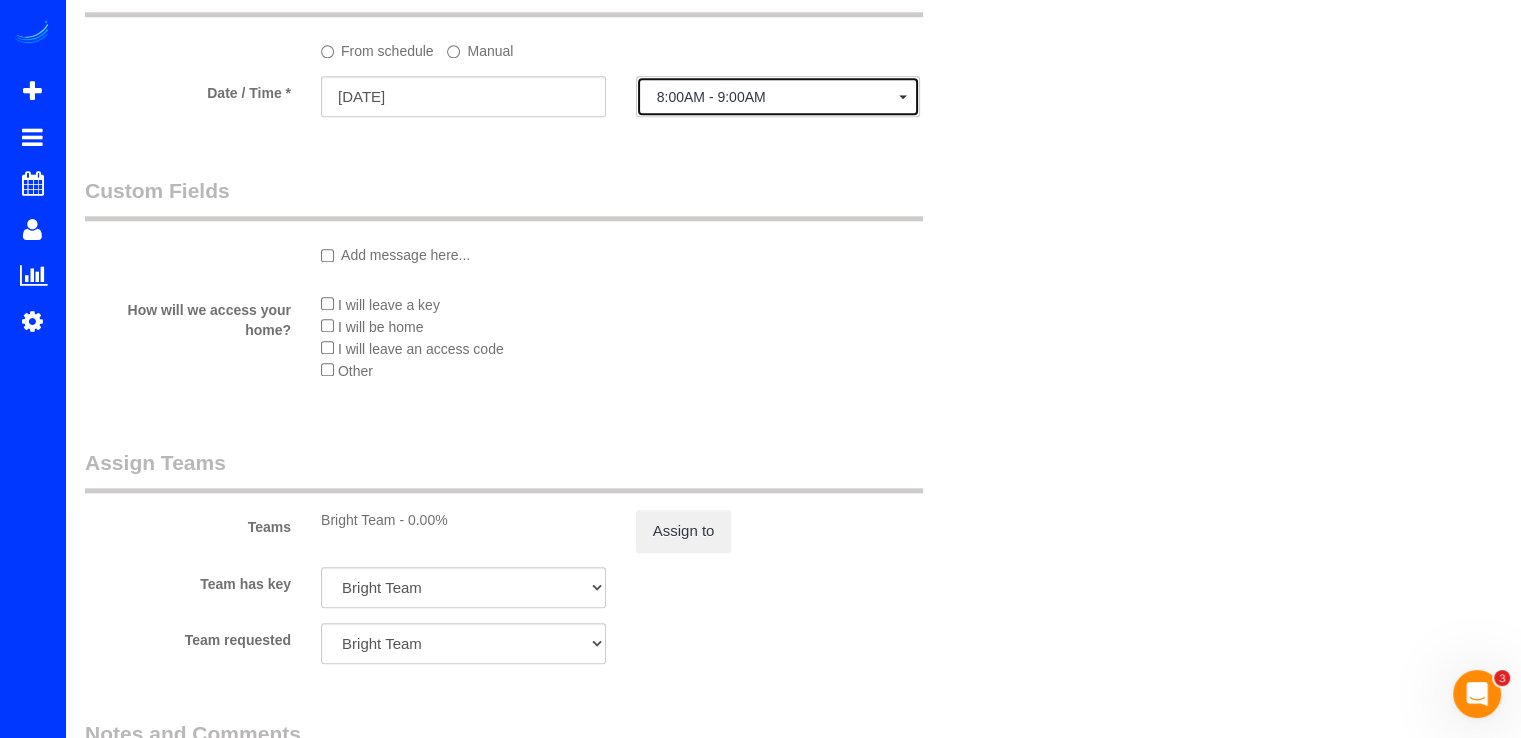 click on "8:00AM - 9:00AM" 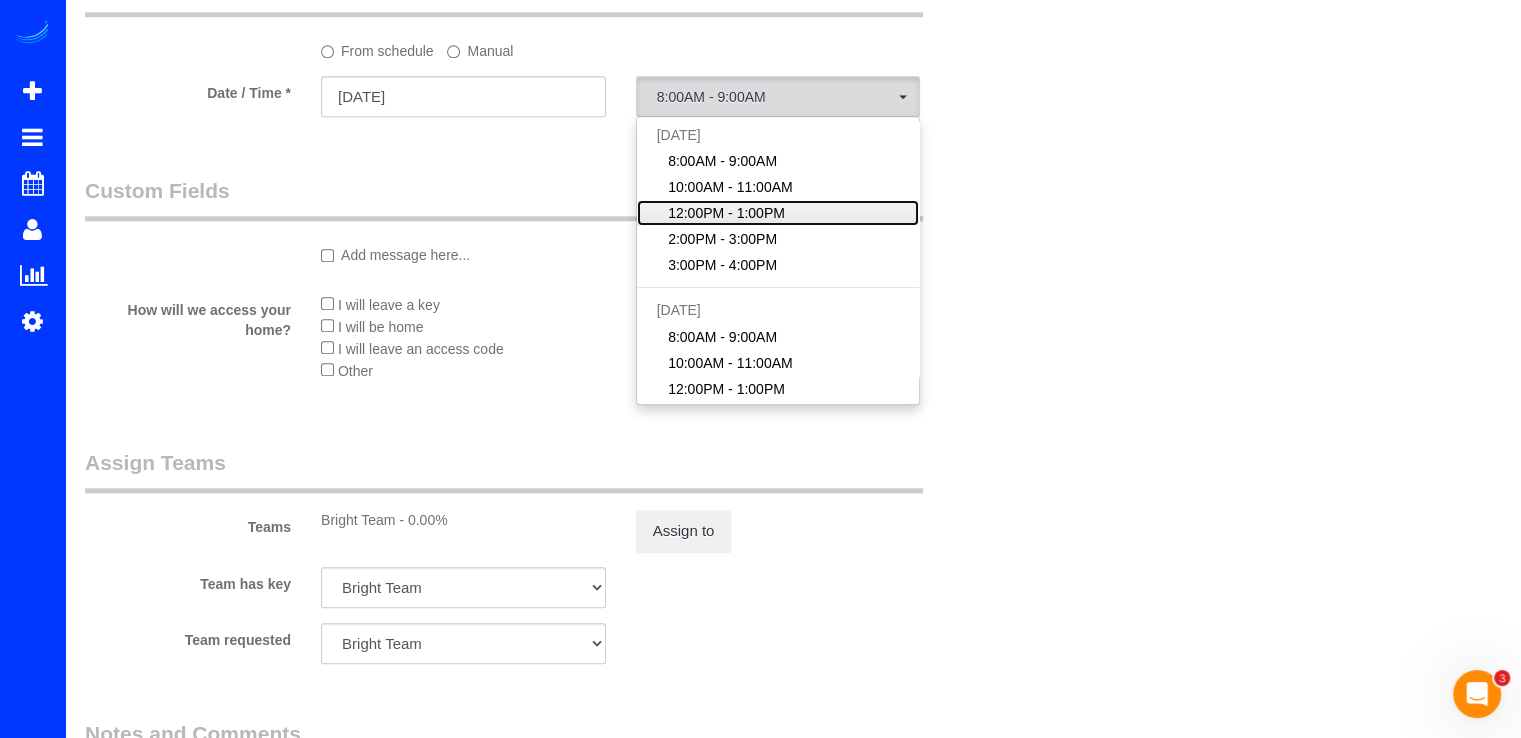 click on "12:00PM - 1:00PM" 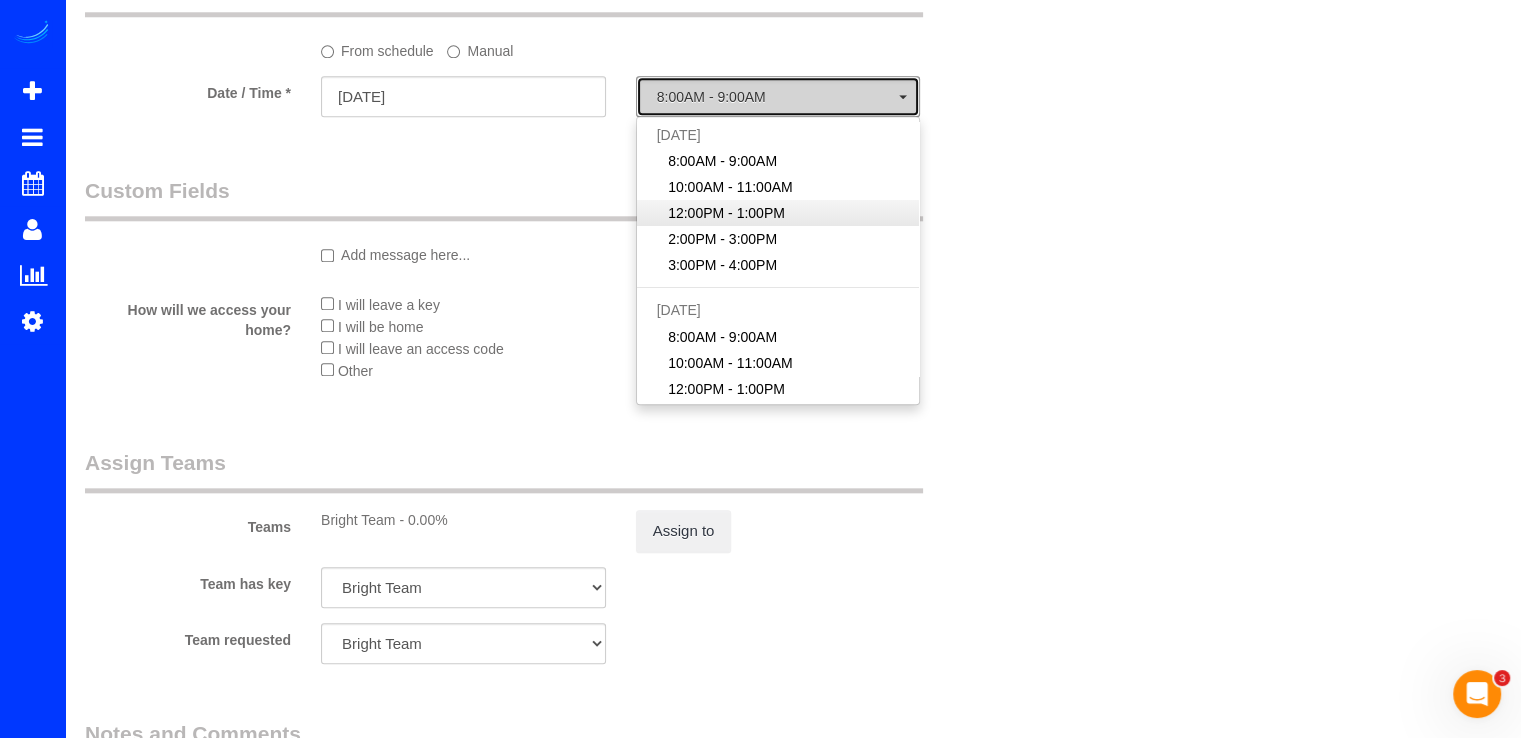 select on "spot15" 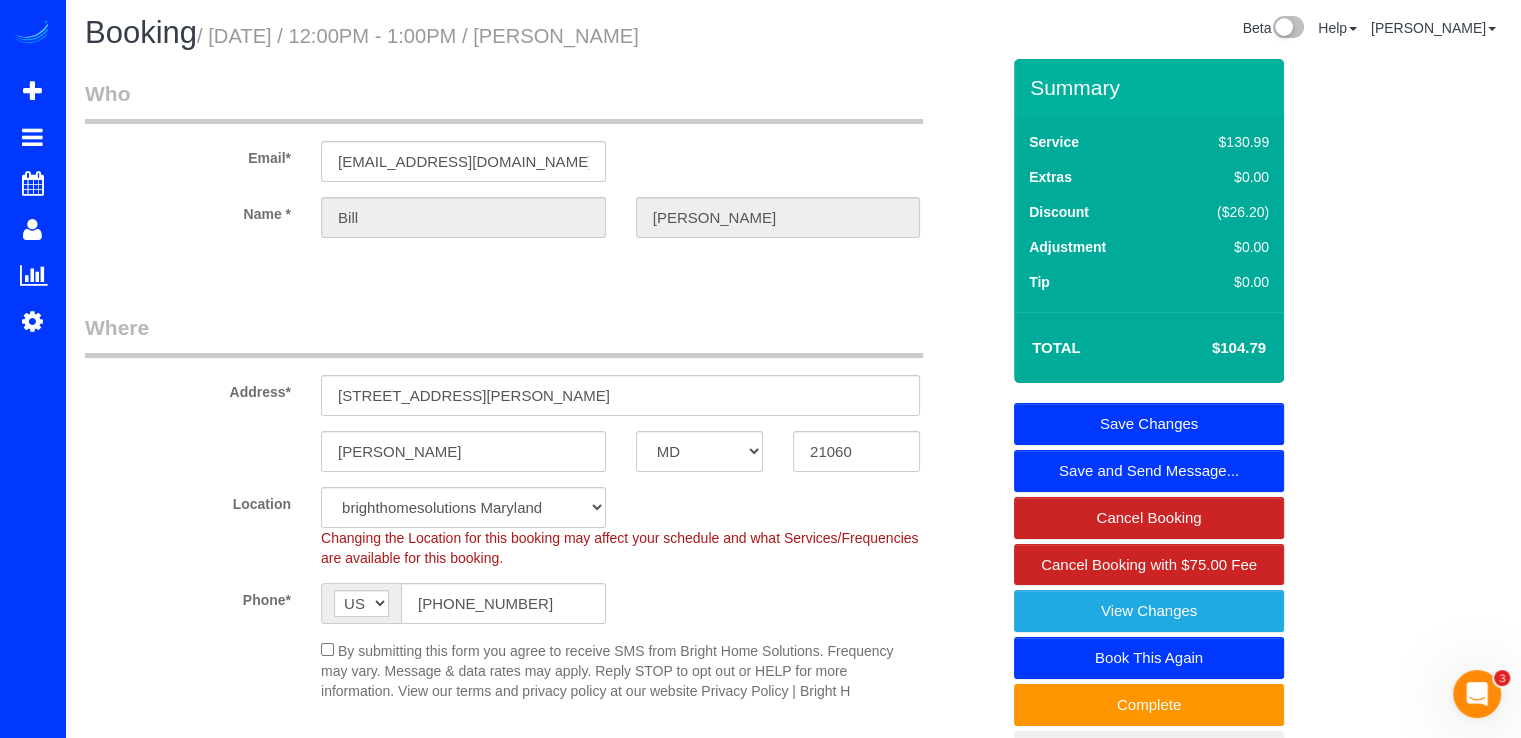 scroll, scrollTop: 0, scrollLeft: 0, axis: both 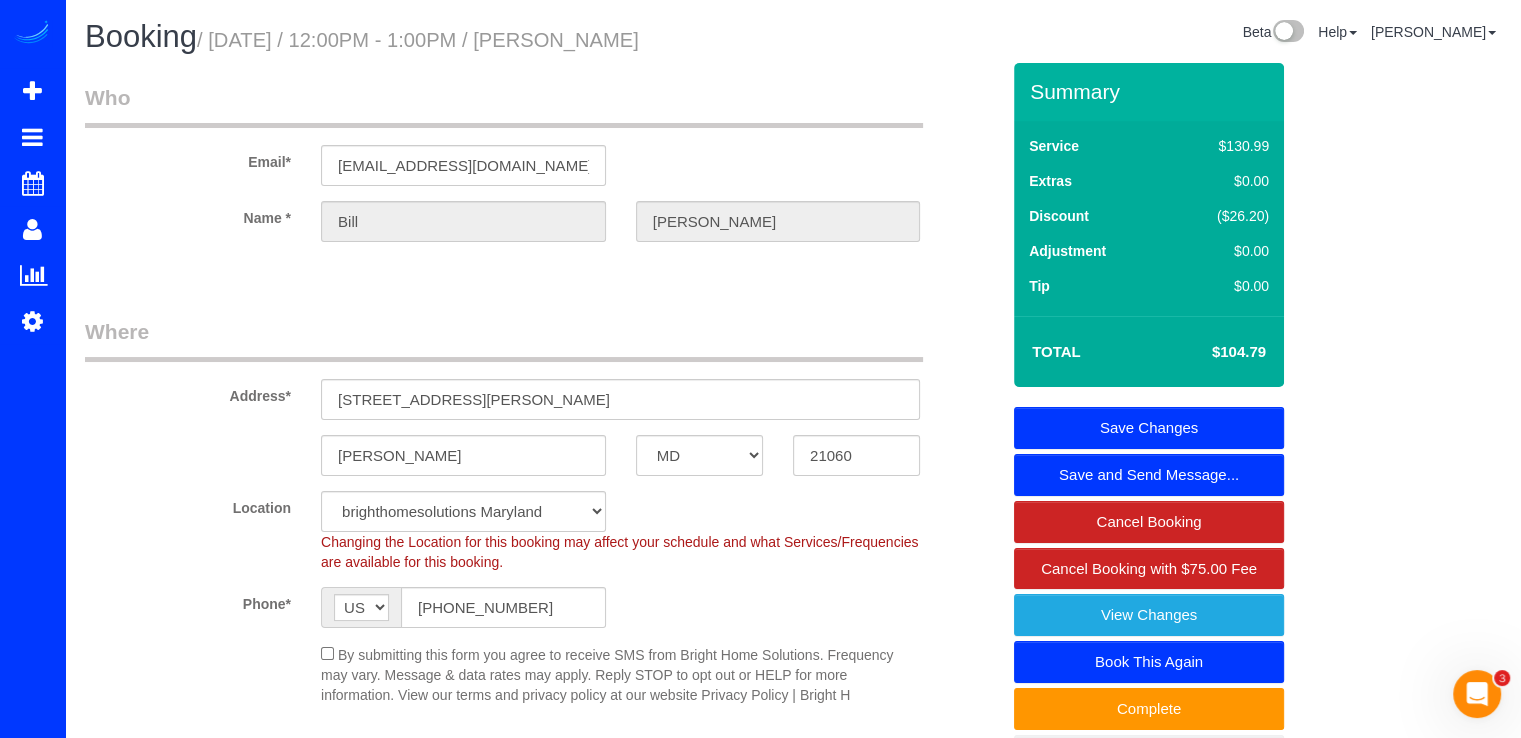 click on "Save Changes" at bounding box center (1149, 428) 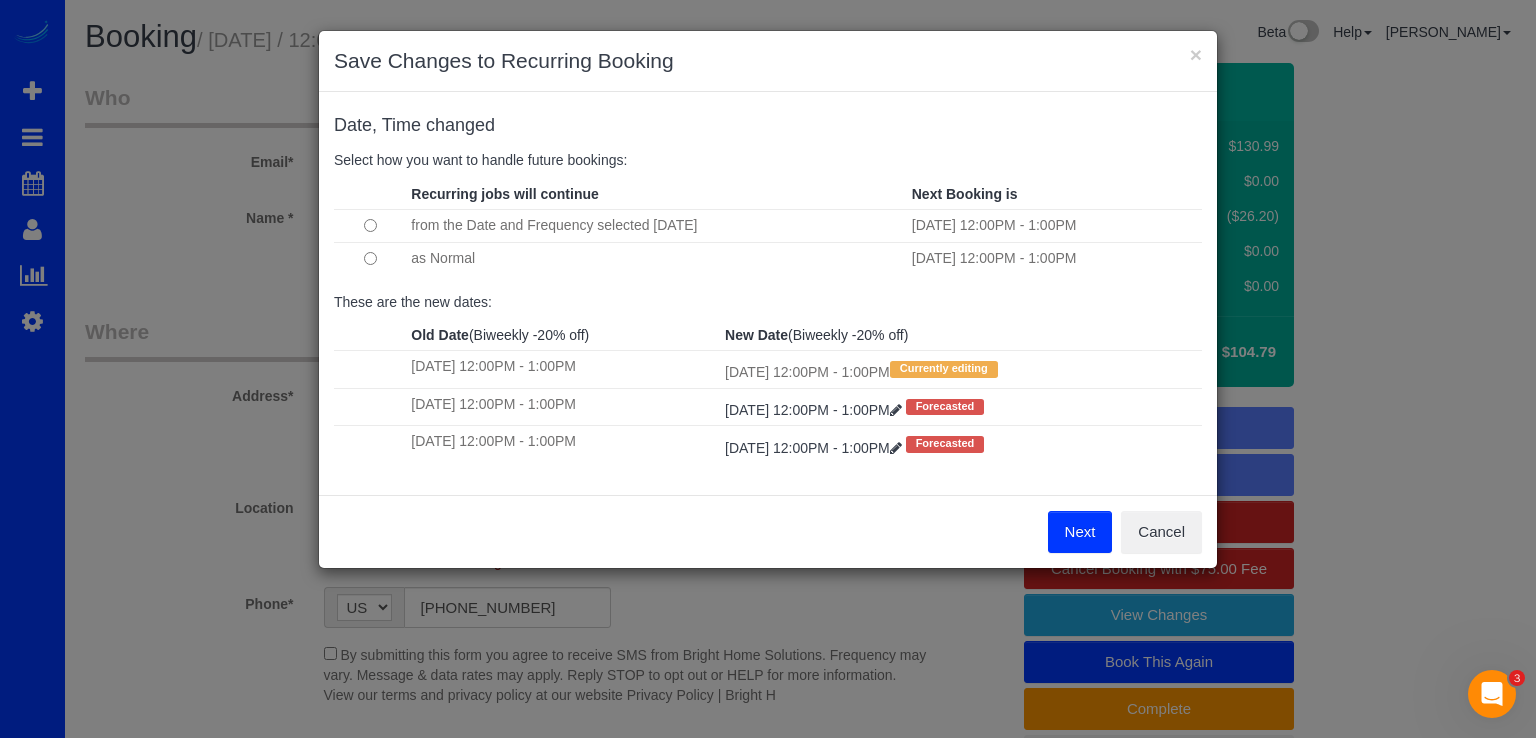 click on "Next" at bounding box center [1080, 532] 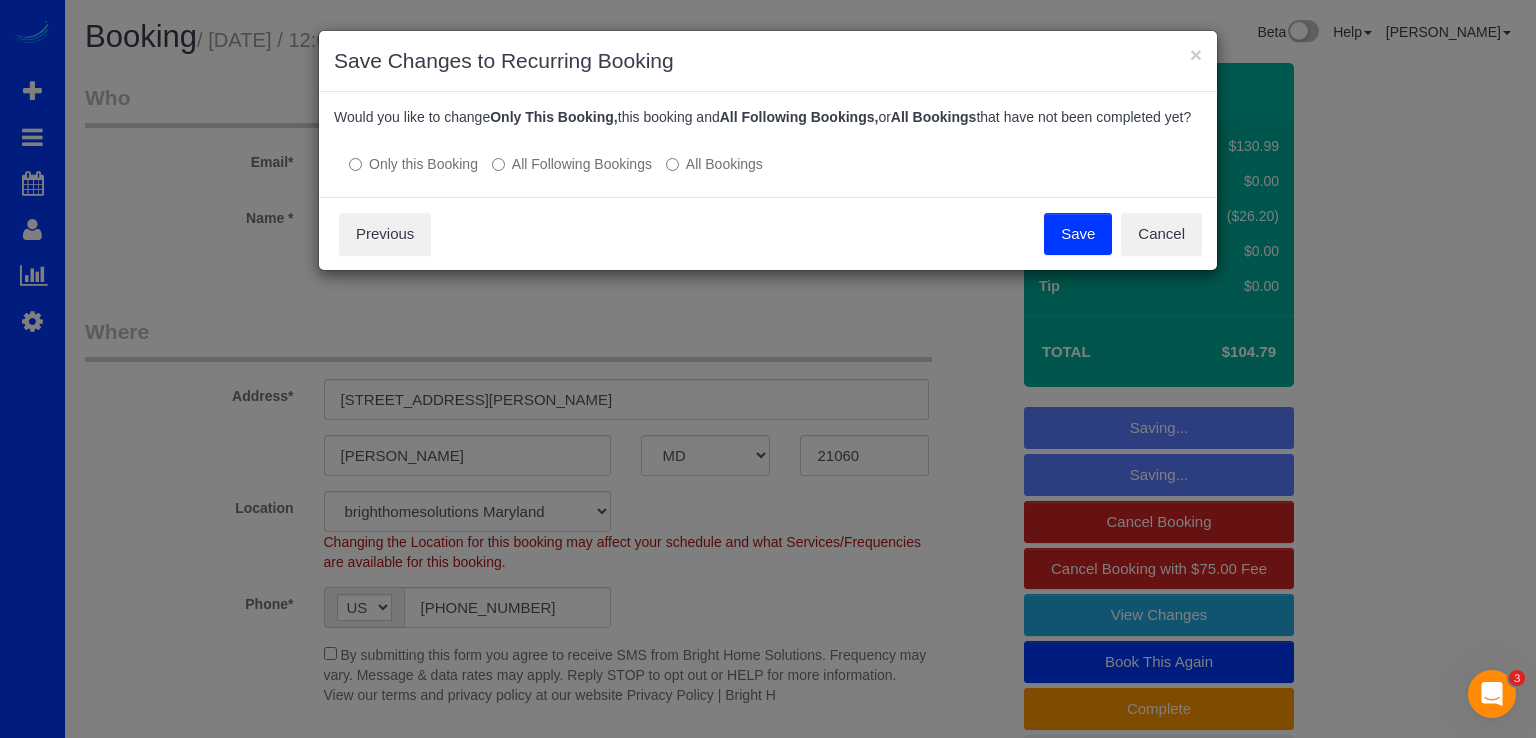 click on "All Following Bookings" at bounding box center [572, 164] 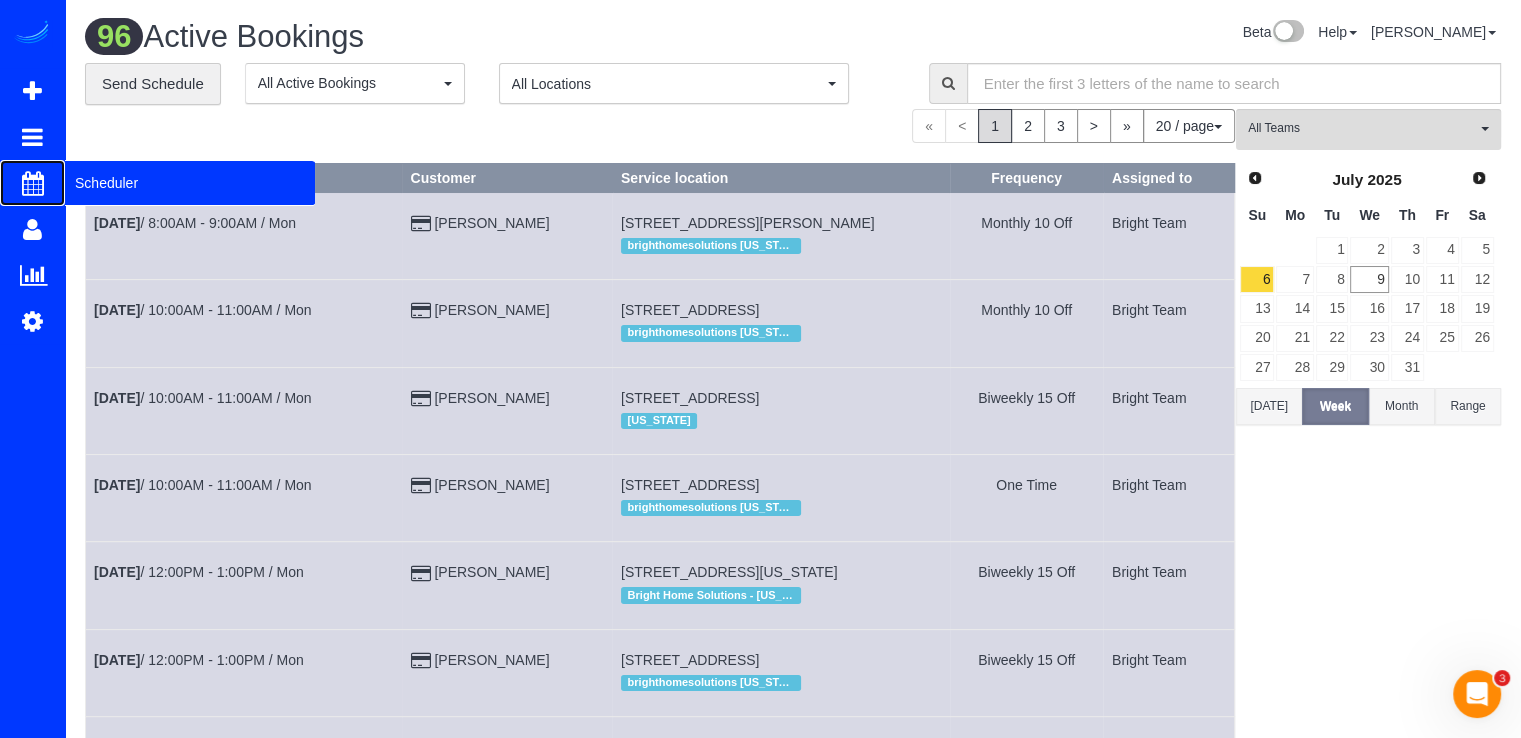 click on "Scheduler" at bounding box center (190, 183) 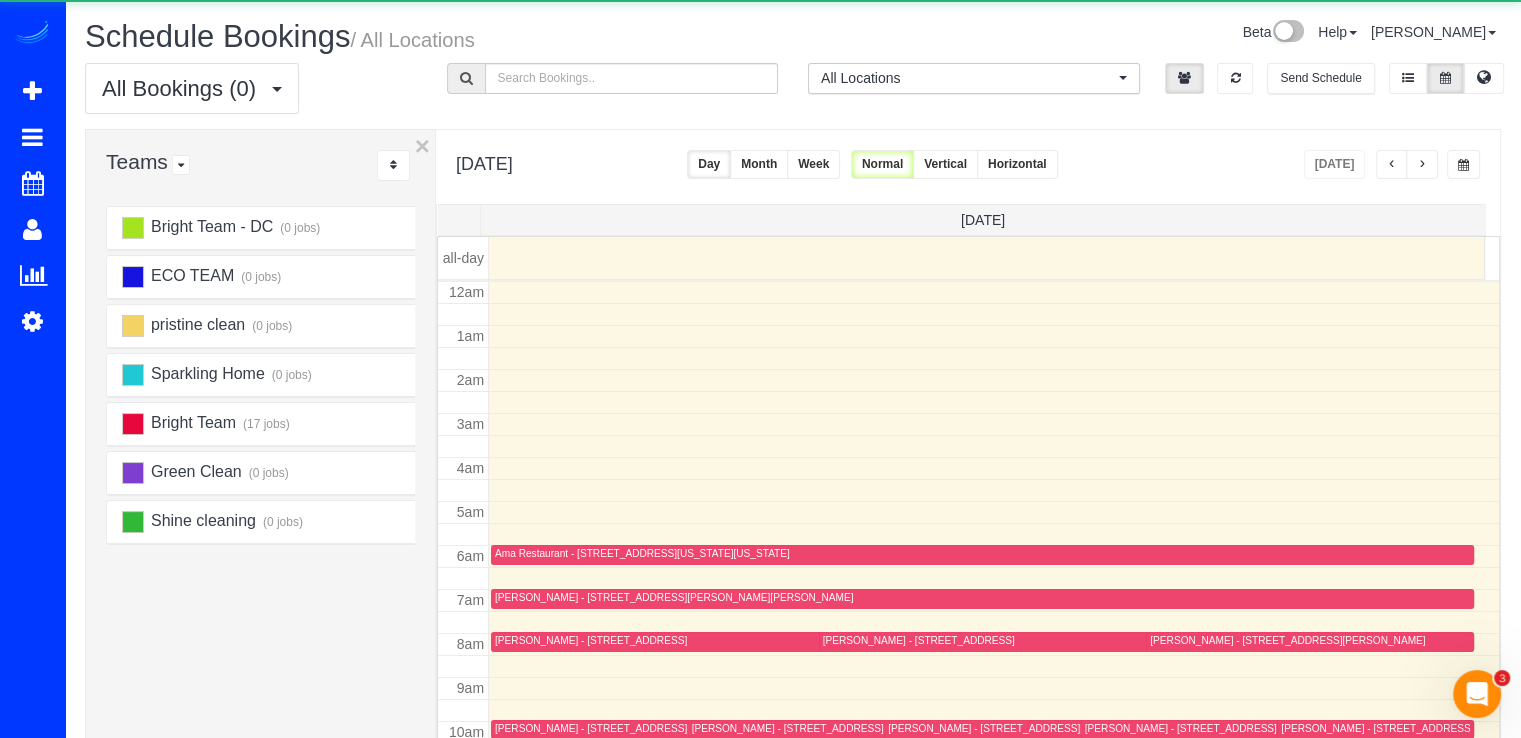 scroll, scrollTop: 263, scrollLeft: 0, axis: vertical 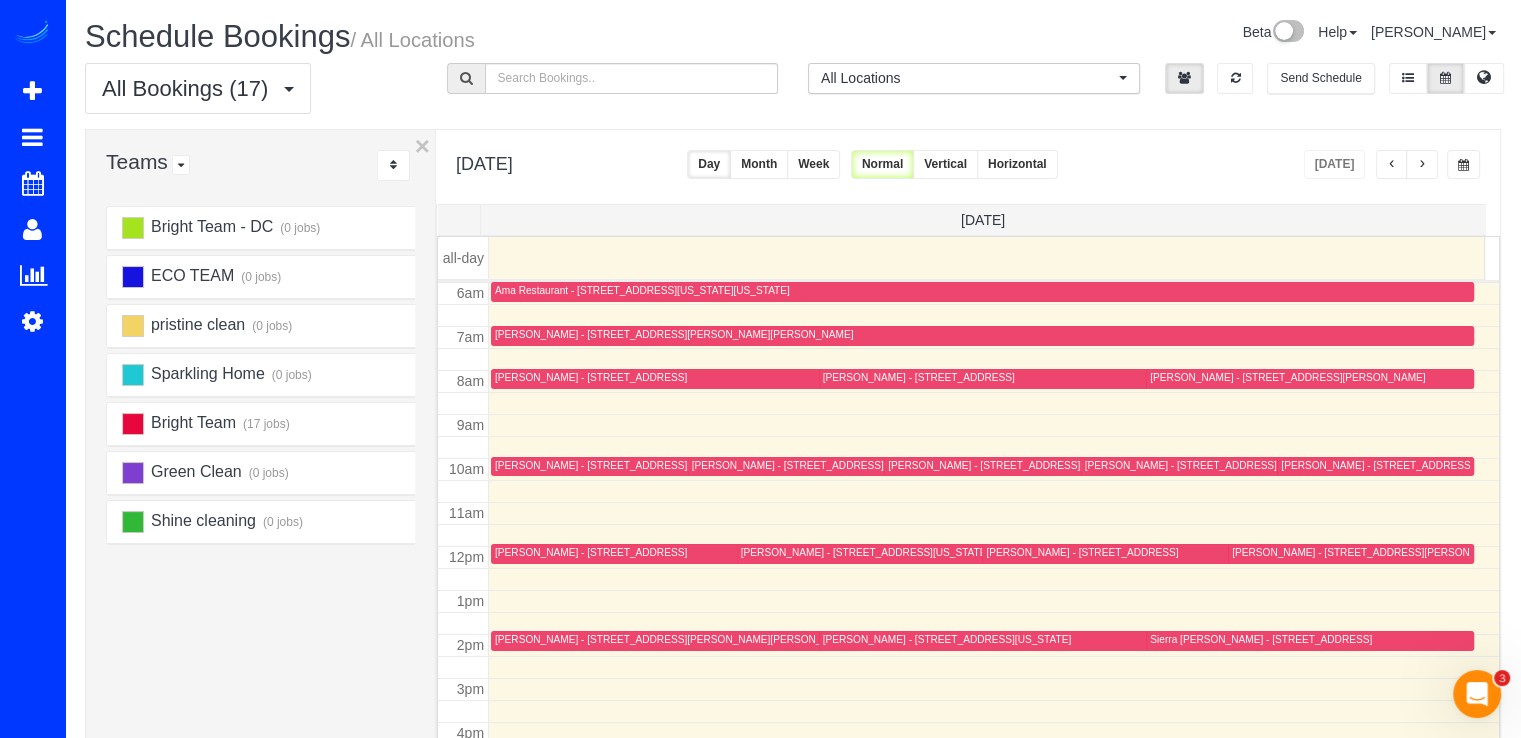 click at bounding box center [1422, 164] 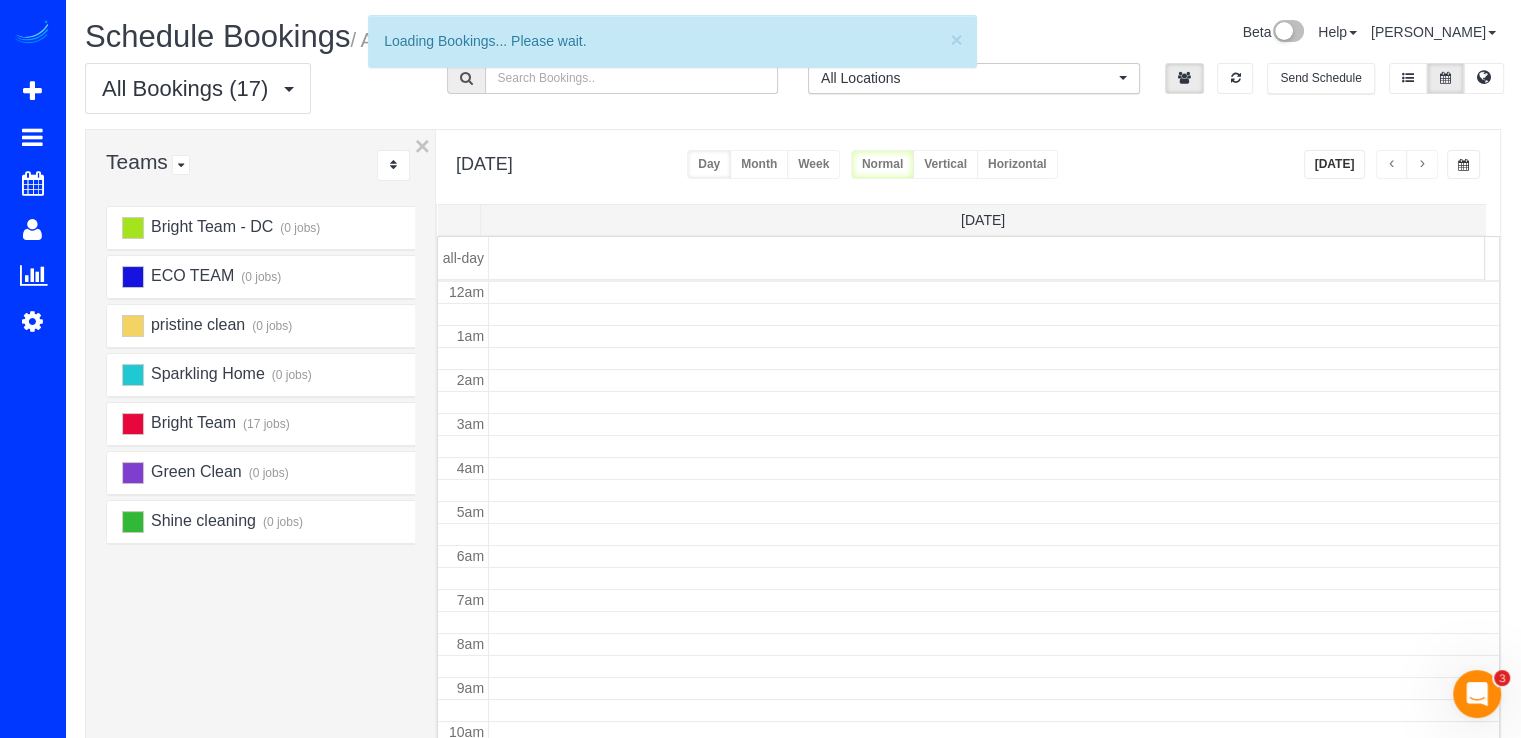 scroll, scrollTop: 263, scrollLeft: 0, axis: vertical 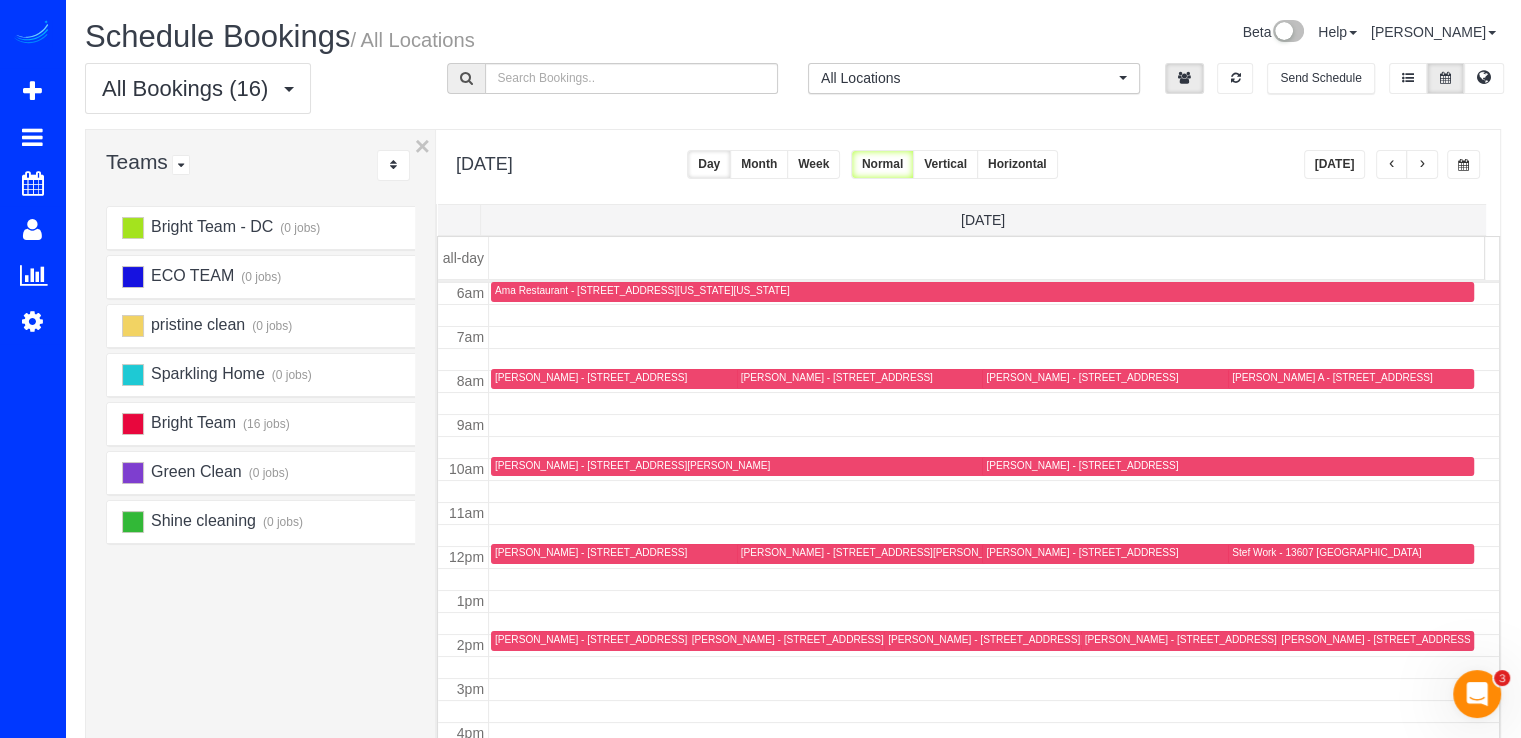 click at bounding box center (1422, 164) 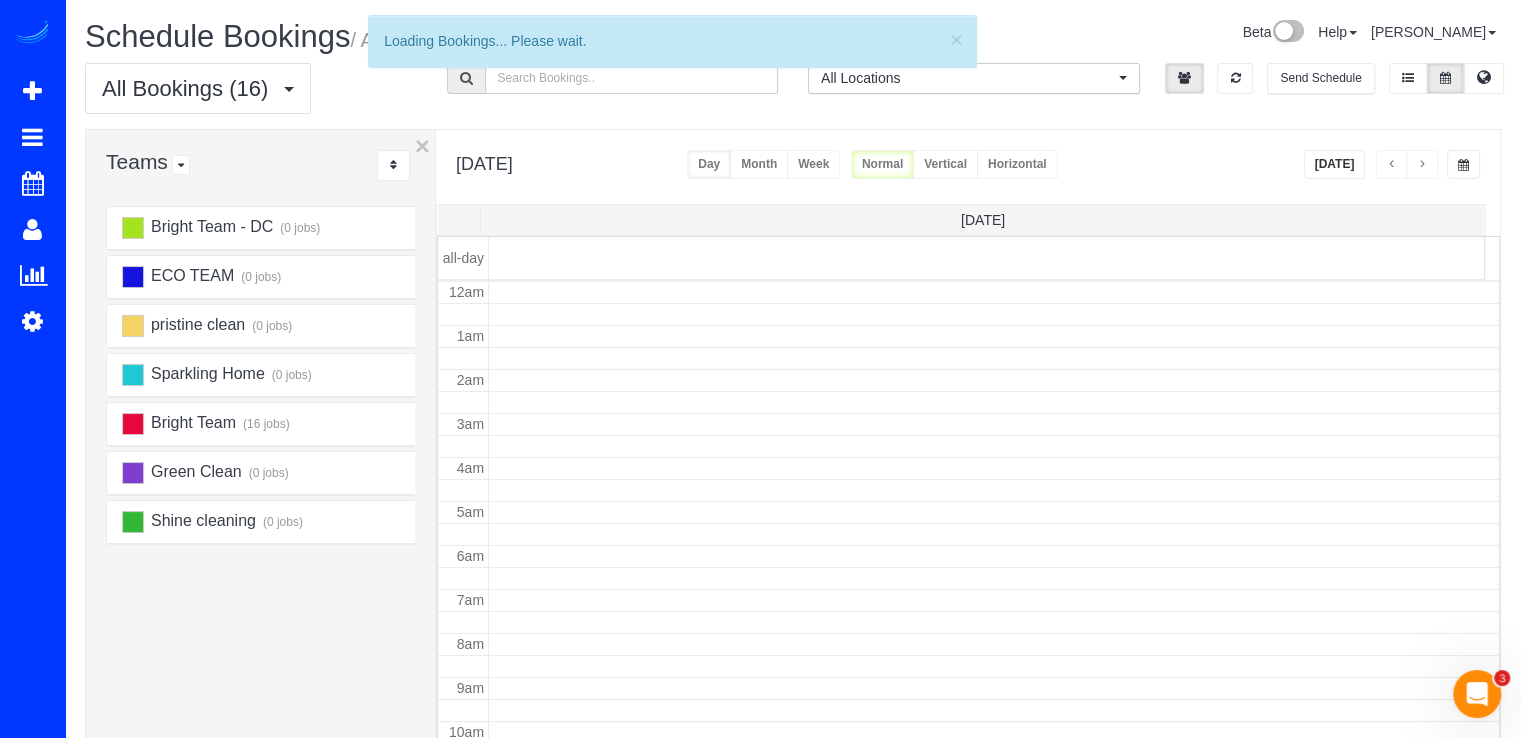 scroll, scrollTop: 263, scrollLeft: 0, axis: vertical 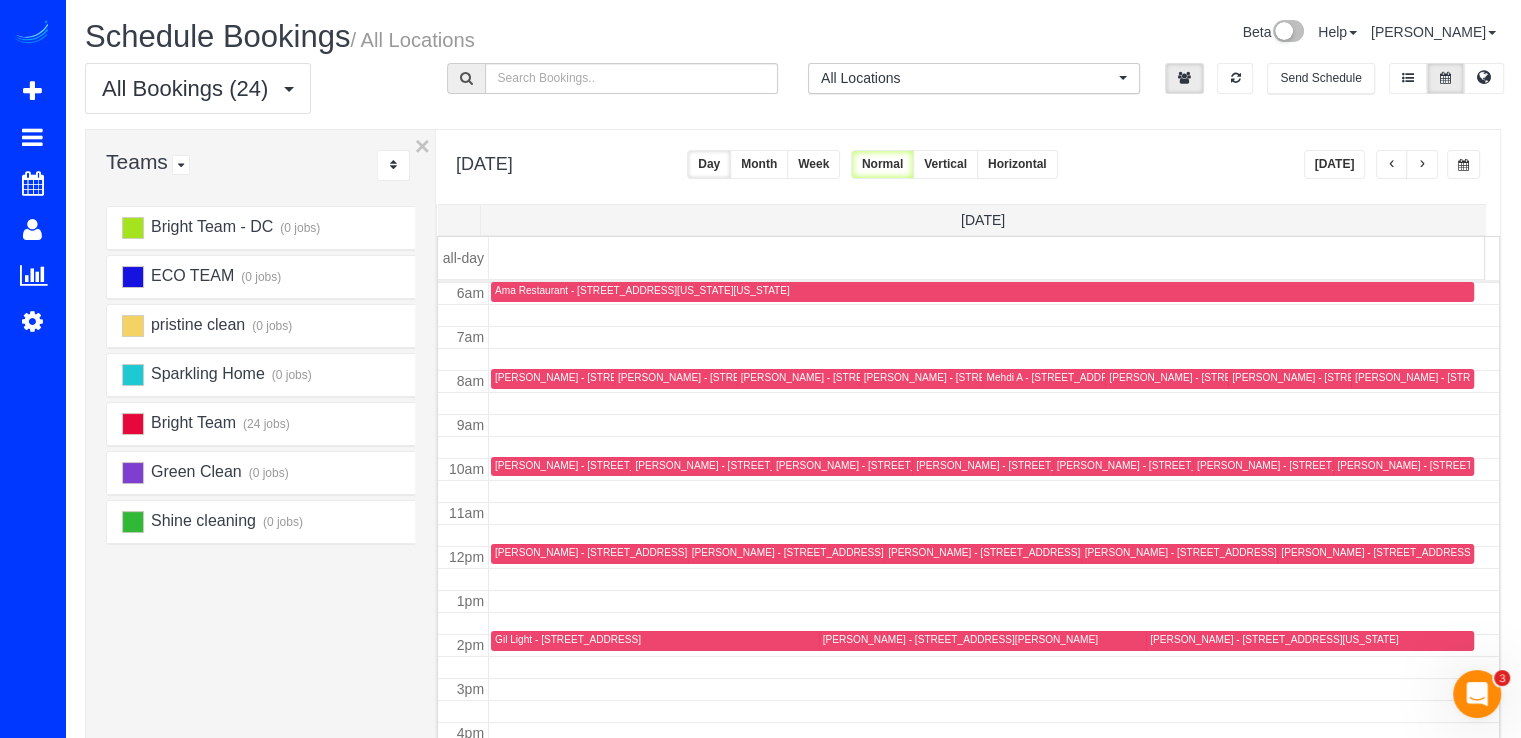 click at bounding box center [1422, 165] 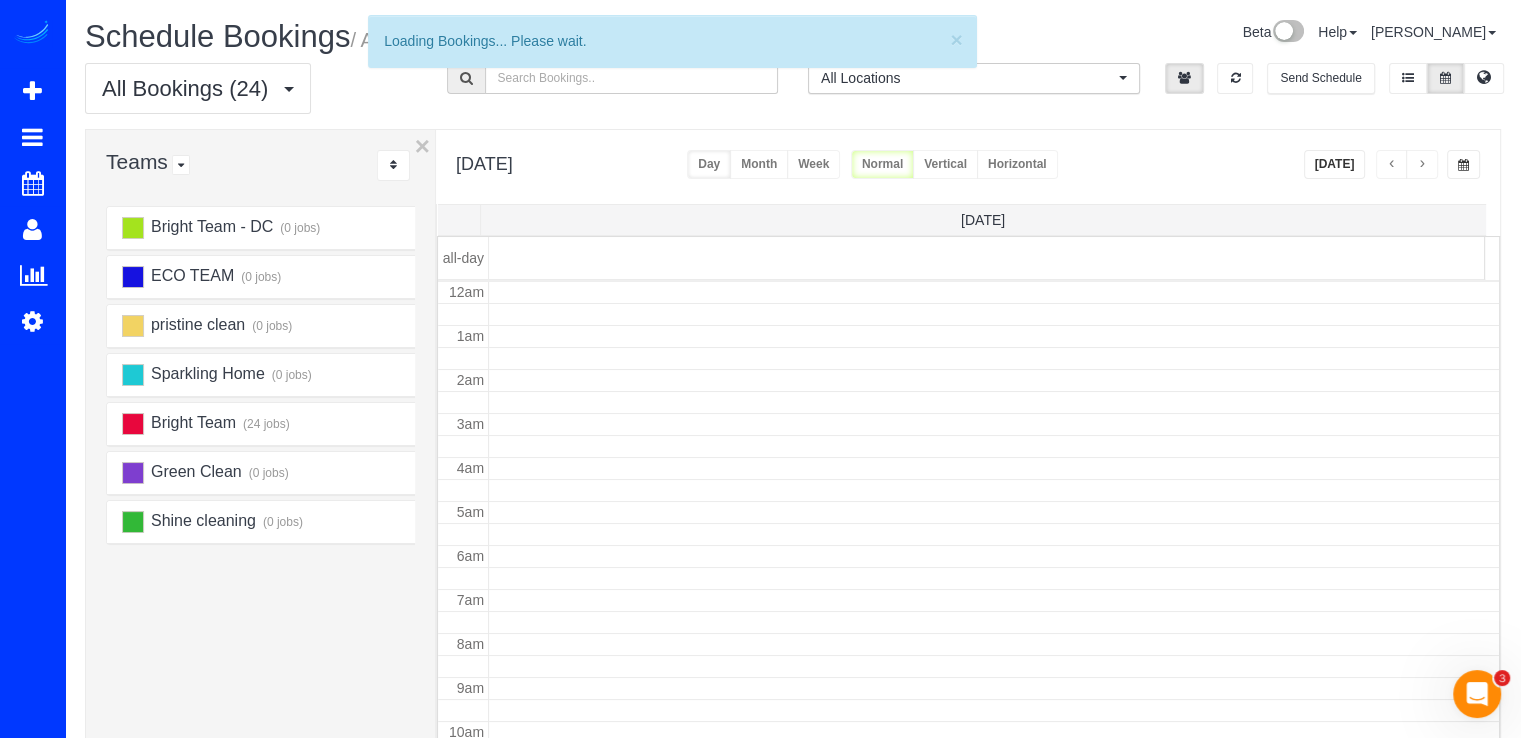 scroll, scrollTop: 263, scrollLeft: 0, axis: vertical 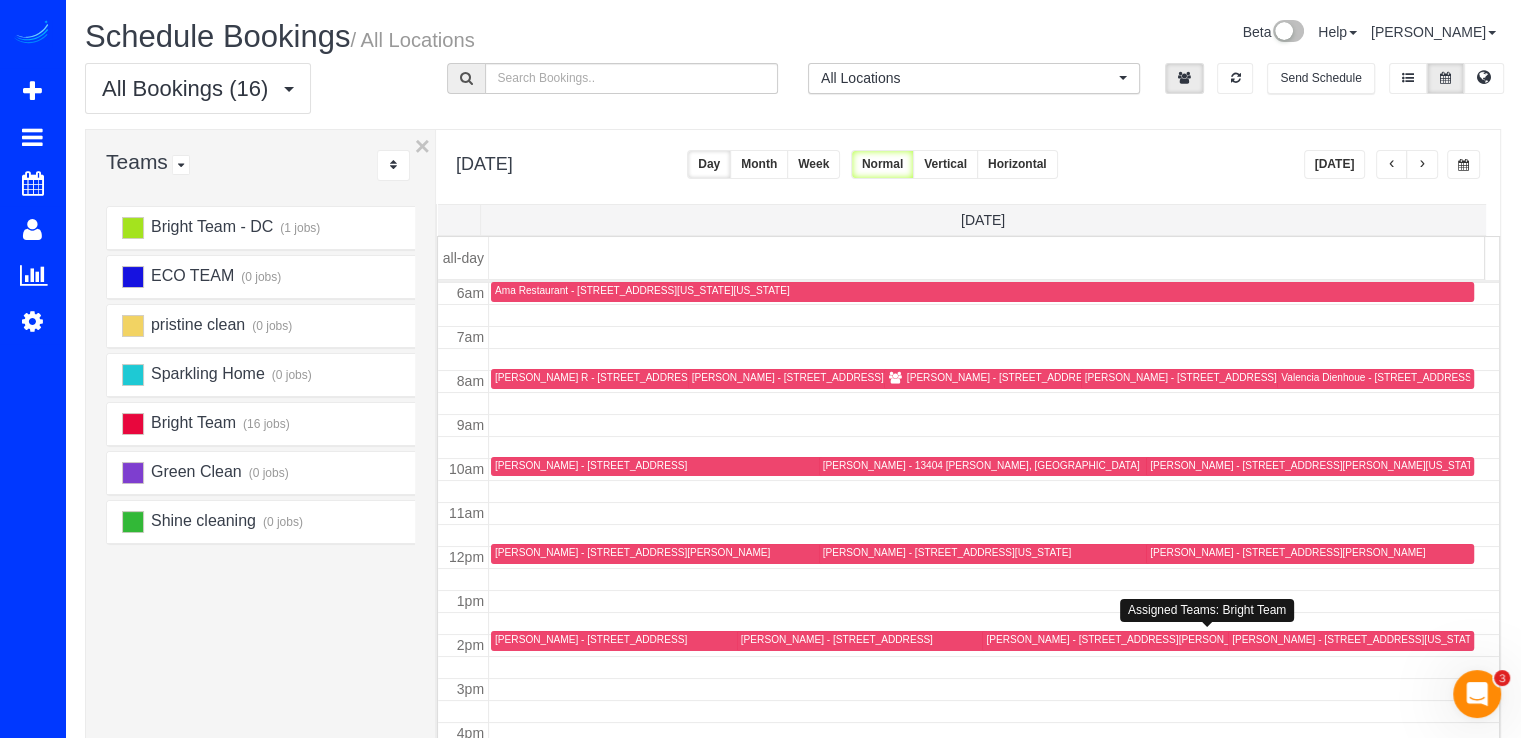 click on "[PERSON_NAME] - [STREET_ADDRESS][PERSON_NAME]" at bounding box center (1217, 640) 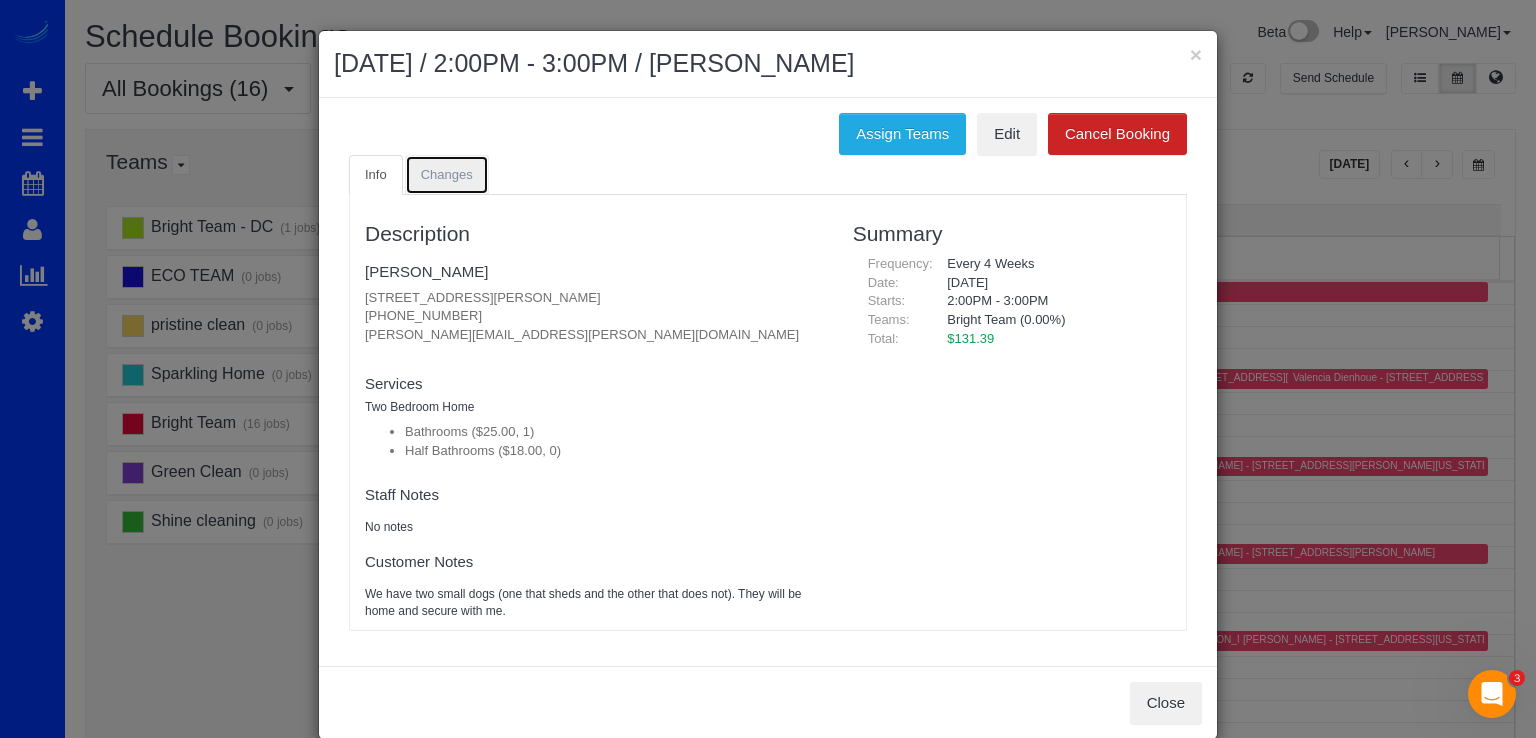 click on "Changes" at bounding box center (447, 175) 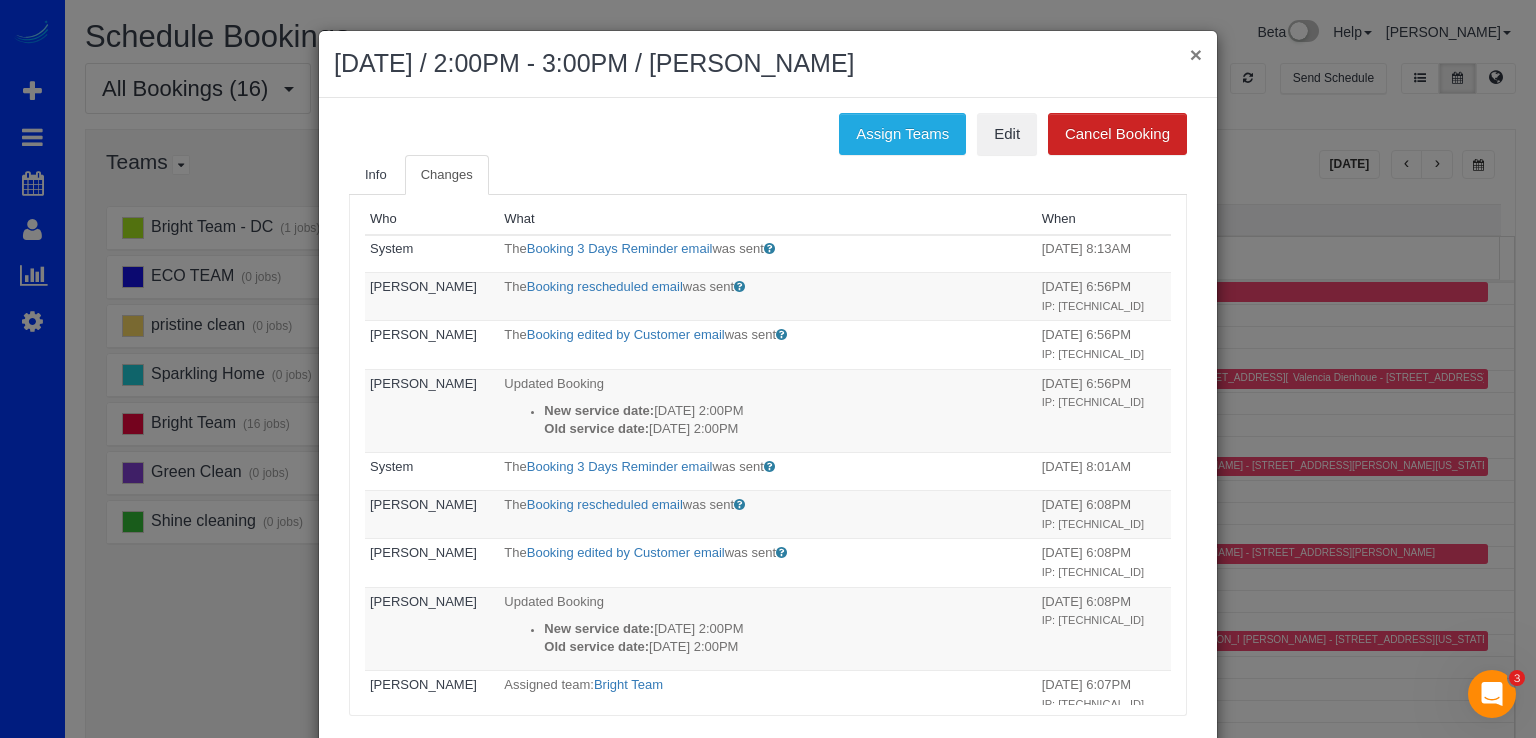 click on "×" at bounding box center (1196, 54) 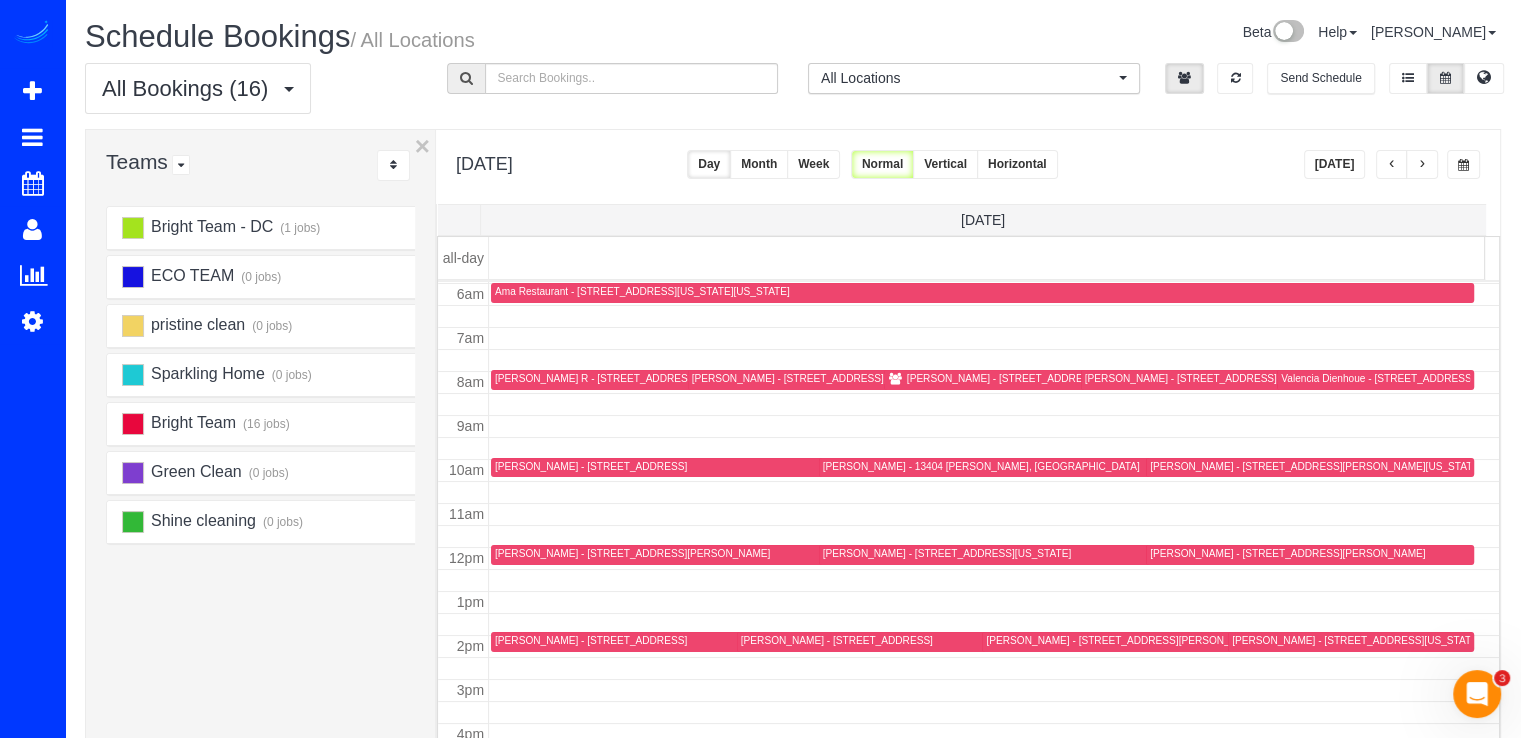 scroll, scrollTop: 263, scrollLeft: 0, axis: vertical 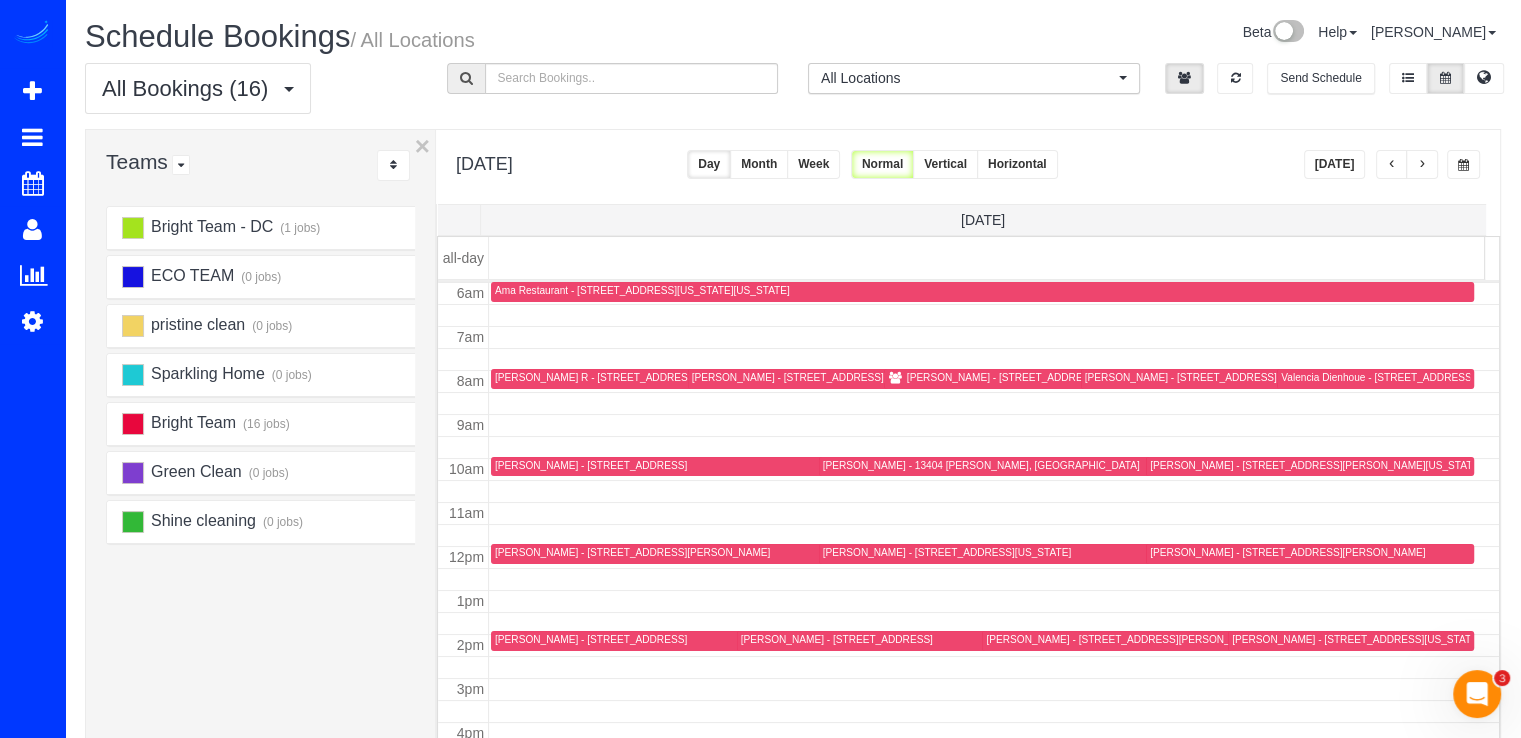 click on "[PERSON_NAME] - [STREET_ADDRESS][US_STATE]" at bounding box center (1031, 377) 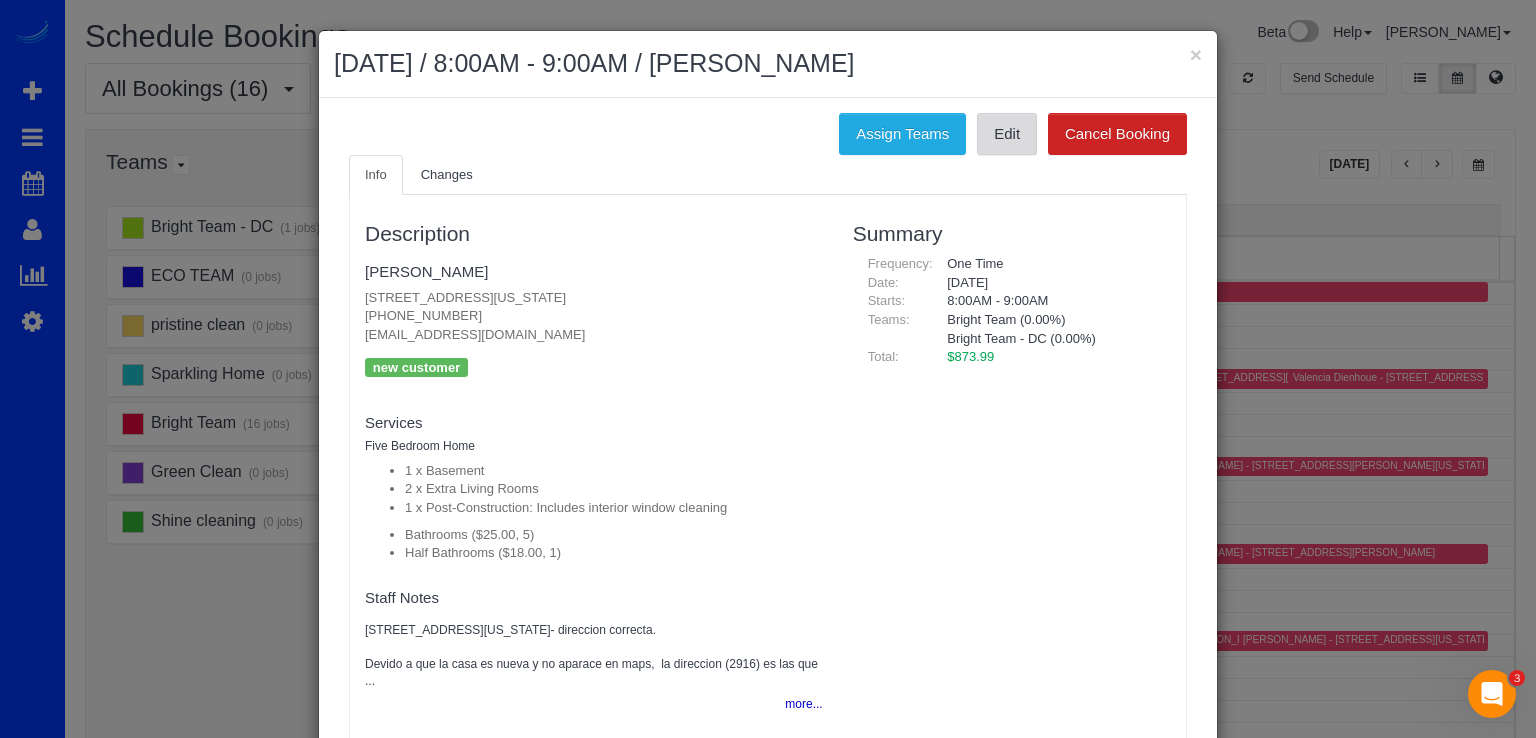 click on "Edit" at bounding box center (1007, 134) 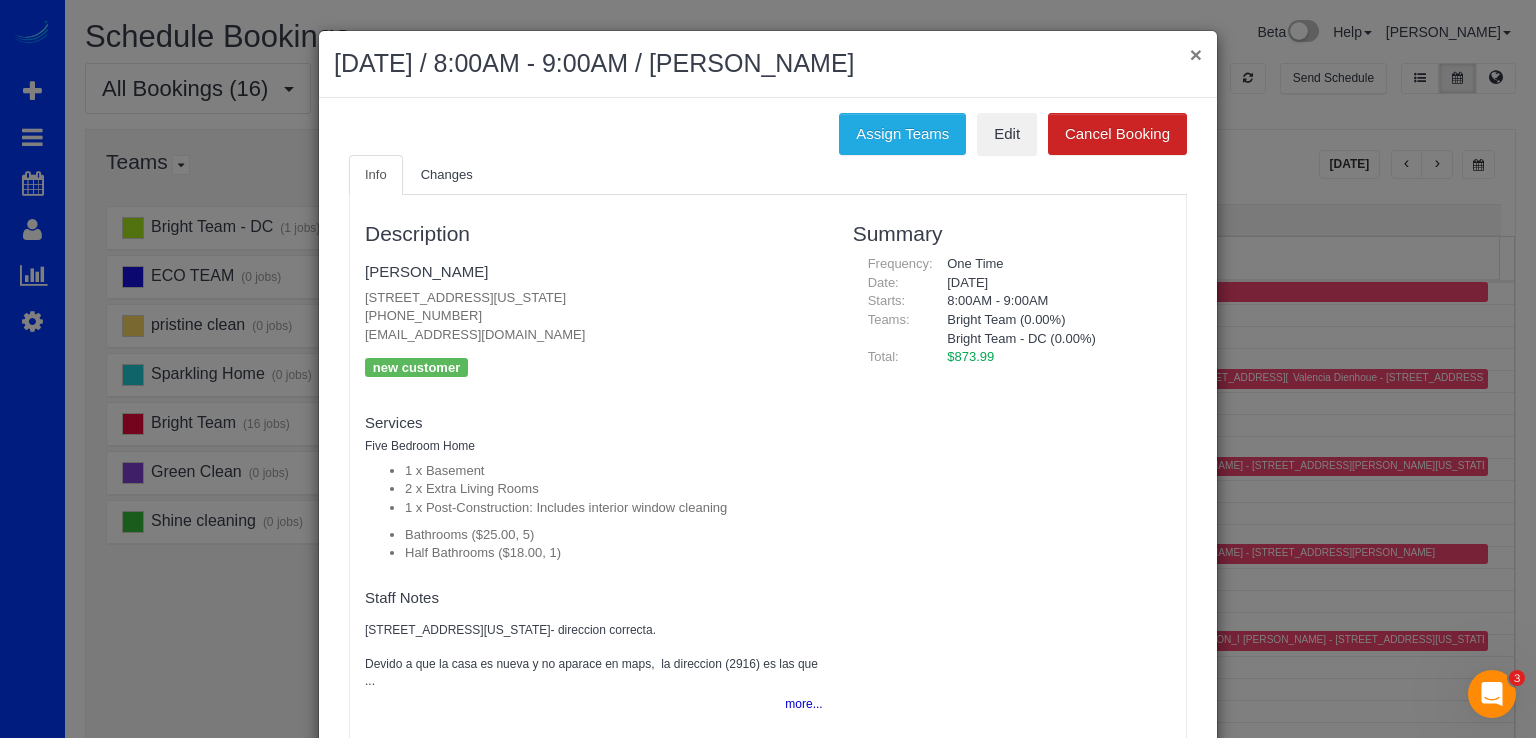 click on "×" at bounding box center [1196, 54] 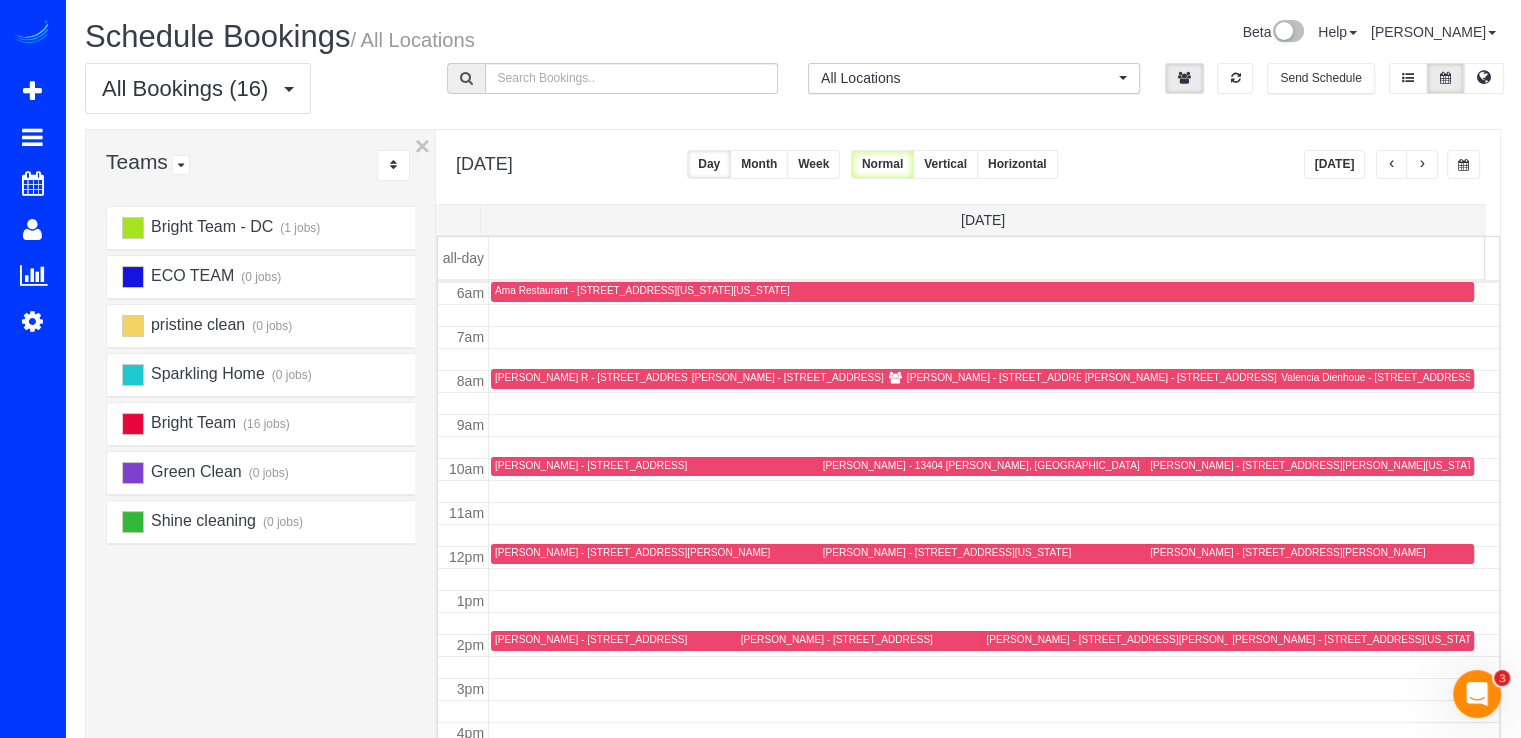 click on "[DATE]" at bounding box center [1335, 164] 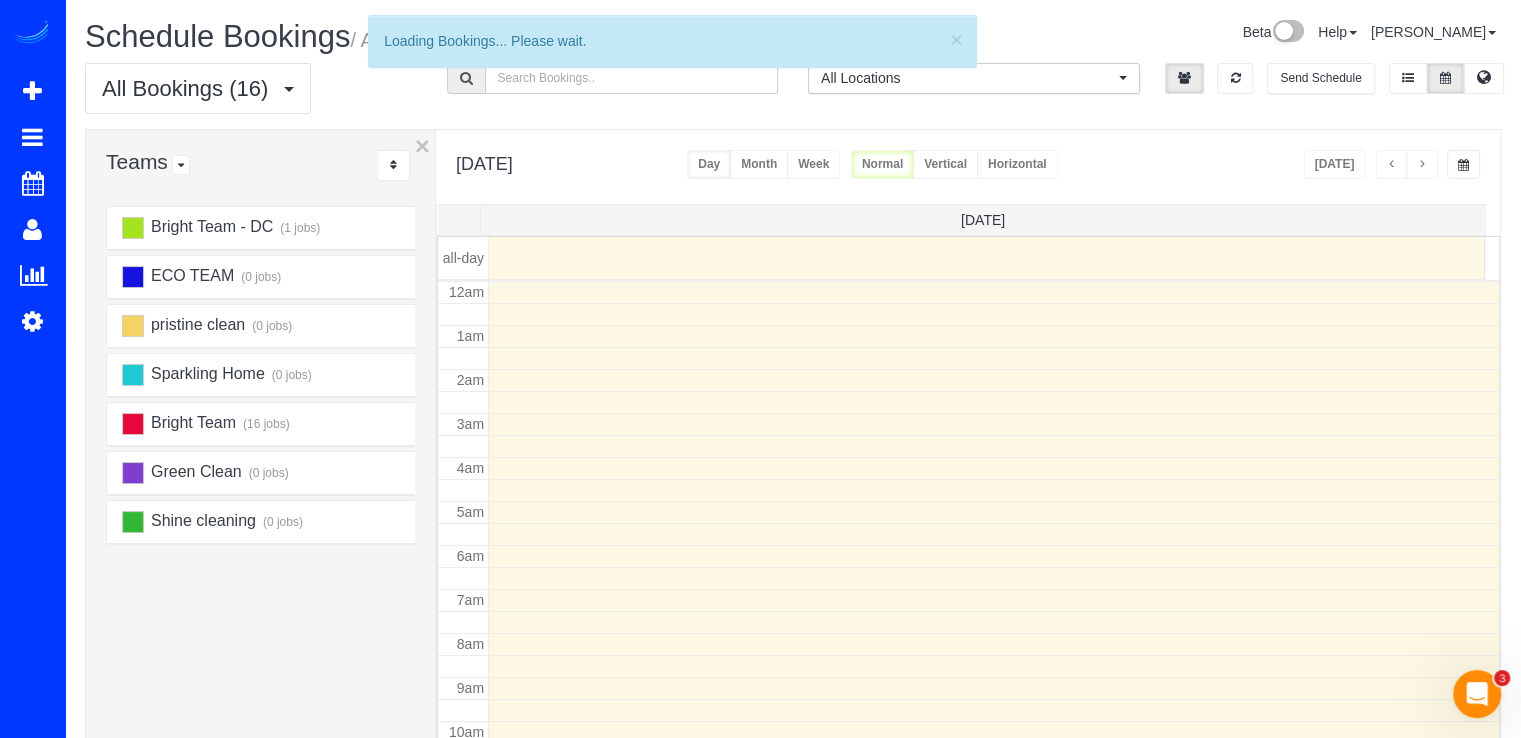 scroll, scrollTop: 263, scrollLeft: 0, axis: vertical 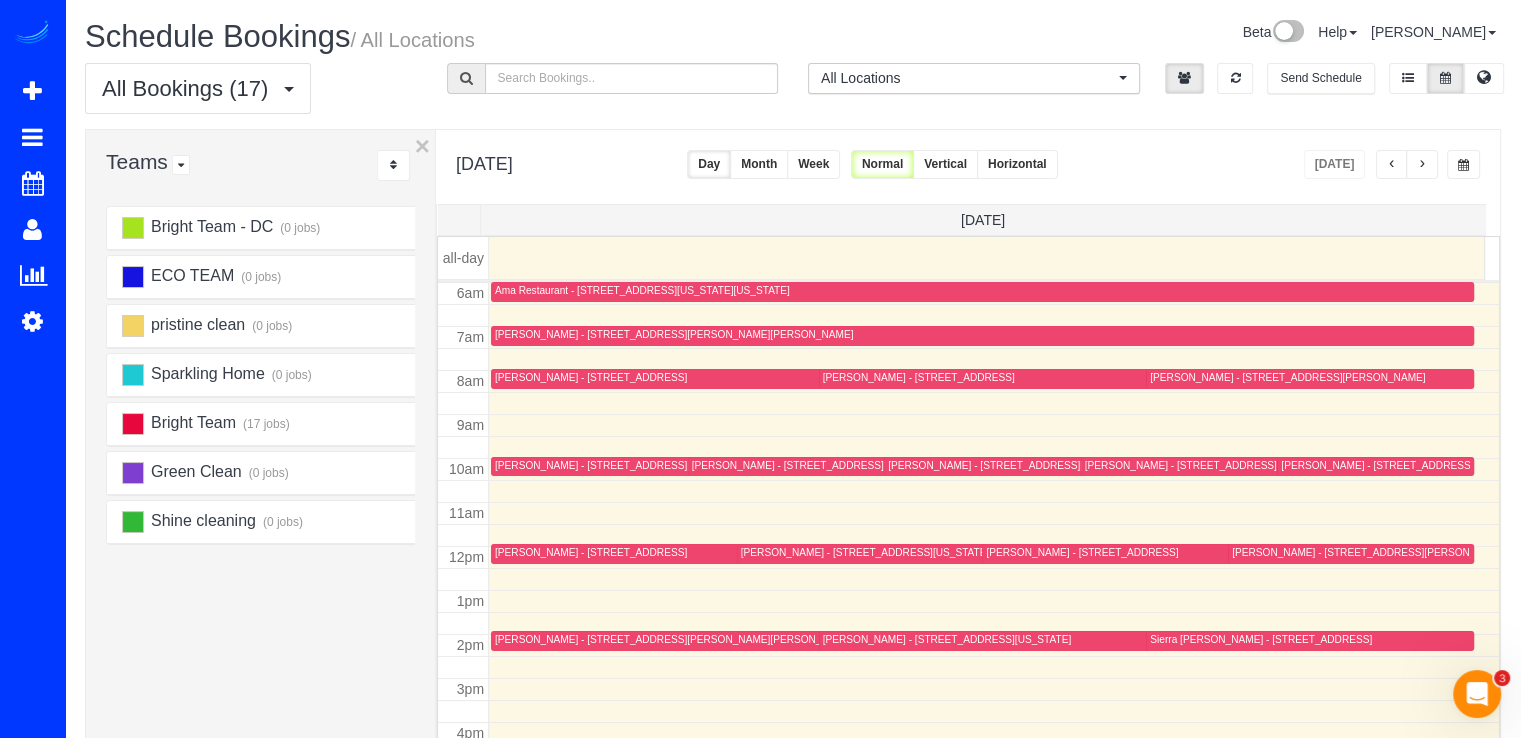 click at bounding box center (1422, 164) 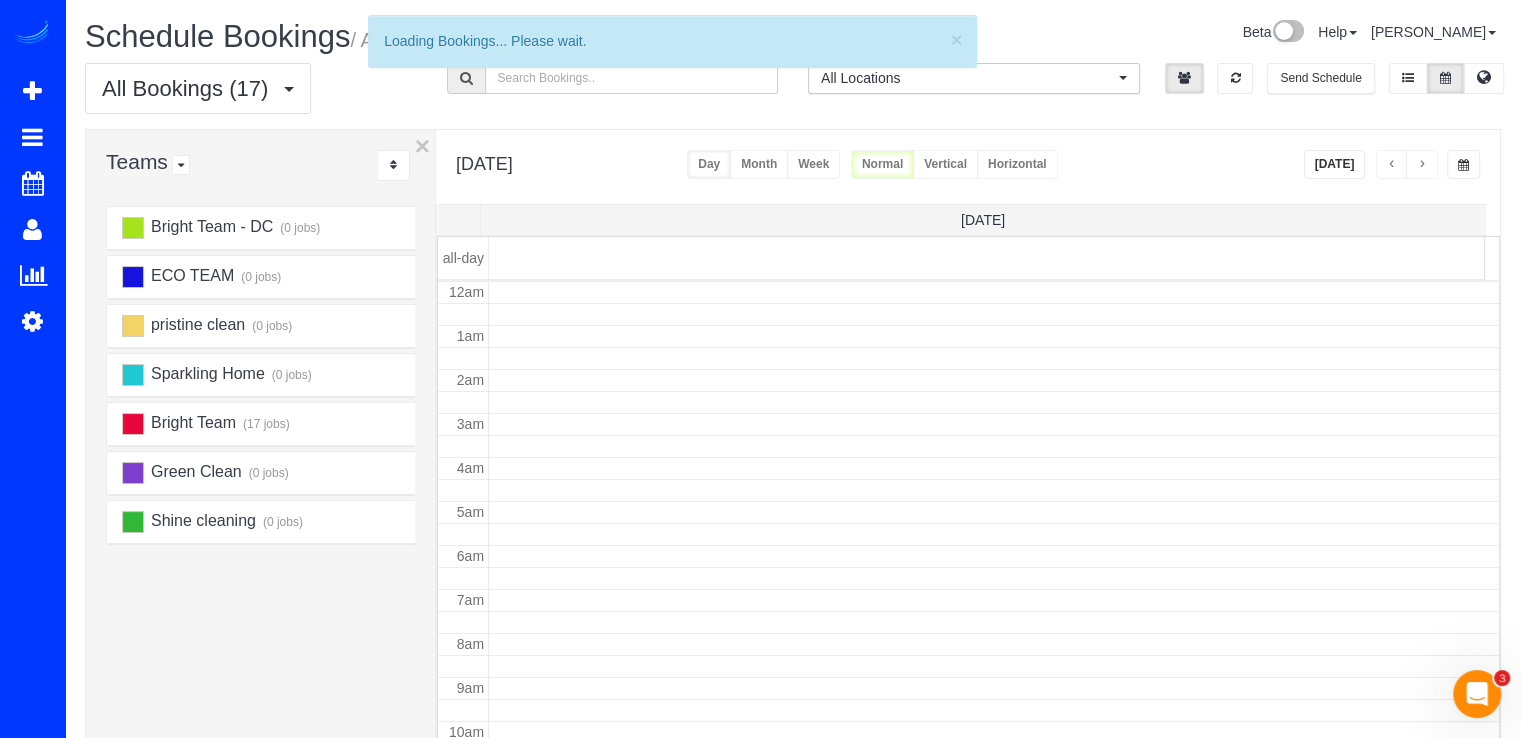 scroll, scrollTop: 263, scrollLeft: 0, axis: vertical 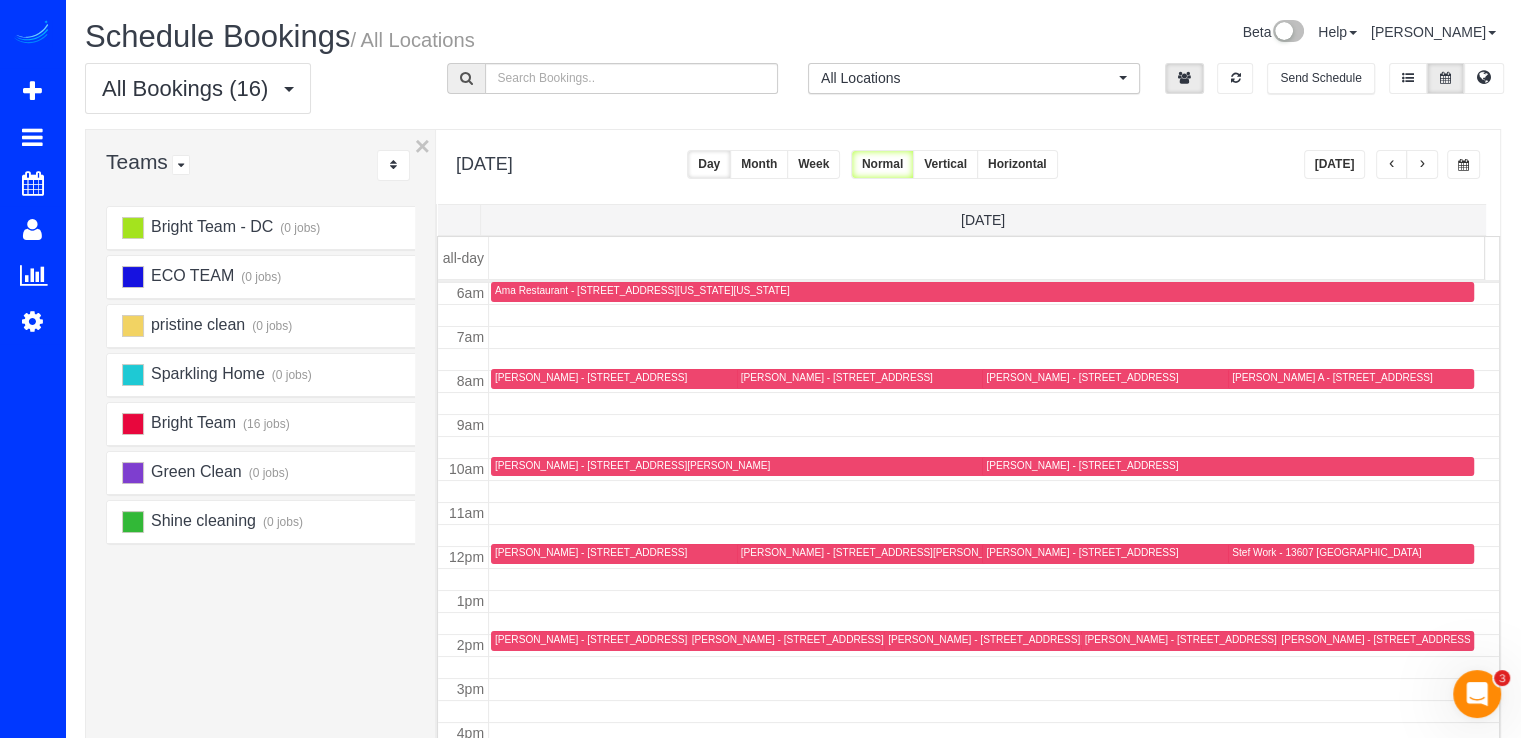 click at bounding box center [1422, 164] 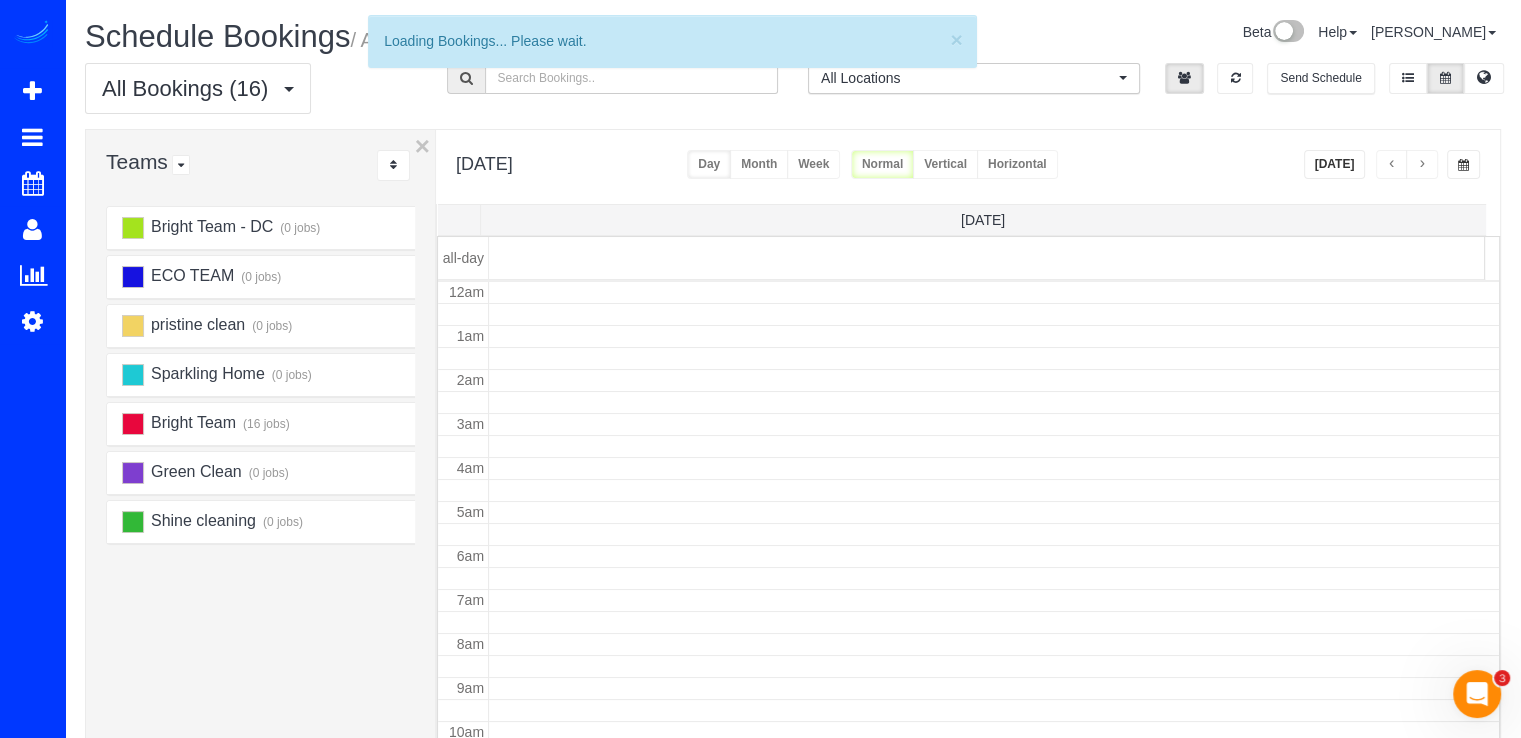 scroll, scrollTop: 263, scrollLeft: 0, axis: vertical 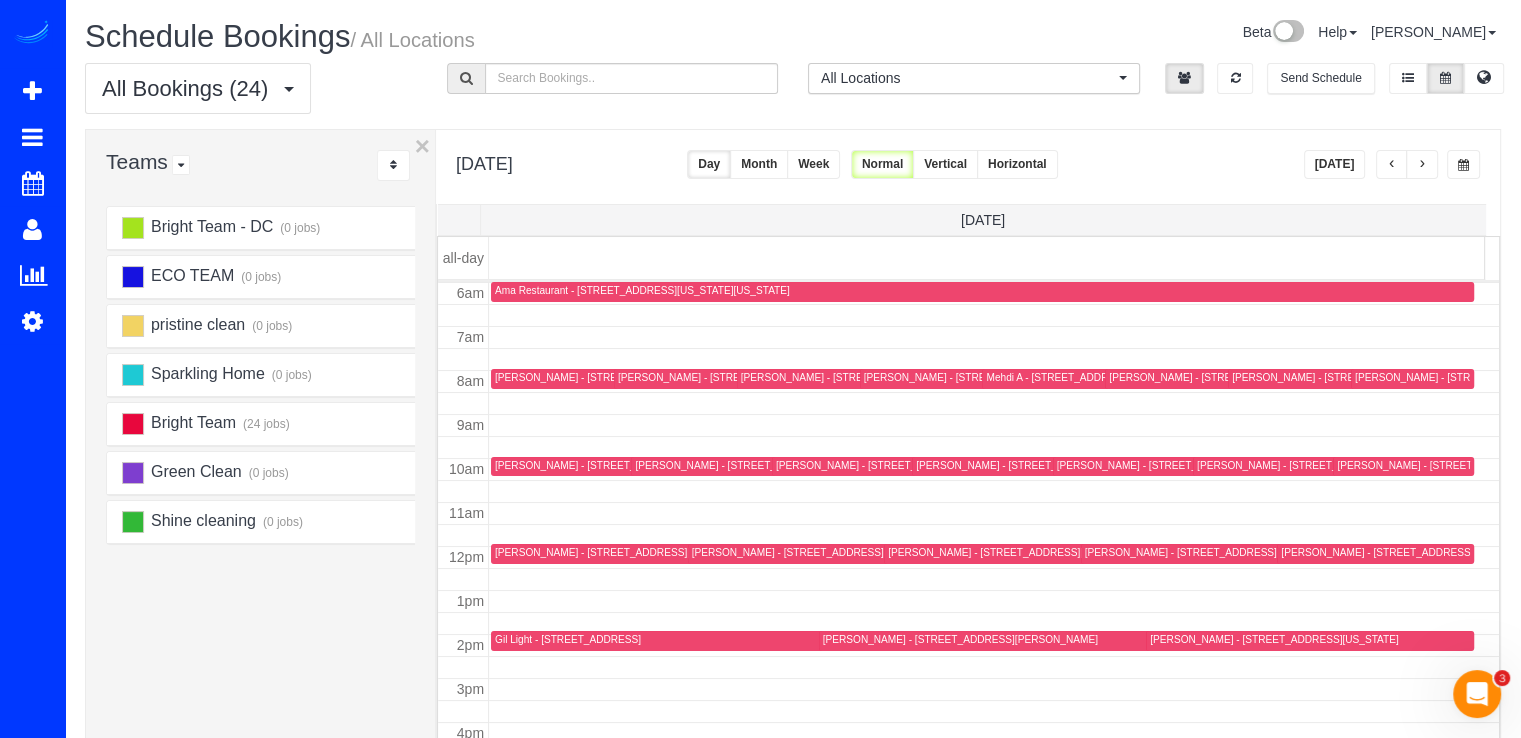 click at bounding box center (1422, 164) 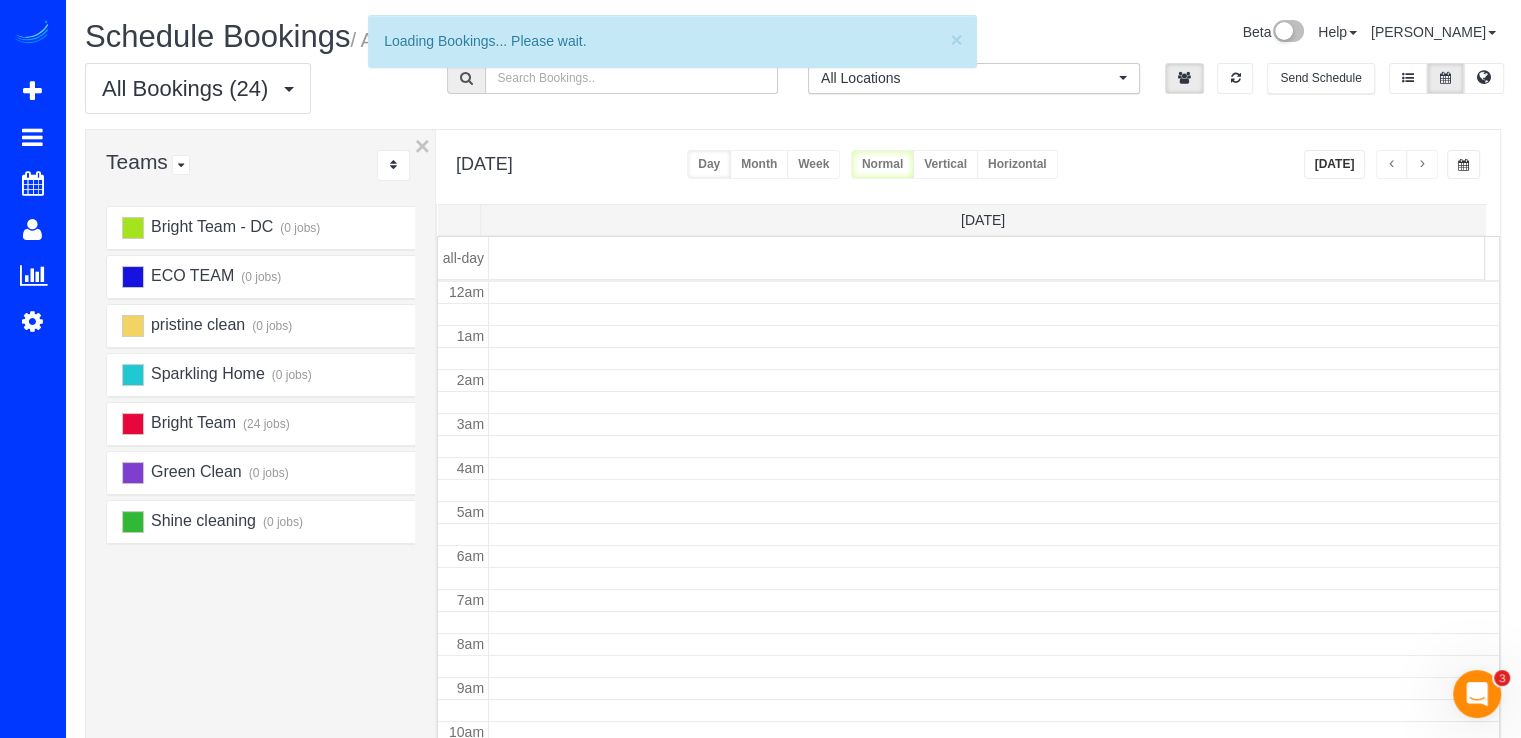scroll, scrollTop: 263, scrollLeft: 0, axis: vertical 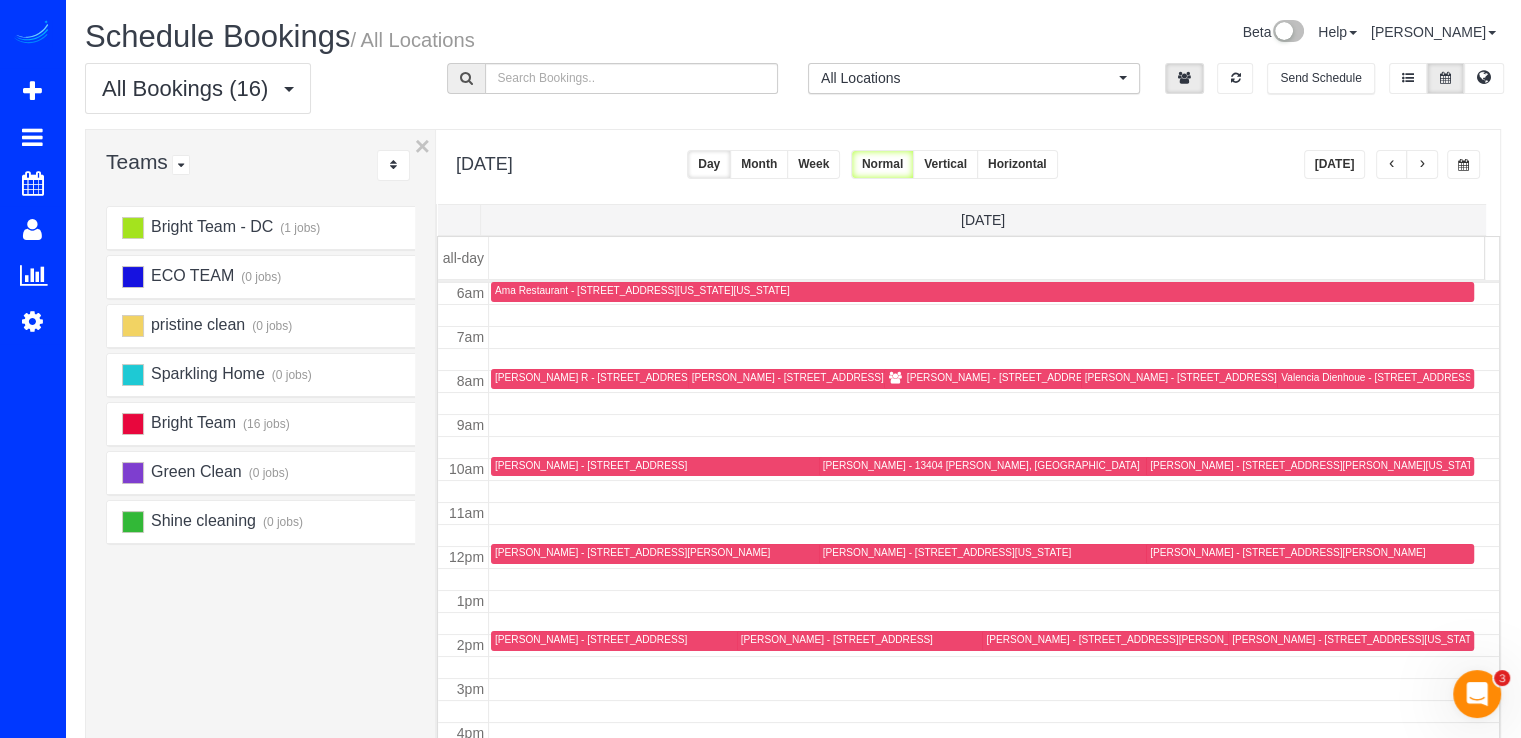 click at bounding box center [1392, 165] 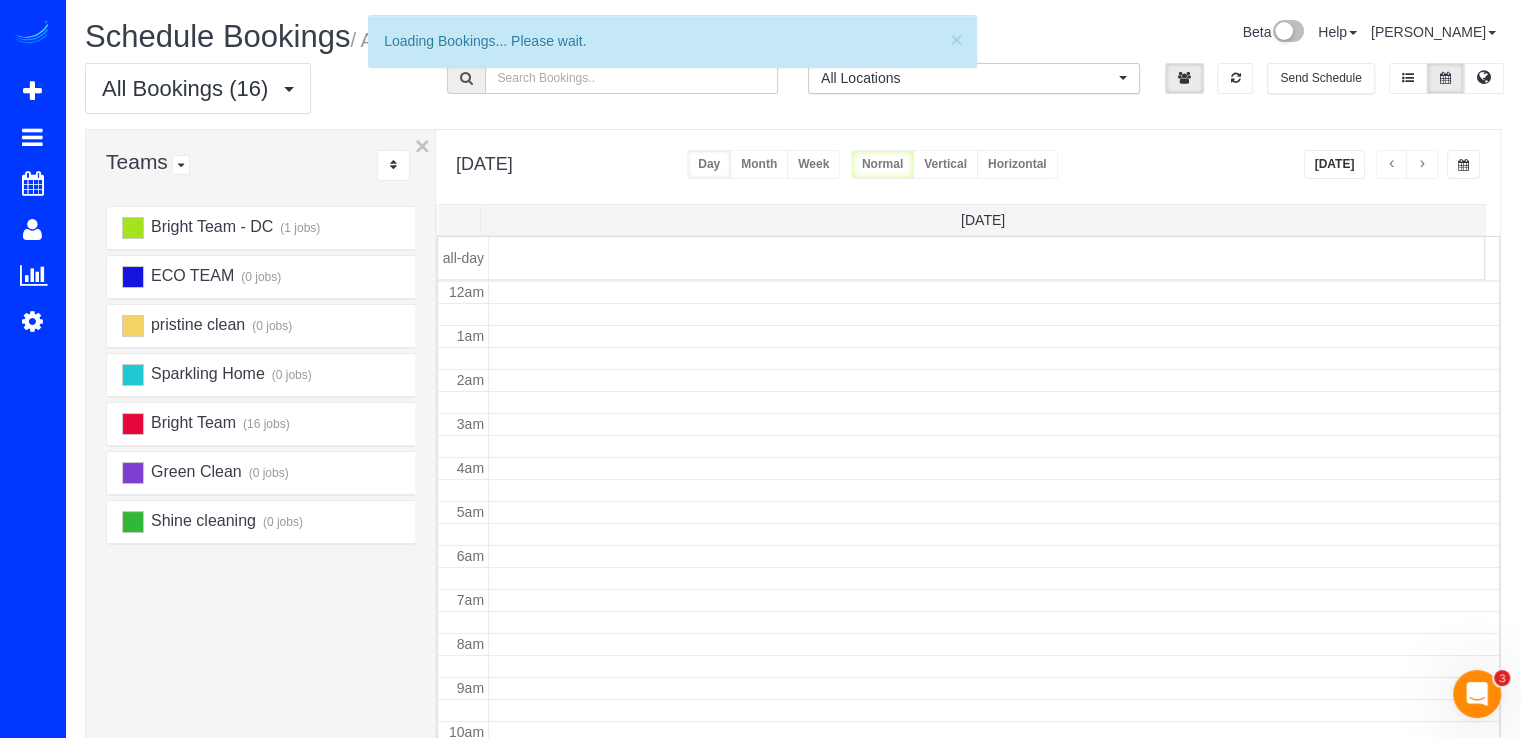 scroll, scrollTop: 263, scrollLeft: 0, axis: vertical 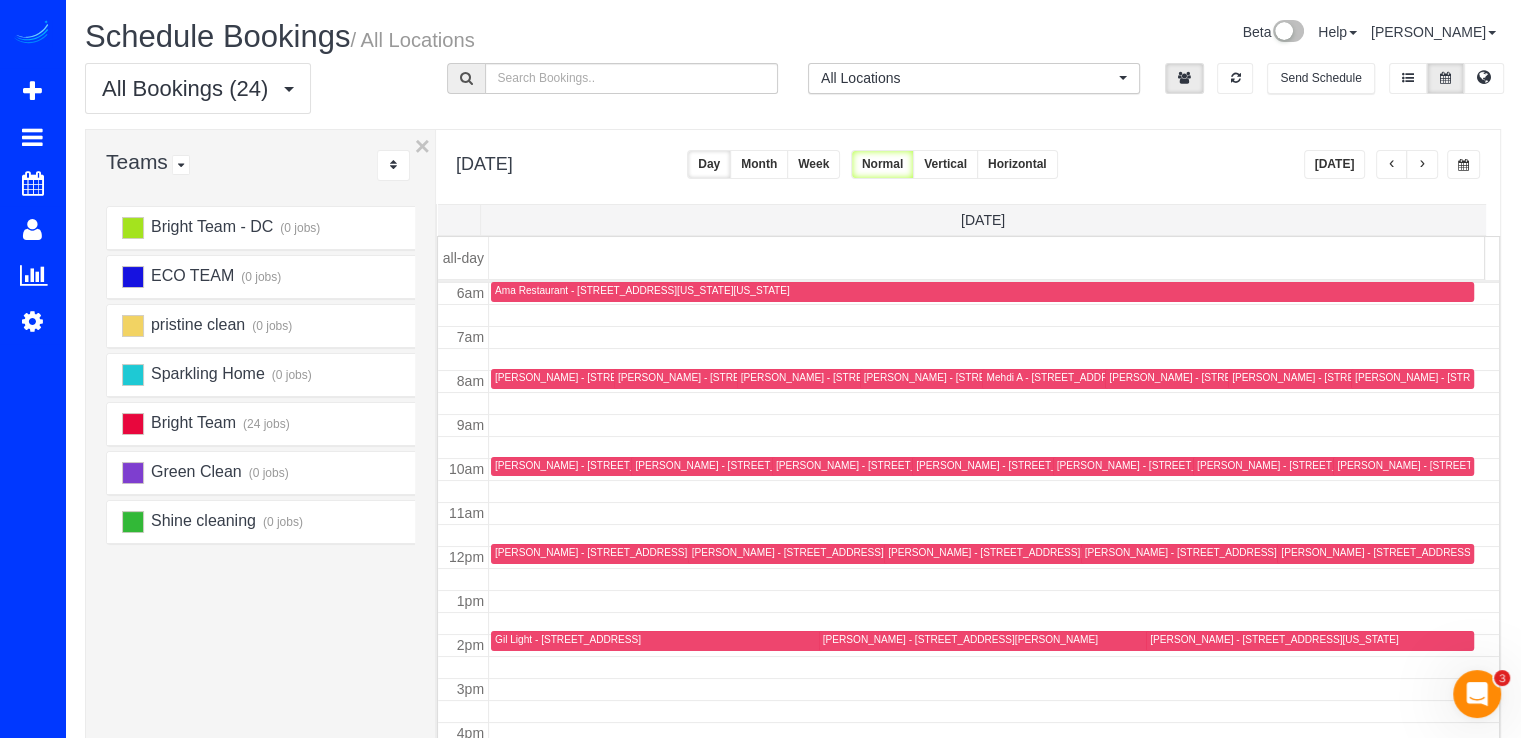 click on "Mehdi A - [STREET_ADDRESS]" at bounding box center (1058, 377) 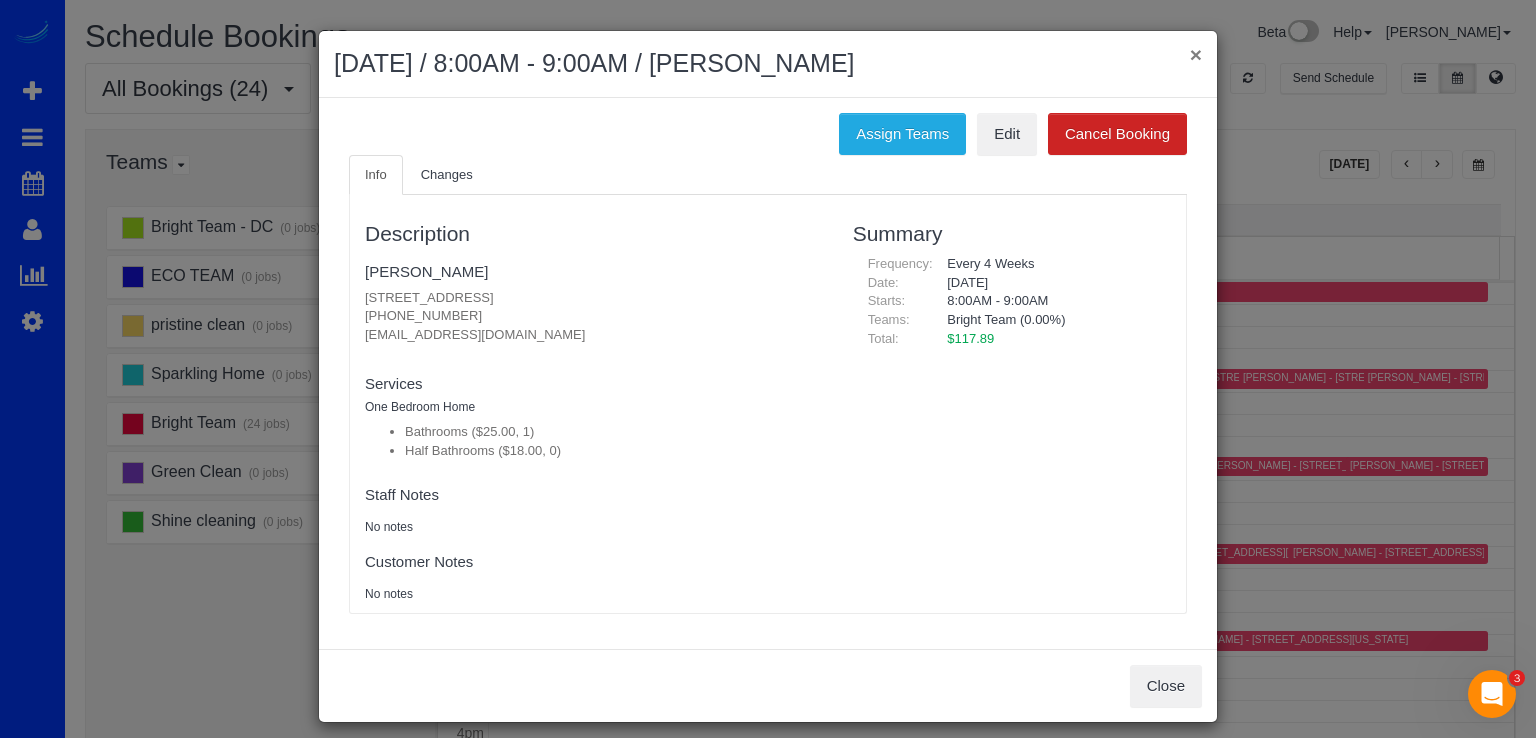 click on "×" at bounding box center (1196, 54) 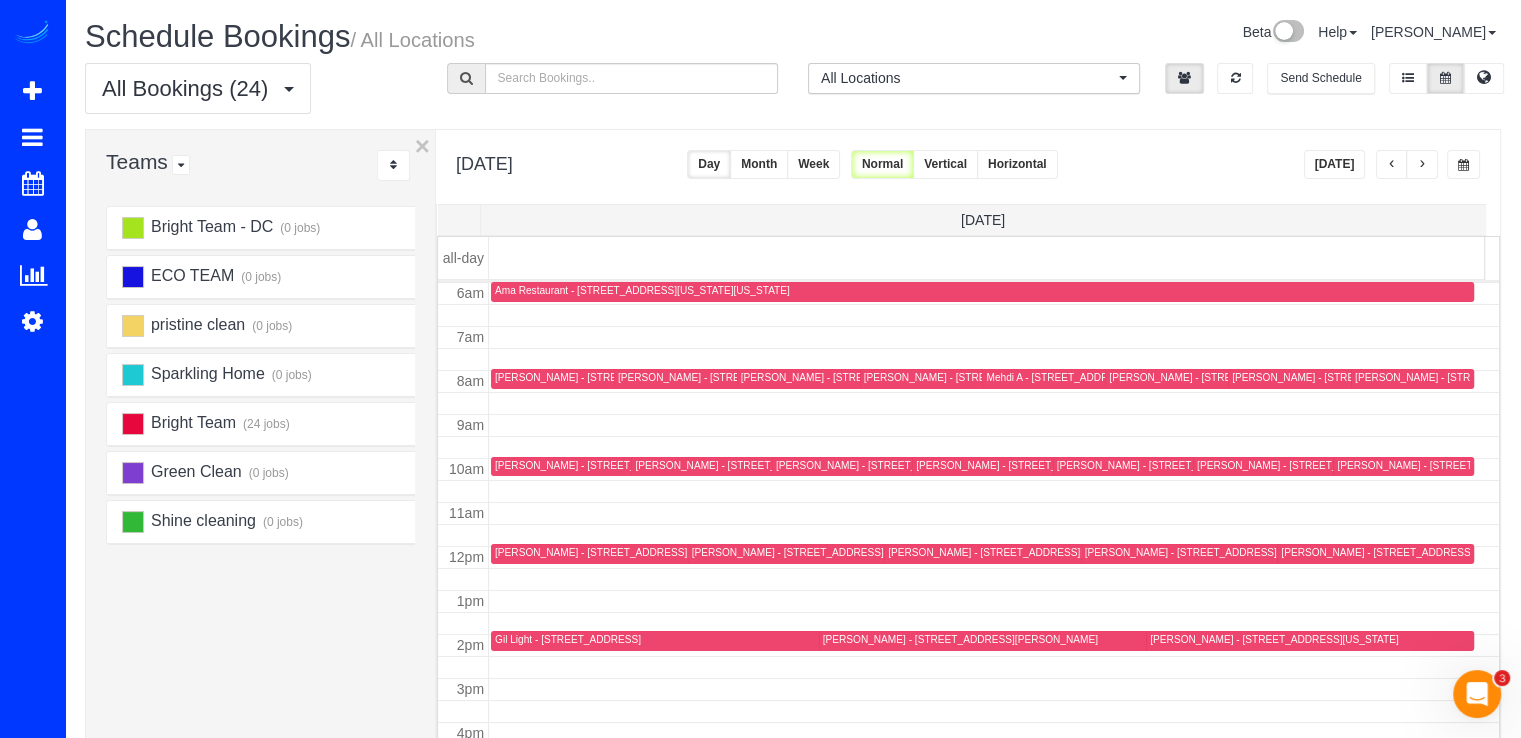 click at bounding box center (1392, 165) 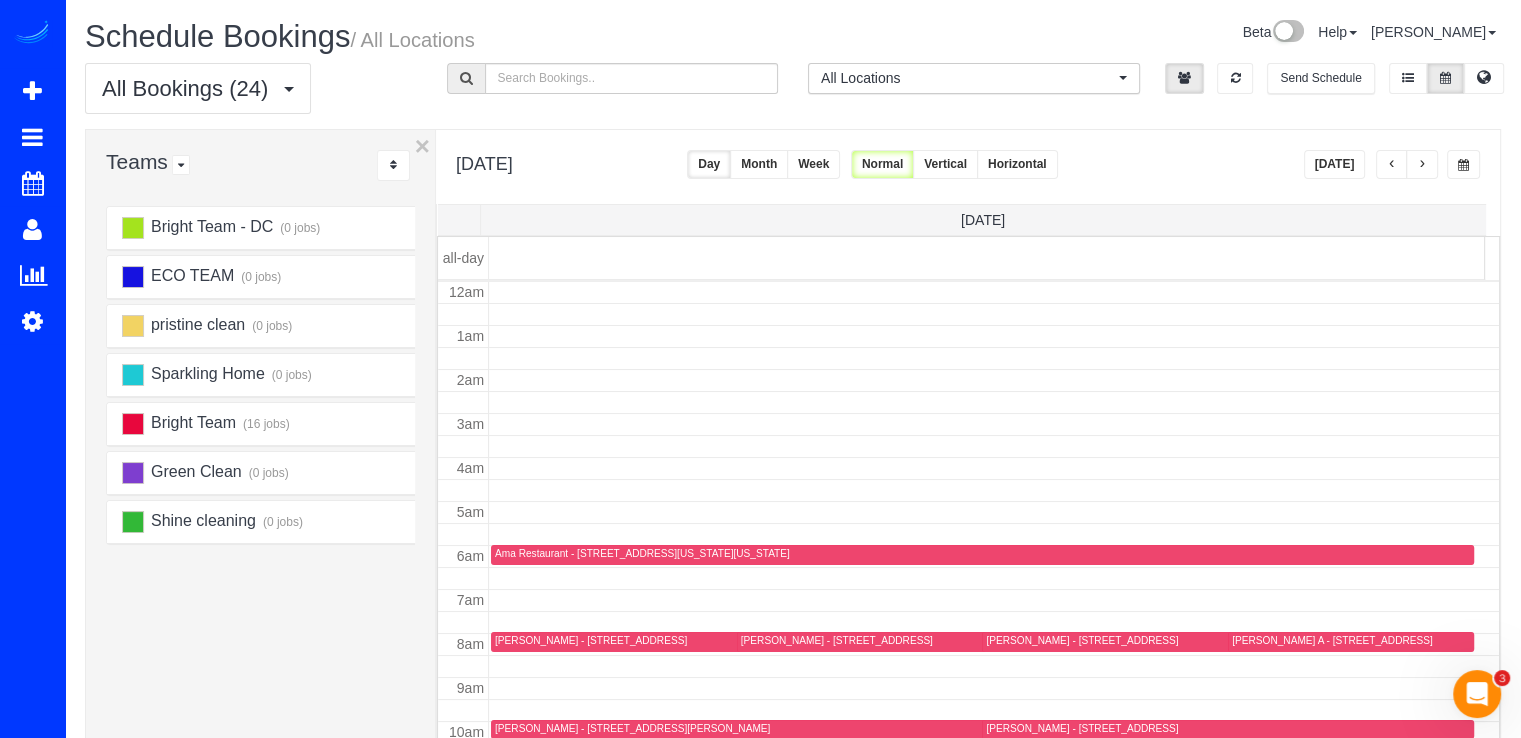 scroll, scrollTop: 263, scrollLeft: 0, axis: vertical 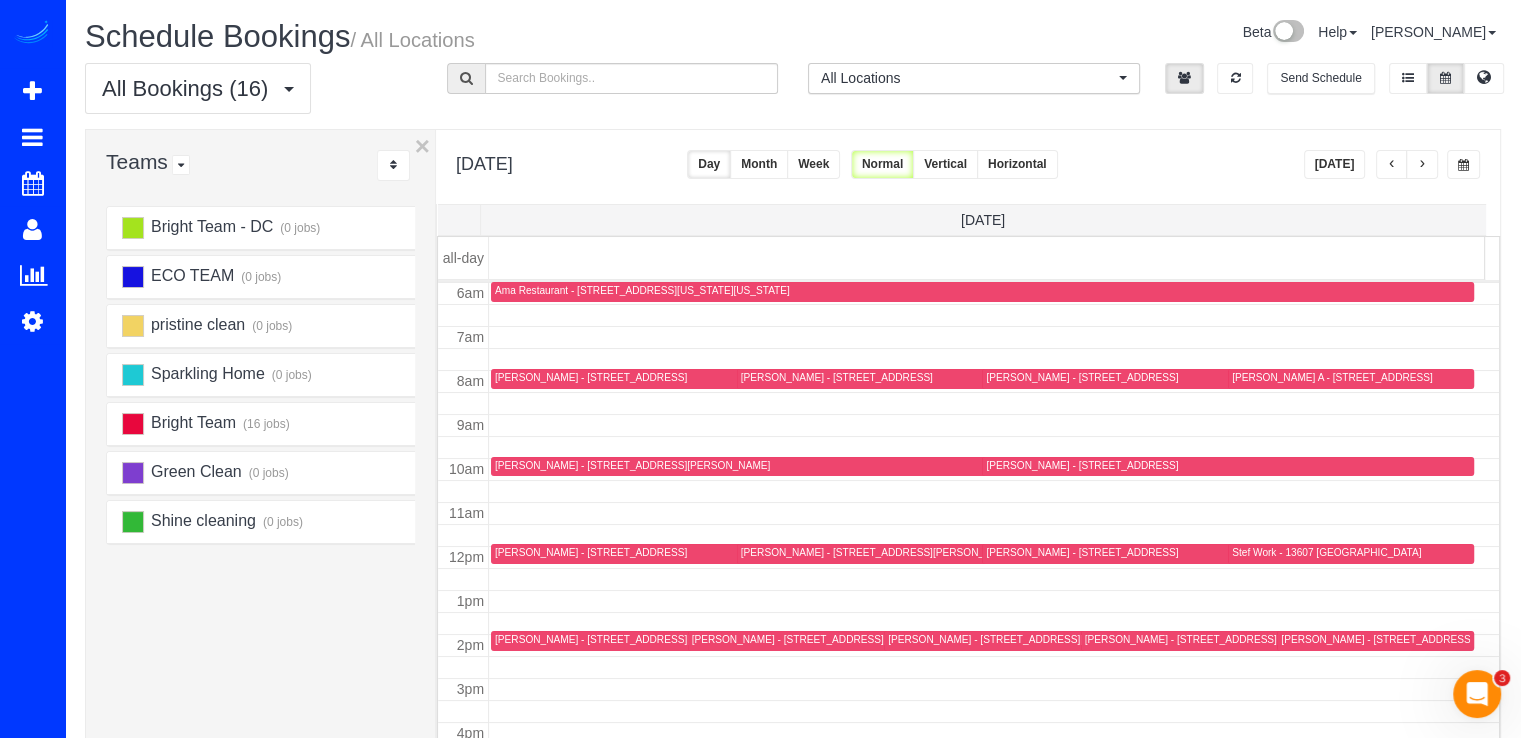 click at bounding box center [1422, 164] 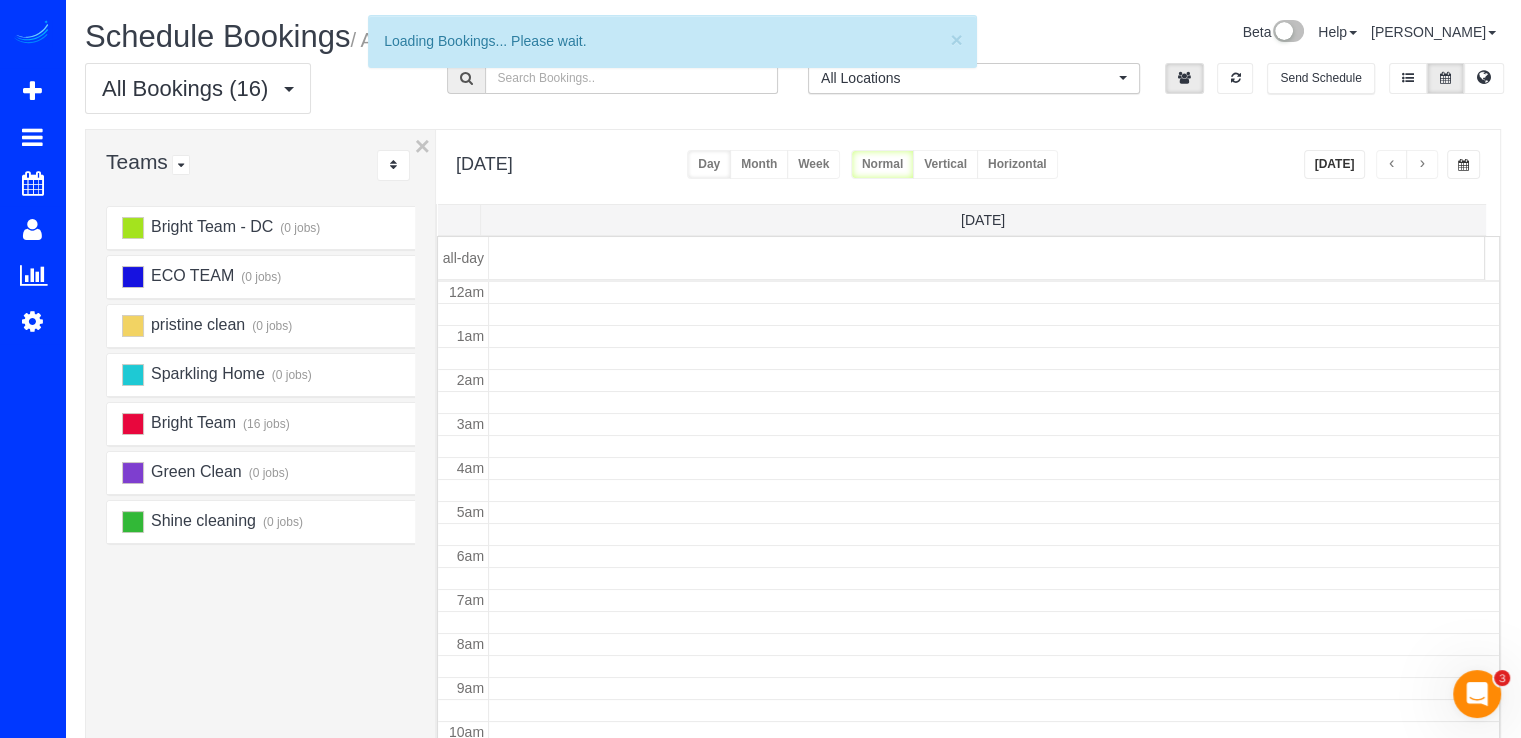 scroll, scrollTop: 263, scrollLeft: 0, axis: vertical 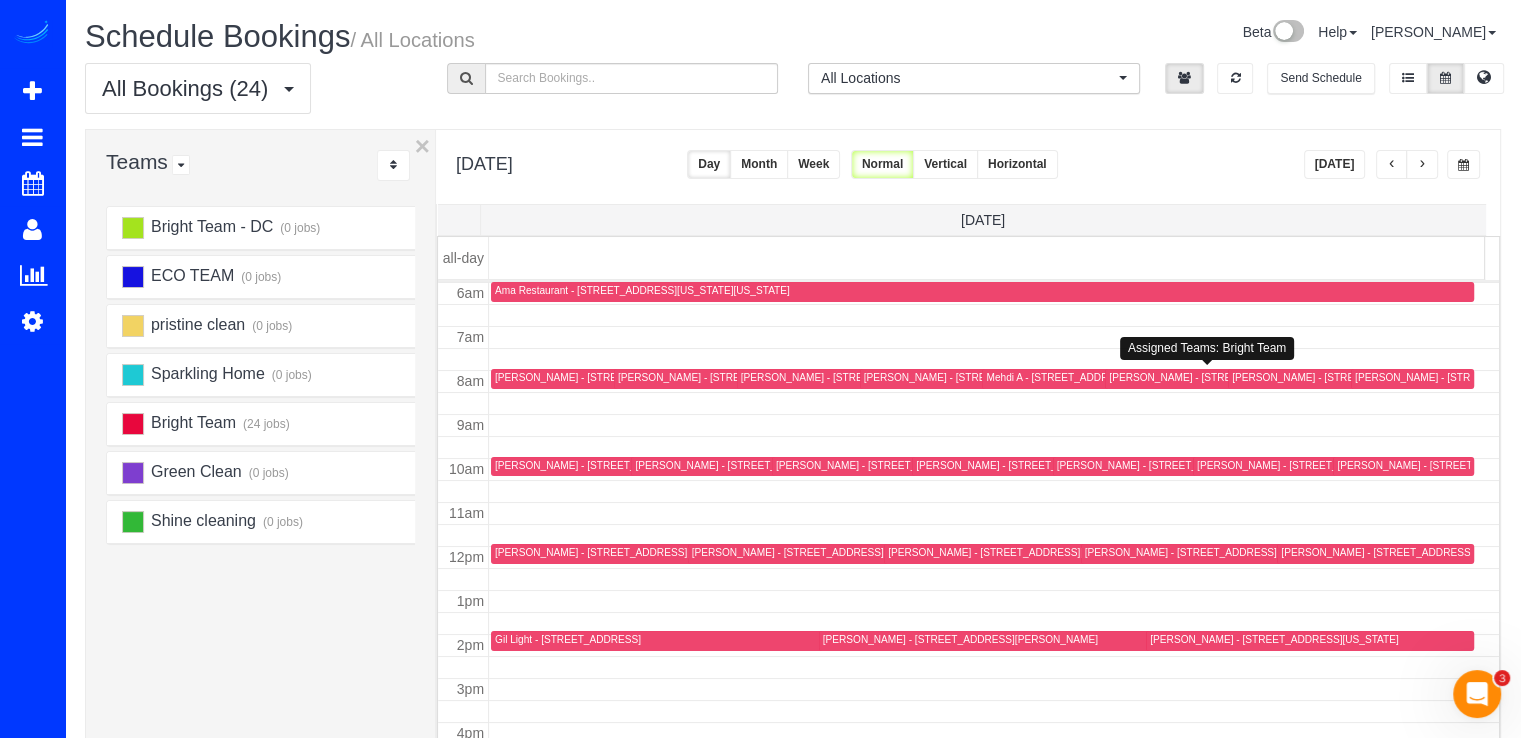 click on "Mehdi A - [STREET_ADDRESS]" at bounding box center [1058, 377] 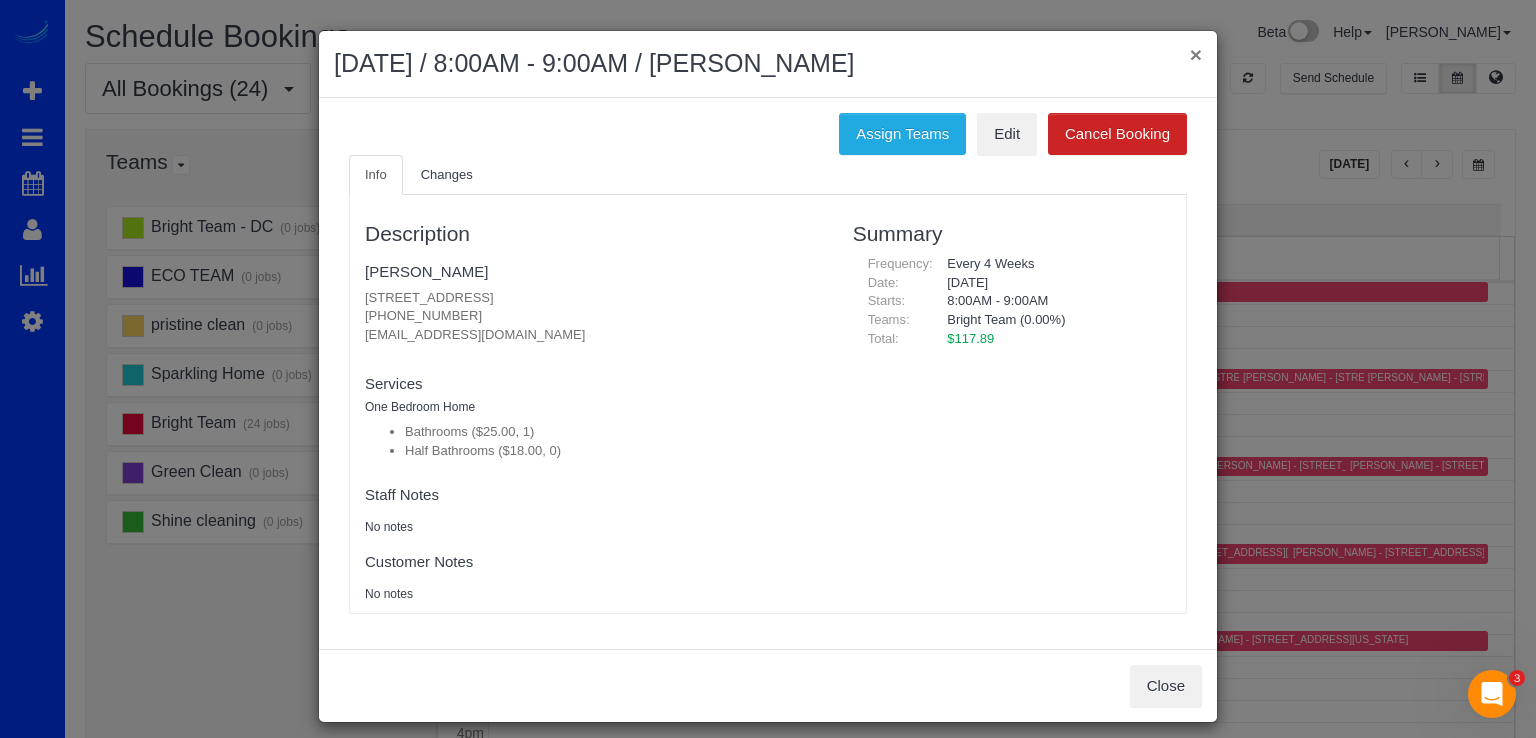 click on "×" at bounding box center (1196, 54) 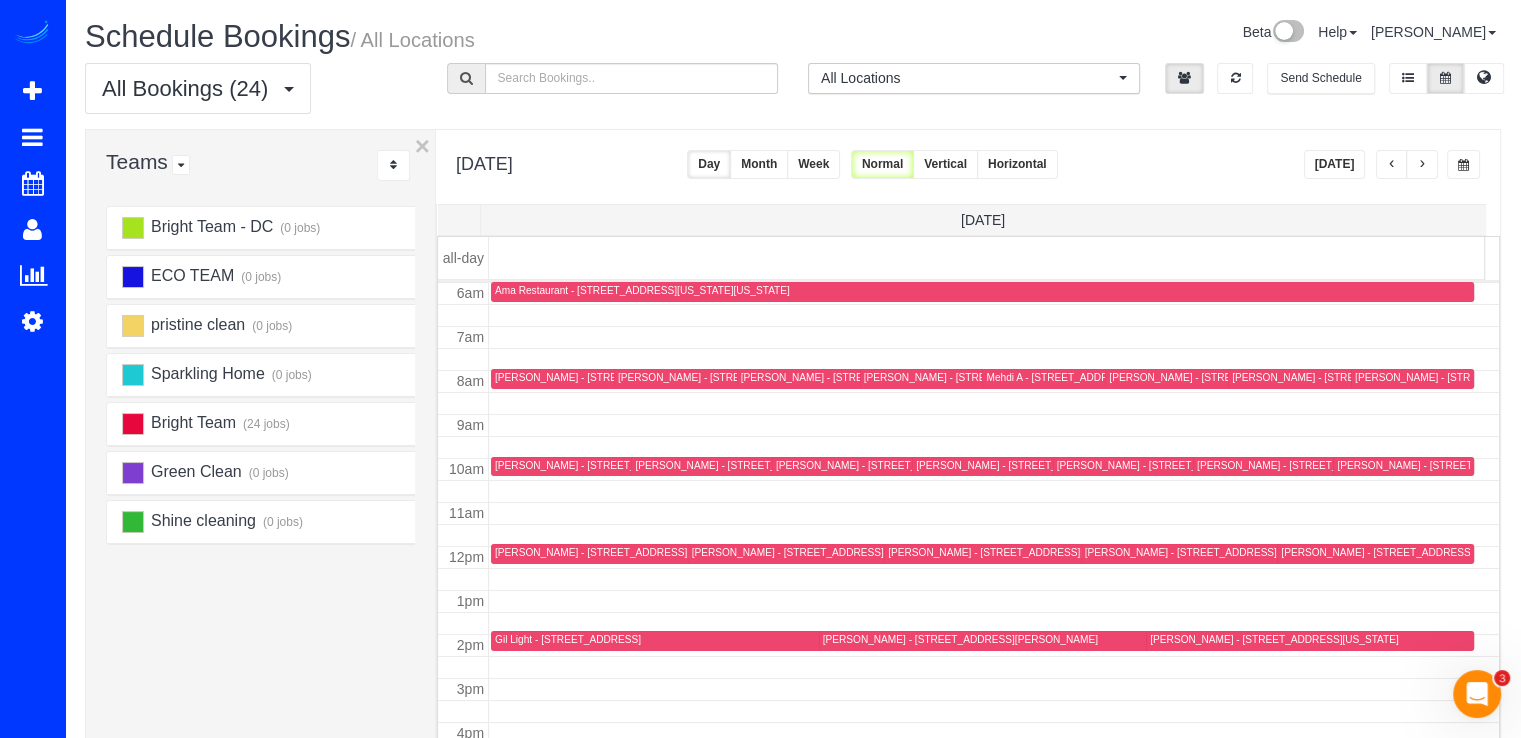 click at bounding box center (1392, 164) 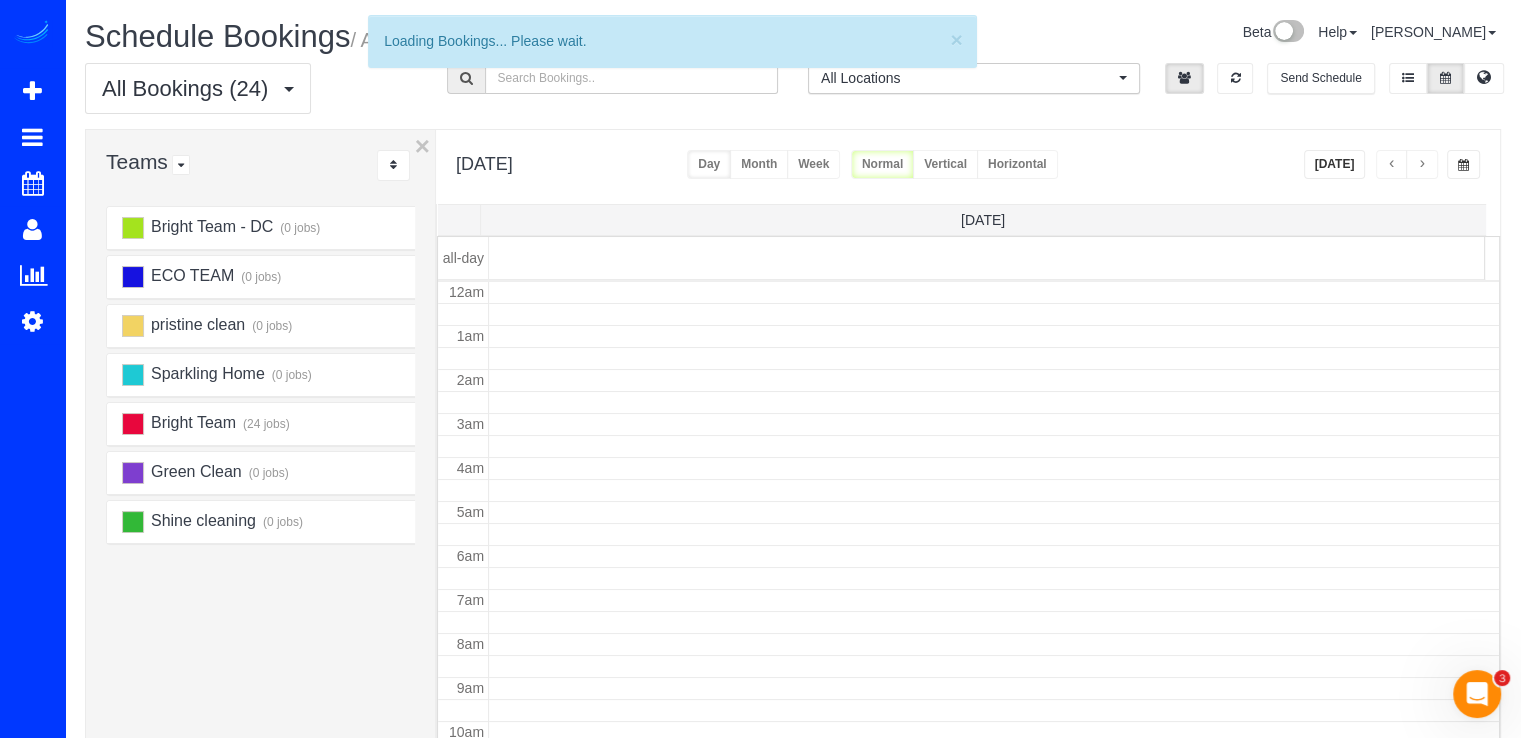scroll, scrollTop: 263, scrollLeft: 0, axis: vertical 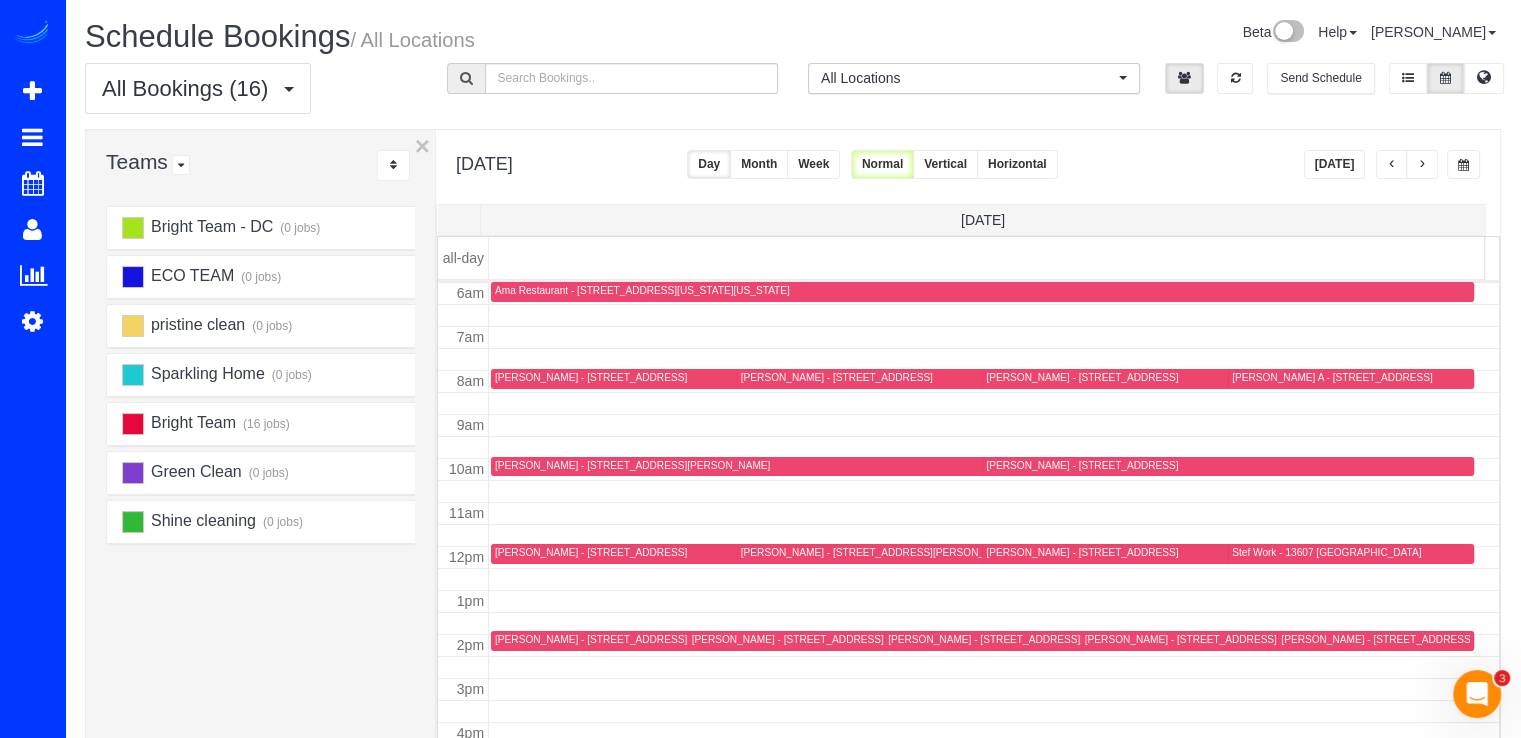 click at bounding box center [1422, 165] 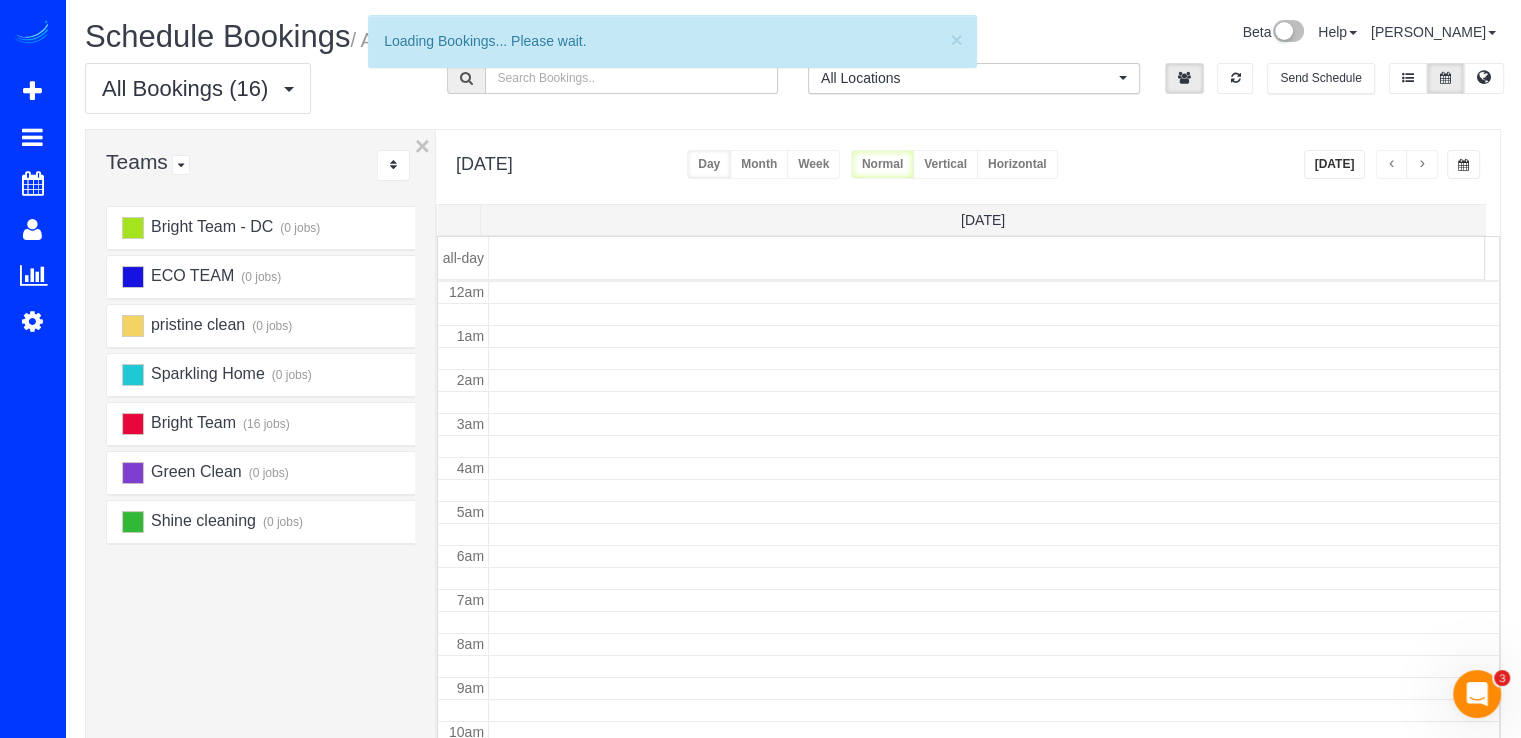 scroll, scrollTop: 263, scrollLeft: 0, axis: vertical 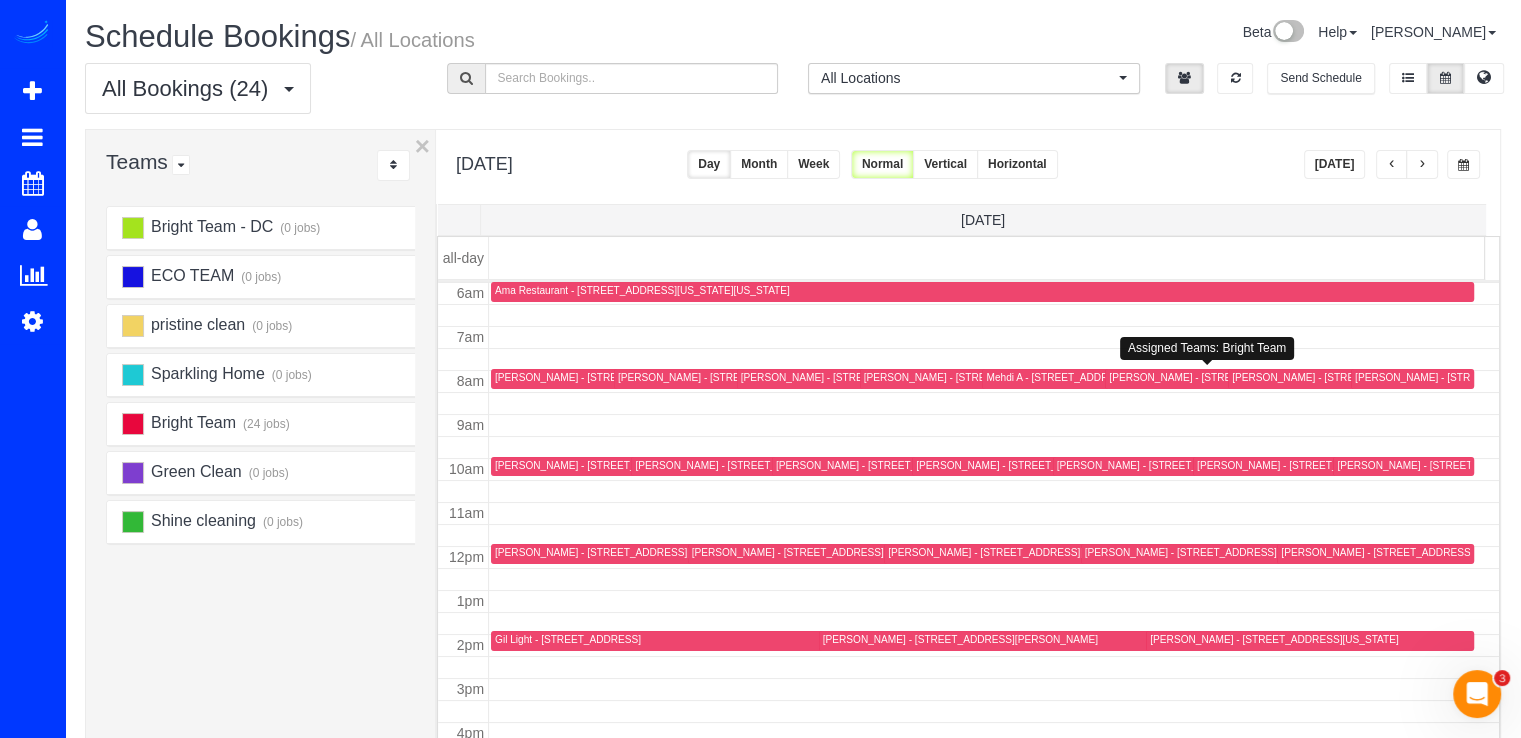 click on "[PERSON_NAME] - [STREET_ADDRESS][US_STATE]" at bounding box center [1233, 377] 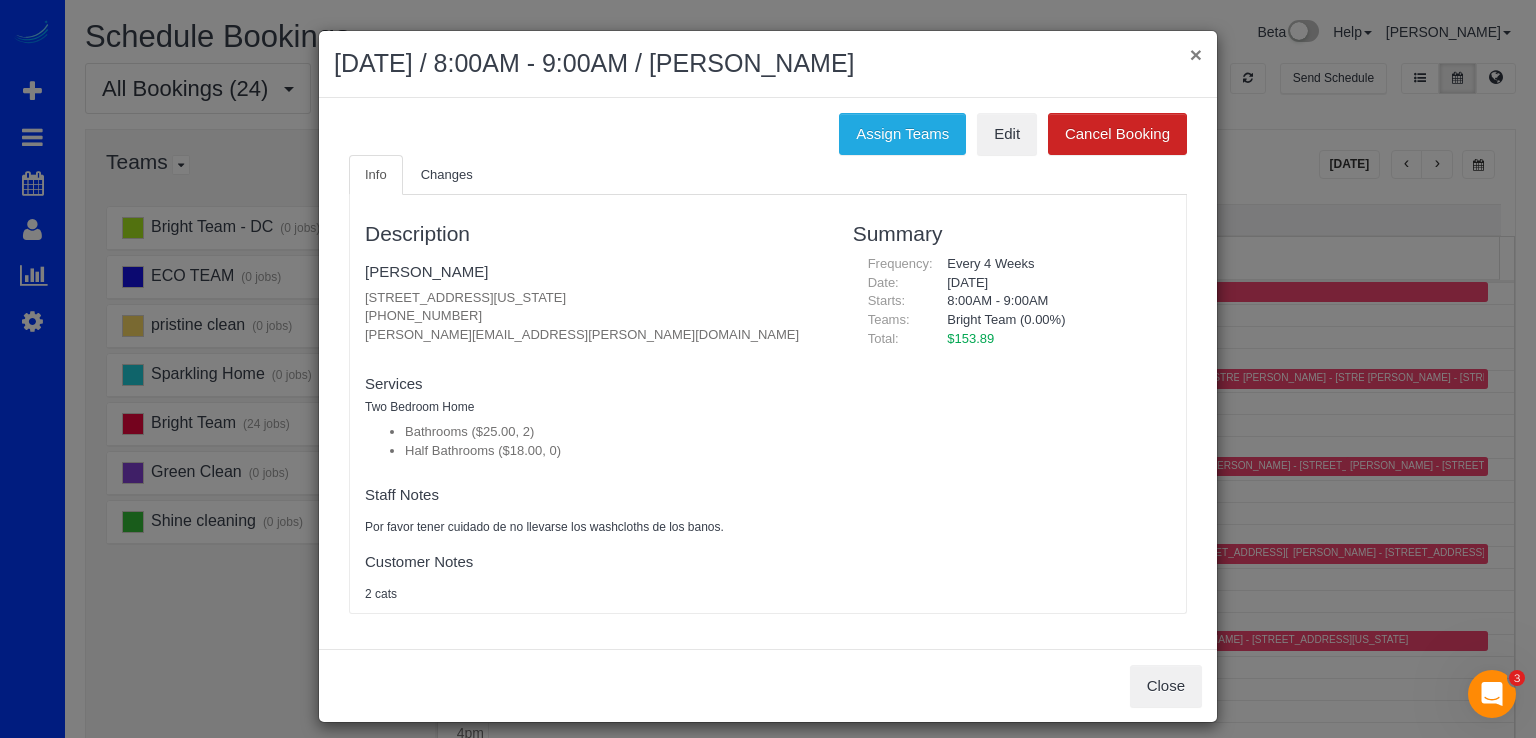 click on "×" at bounding box center [1196, 54] 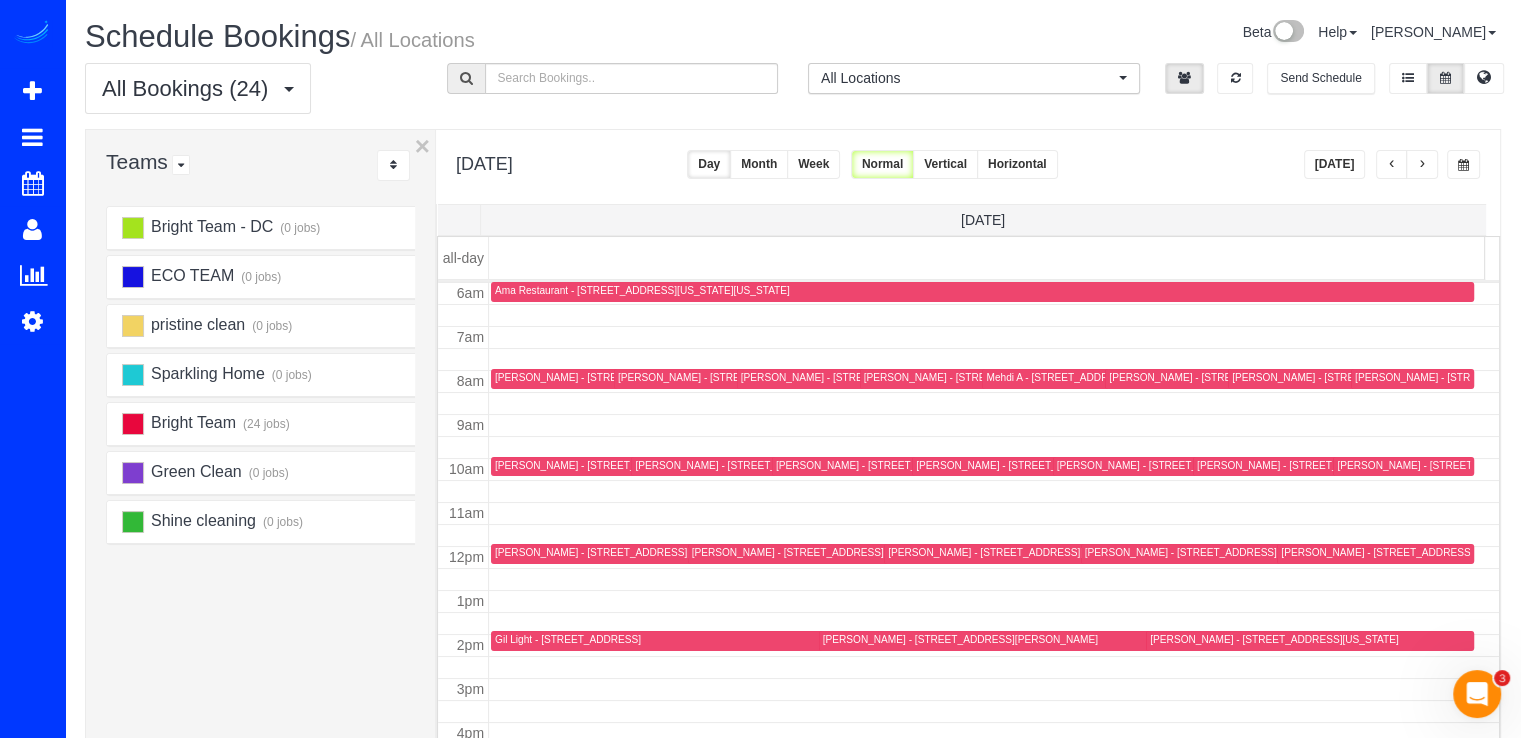 click on "[PERSON_NAME] - [STREET_ADDRESS][US_STATE]" at bounding box center [1233, 377] 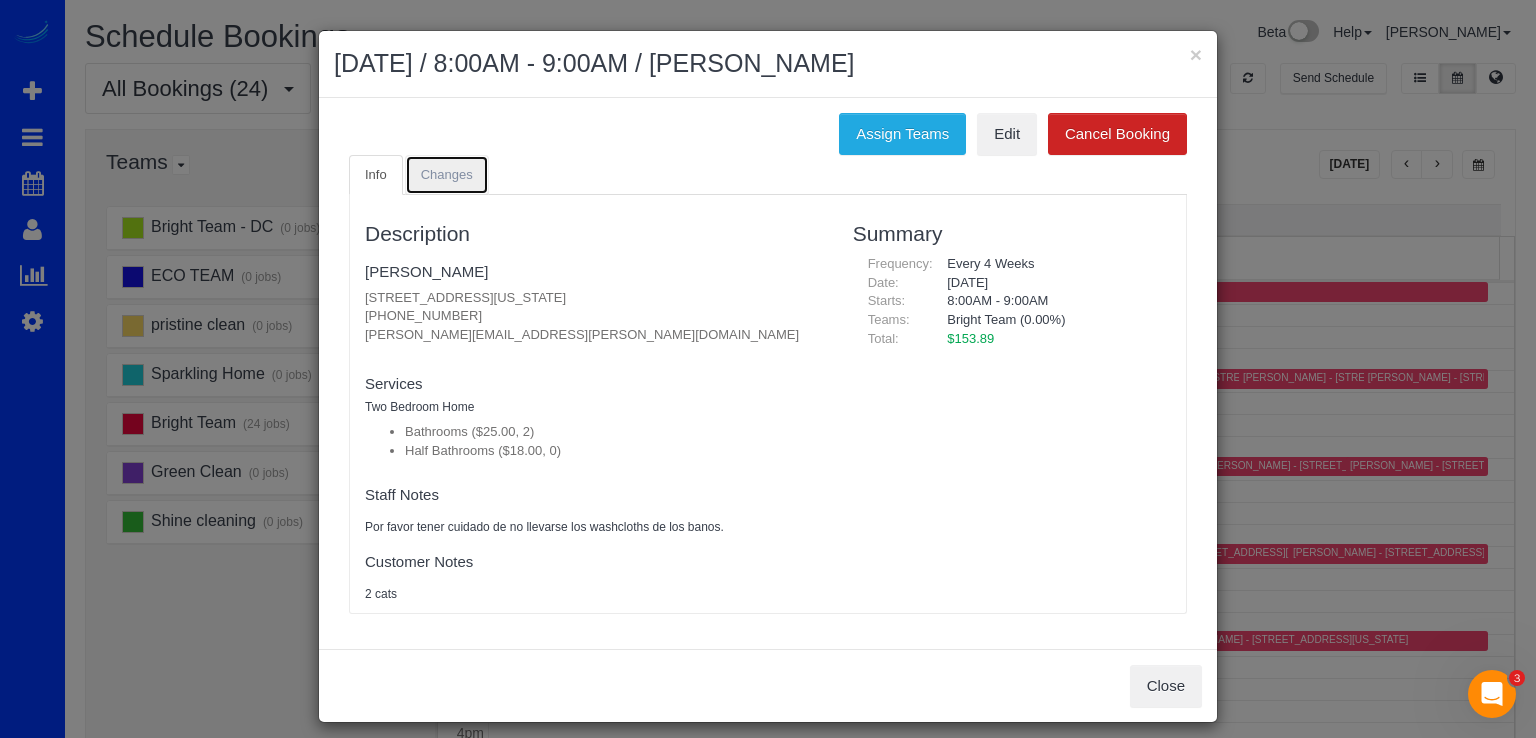 click on "Changes" at bounding box center [447, 174] 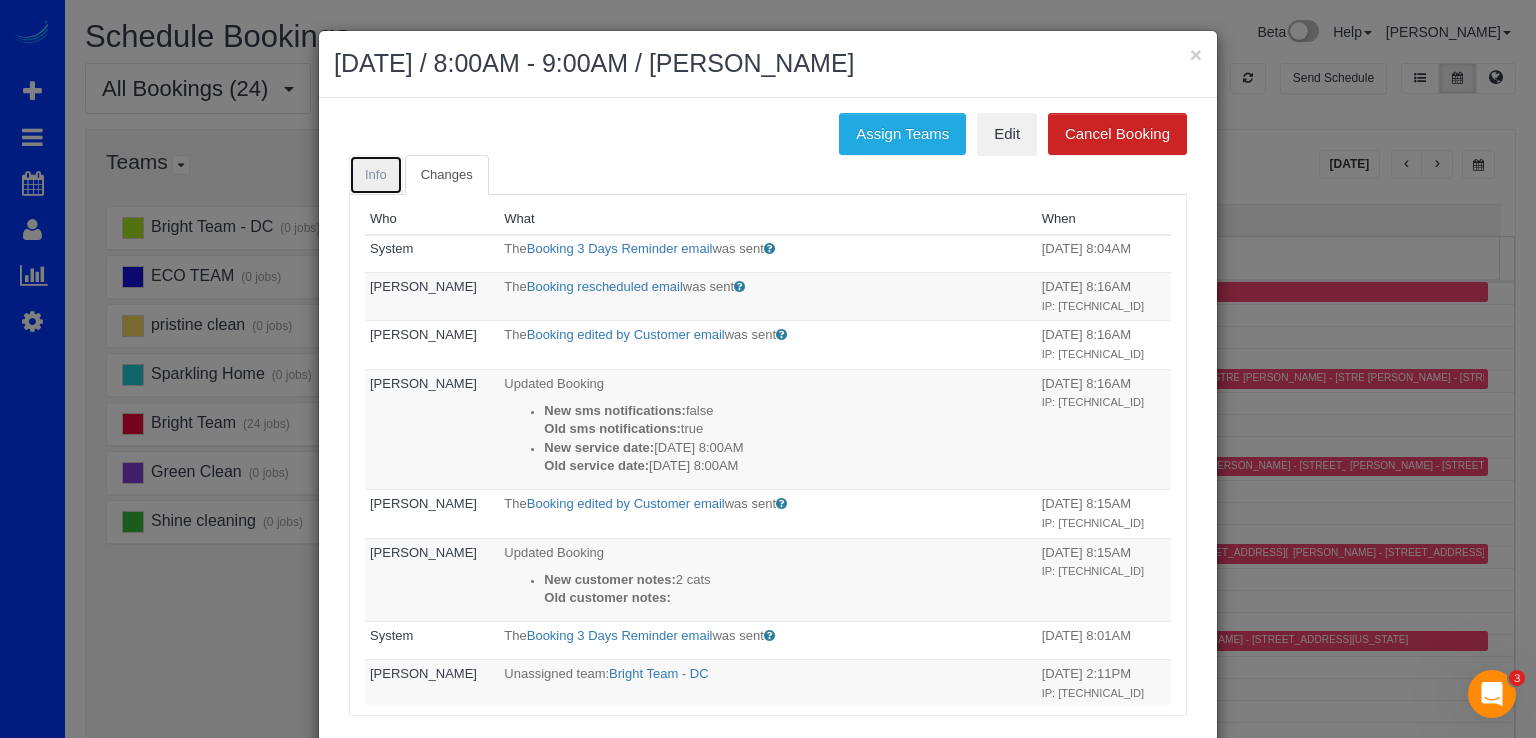 click on "Info" at bounding box center [376, 175] 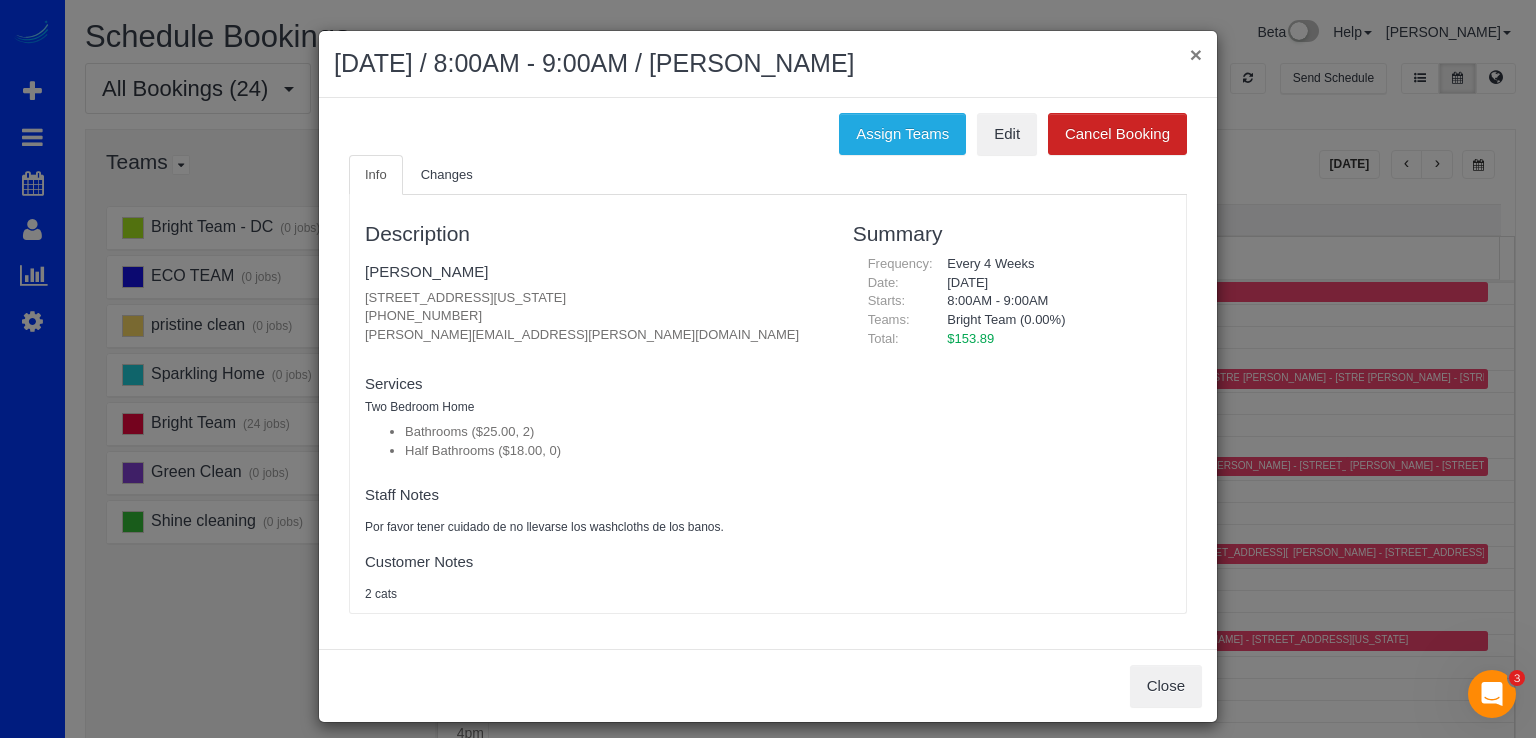 click on "×" at bounding box center (1196, 54) 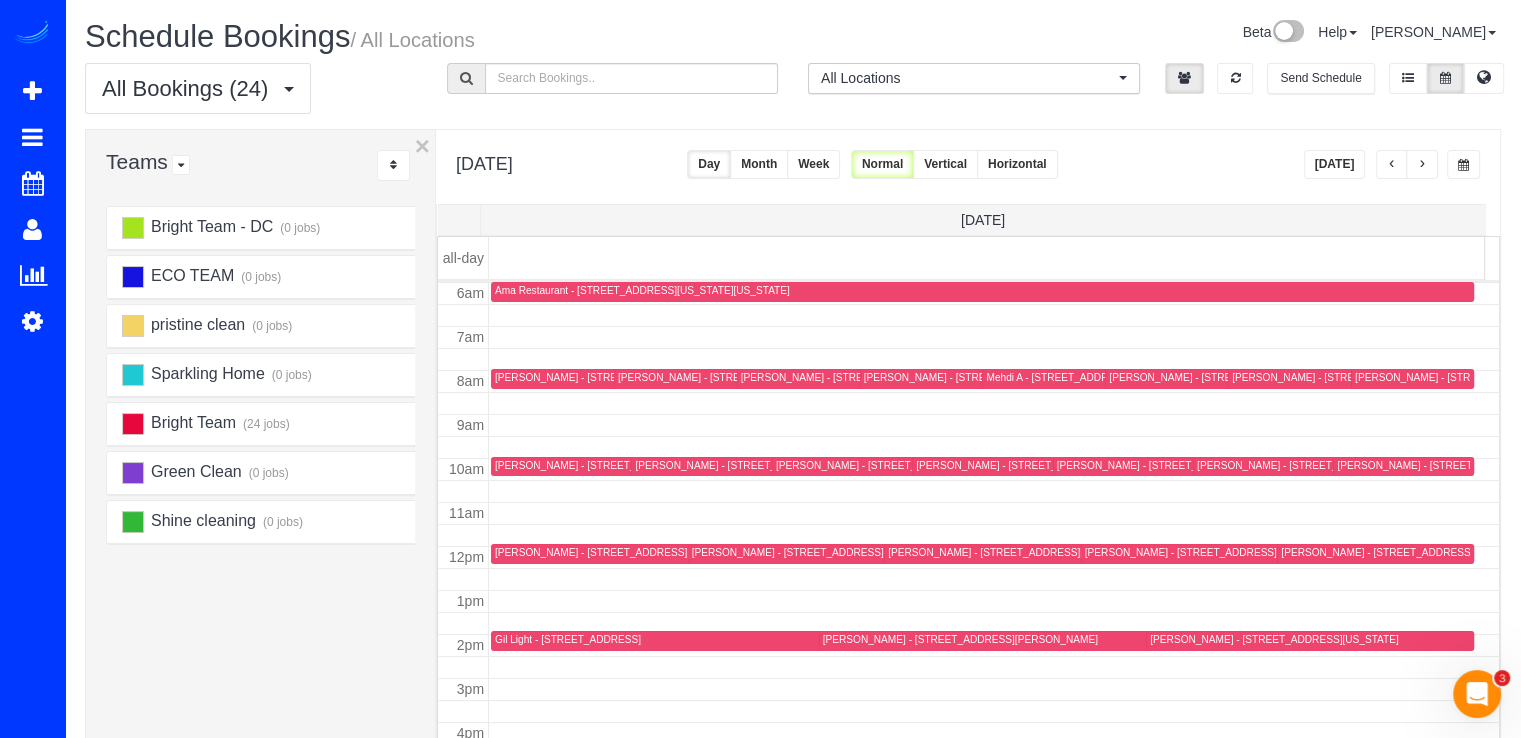 click at bounding box center (1392, 165) 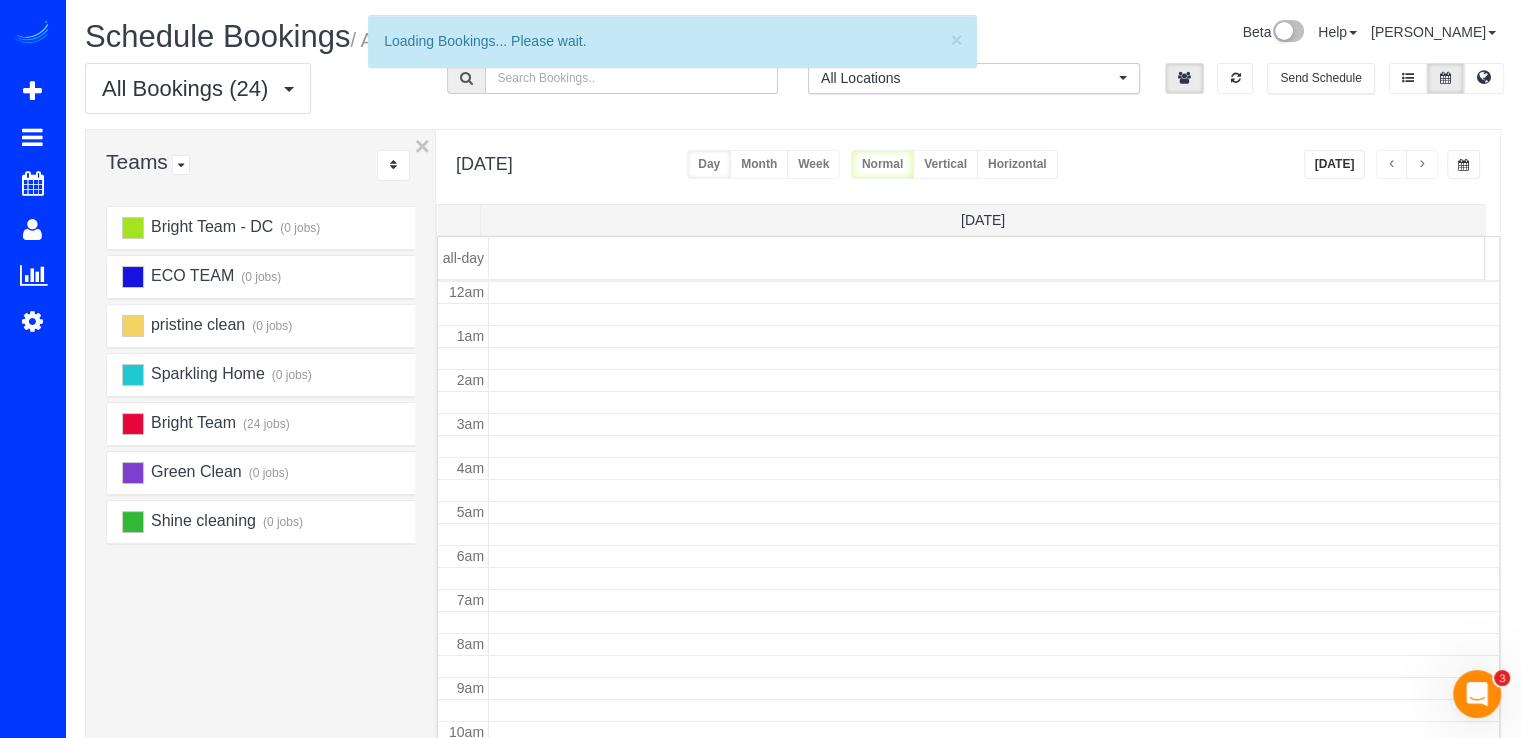 scroll, scrollTop: 263, scrollLeft: 0, axis: vertical 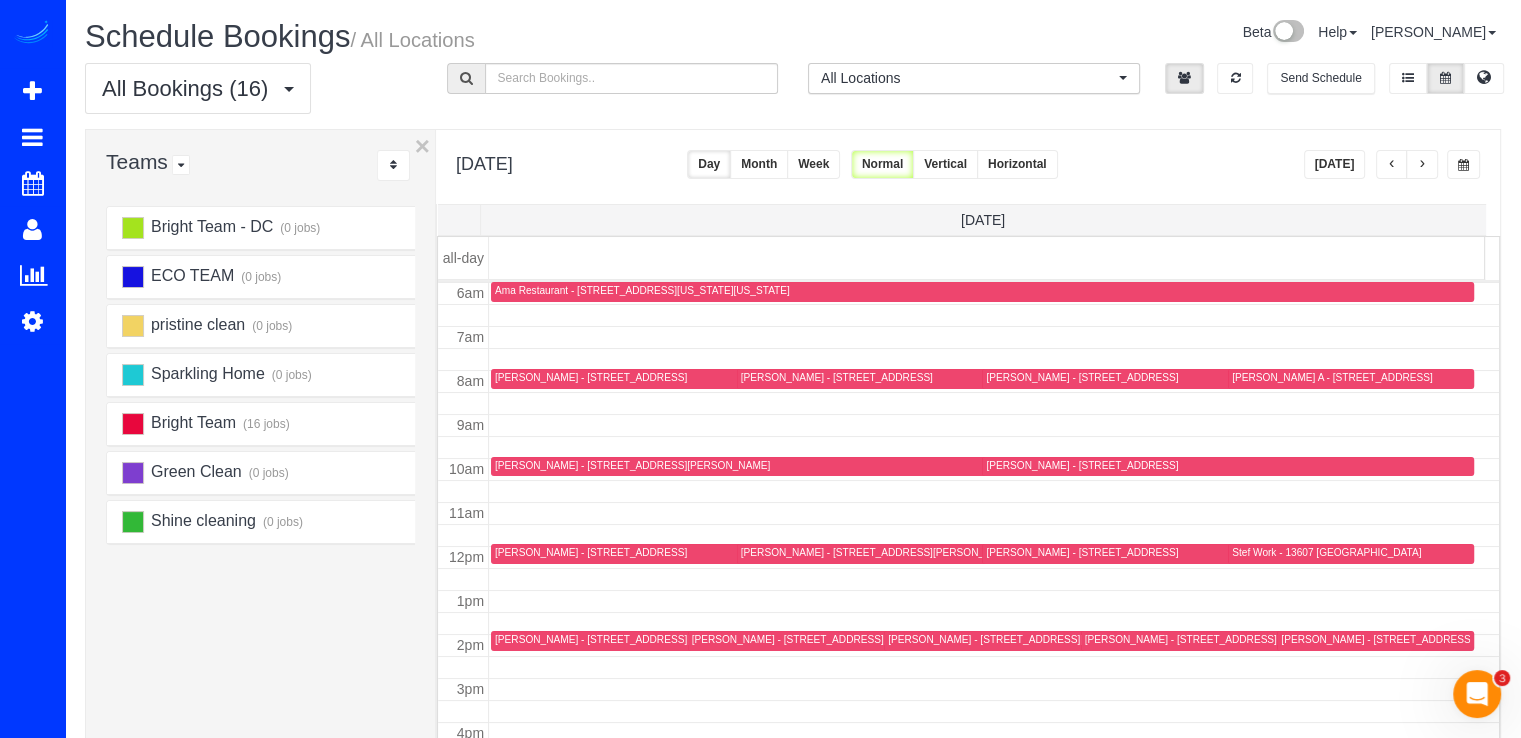click at bounding box center (1422, 165) 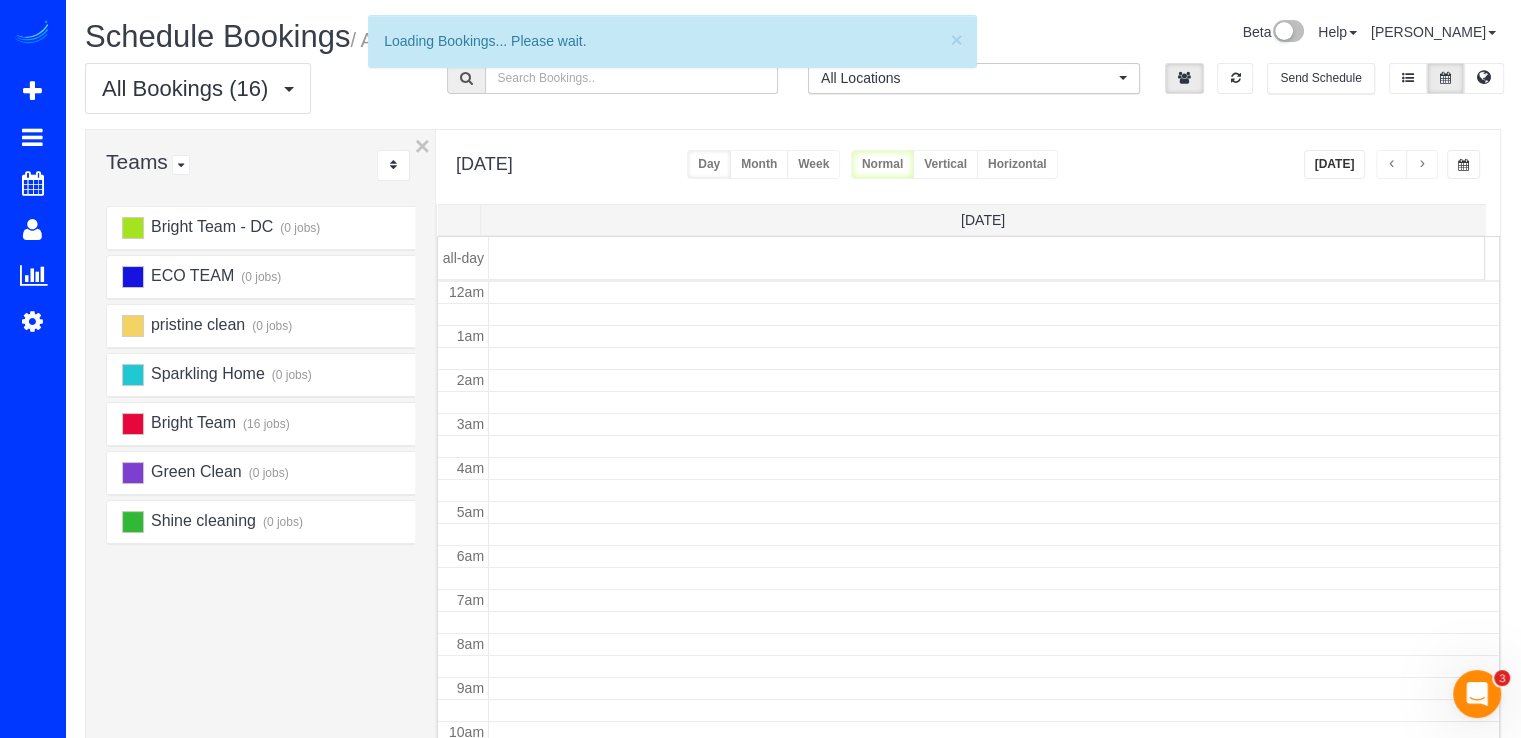 scroll, scrollTop: 263, scrollLeft: 0, axis: vertical 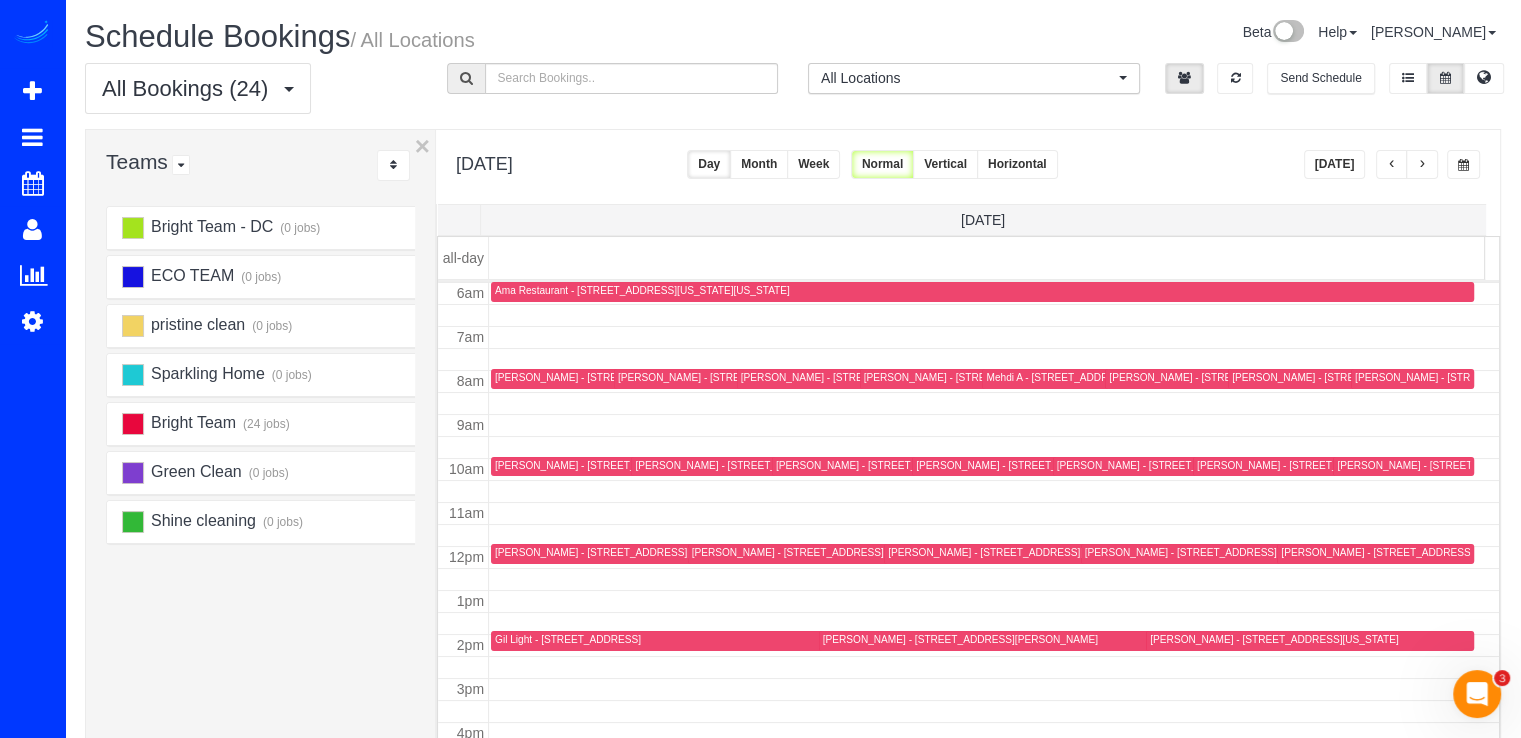 click at bounding box center (1392, 164) 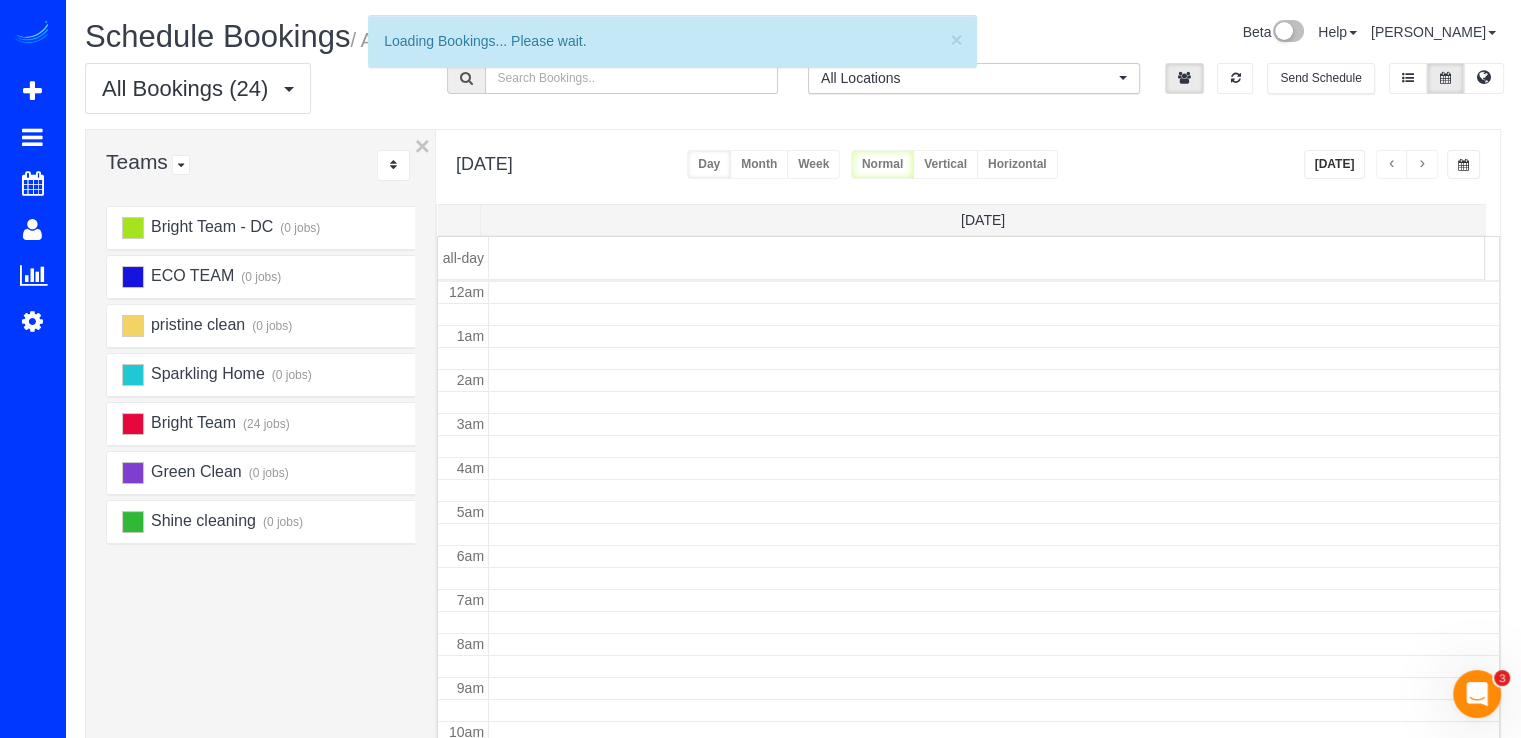 scroll, scrollTop: 263, scrollLeft: 0, axis: vertical 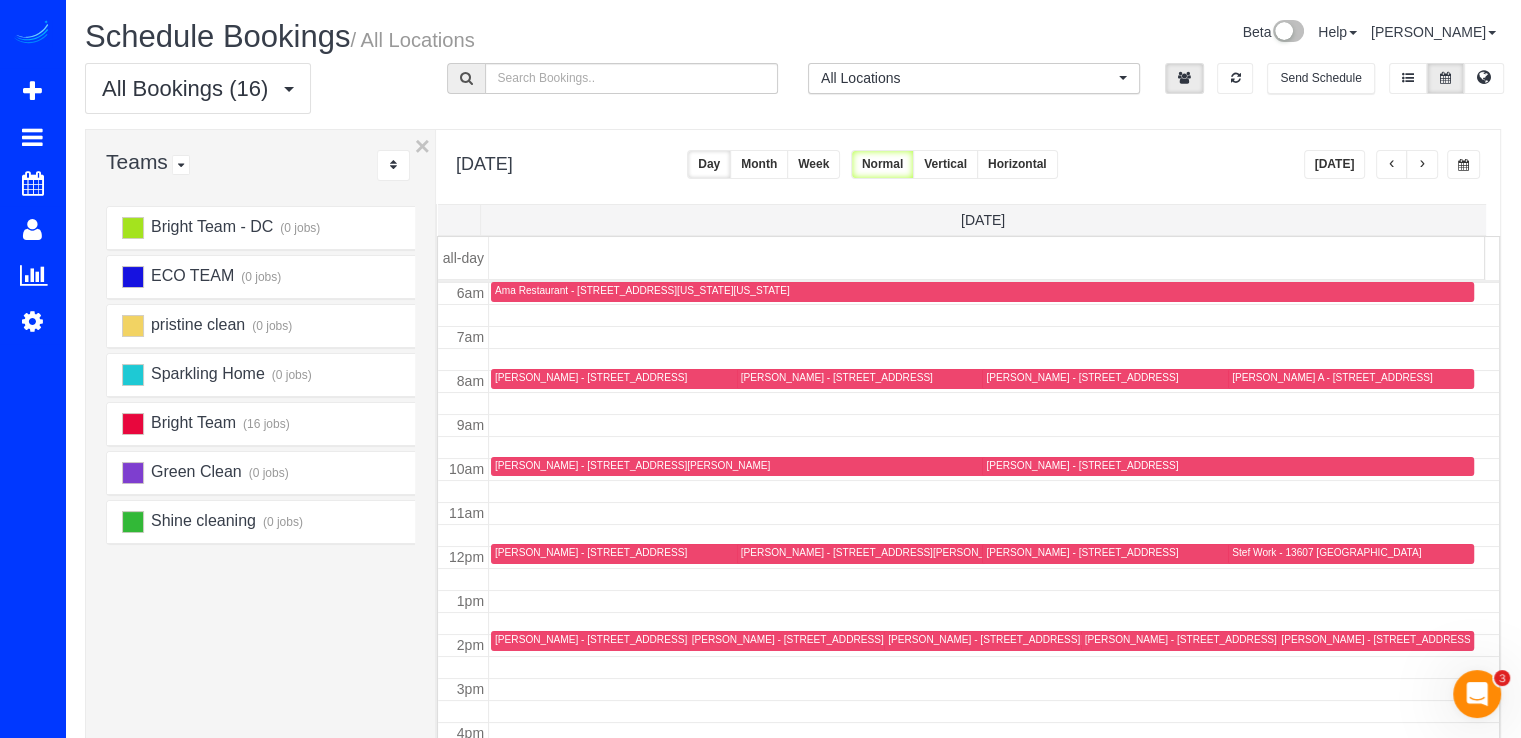 click at bounding box center (1422, 164) 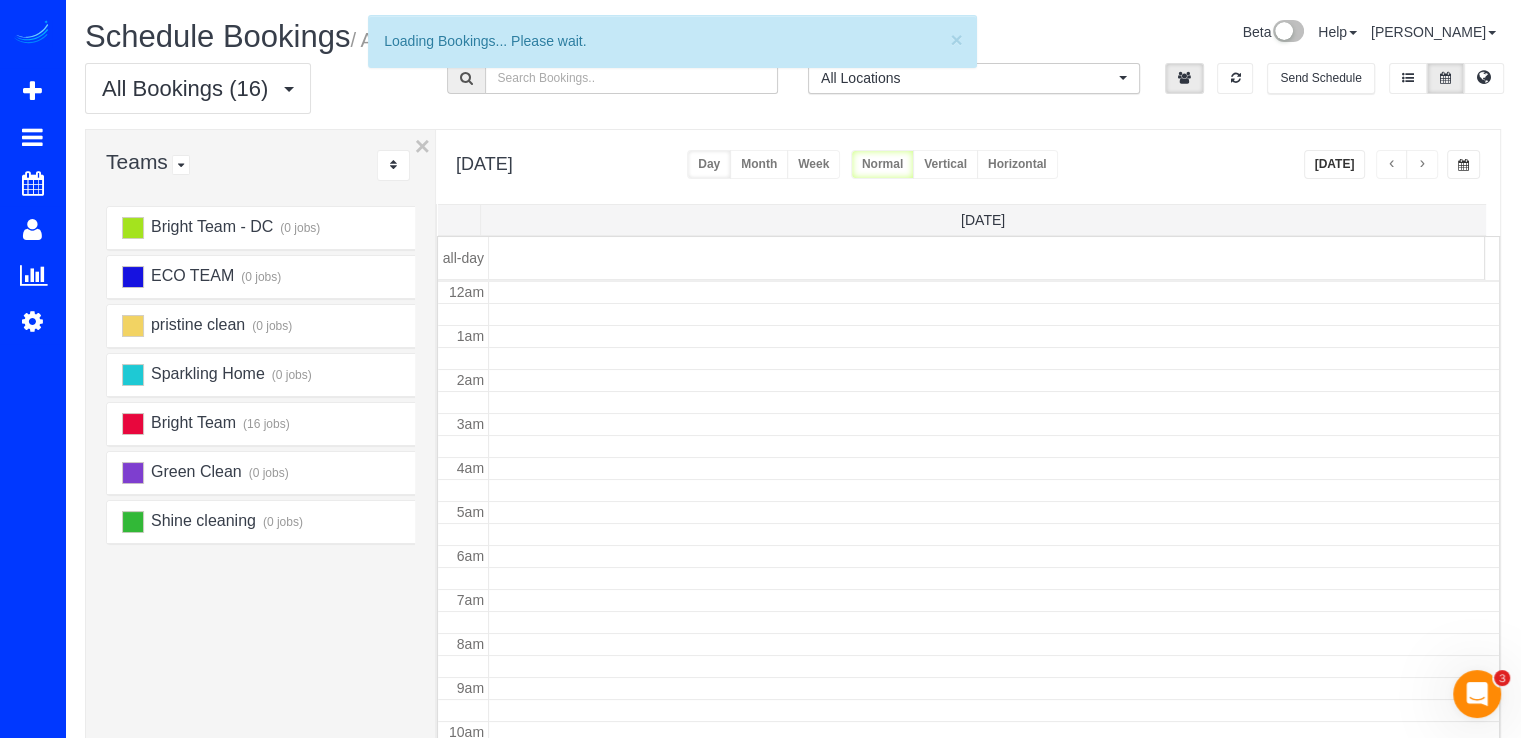 scroll, scrollTop: 263, scrollLeft: 0, axis: vertical 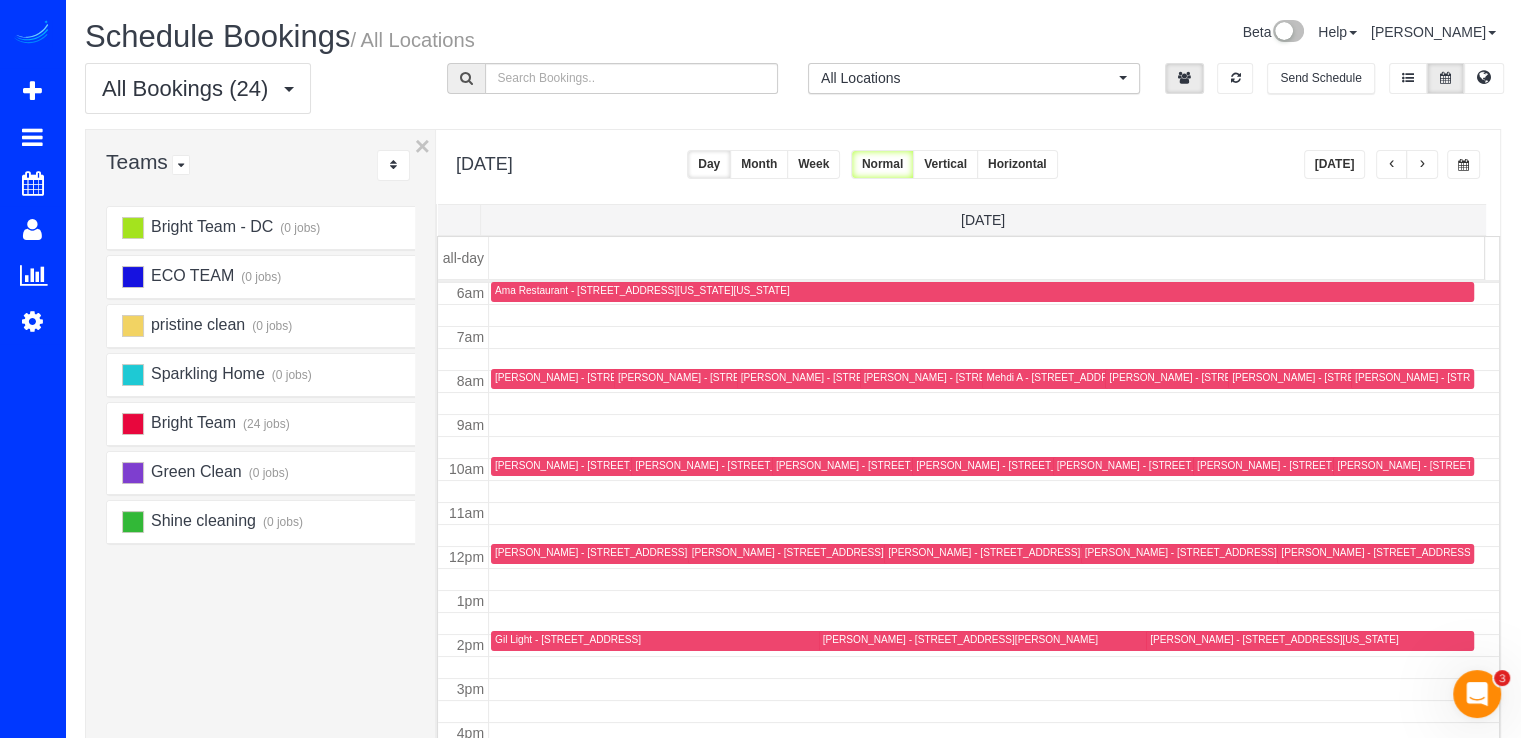 click on "[PERSON_NAME] - [STREET_ADDRESS][US_STATE]" at bounding box center [619, 465] 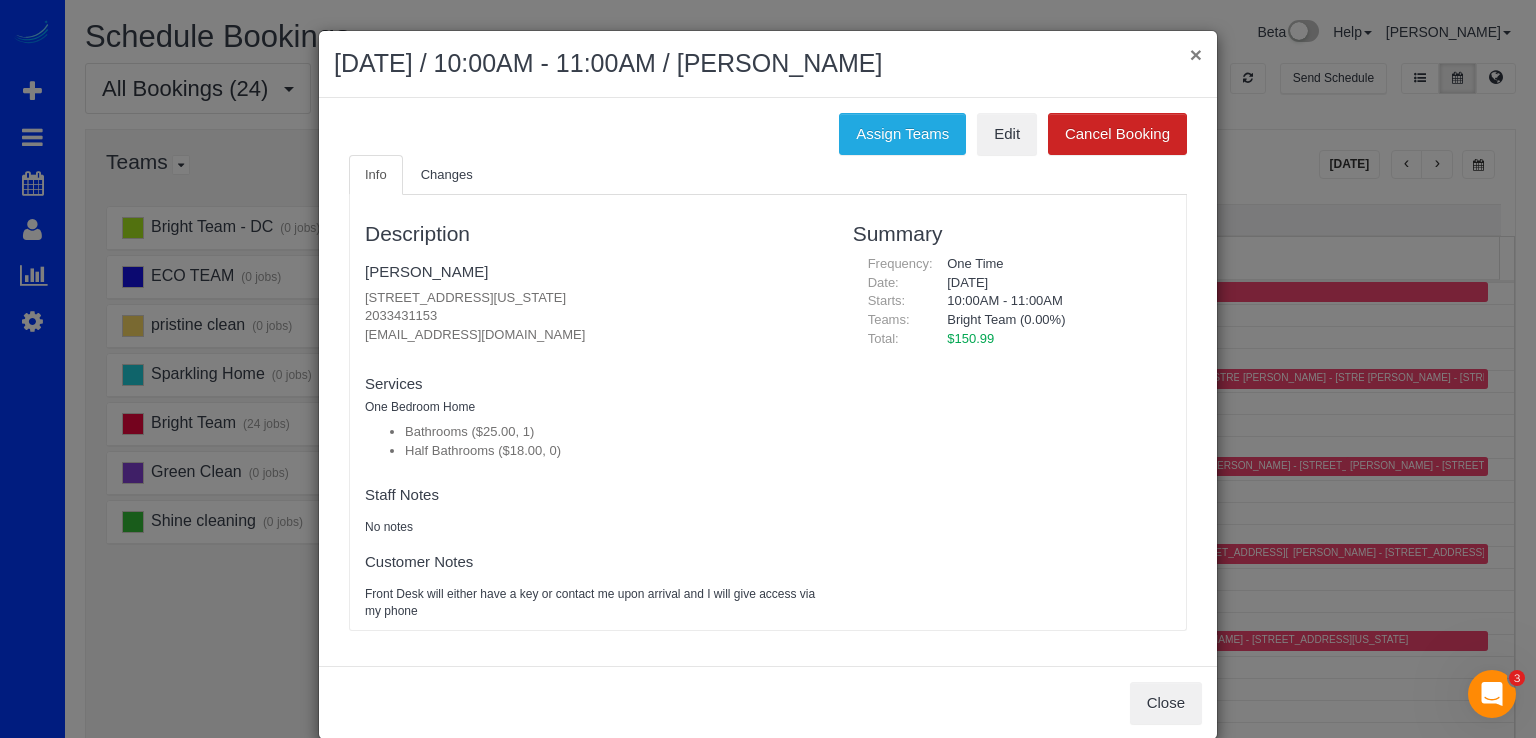 click on "×" at bounding box center [1196, 54] 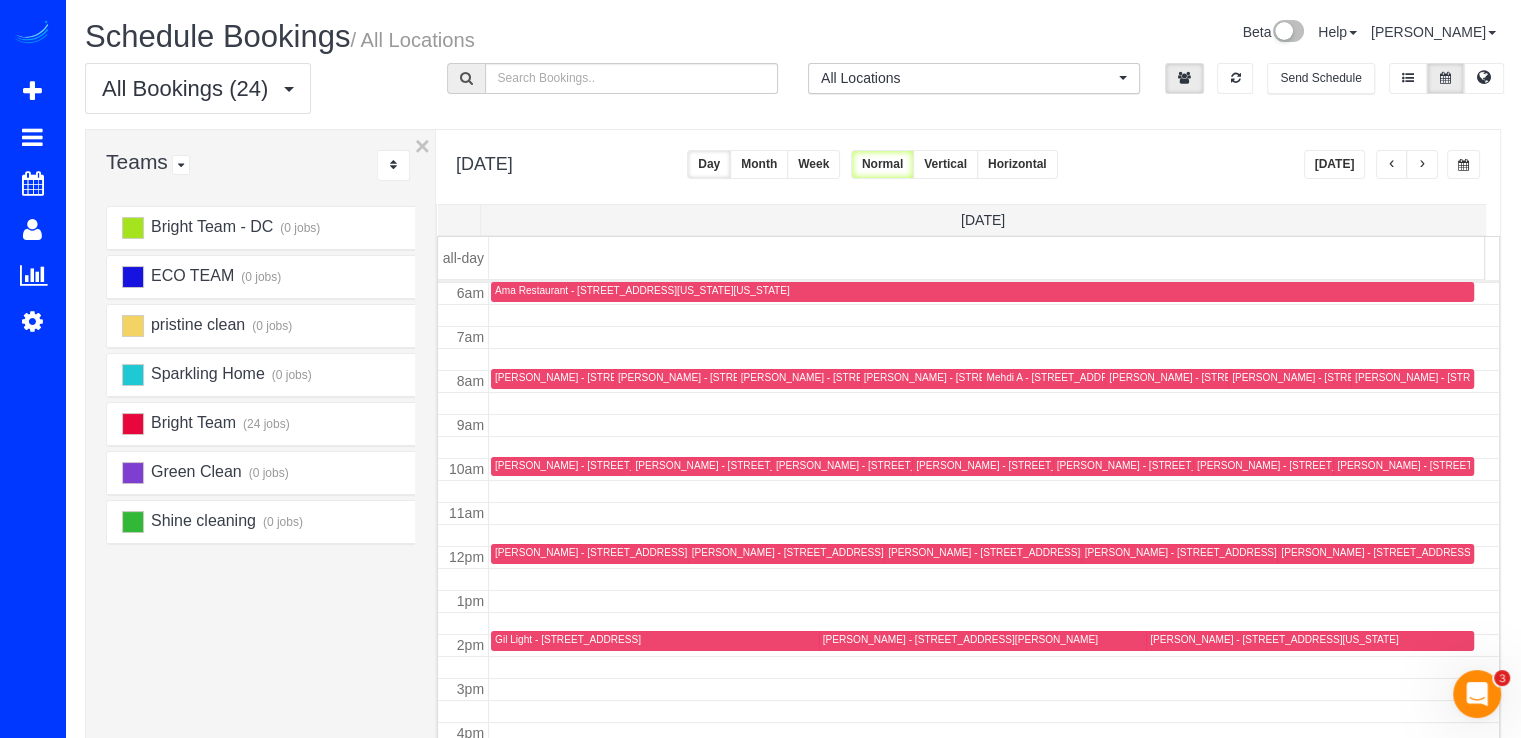 click at bounding box center (1392, 165) 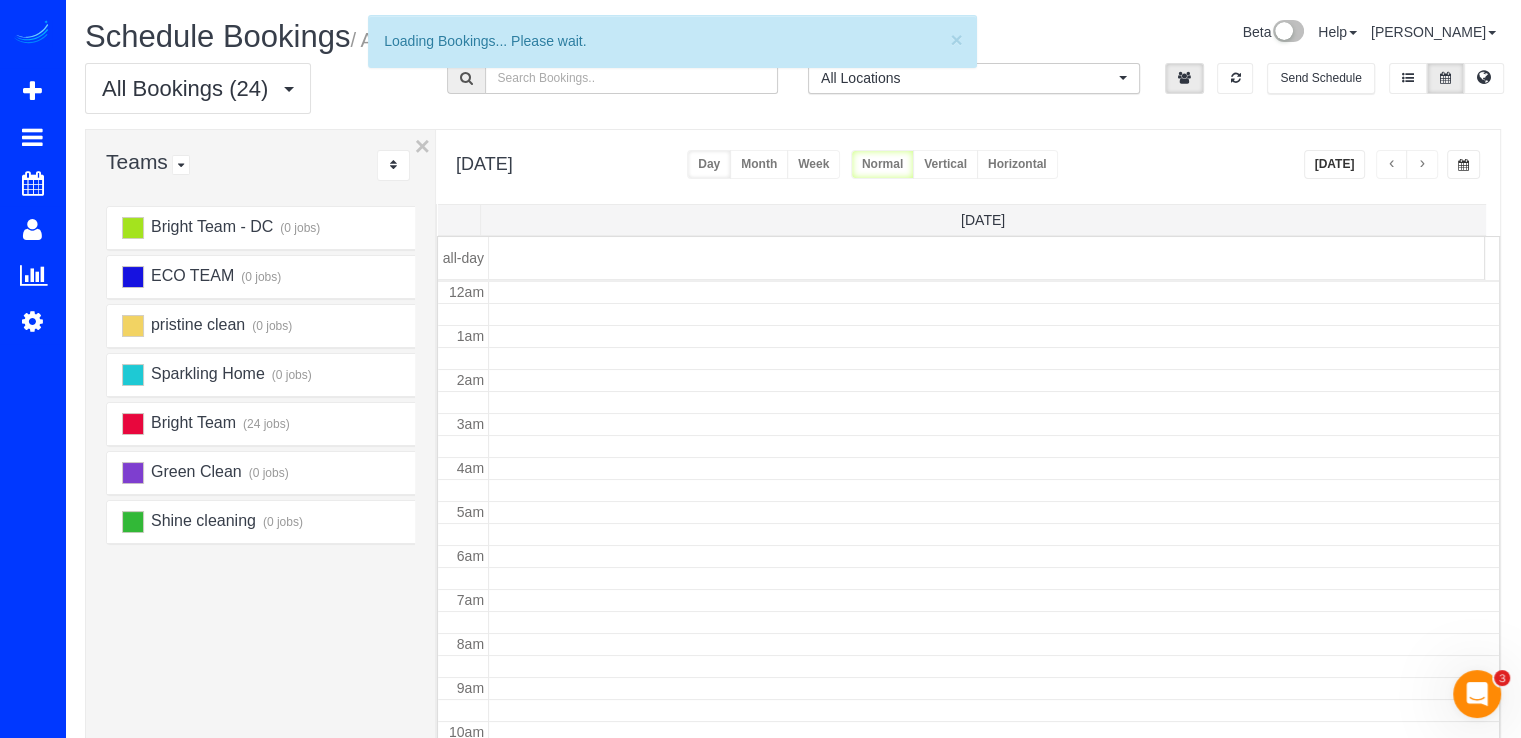 scroll, scrollTop: 263, scrollLeft: 0, axis: vertical 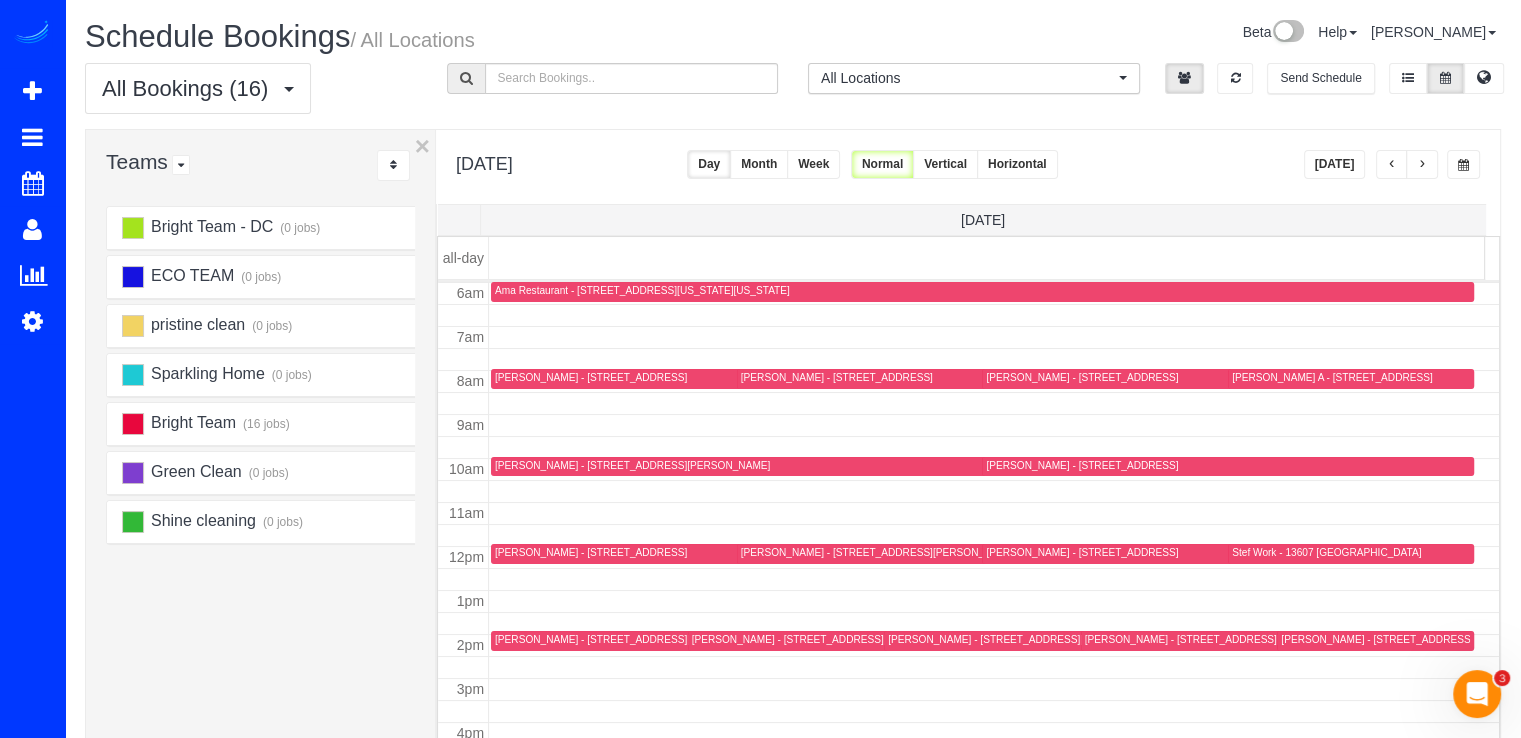 click at bounding box center (1422, 164) 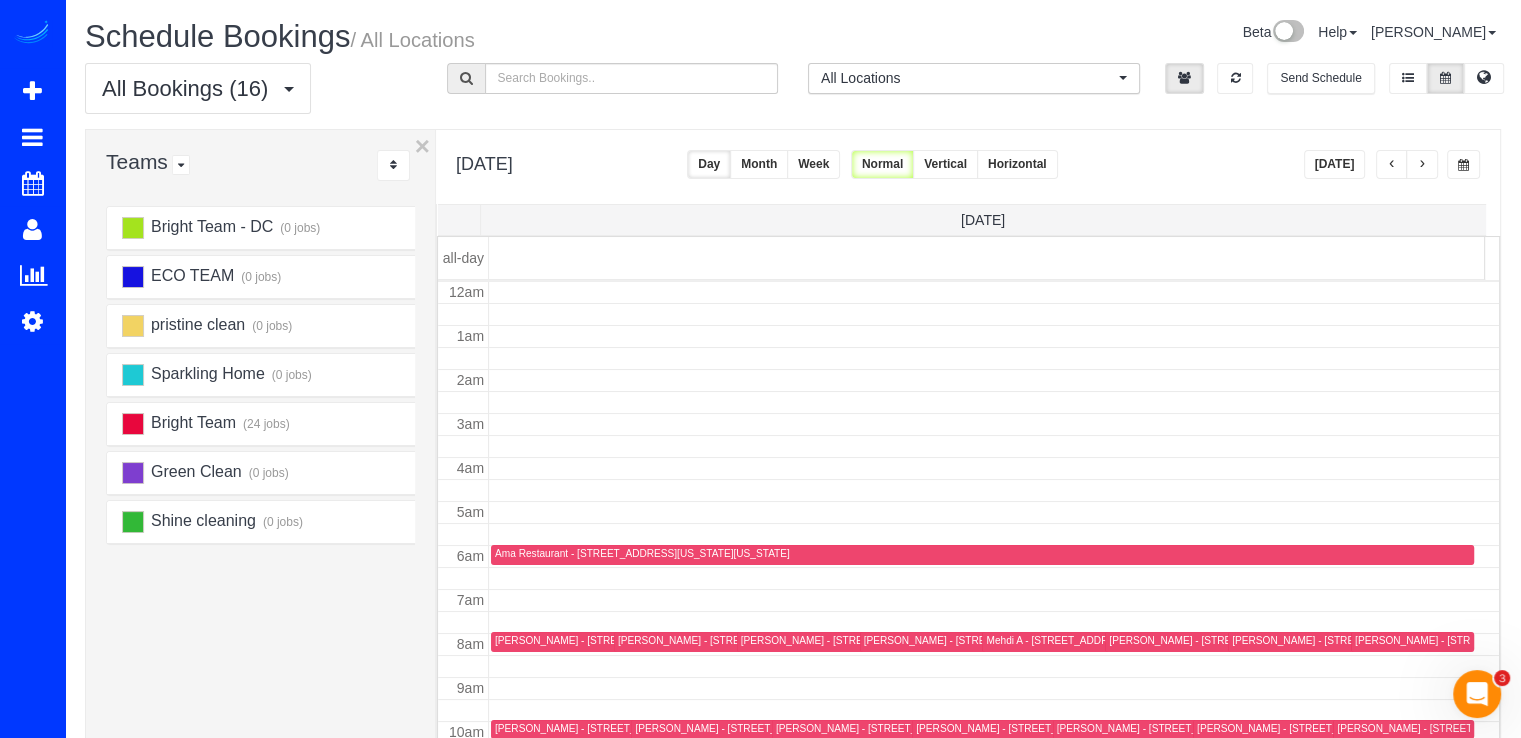 scroll, scrollTop: 263, scrollLeft: 0, axis: vertical 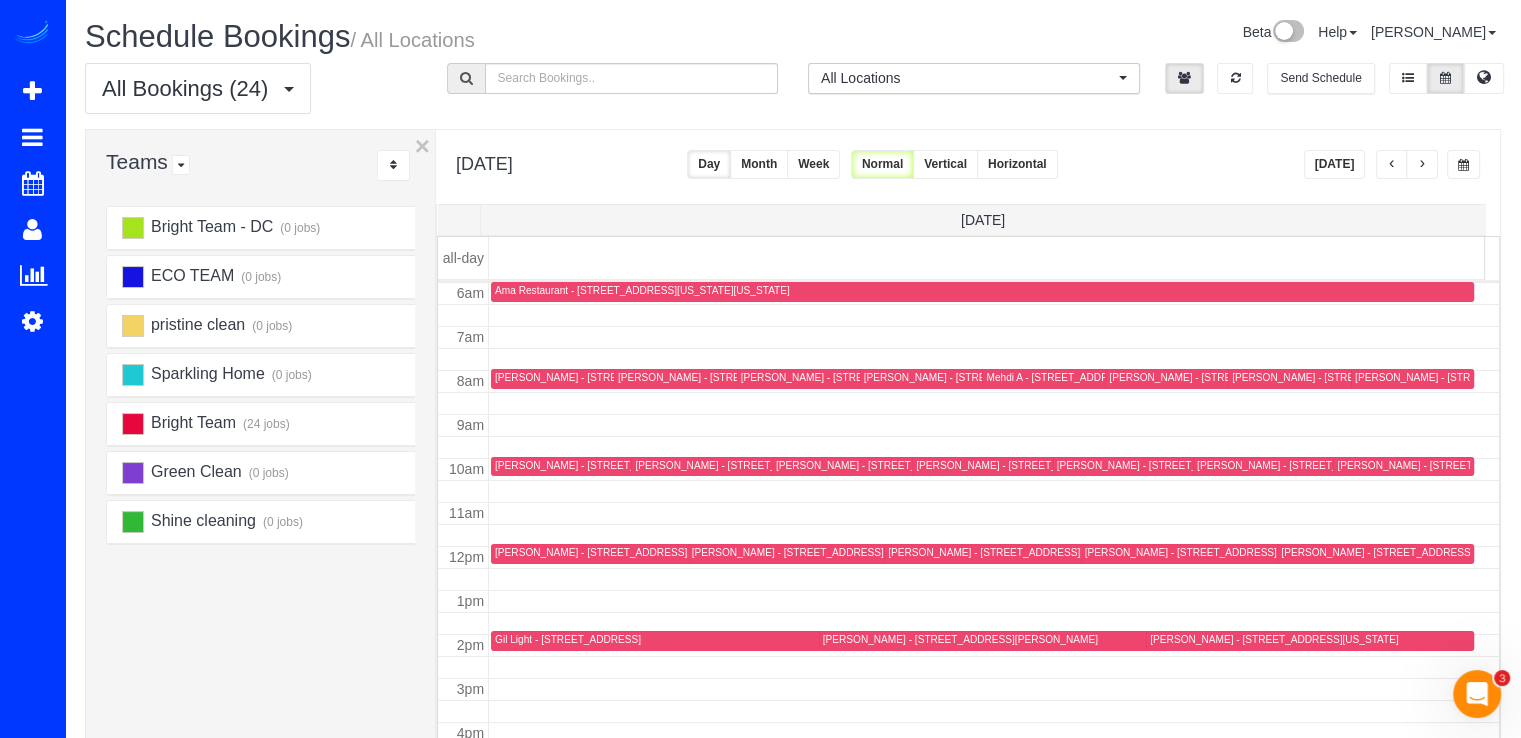 click on "[PERSON_NAME] - [STREET_ADDRESS][US_STATE]" at bounding box center (619, 465) 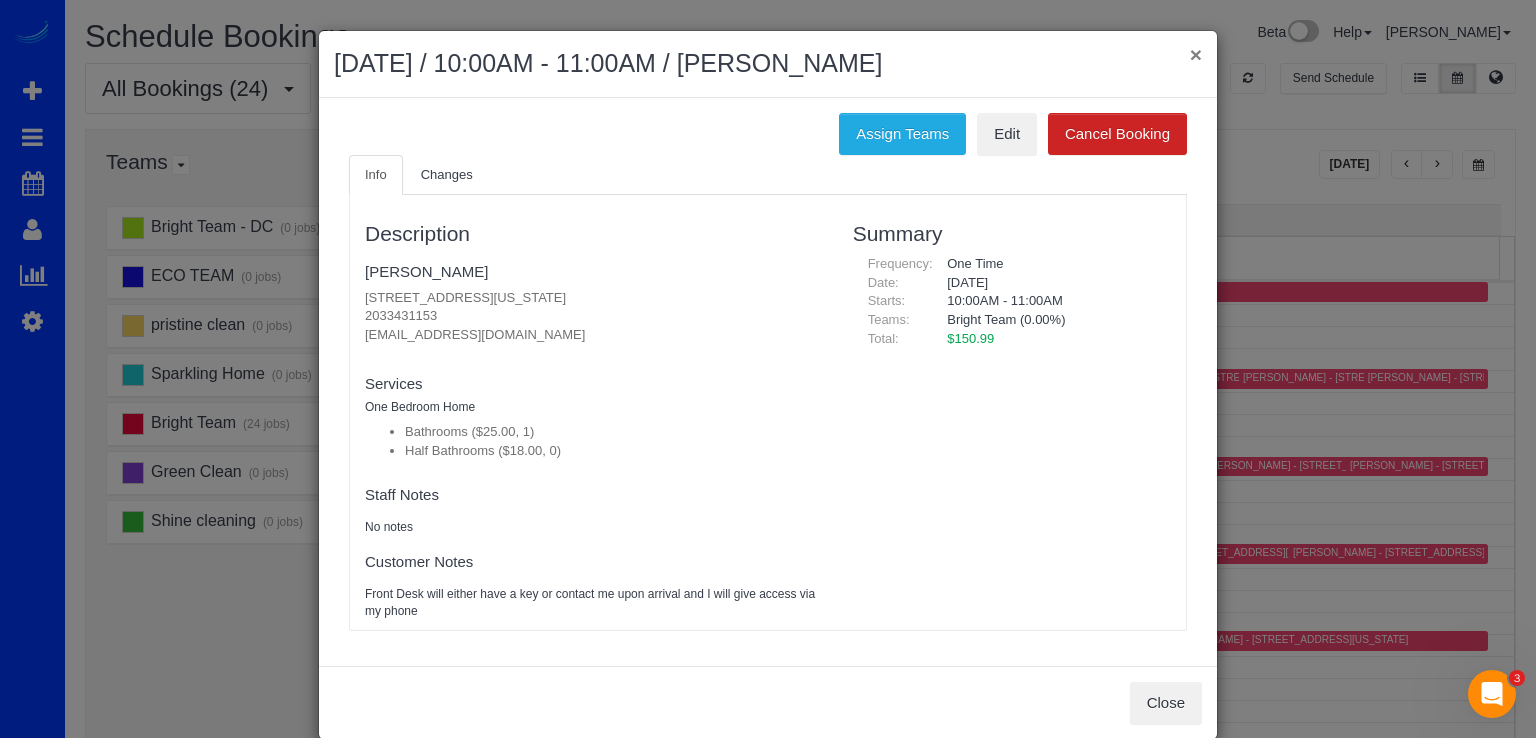 click on "×" at bounding box center (1196, 54) 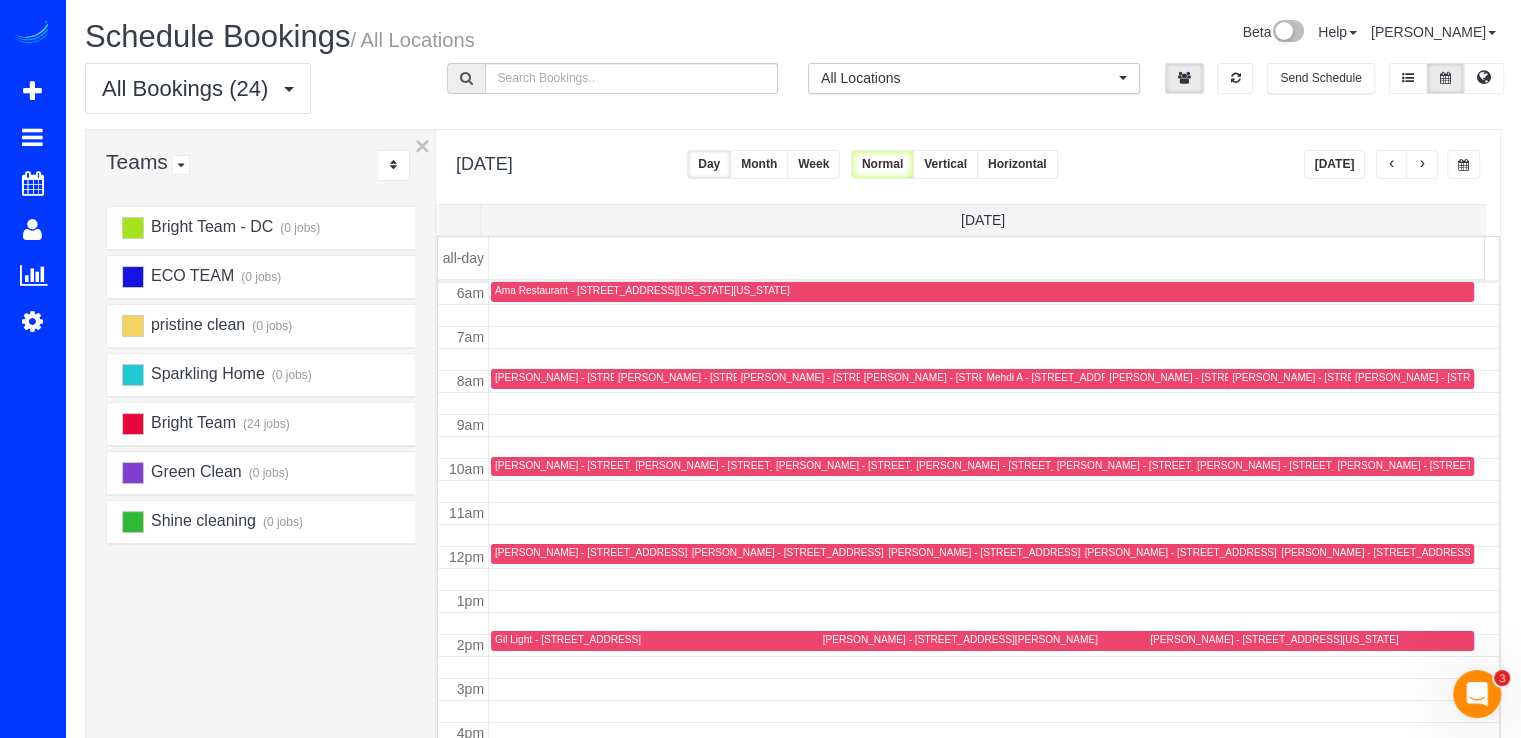 click on "[PERSON_NAME] - [STREET_ADDRESS][US_STATE]" at bounding box center (1233, 377) 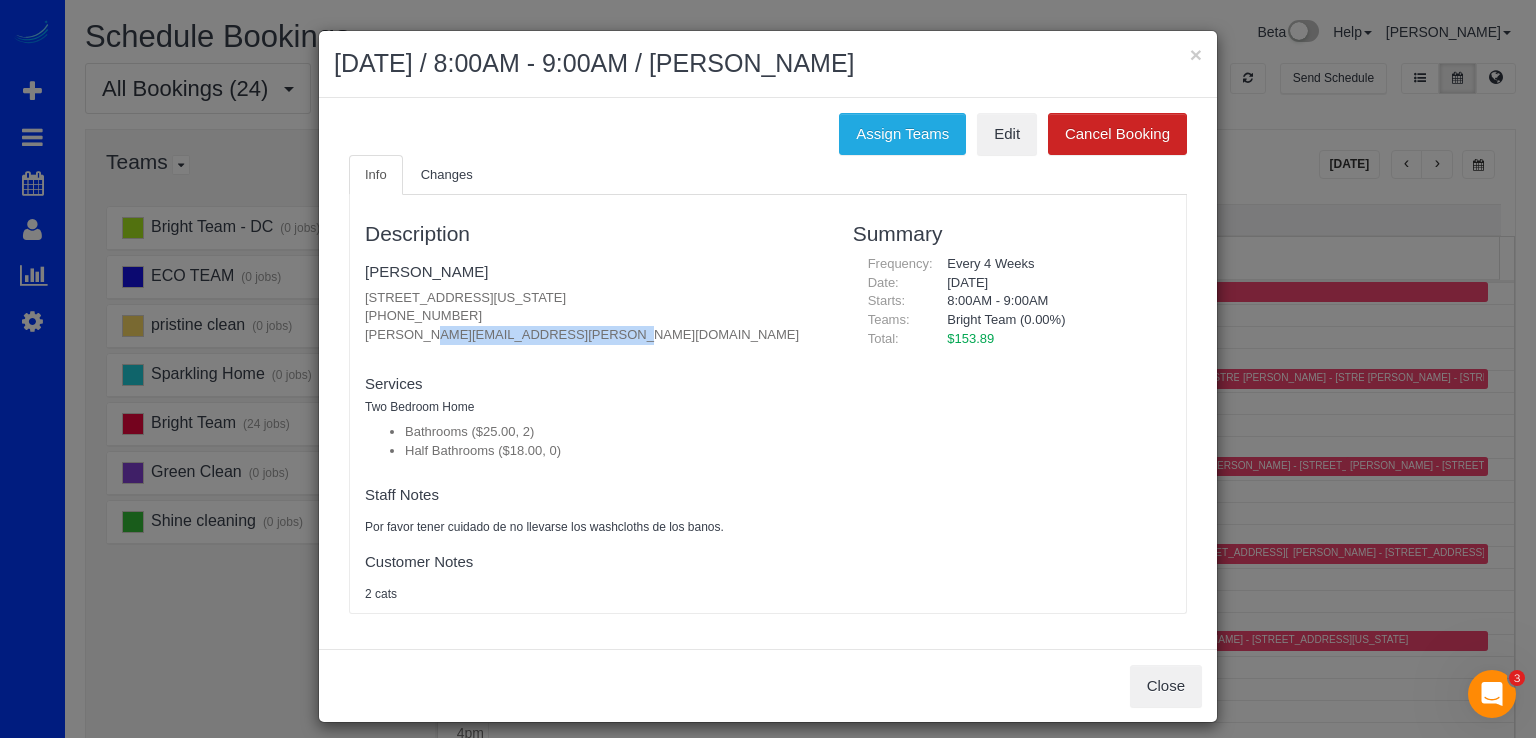 drag, startPoint x: 353, startPoint y: 339, endPoint x: 603, endPoint y: 331, distance: 250.12796 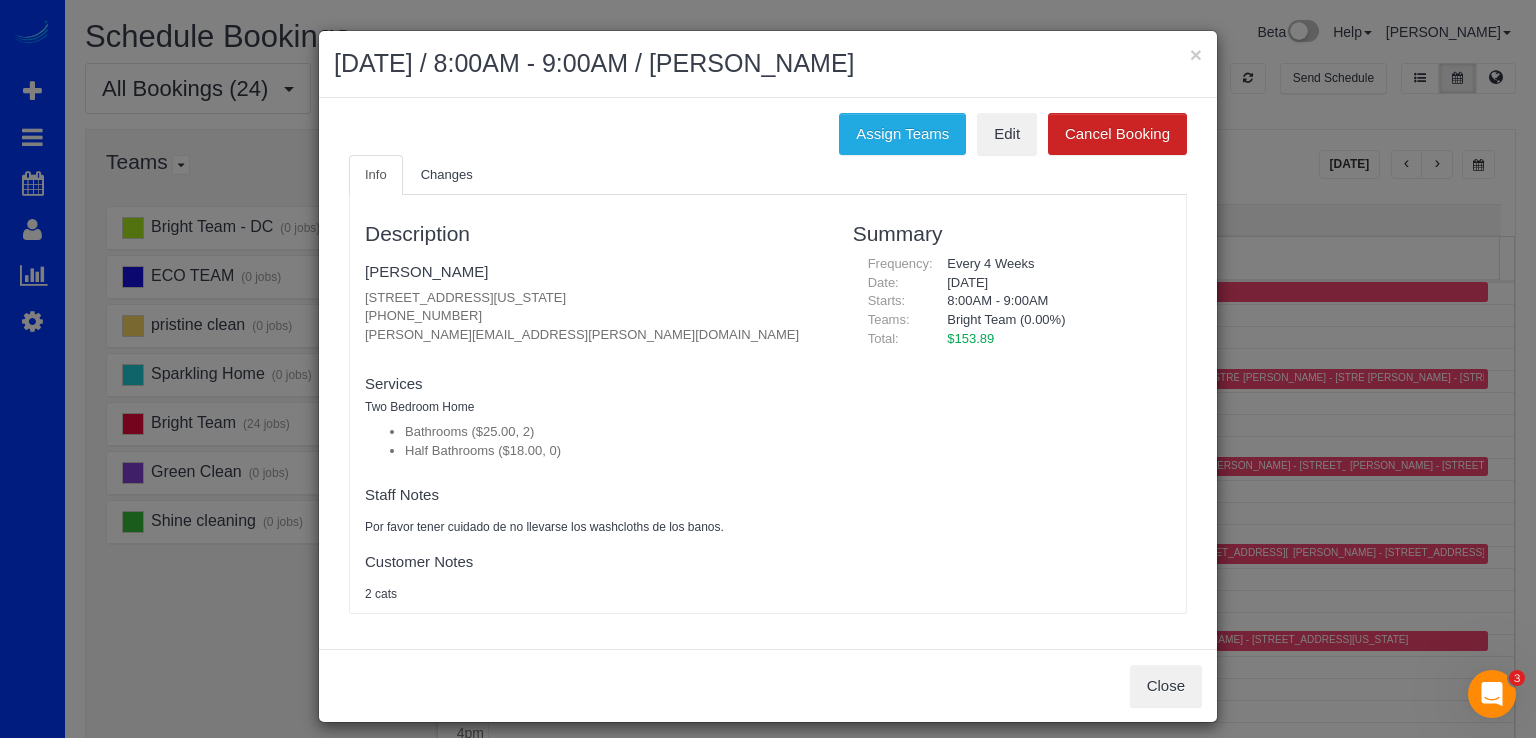 click on "July 11, 2025 /
8:00AM - 9:00AM /
Meredith Keller" at bounding box center [768, 64] 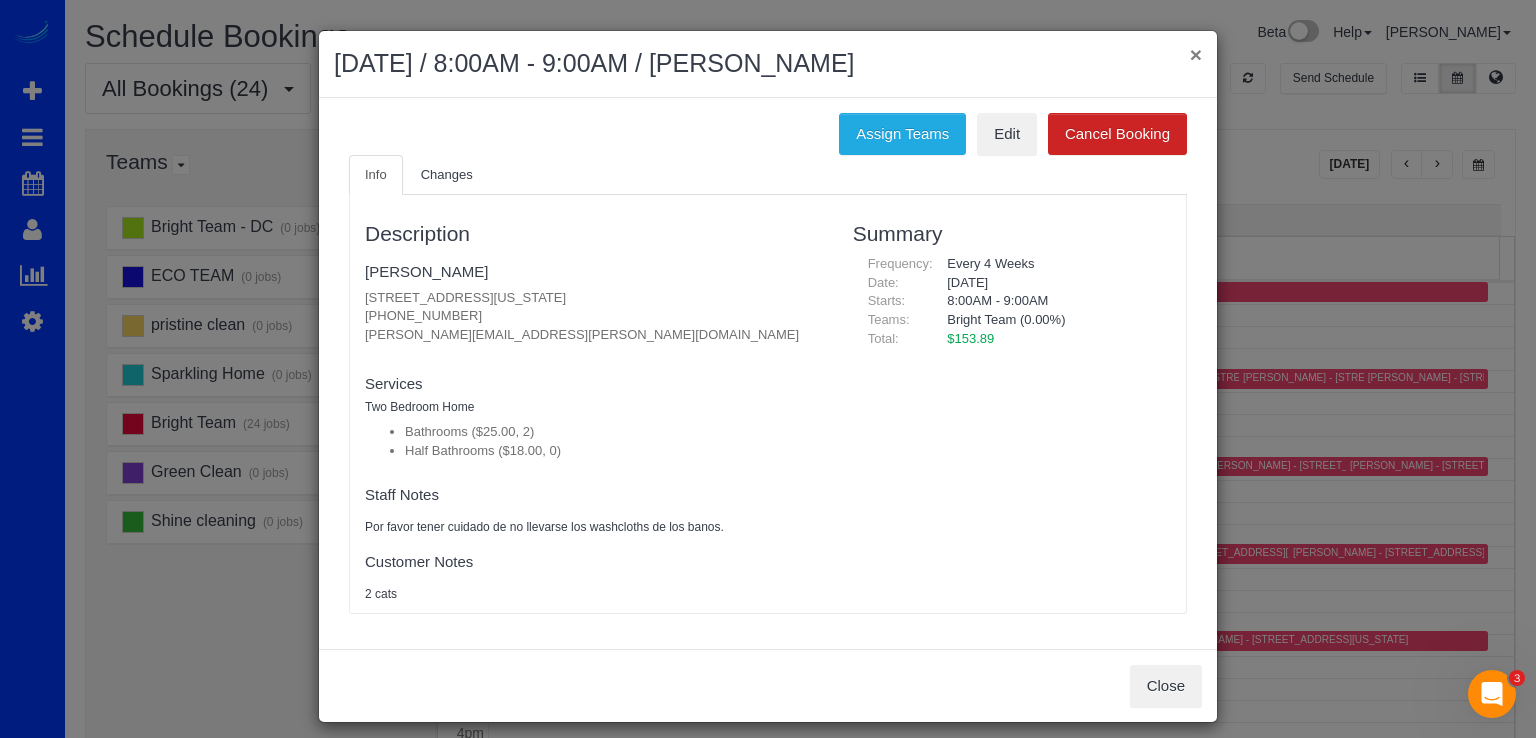 click on "×" at bounding box center (1196, 54) 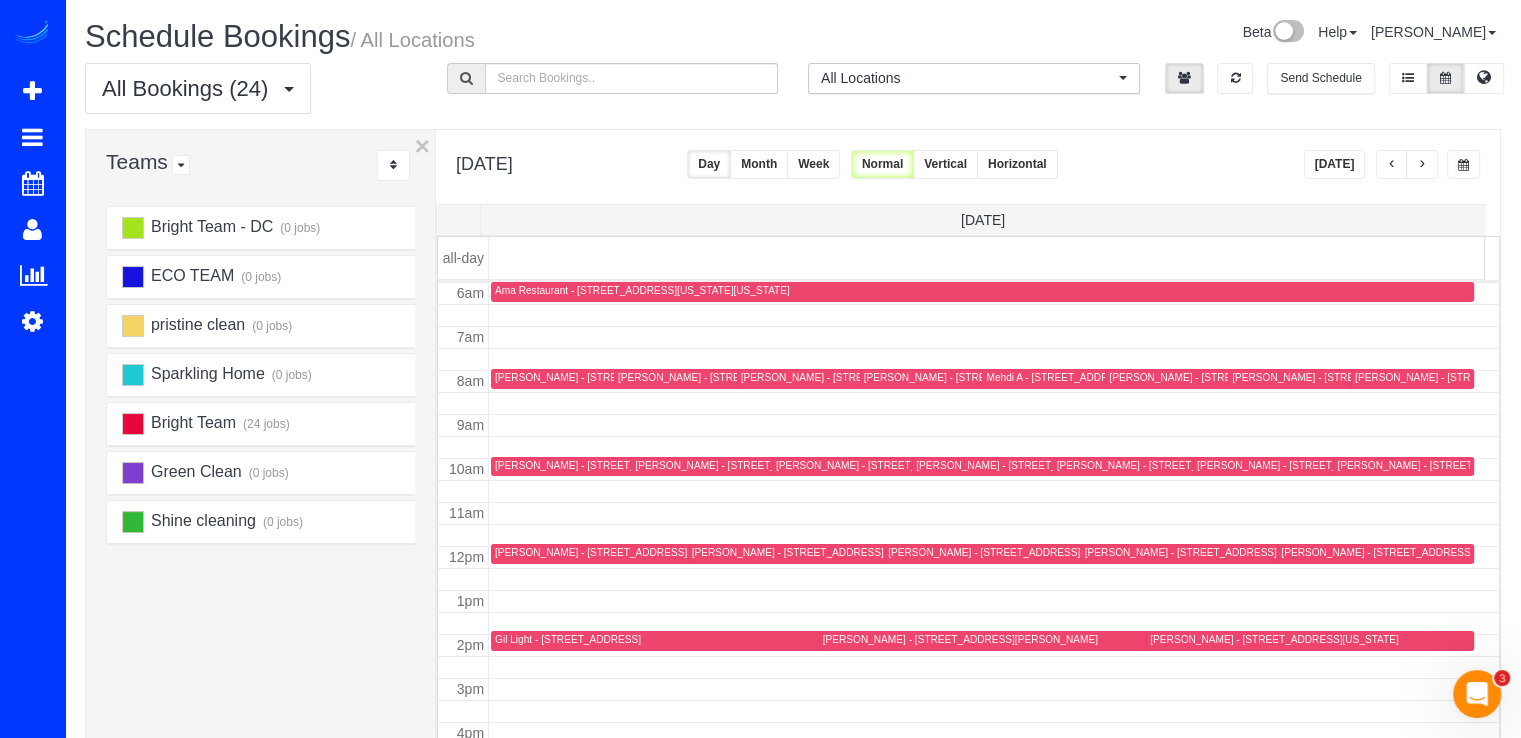 click on "[PERSON_NAME] - [STREET_ADDRESS][US_STATE]" at bounding box center [619, 465] 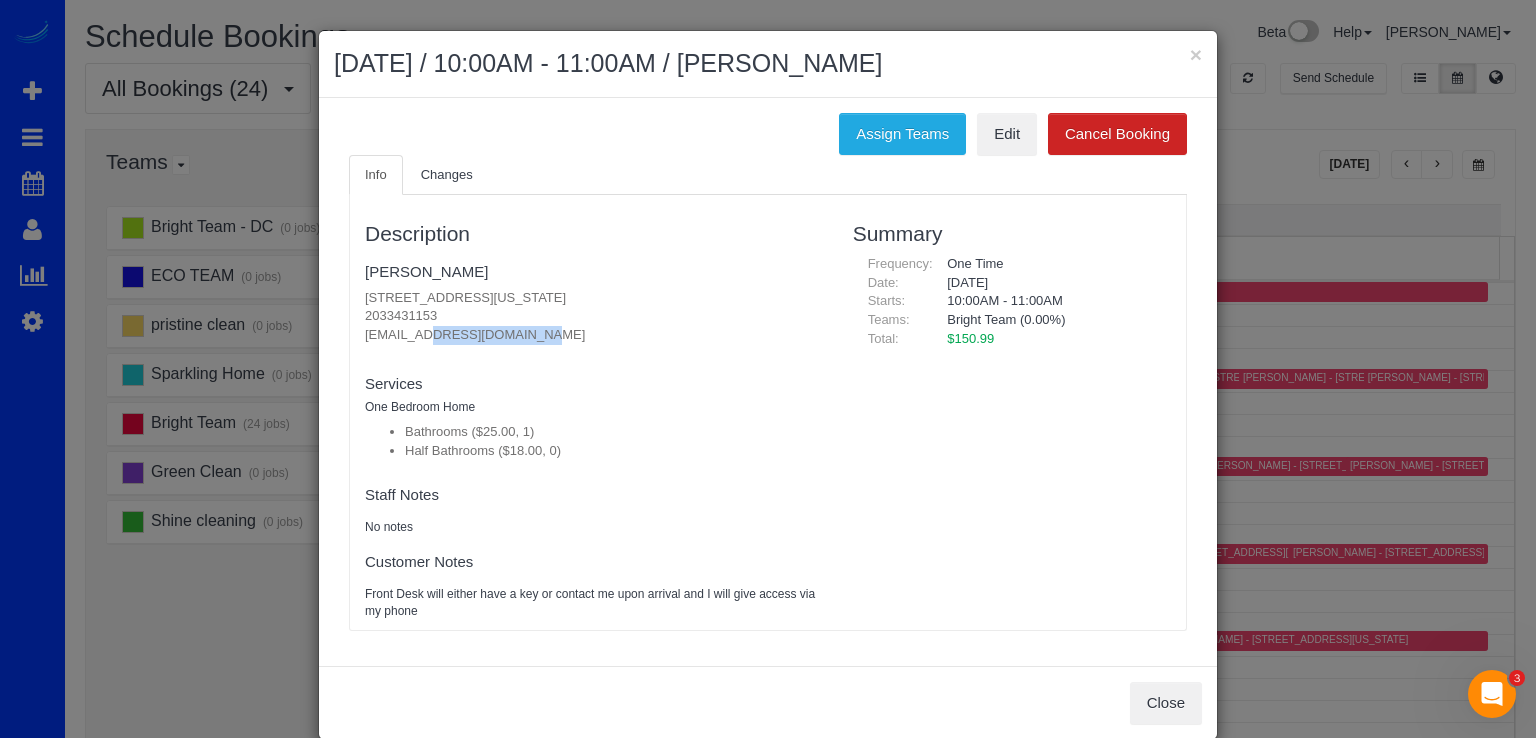 drag, startPoint x: 355, startPoint y: 330, endPoint x: 553, endPoint y: 327, distance: 198.02272 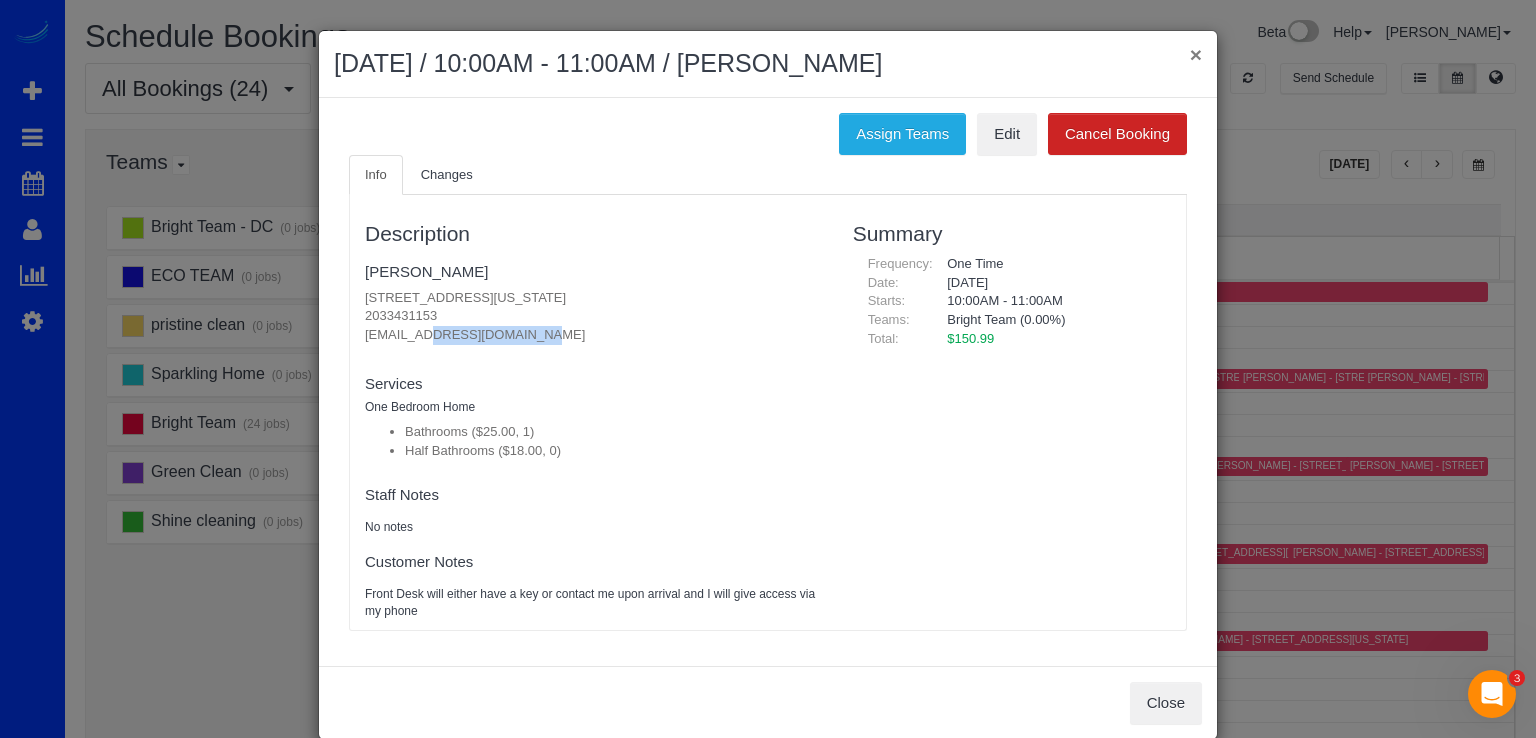 click on "×" at bounding box center (1196, 54) 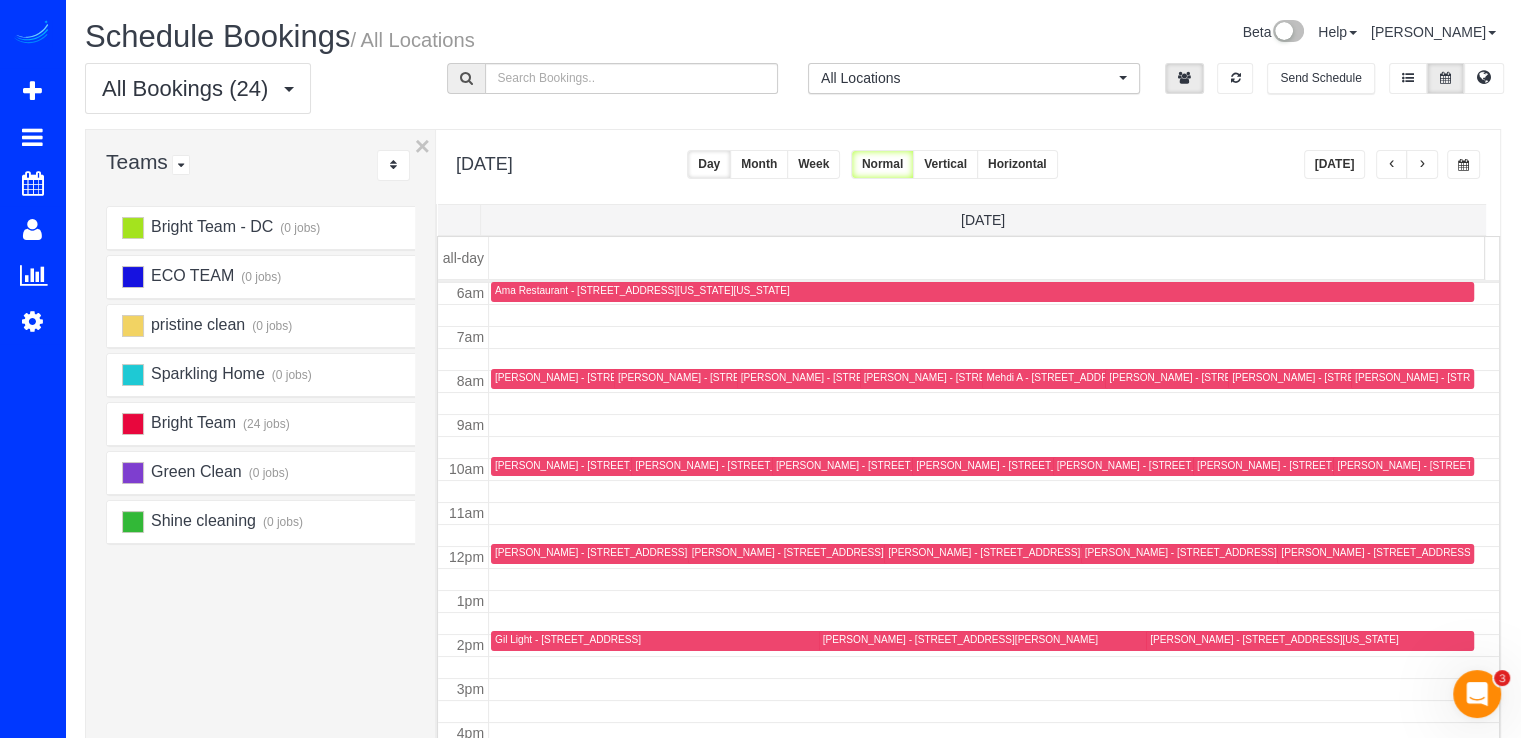 click at bounding box center (1422, 164) 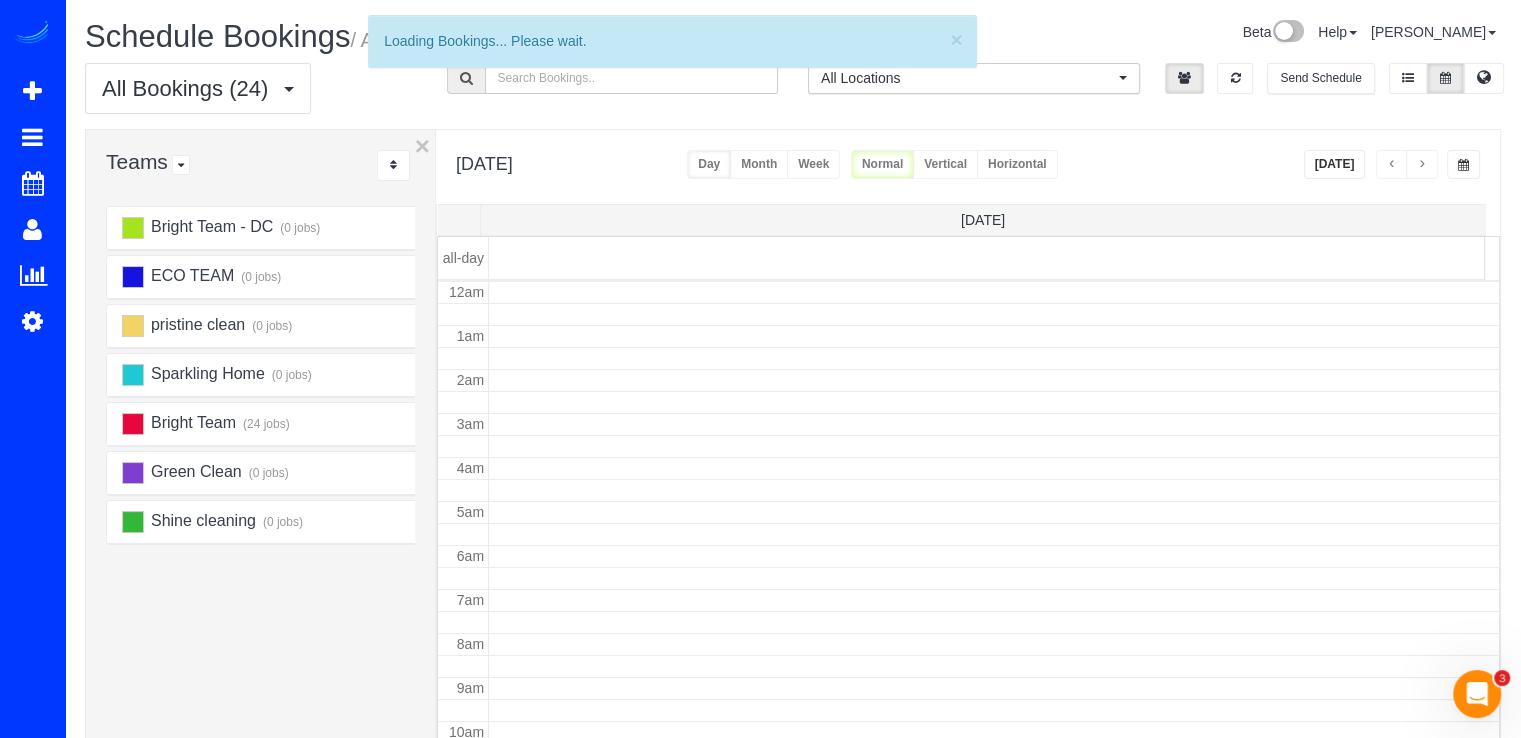 scroll, scrollTop: 263, scrollLeft: 0, axis: vertical 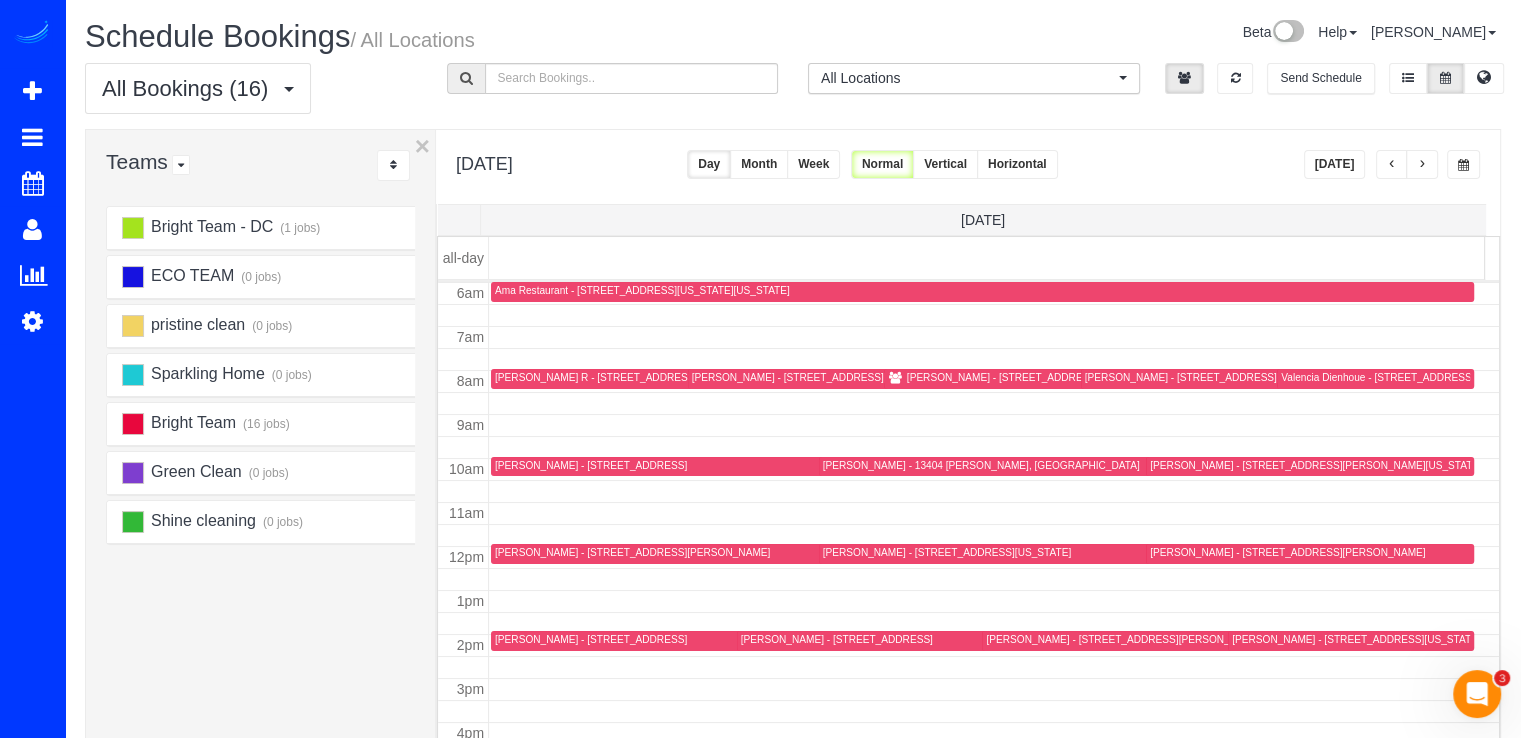 click at bounding box center (1392, 165) 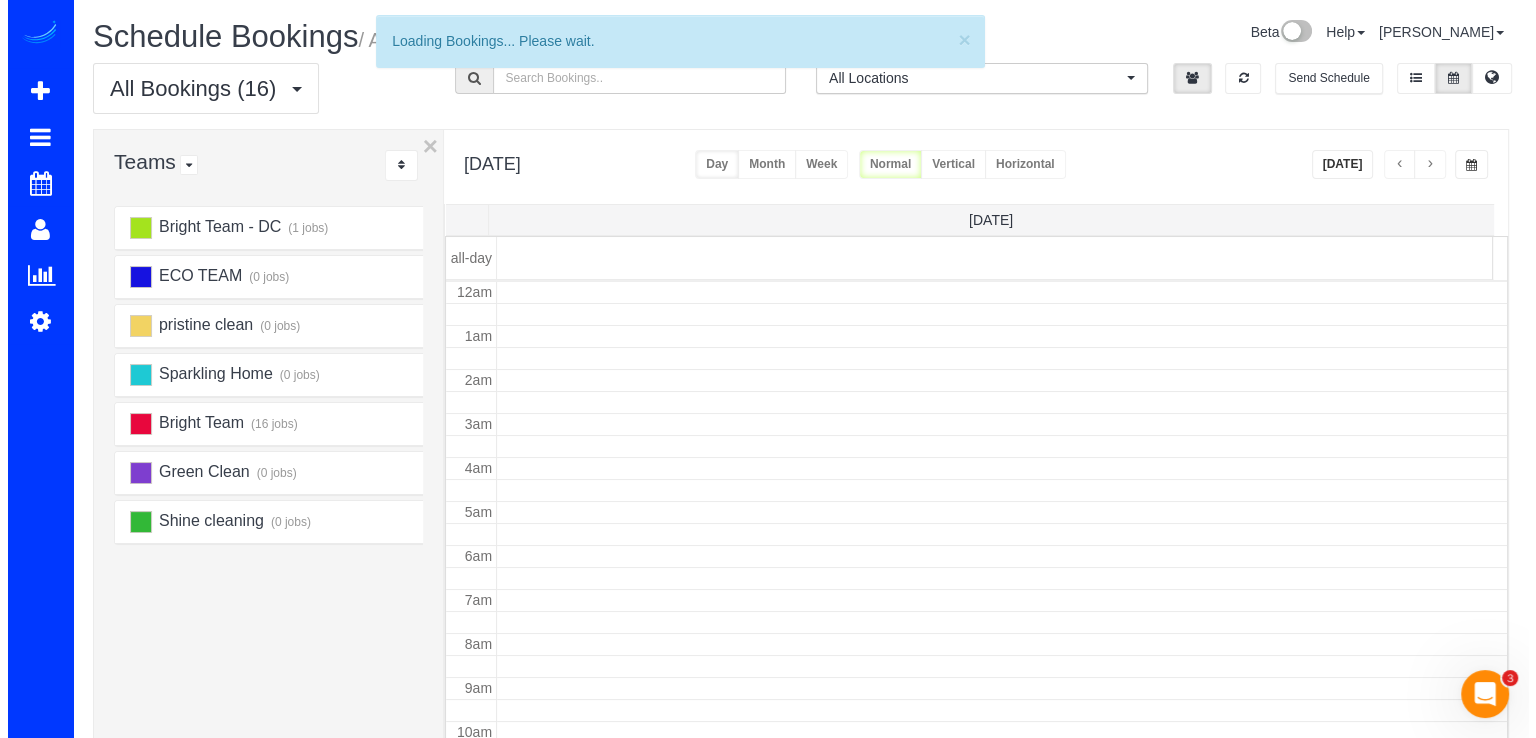 scroll, scrollTop: 263, scrollLeft: 0, axis: vertical 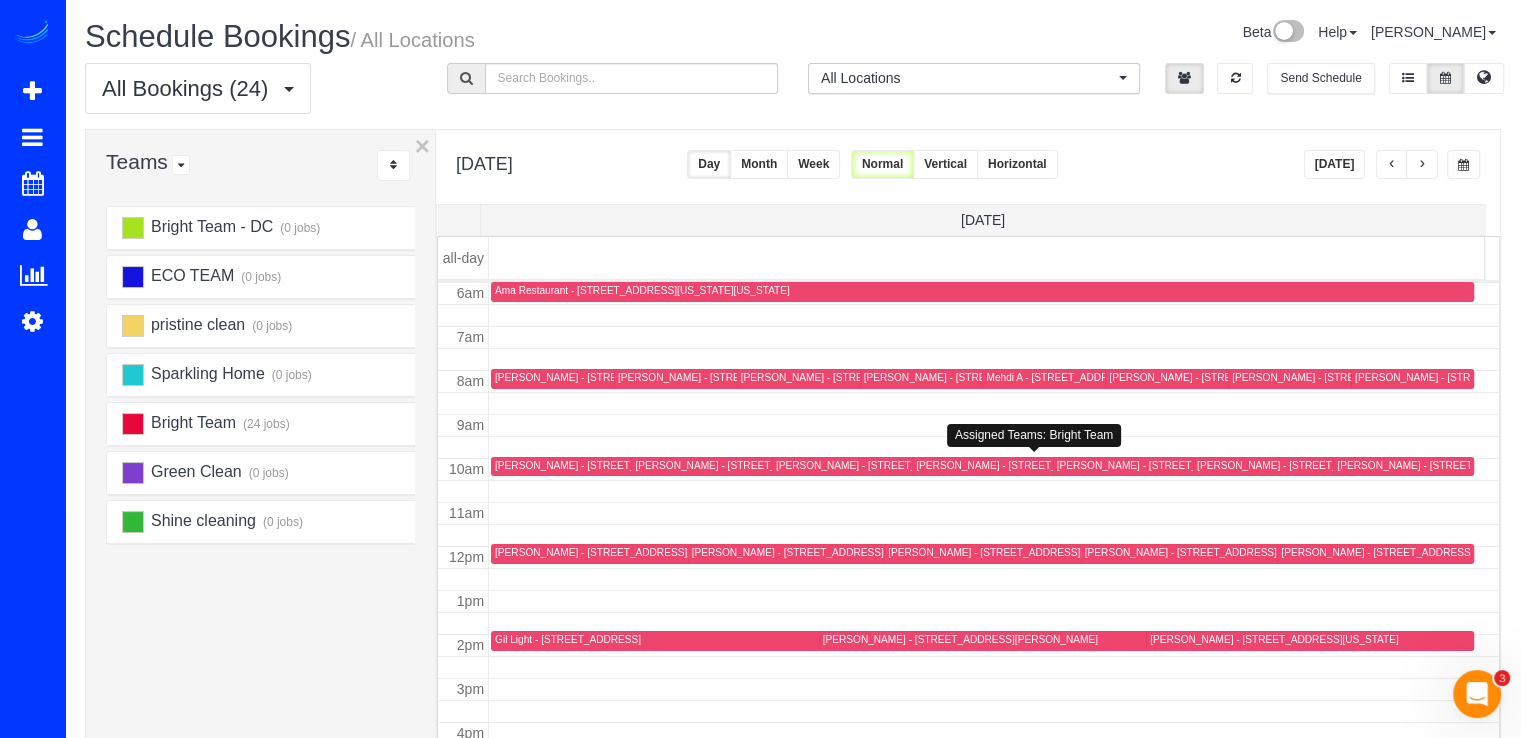 click on "[PERSON_NAME] - [STREET_ADDRESS][US_STATE]" at bounding box center (1040, 465) 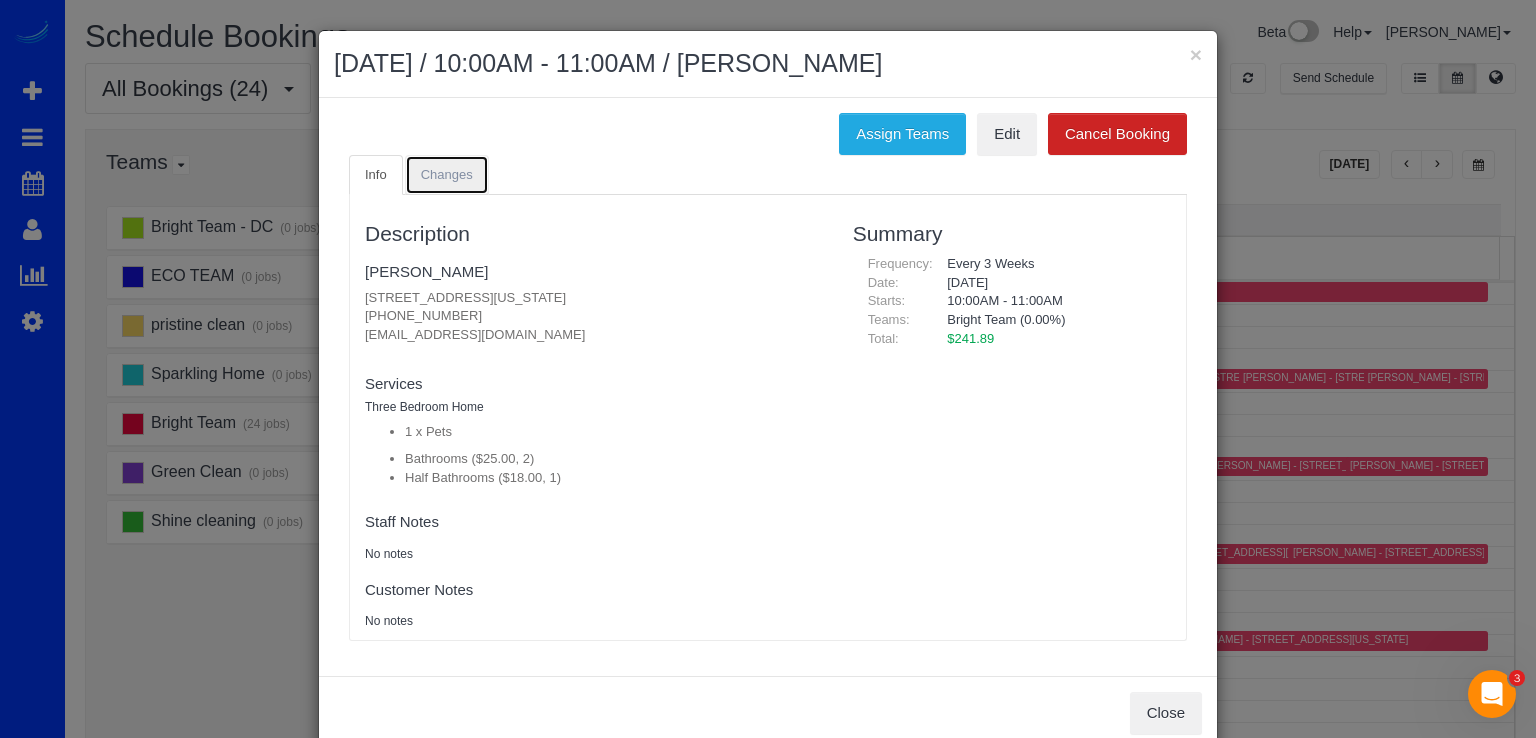 click on "Changes" at bounding box center (447, 174) 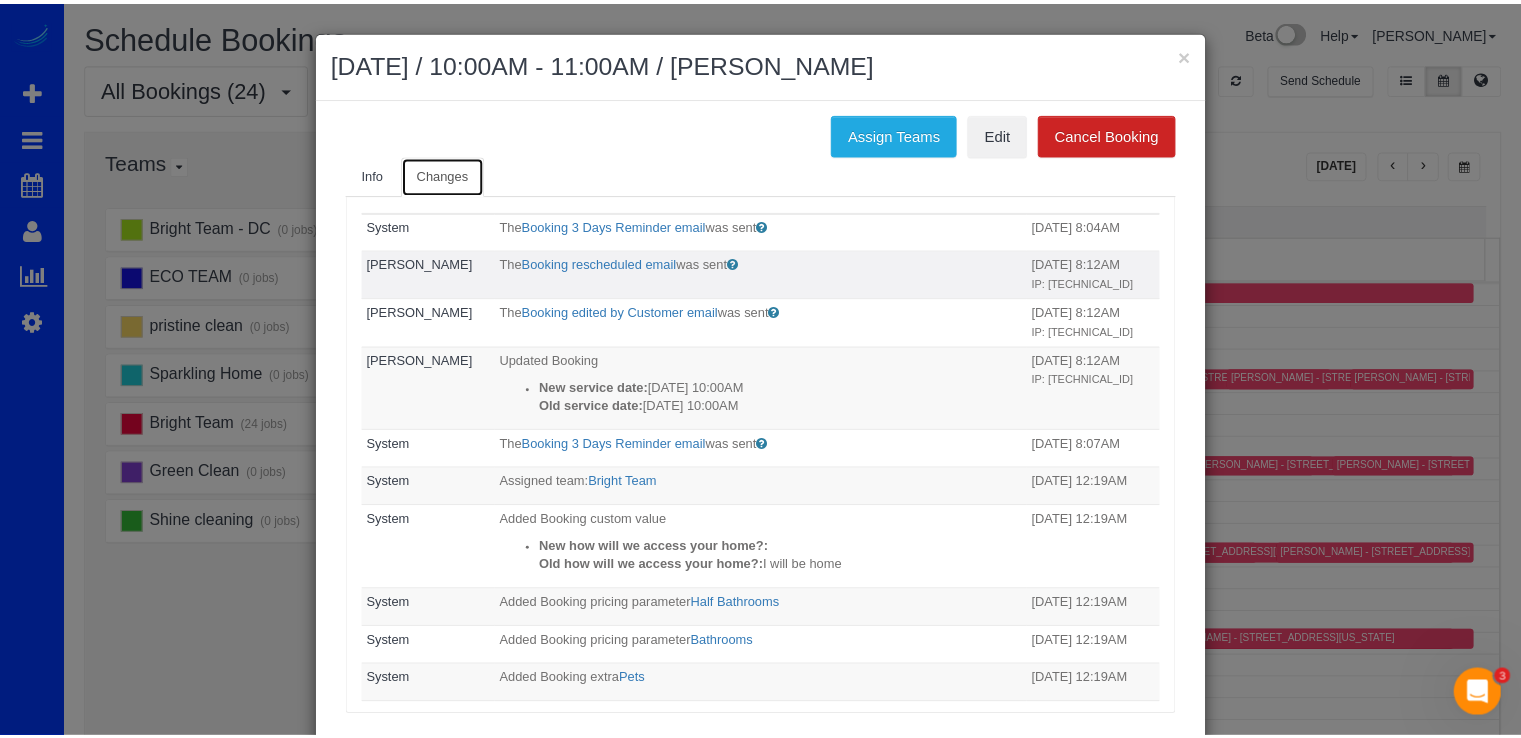 scroll, scrollTop: 0, scrollLeft: 0, axis: both 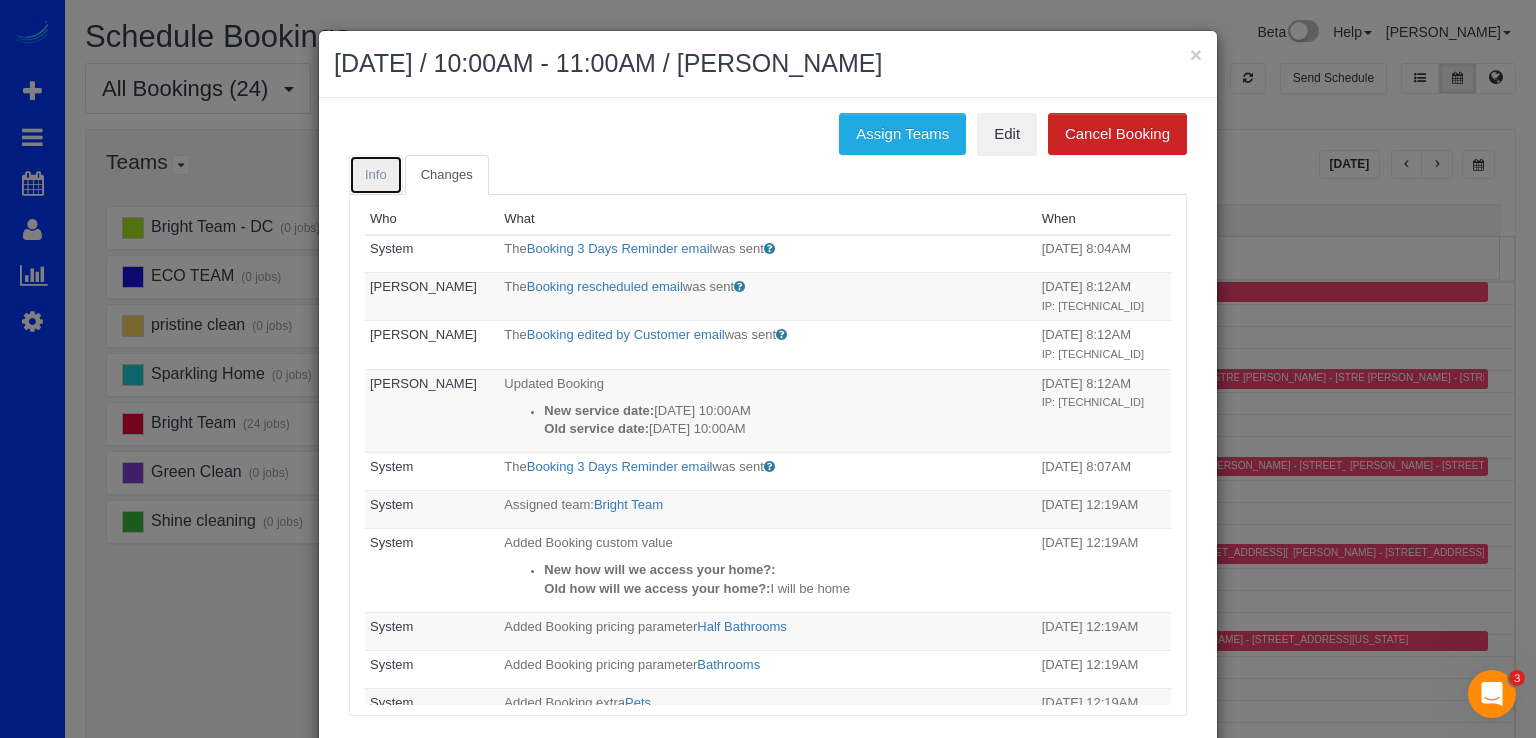 click on "Info" at bounding box center [376, 175] 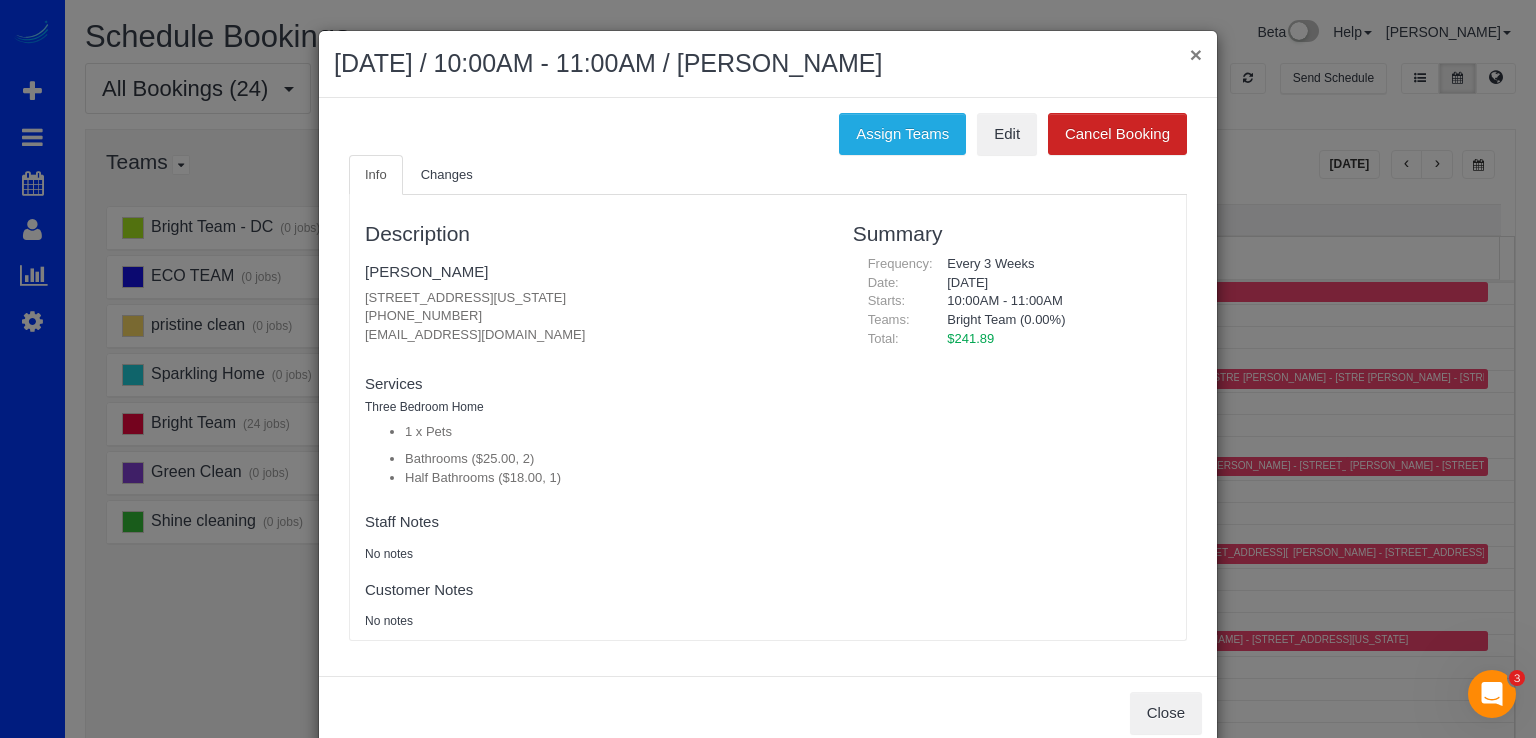 click on "×" at bounding box center (1196, 54) 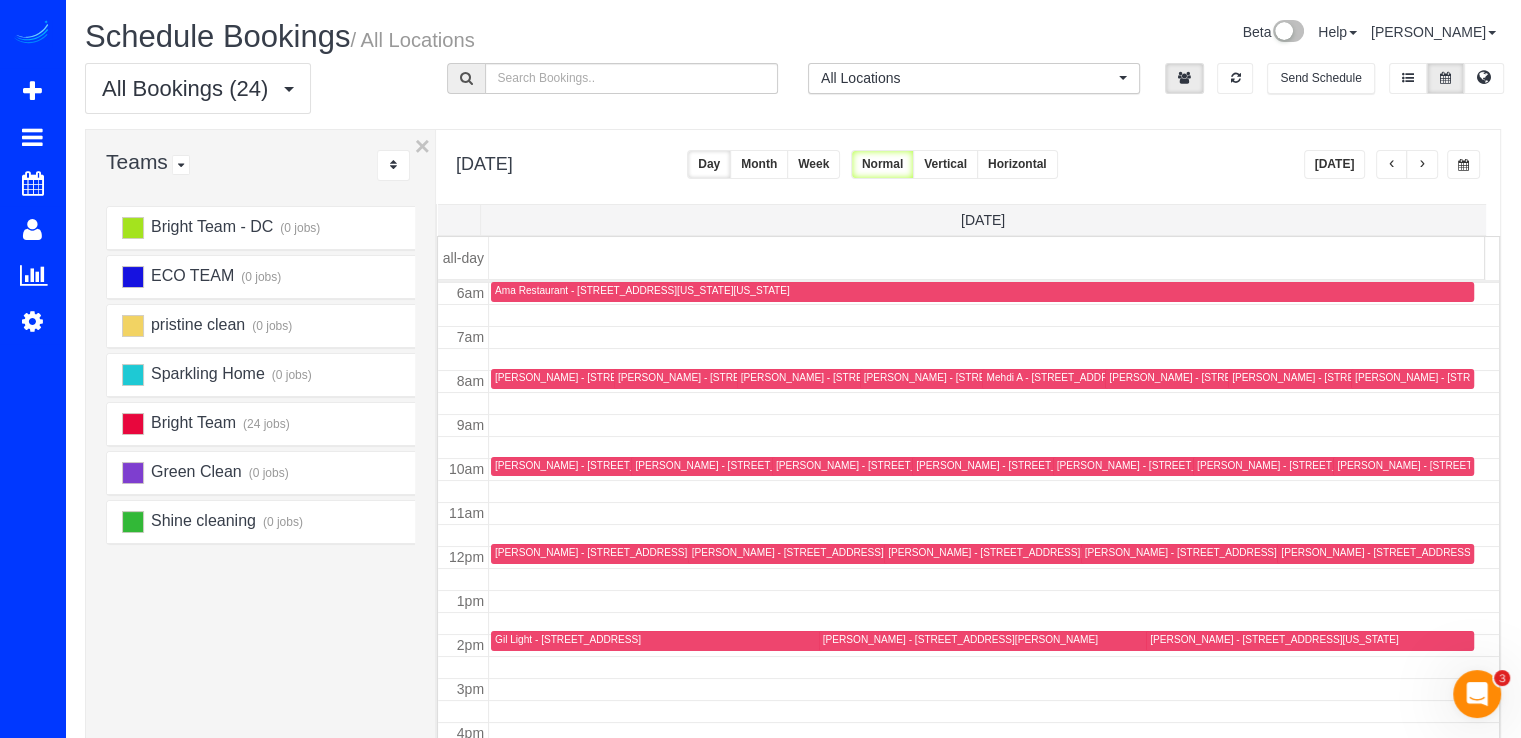 click on "[PERSON_NAME] - [STREET_ADDRESS][US_STATE]" at bounding box center [1042, 466] 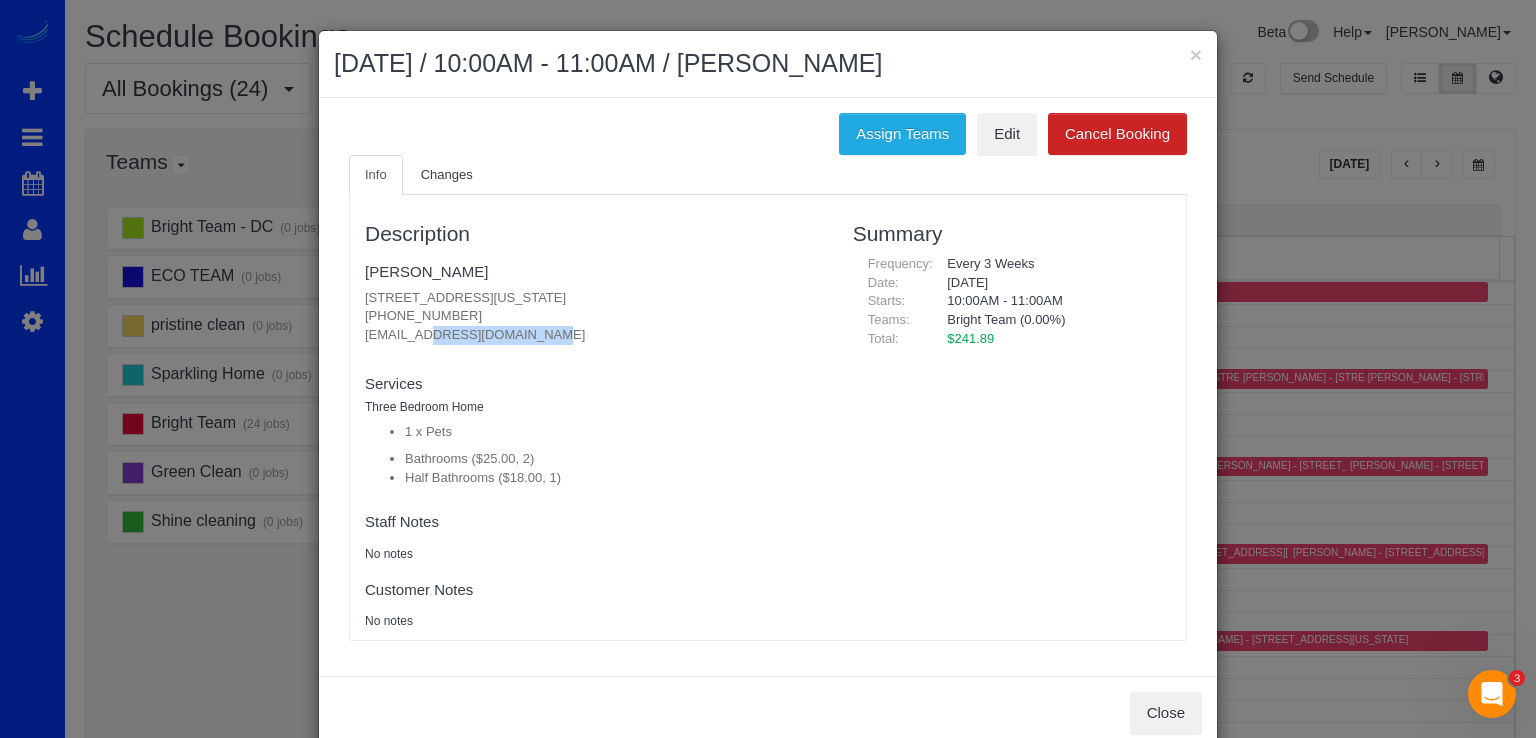 drag, startPoint x: 348, startPoint y: 340, endPoint x: 483, endPoint y: 325, distance: 135.83078 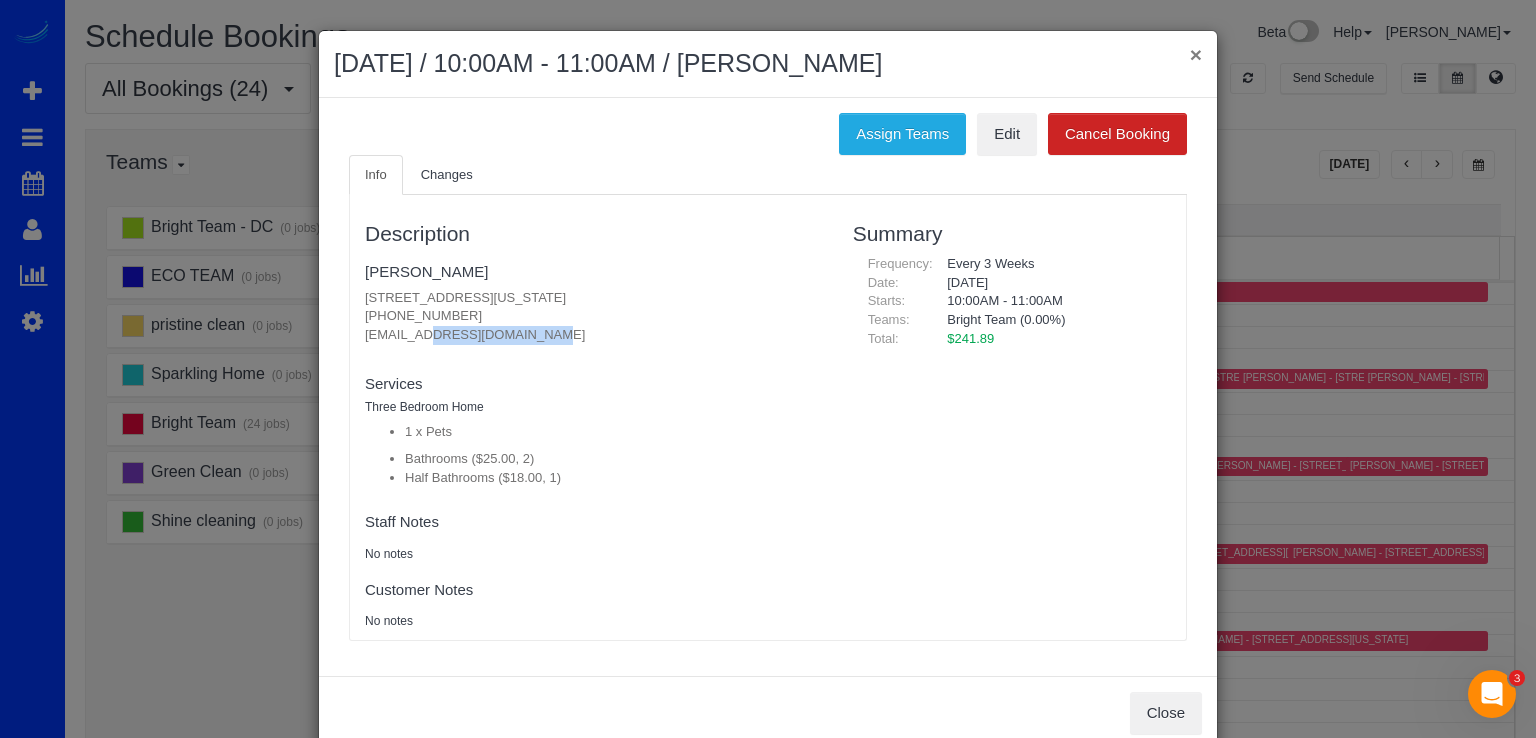 click on "×" at bounding box center [1196, 54] 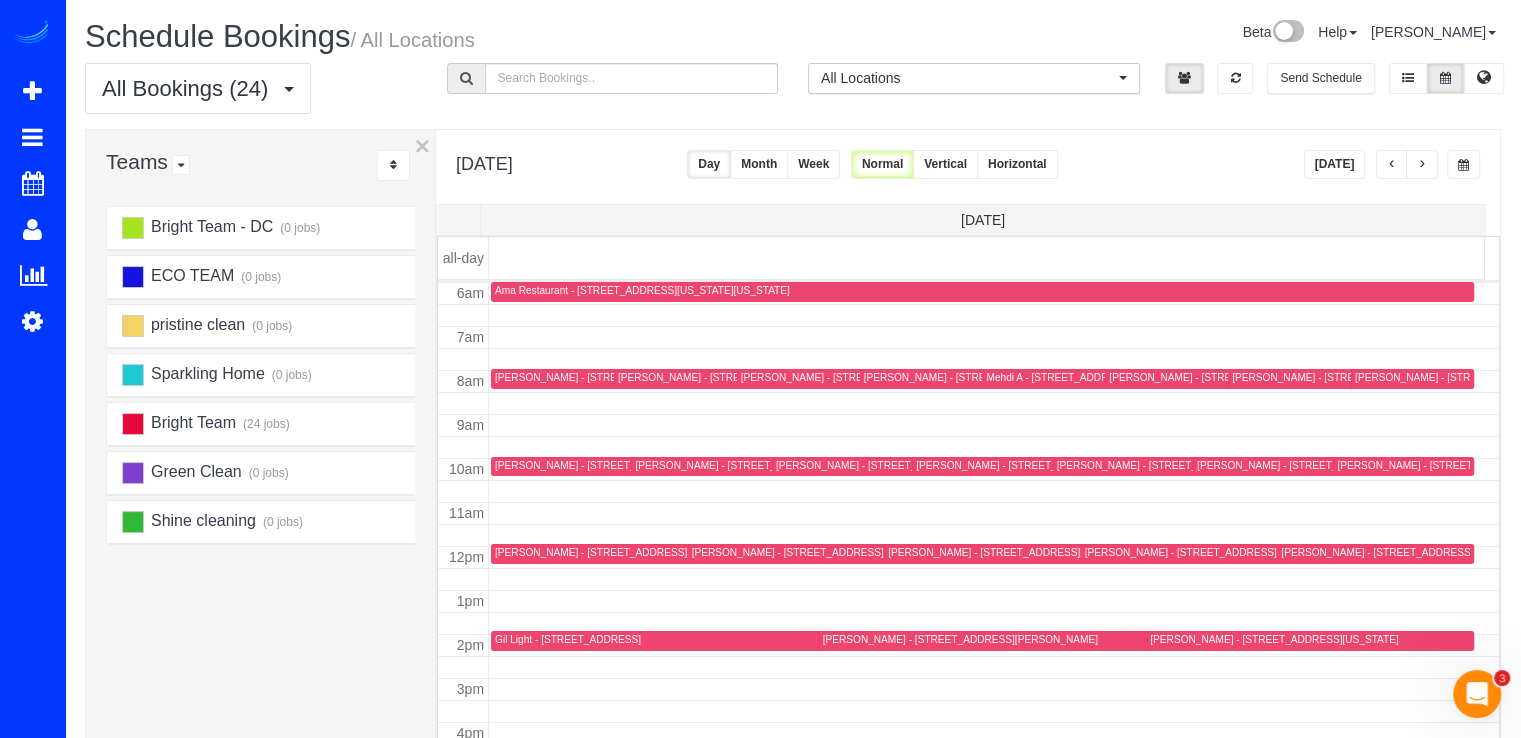 click at bounding box center [1392, 165] 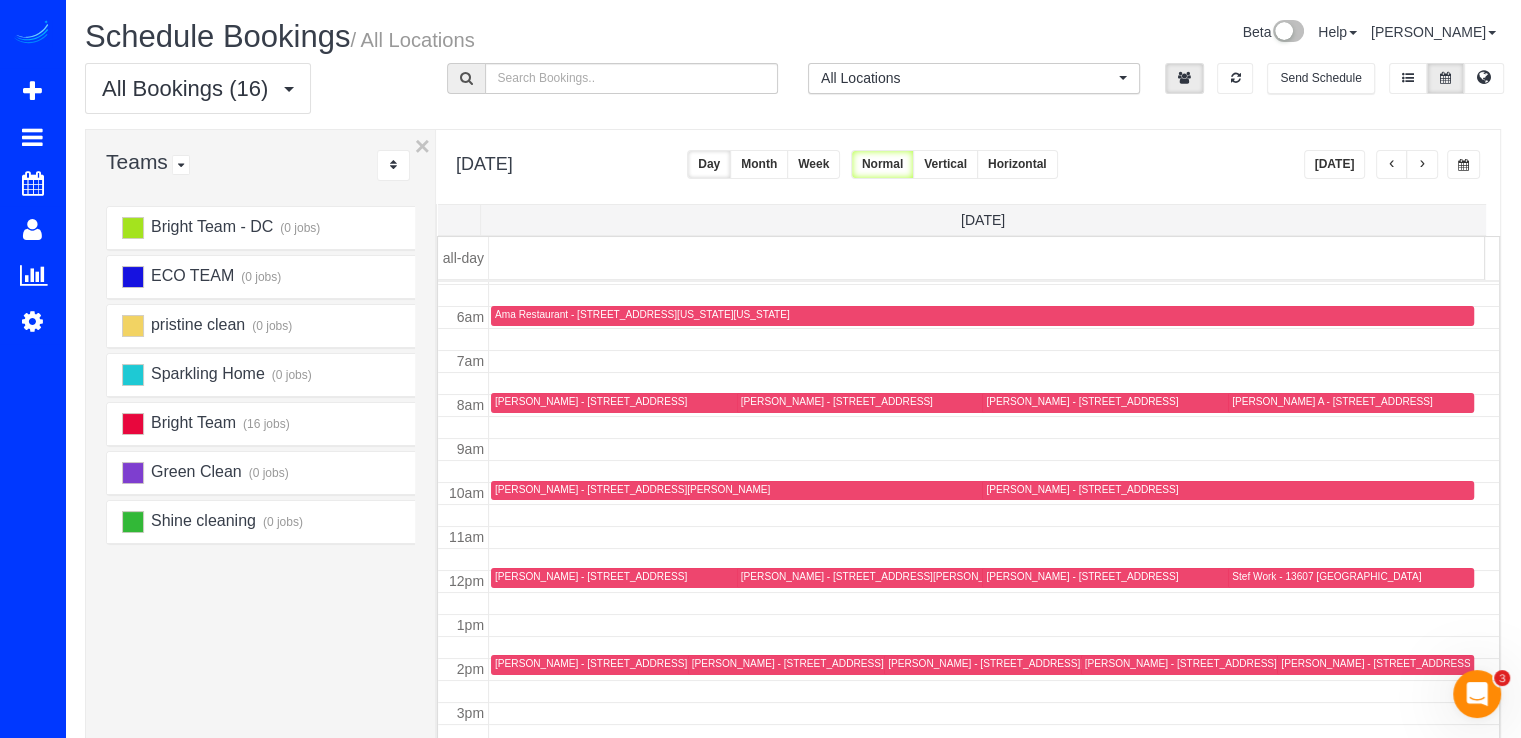 scroll, scrollTop: 298, scrollLeft: 0, axis: vertical 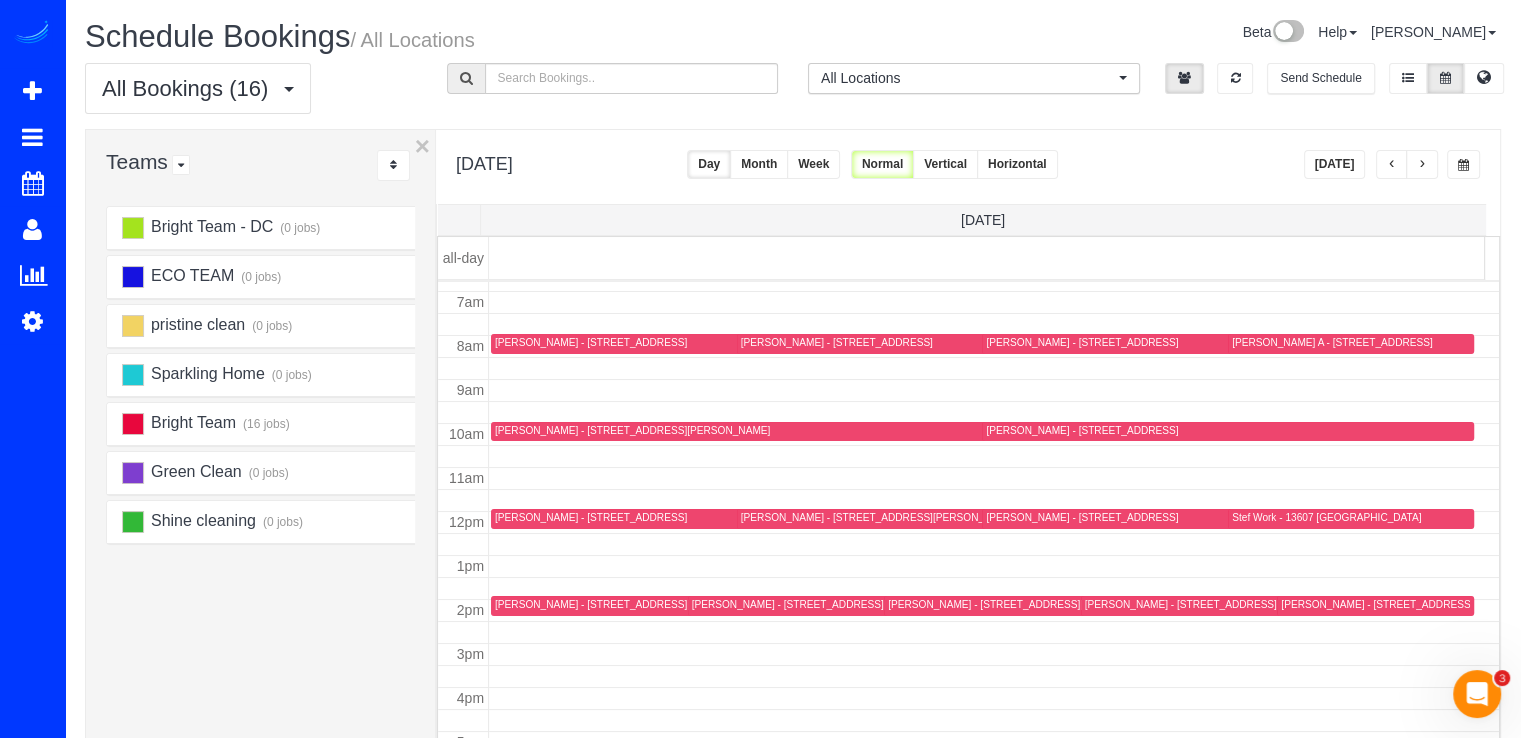 click at bounding box center (1422, 165) 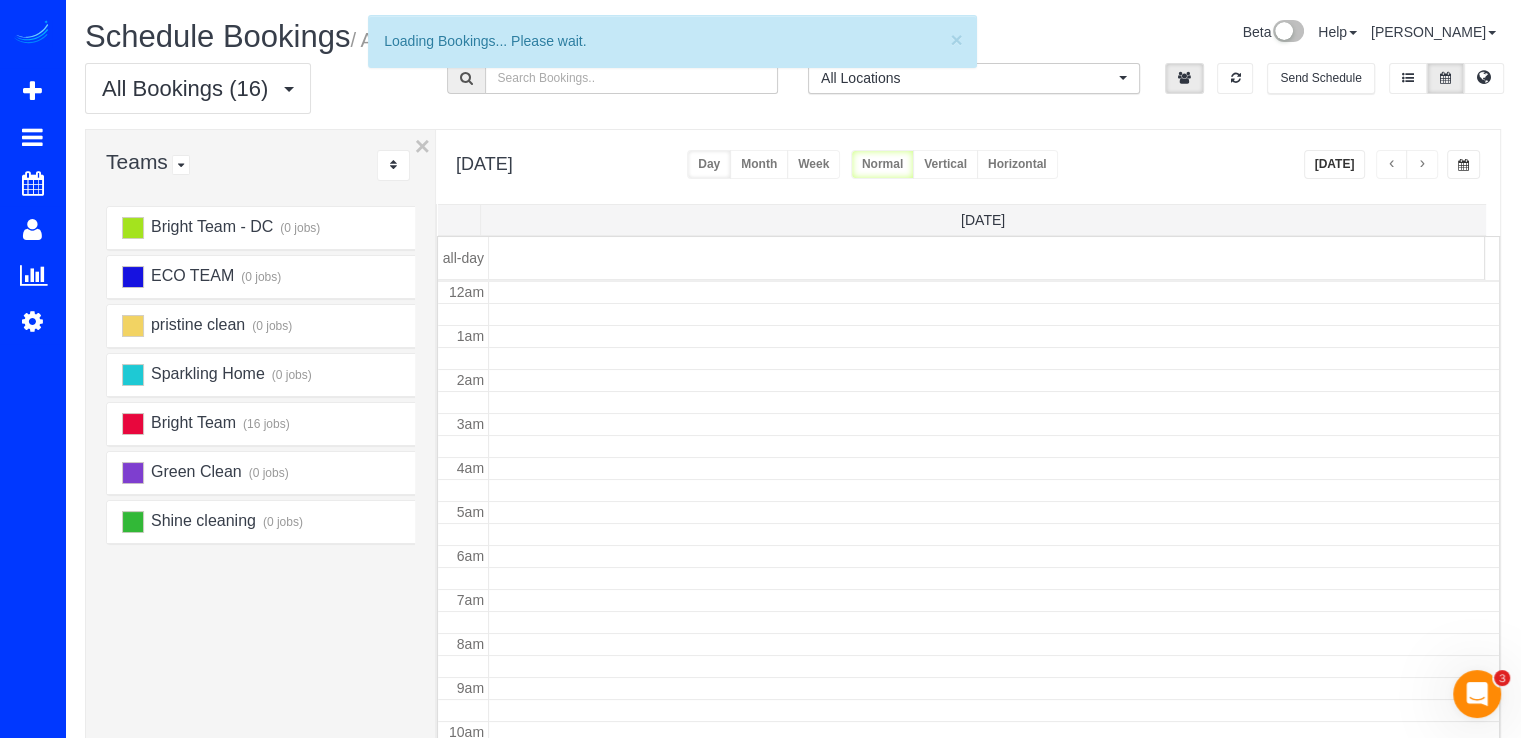 scroll, scrollTop: 263, scrollLeft: 0, axis: vertical 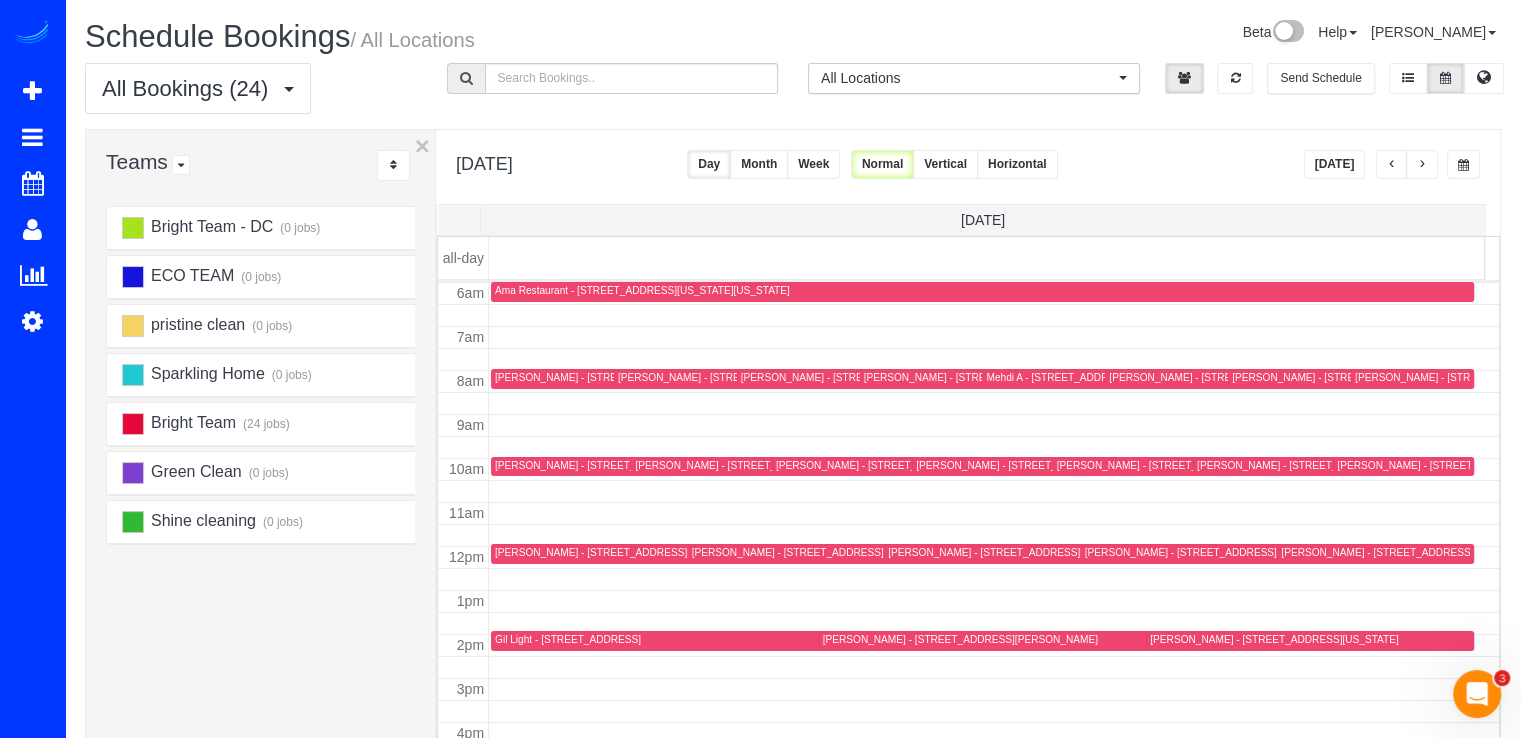 click at bounding box center [1392, 164] 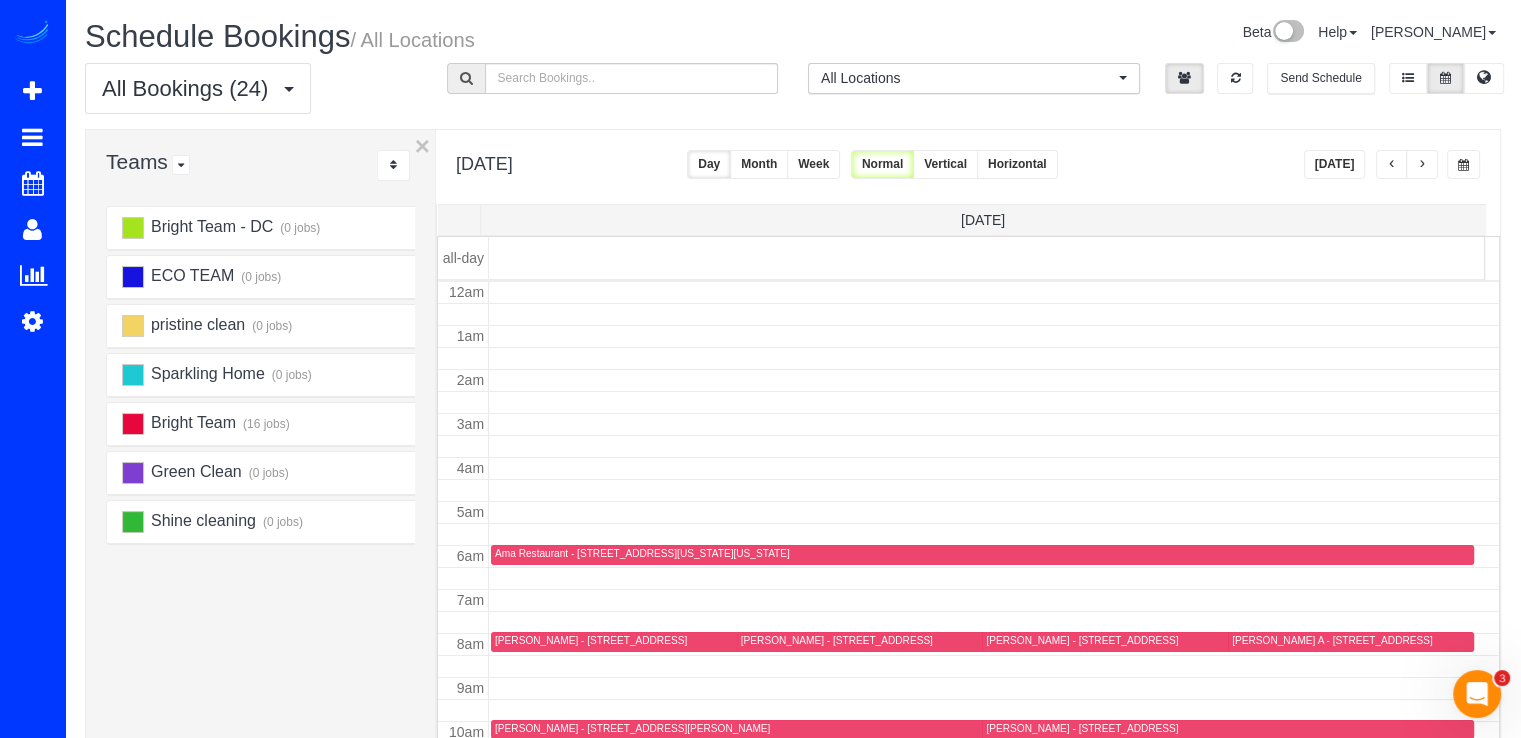 scroll, scrollTop: 263, scrollLeft: 0, axis: vertical 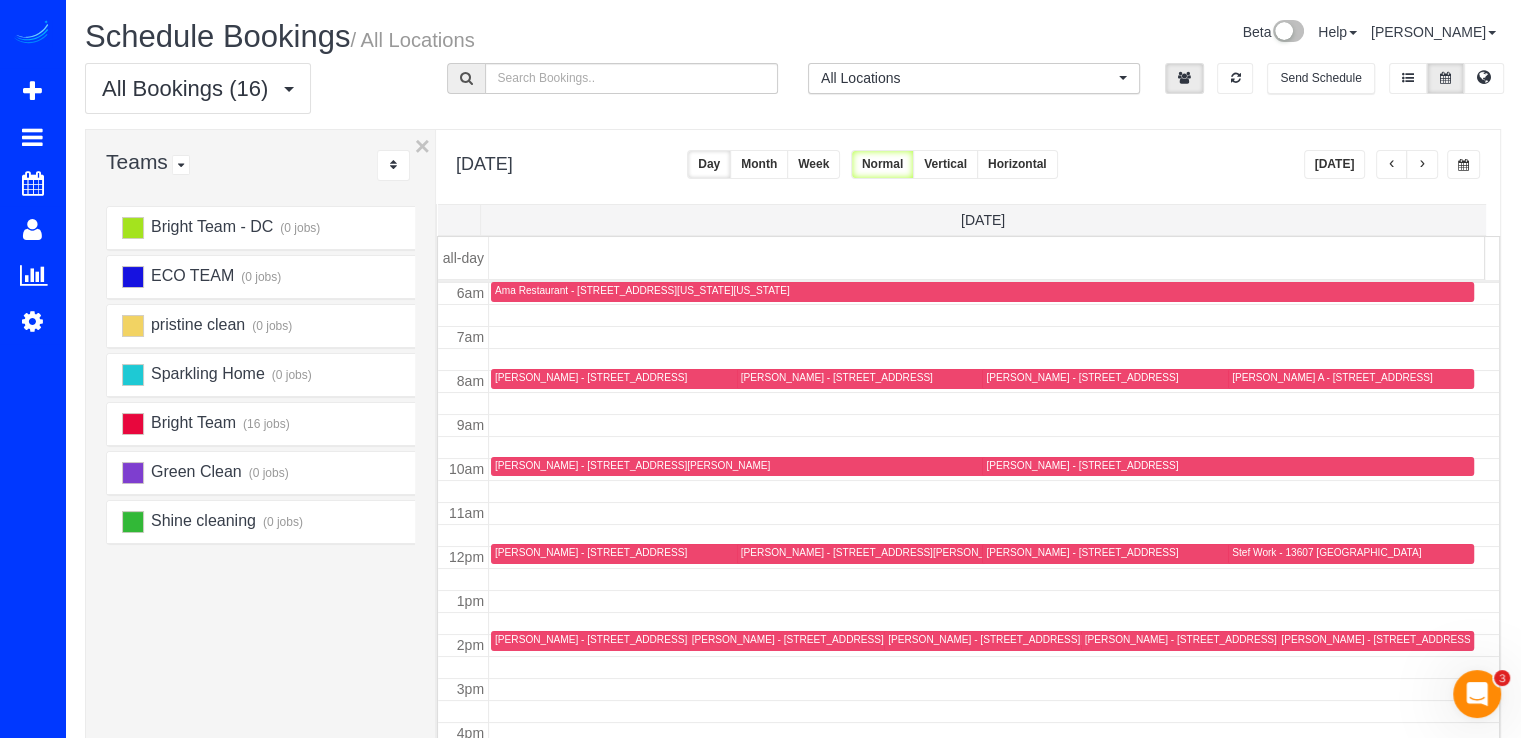 click on "All Bookings (16)
All Bookings
Unassigned Bookings
Recurring Bookings
New Customer Bookings
All Locations
All Locations
Active Locations
brighthomesolutions Maryland
[default]
Active Locations
Bright Home Solutions  - Washington DC" at bounding box center (793, 96) 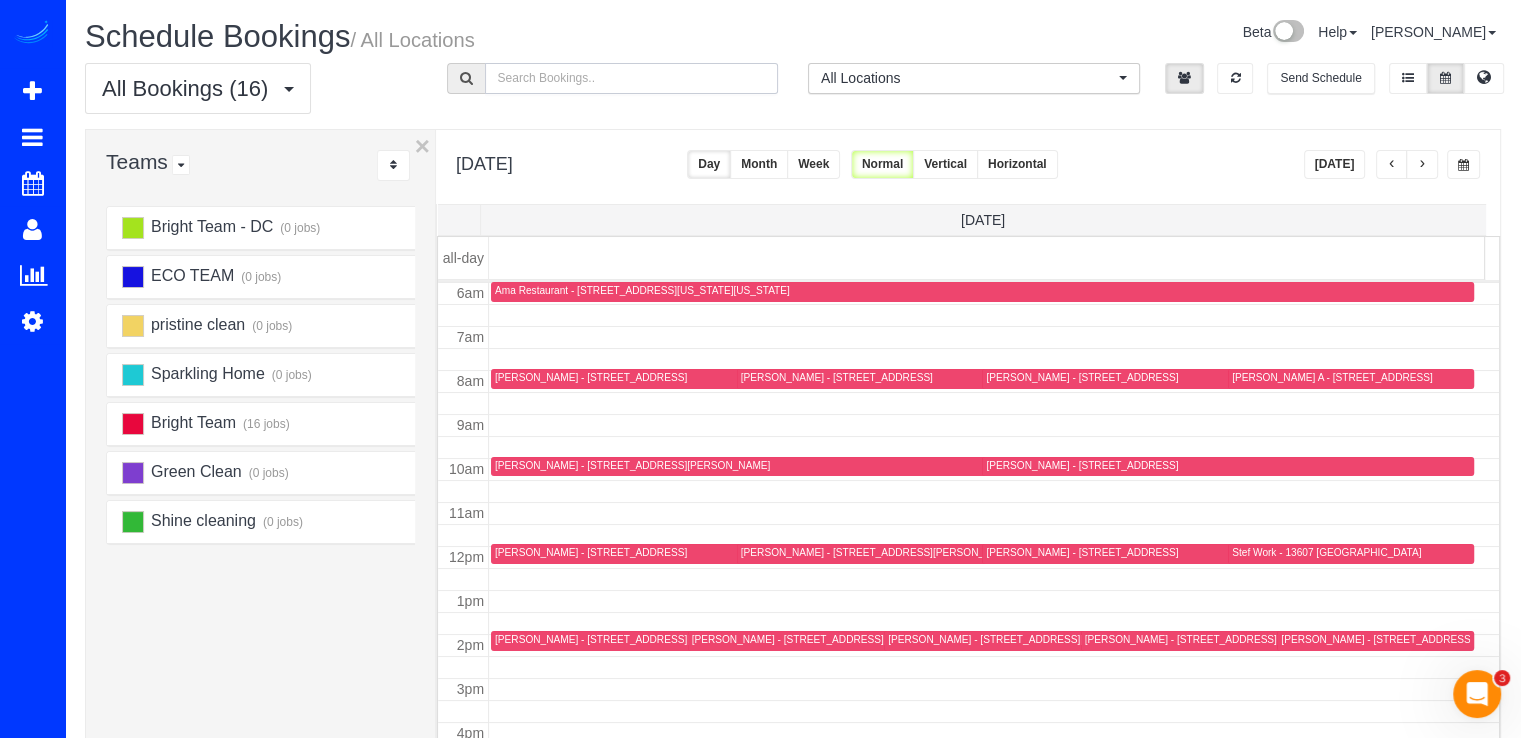 click at bounding box center (632, 78) 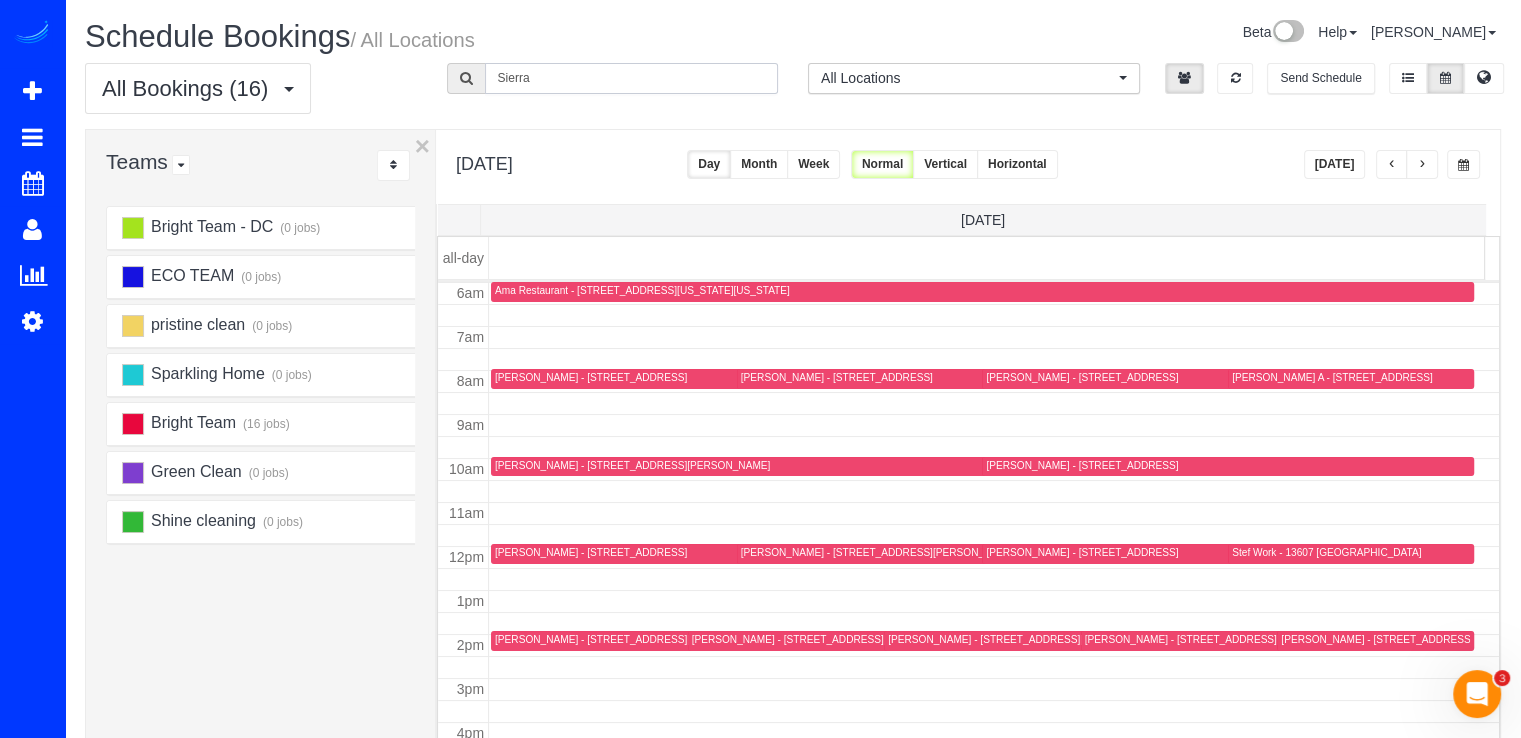 type on "Sierra" 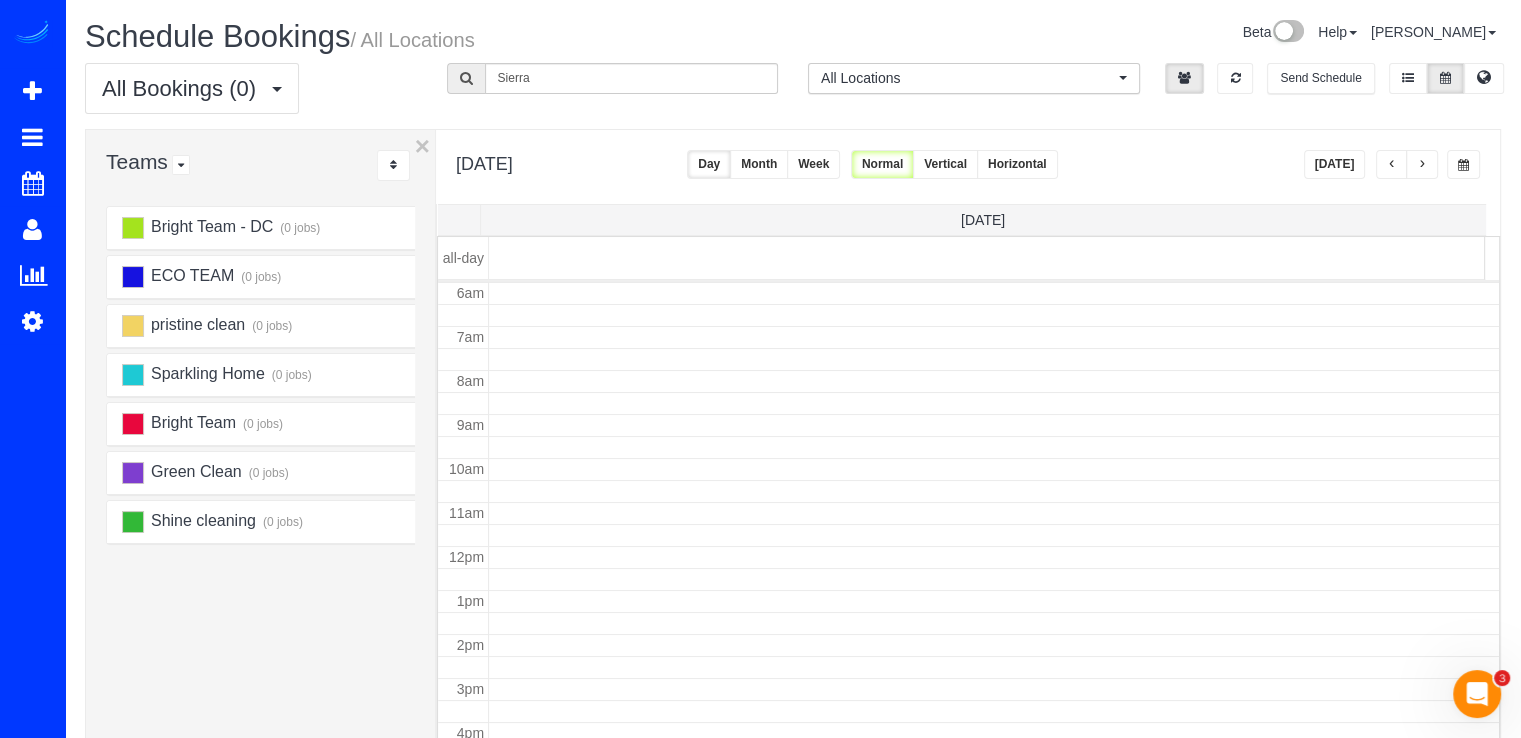 click on "[DATE]" at bounding box center (1335, 164) 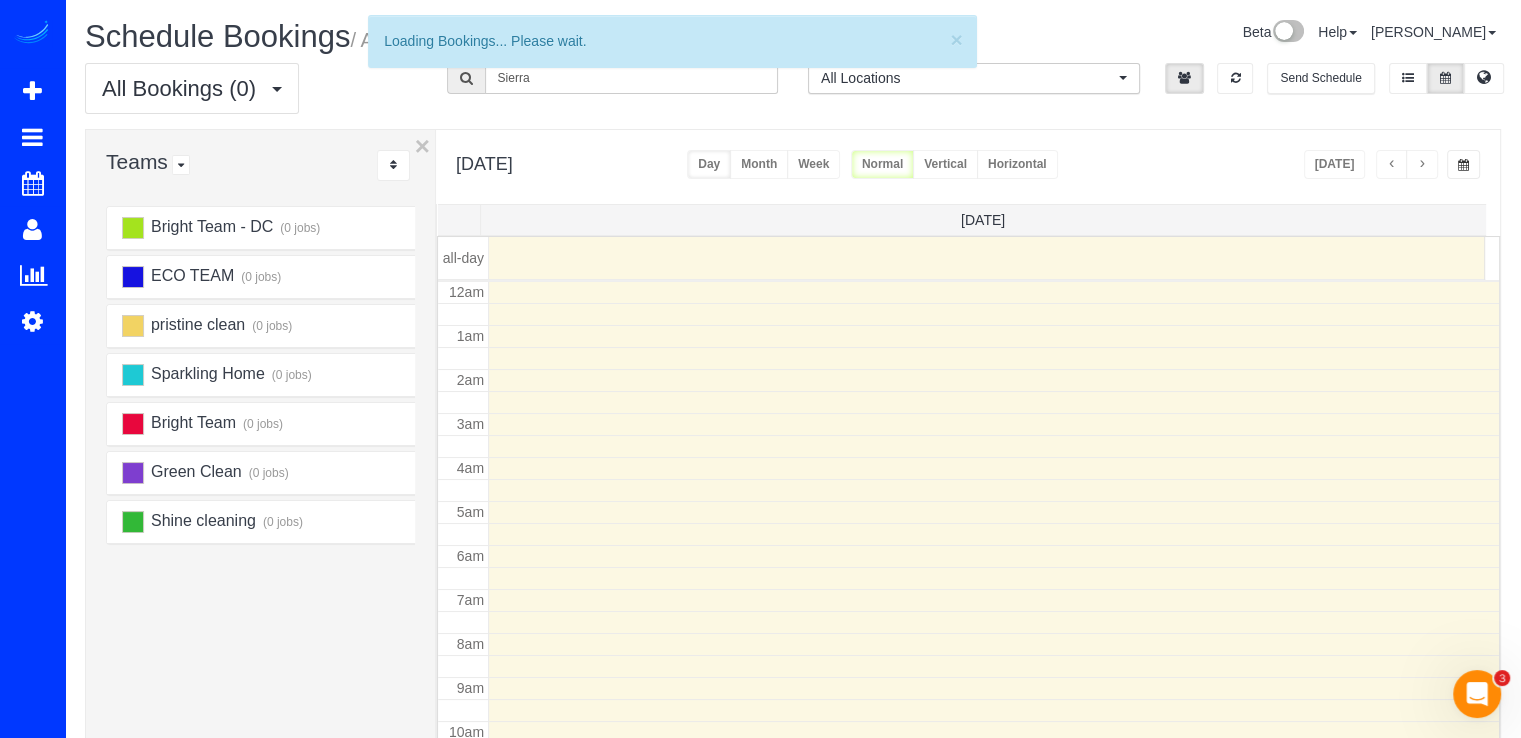 scroll, scrollTop: 263, scrollLeft: 0, axis: vertical 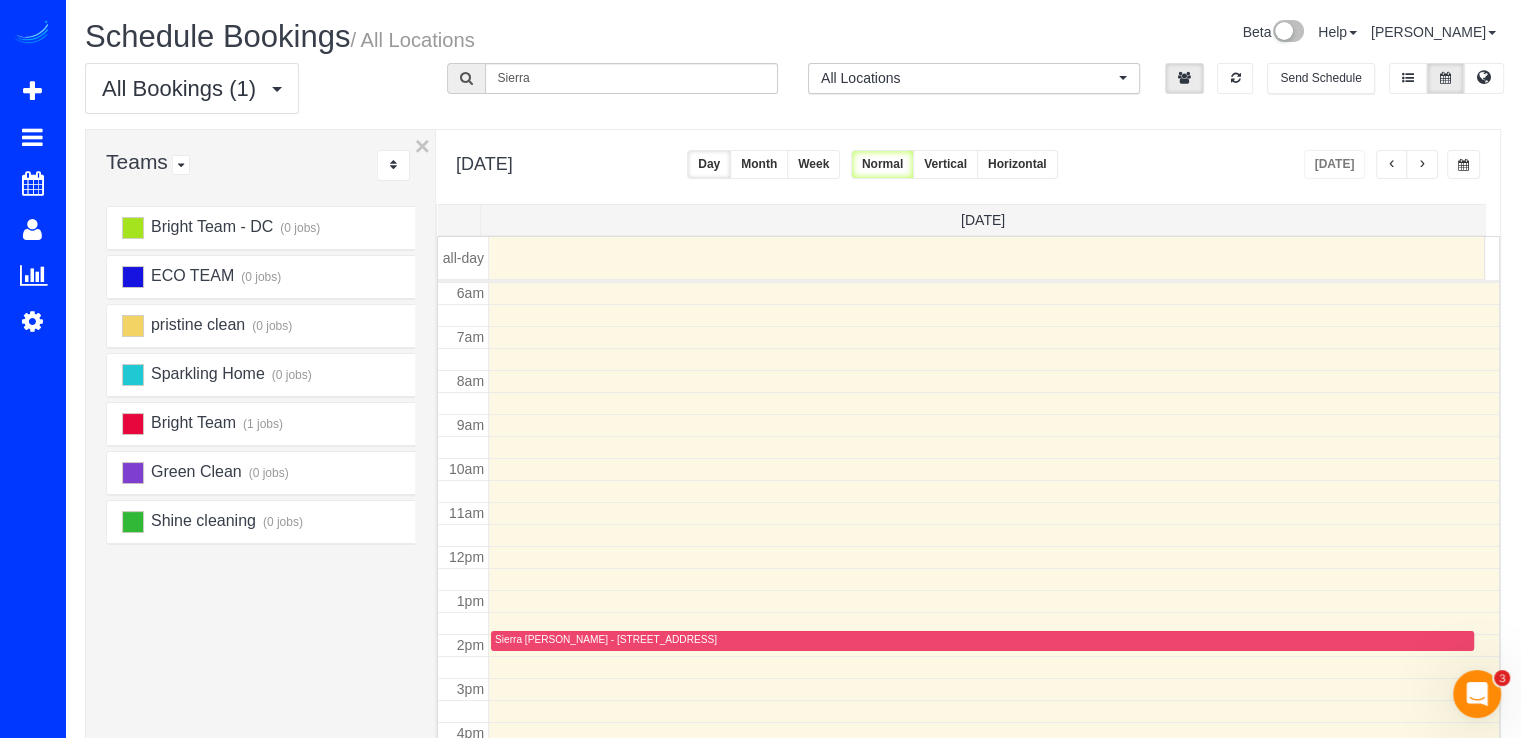 click on "Sierra [PERSON_NAME] - [STREET_ADDRESS]" at bounding box center (606, 639) 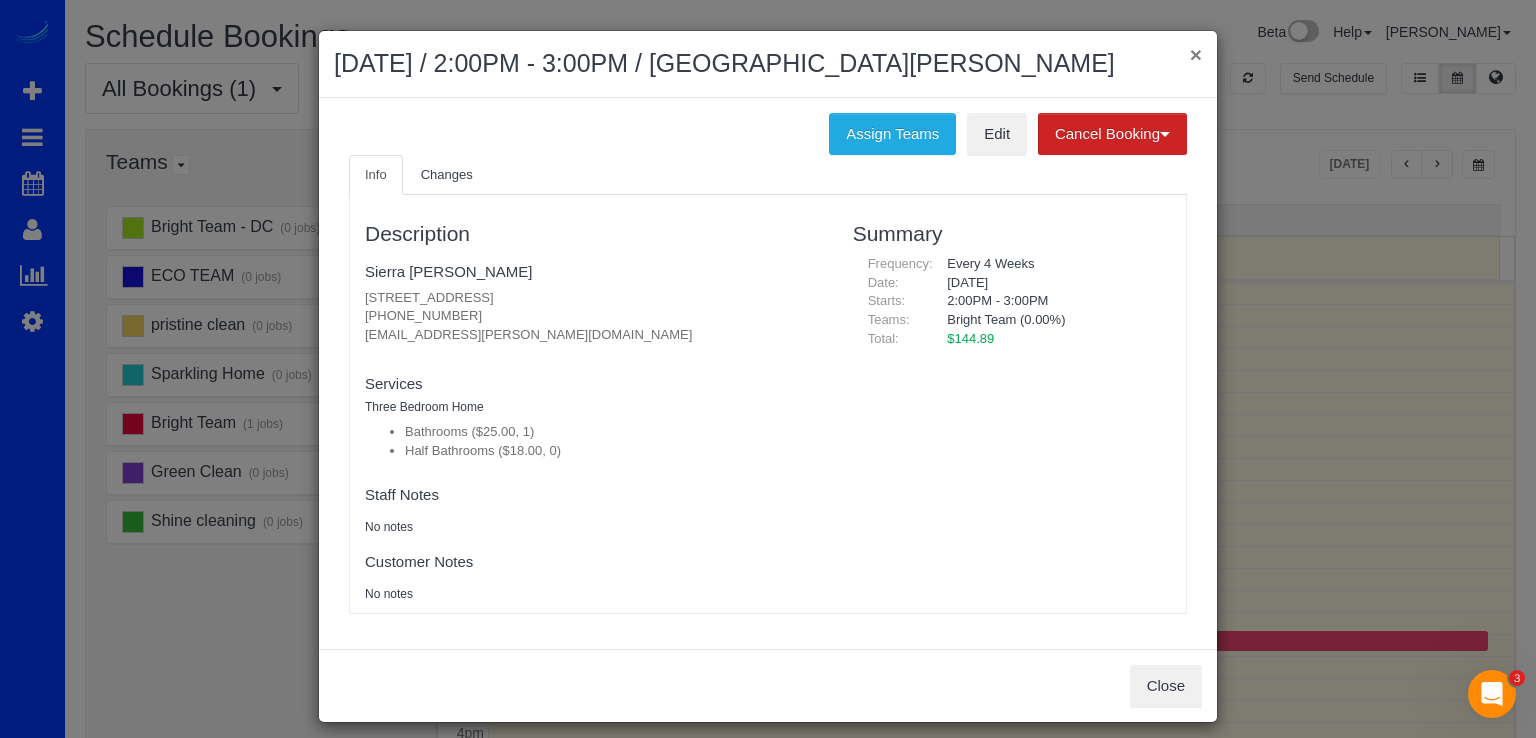 click on "×" at bounding box center [1196, 54] 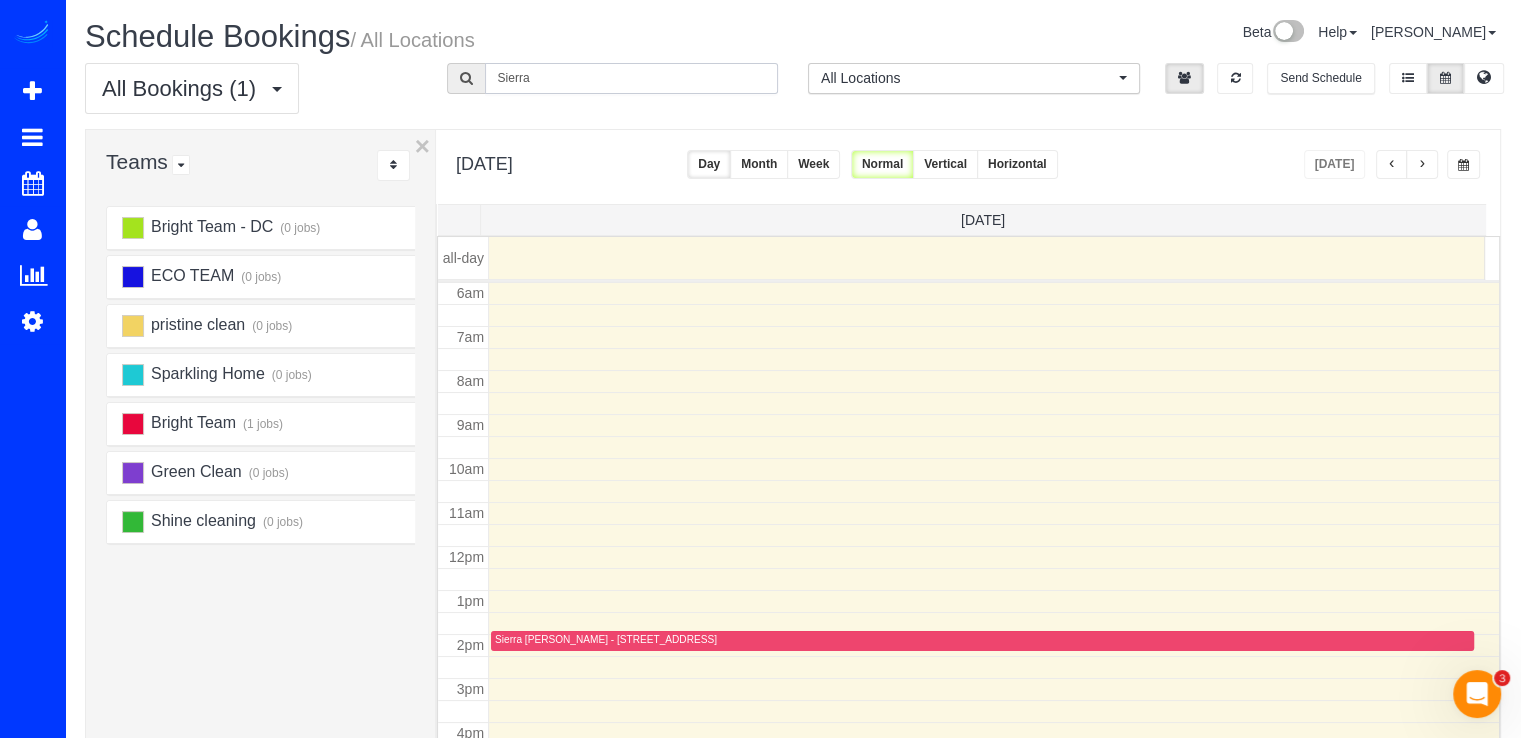 drag, startPoint x: 518, startPoint y: 85, endPoint x: 498, endPoint y: 86, distance: 20.024984 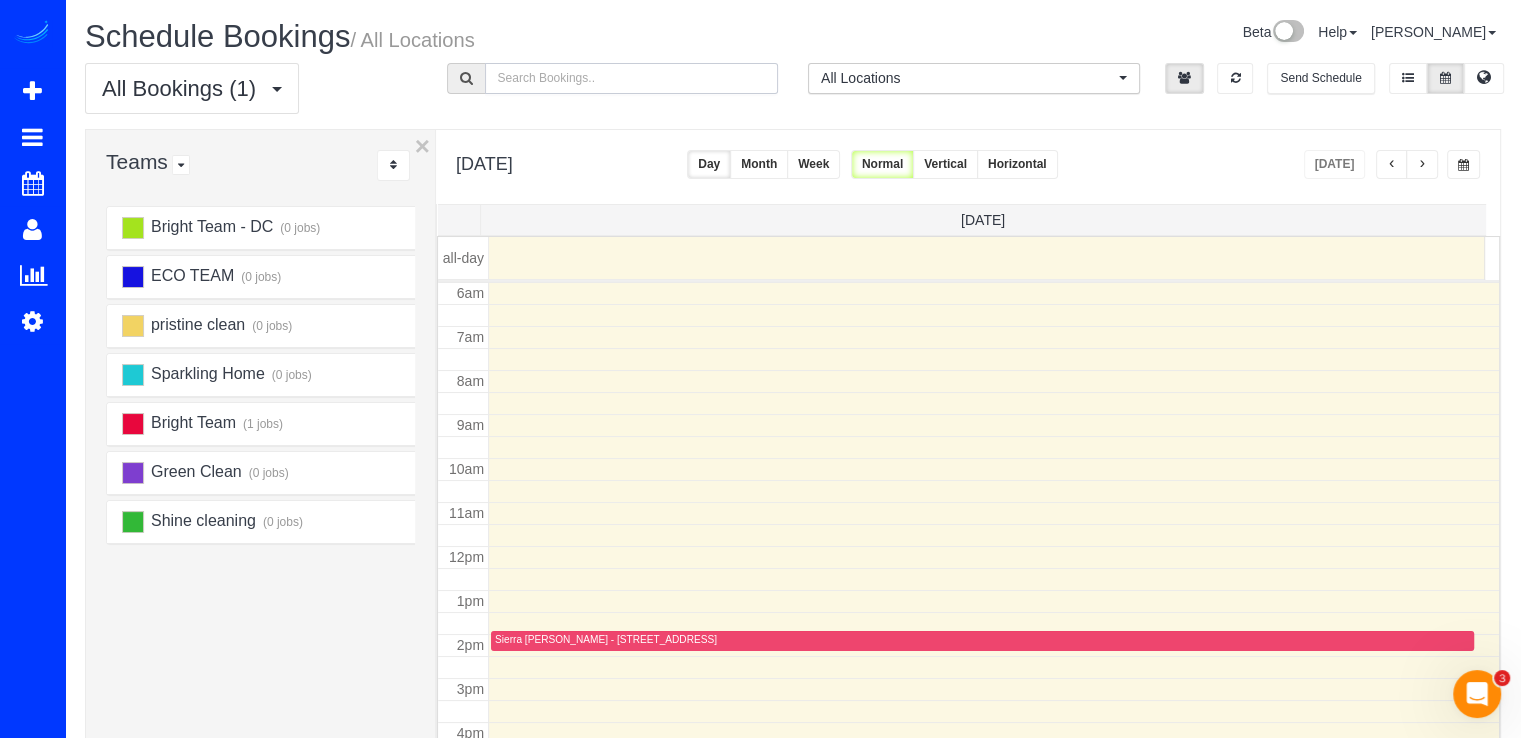 type 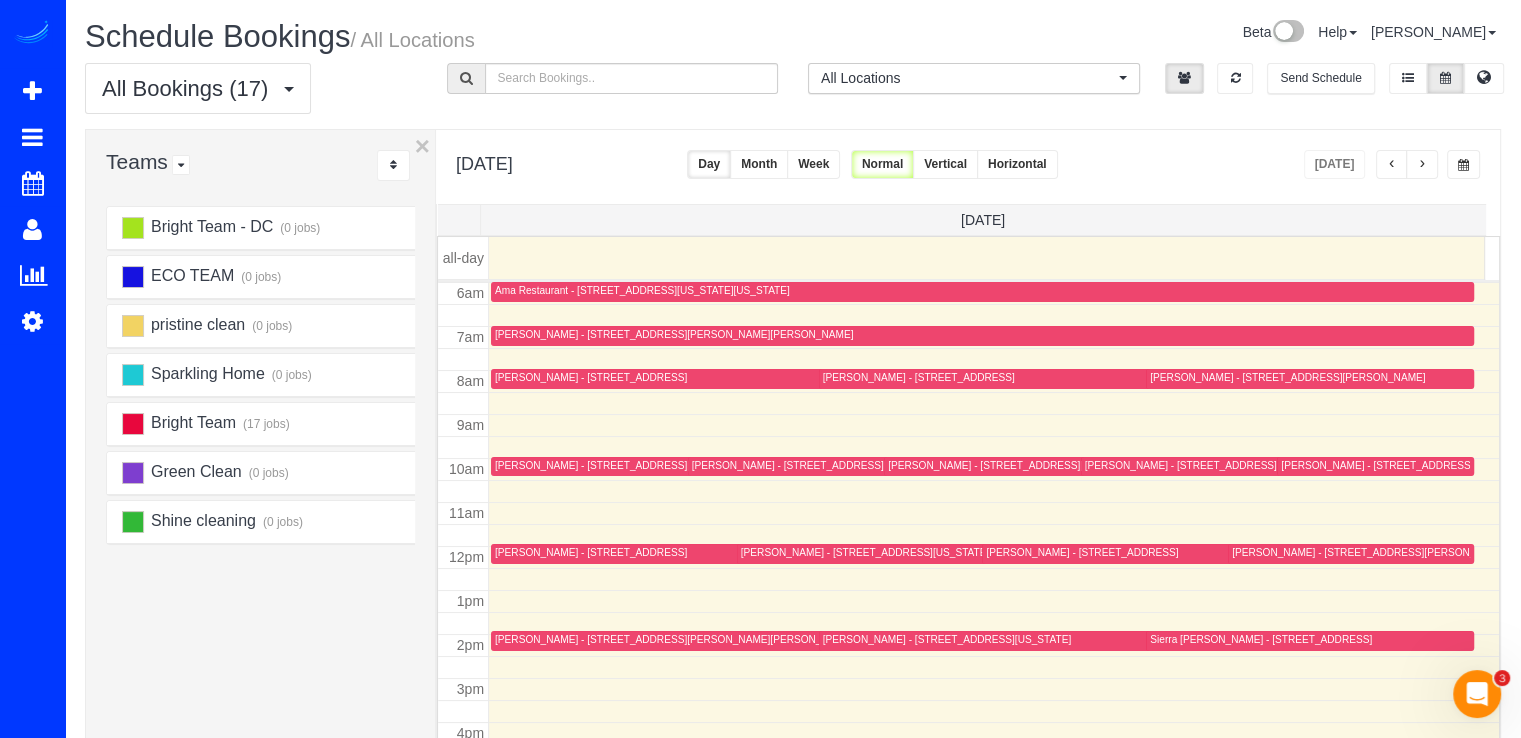 click at bounding box center (1422, 165) 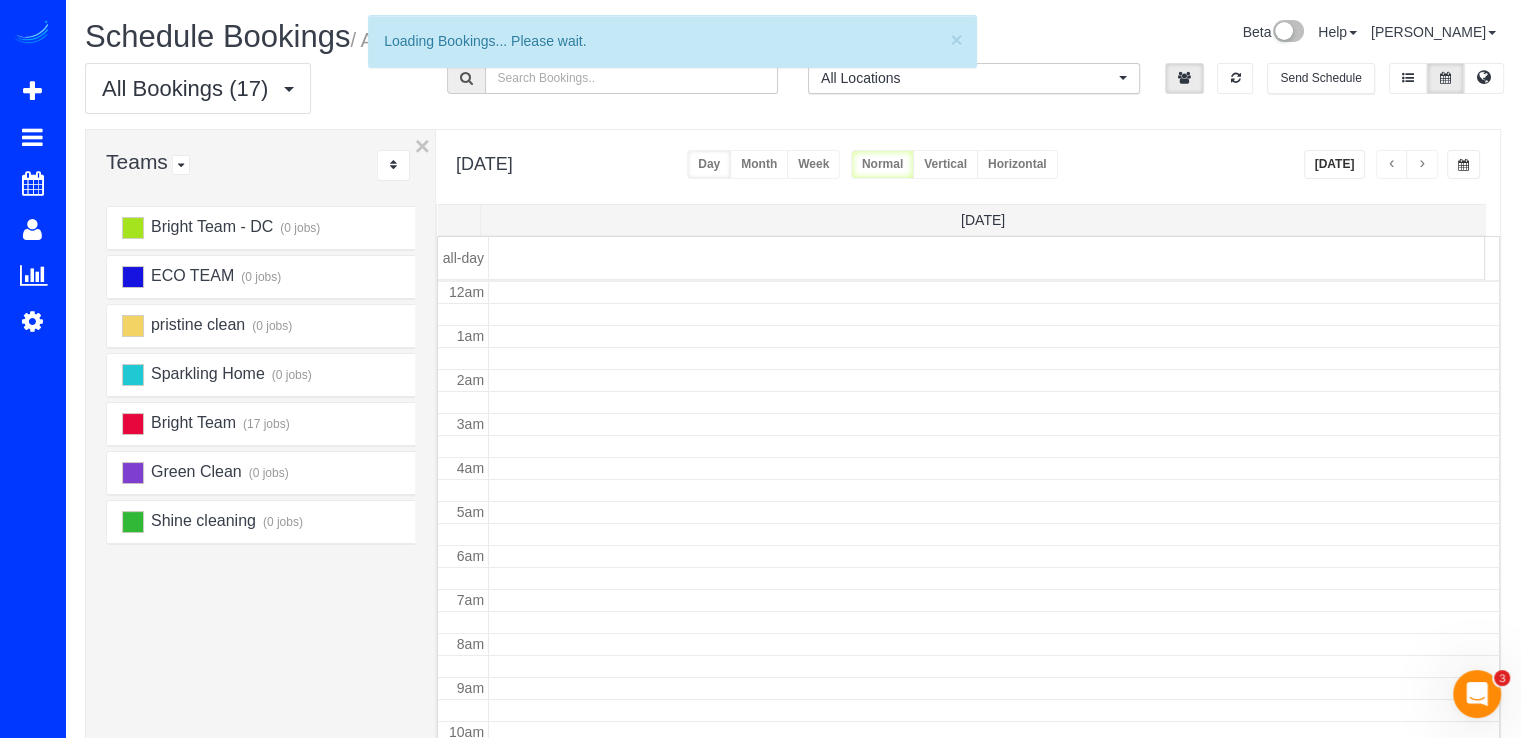 scroll, scrollTop: 263, scrollLeft: 0, axis: vertical 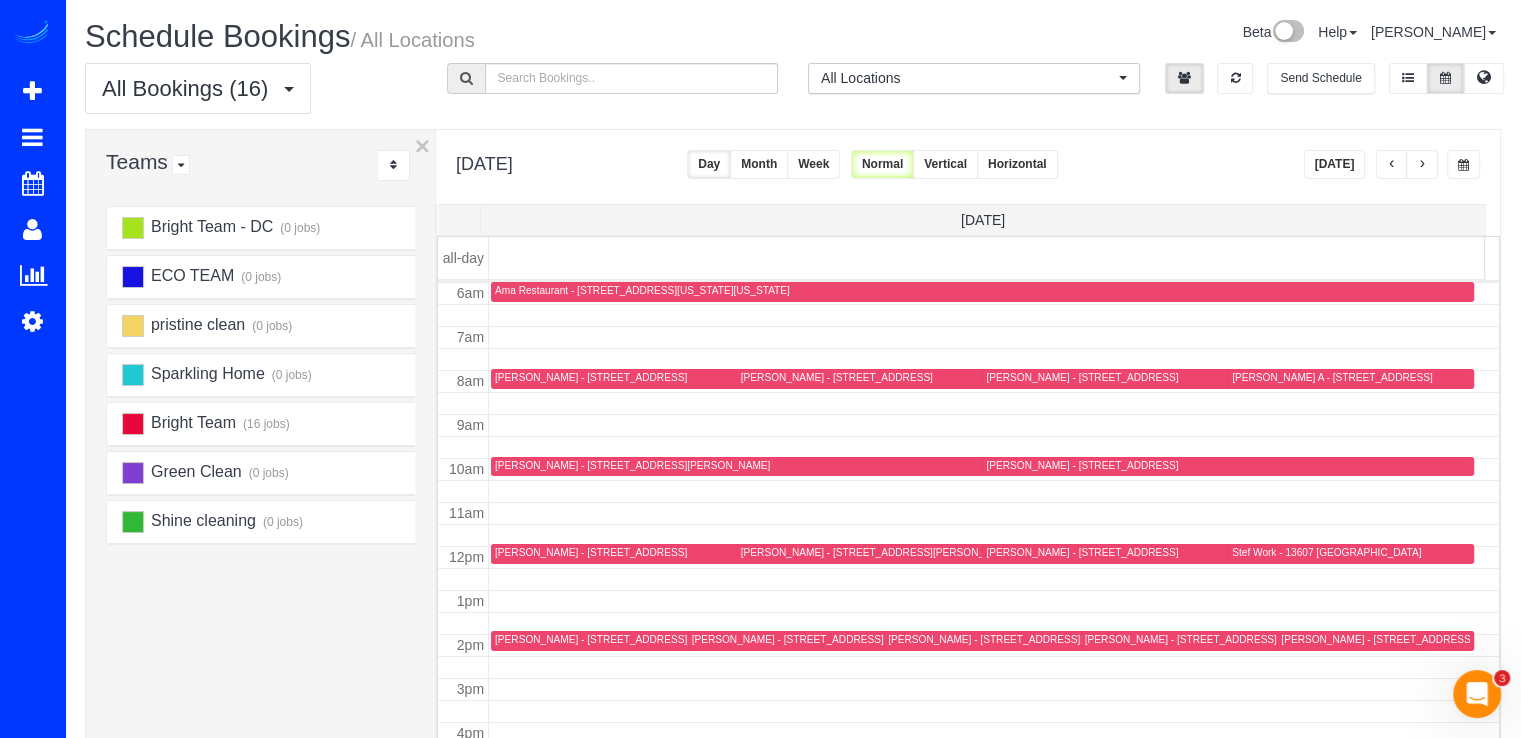 click at bounding box center (1422, 165) 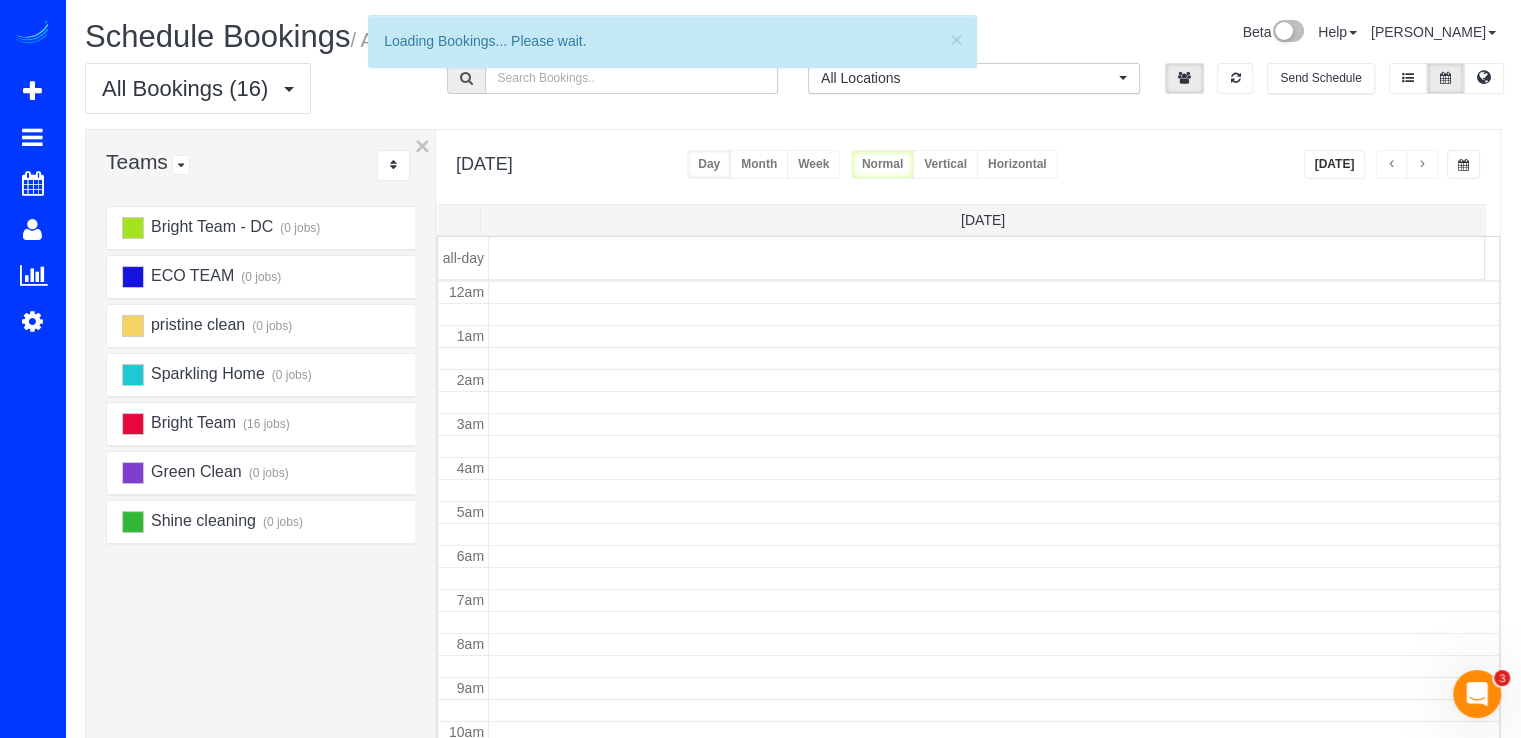 scroll, scrollTop: 263, scrollLeft: 0, axis: vertical 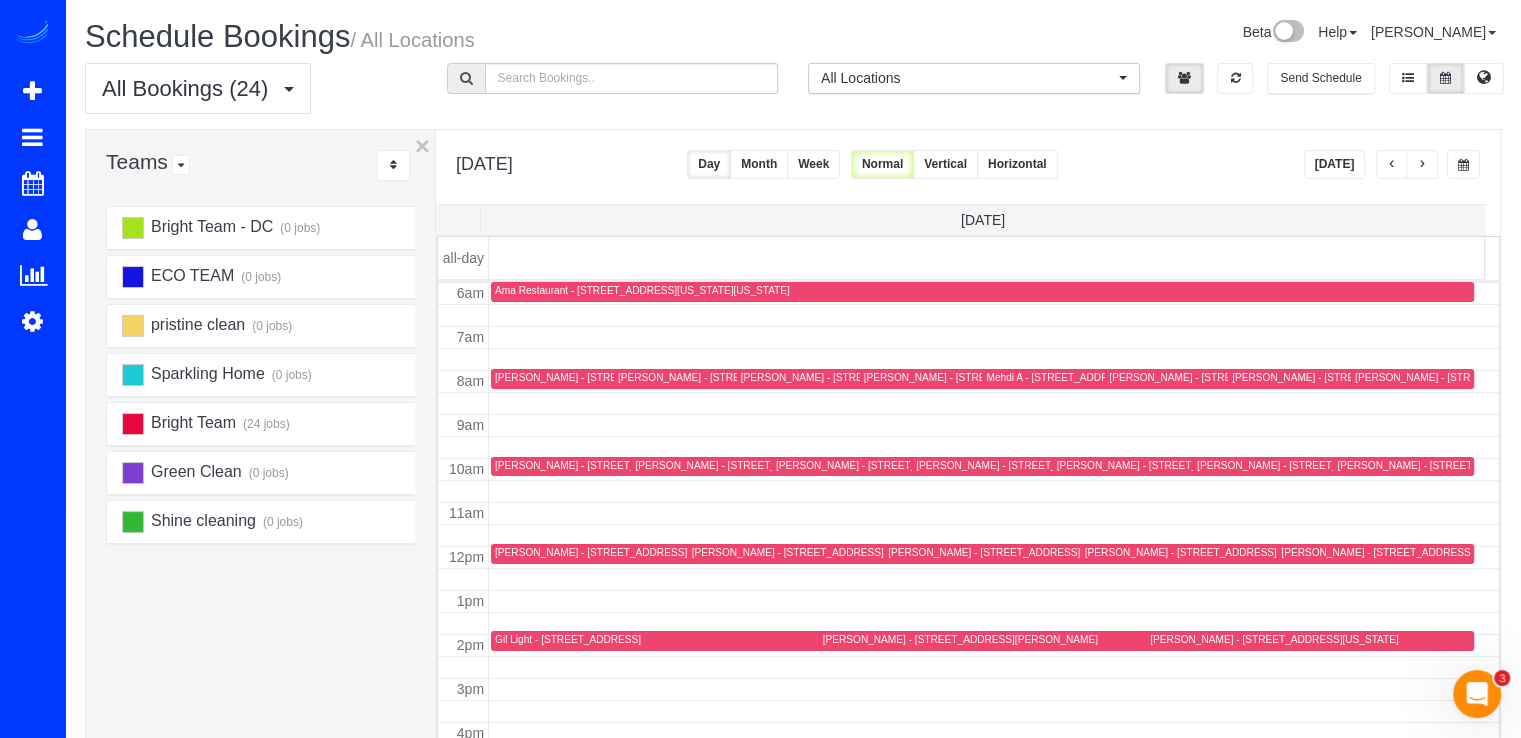 click on "[DATE]" at bounding box center [1335, 164] 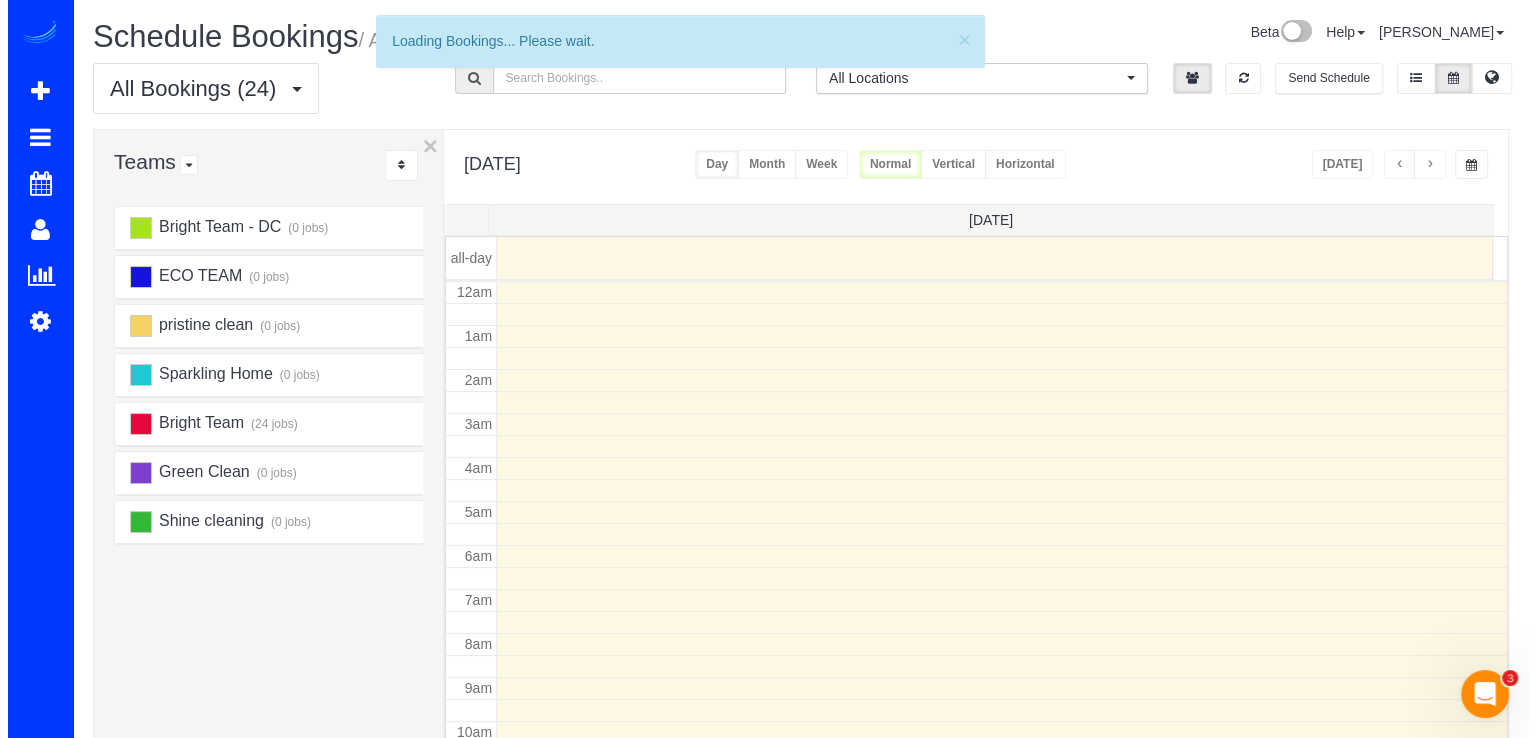 scroll, scrollTop: 263, scrollLeft: 0, axis: vertical 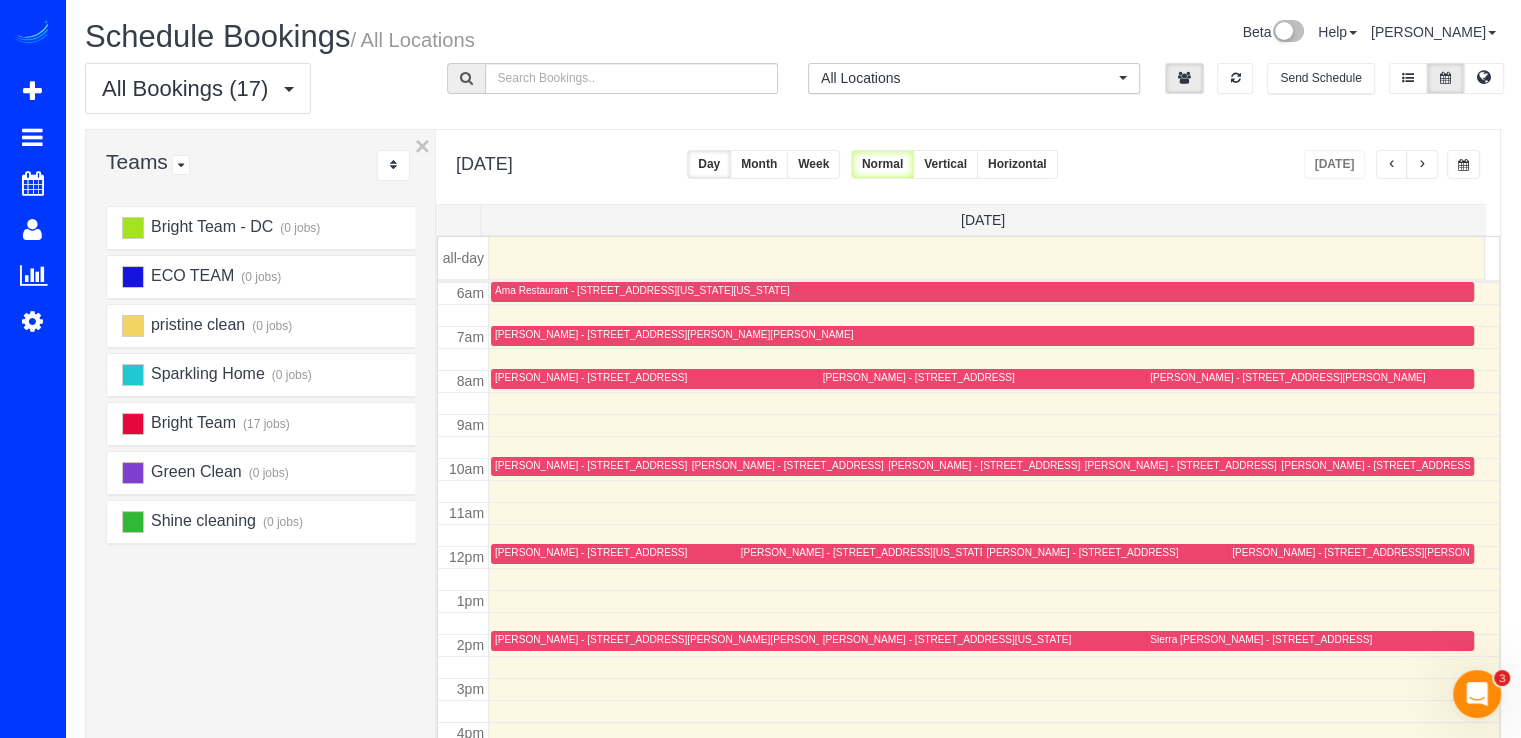 click on "Sierra [PERSON_NAME] - [STREET_ADDRESS]" at bounding box center (1261, 639) 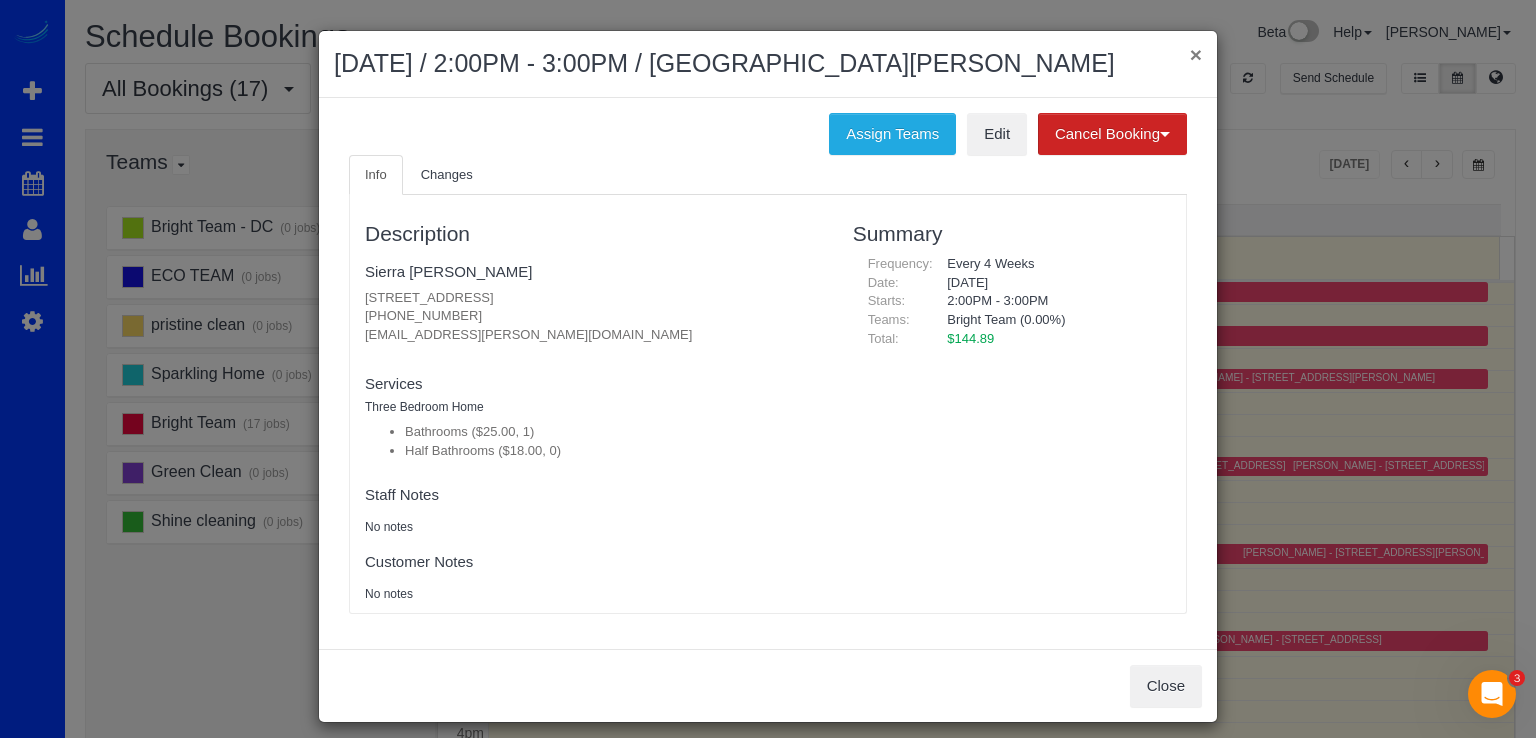 click on "×" at bounding box center [1196, 54] 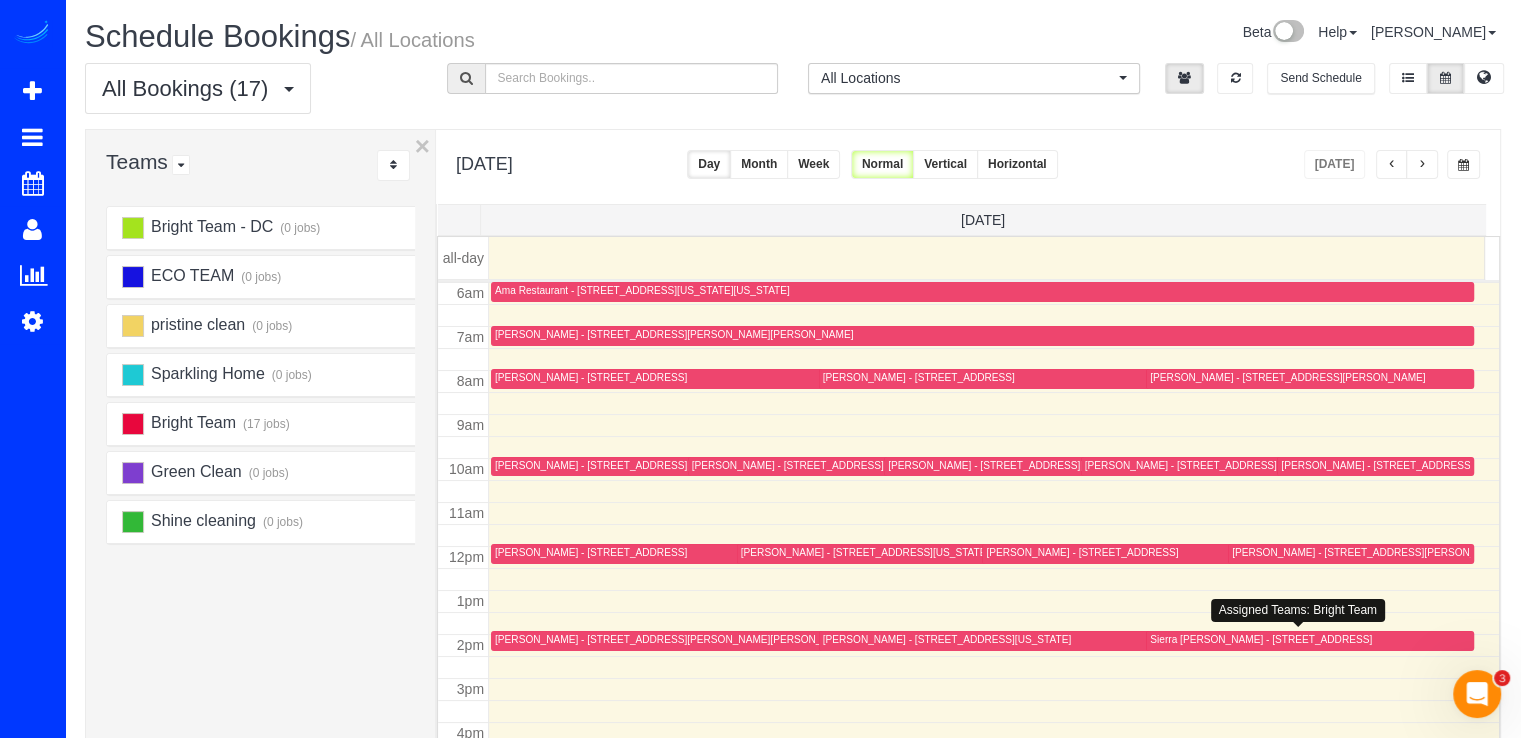 click on "Sierra [PERSON_NAME] - [STREET_ADDRESS]" at bounding box center (1261, 639) 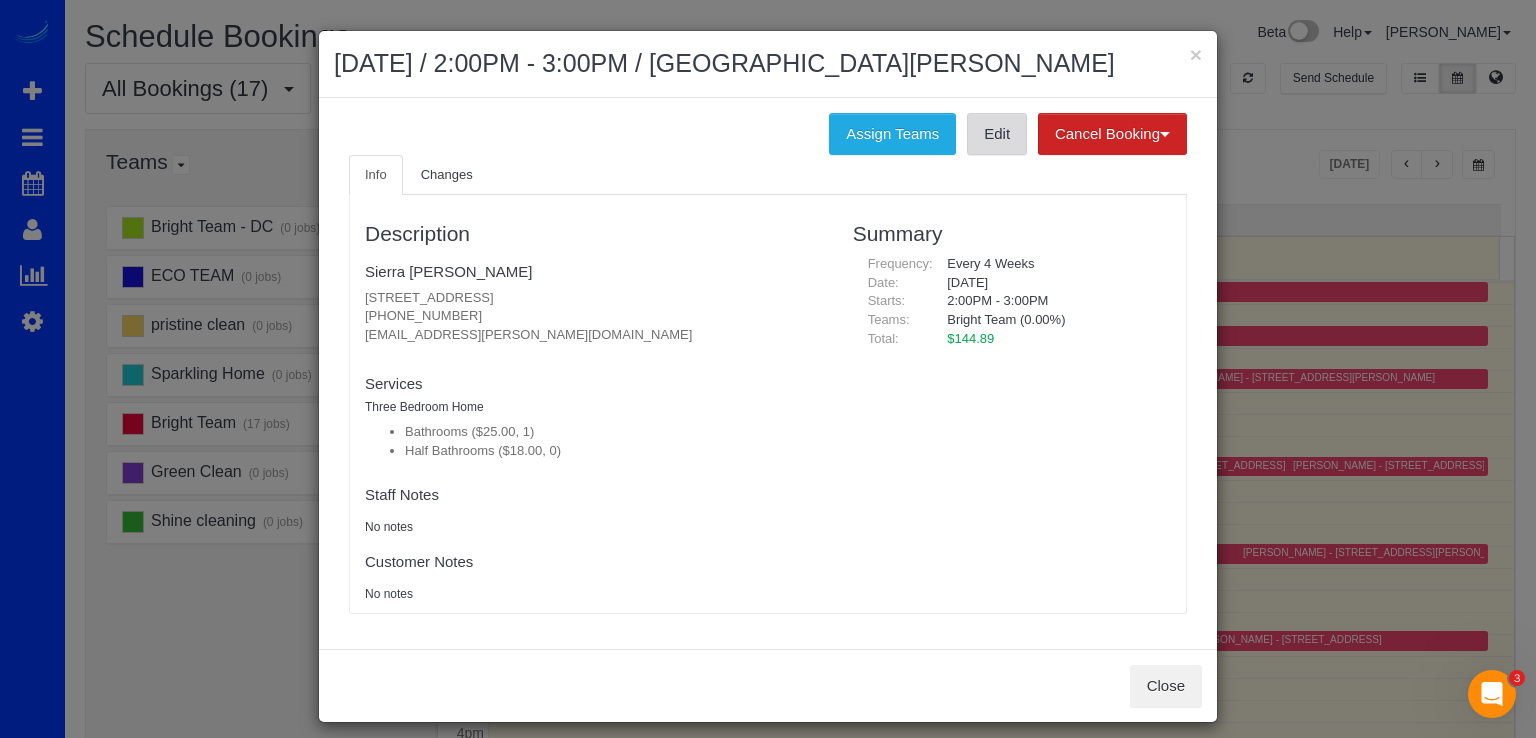 click on "Edit" at bounding box center (997, 134) 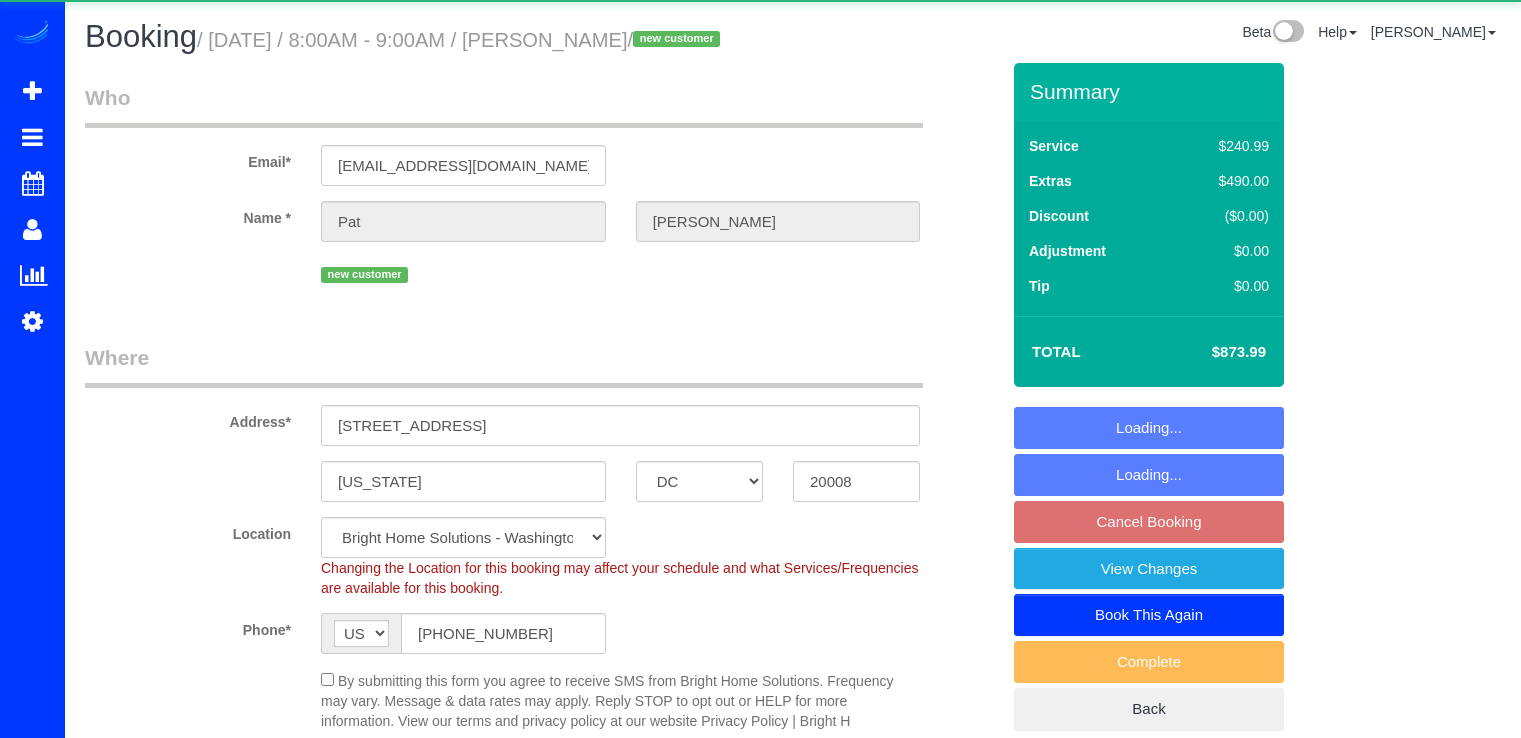 select on "DC" 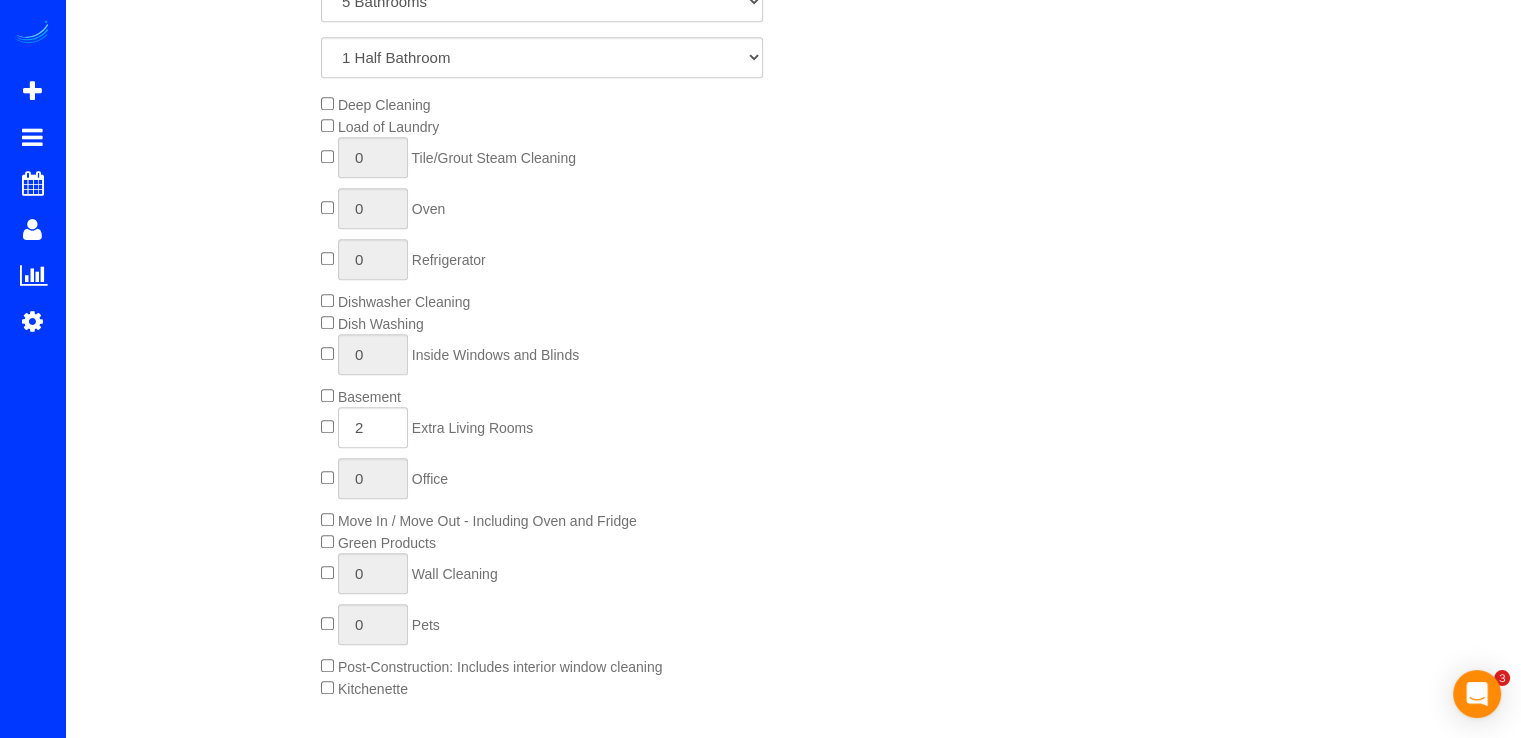 scroll, scrollTop: 1300, scrollLeft: 0, axis: vertical 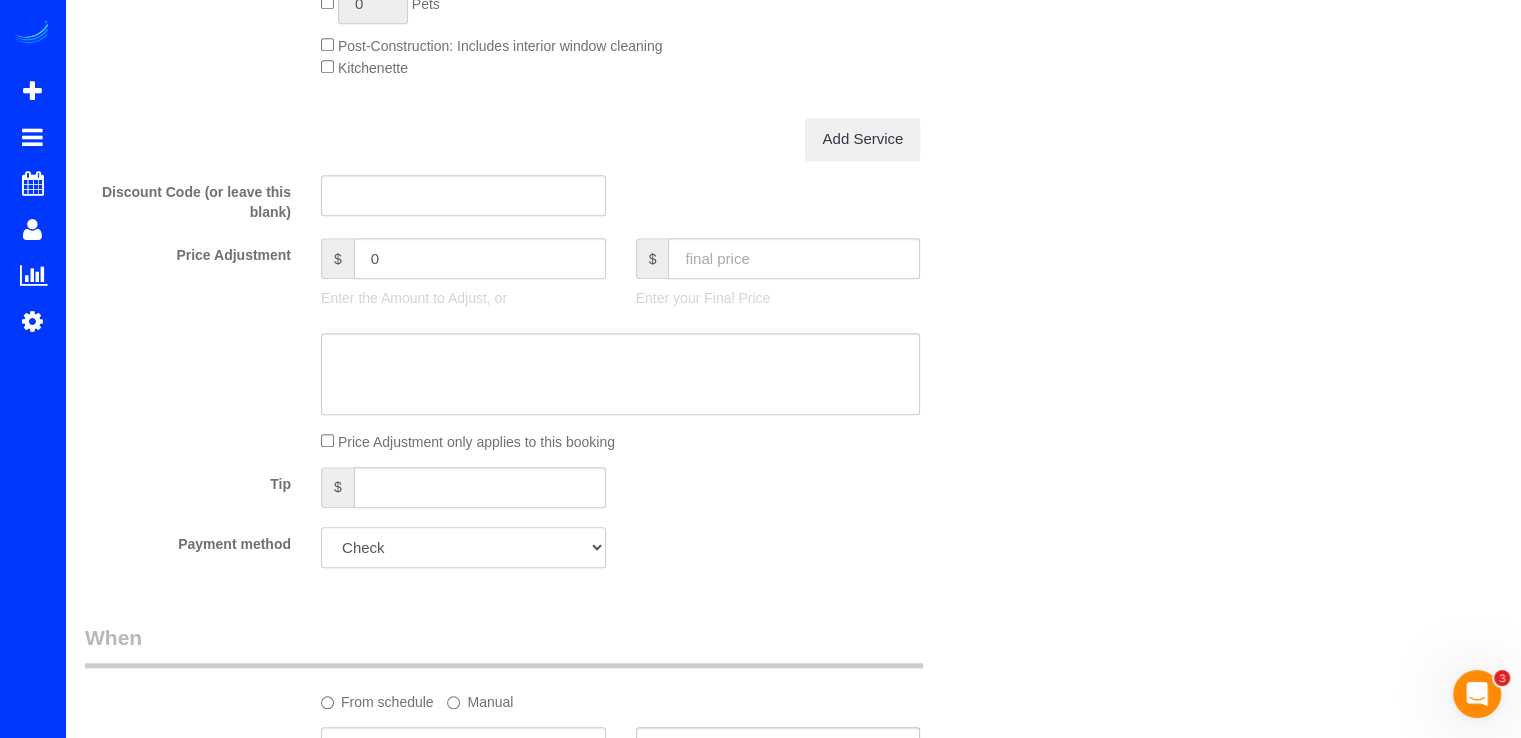 click on "Add Credit Card Cash Check Paypal" 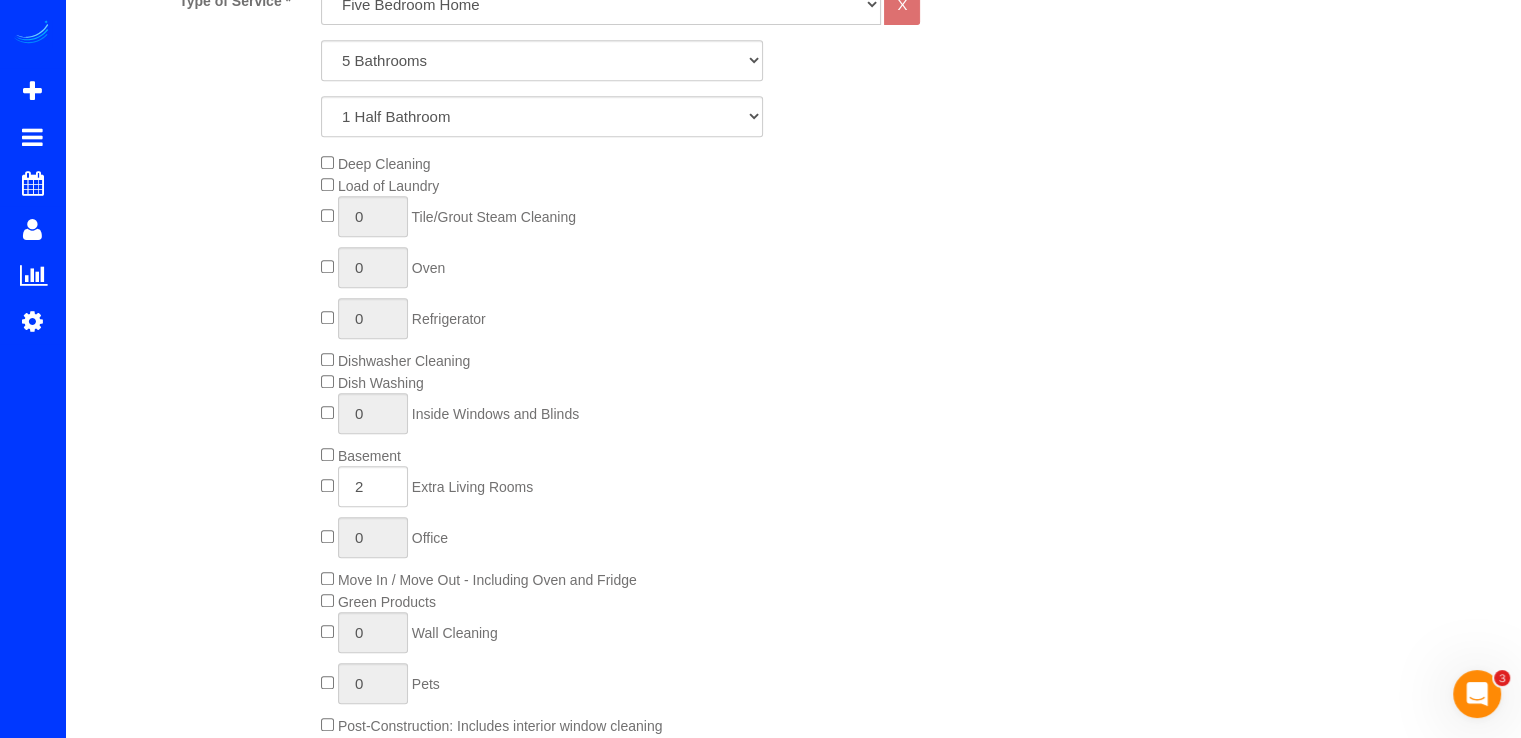 scroll, scrollTop: 500, scrollLeft: 0, axis: vertical 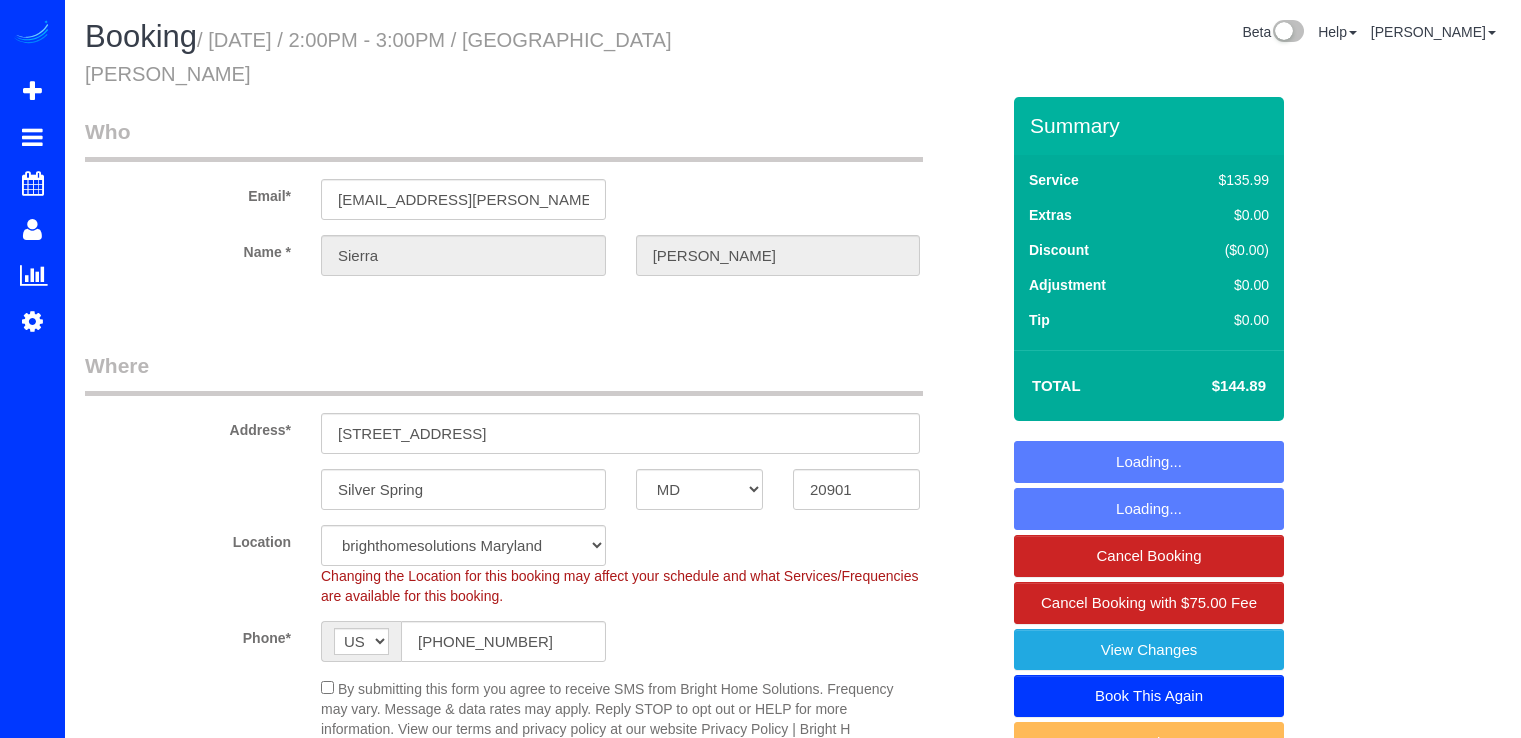 select on "MD" 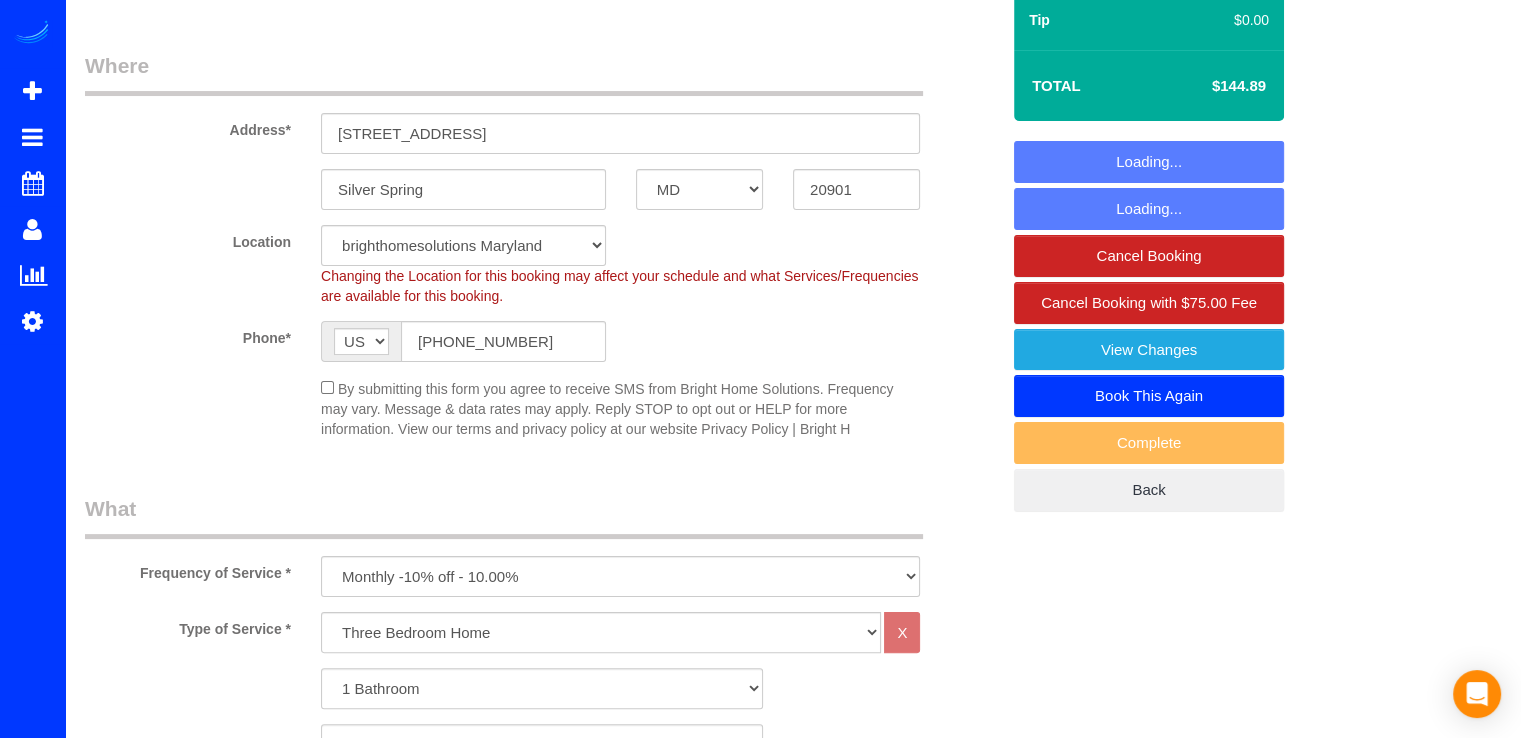 scroll, scrollTop: 0, scrollLeft: 0, axis: both 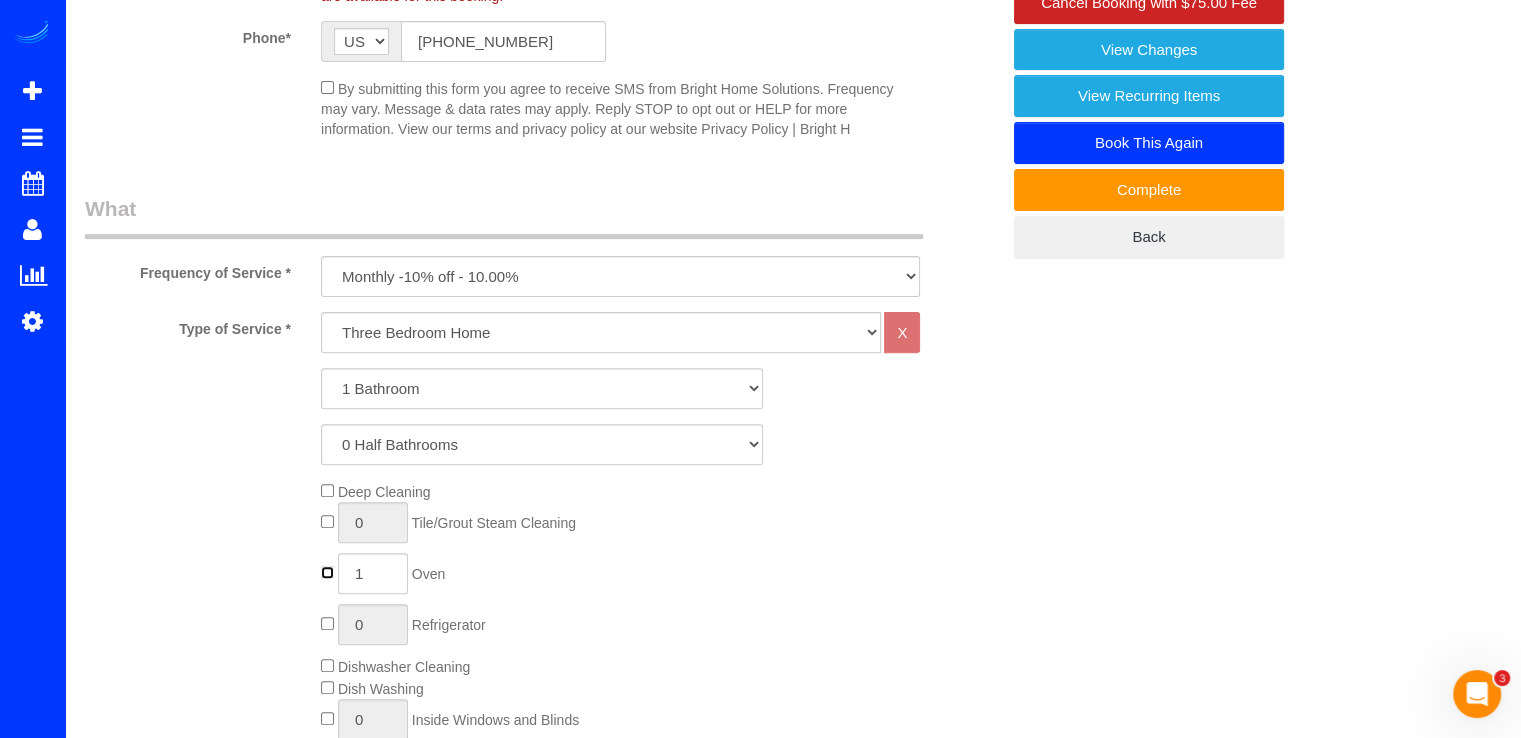type on "0" 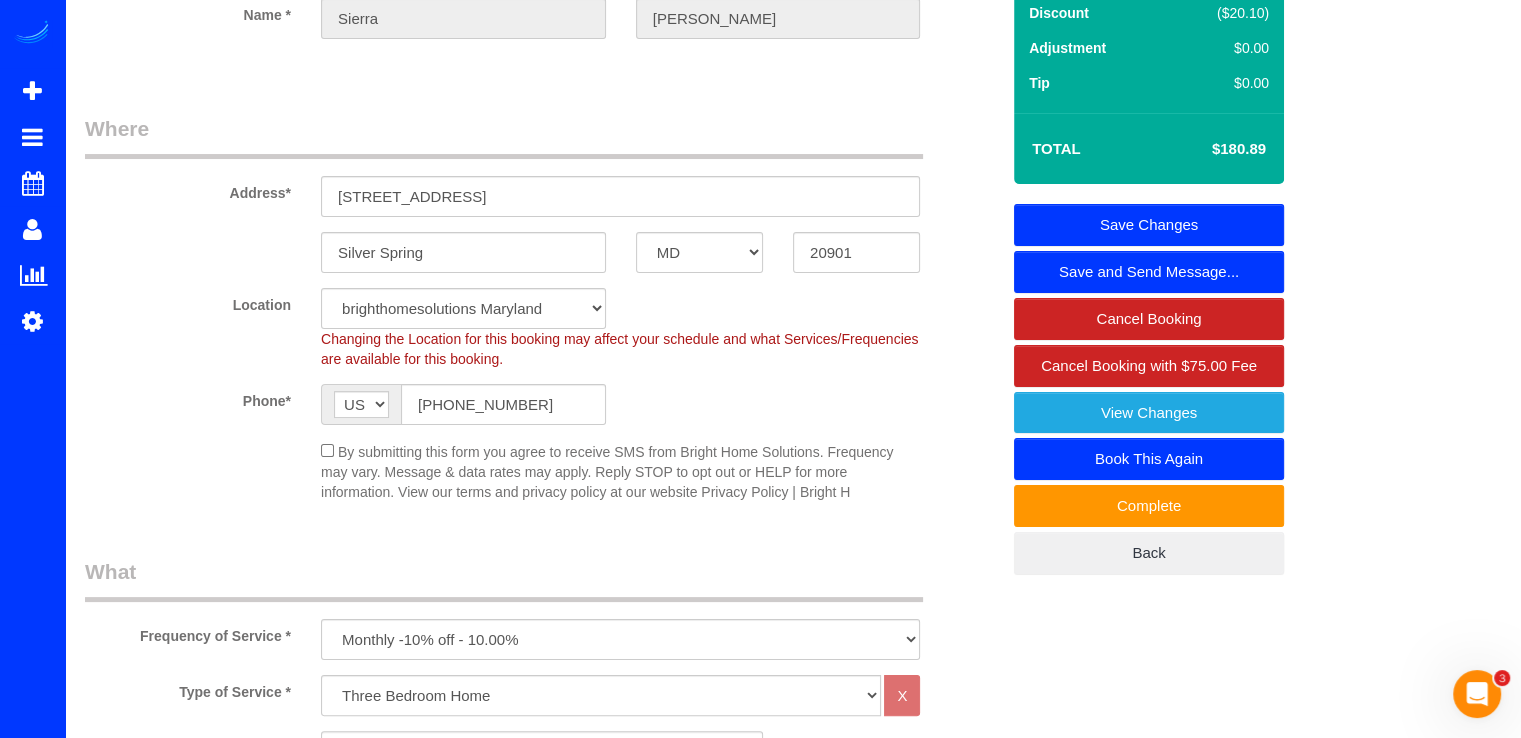 scroll, scrollTop: 0, scrollLeft: 0, axis: both 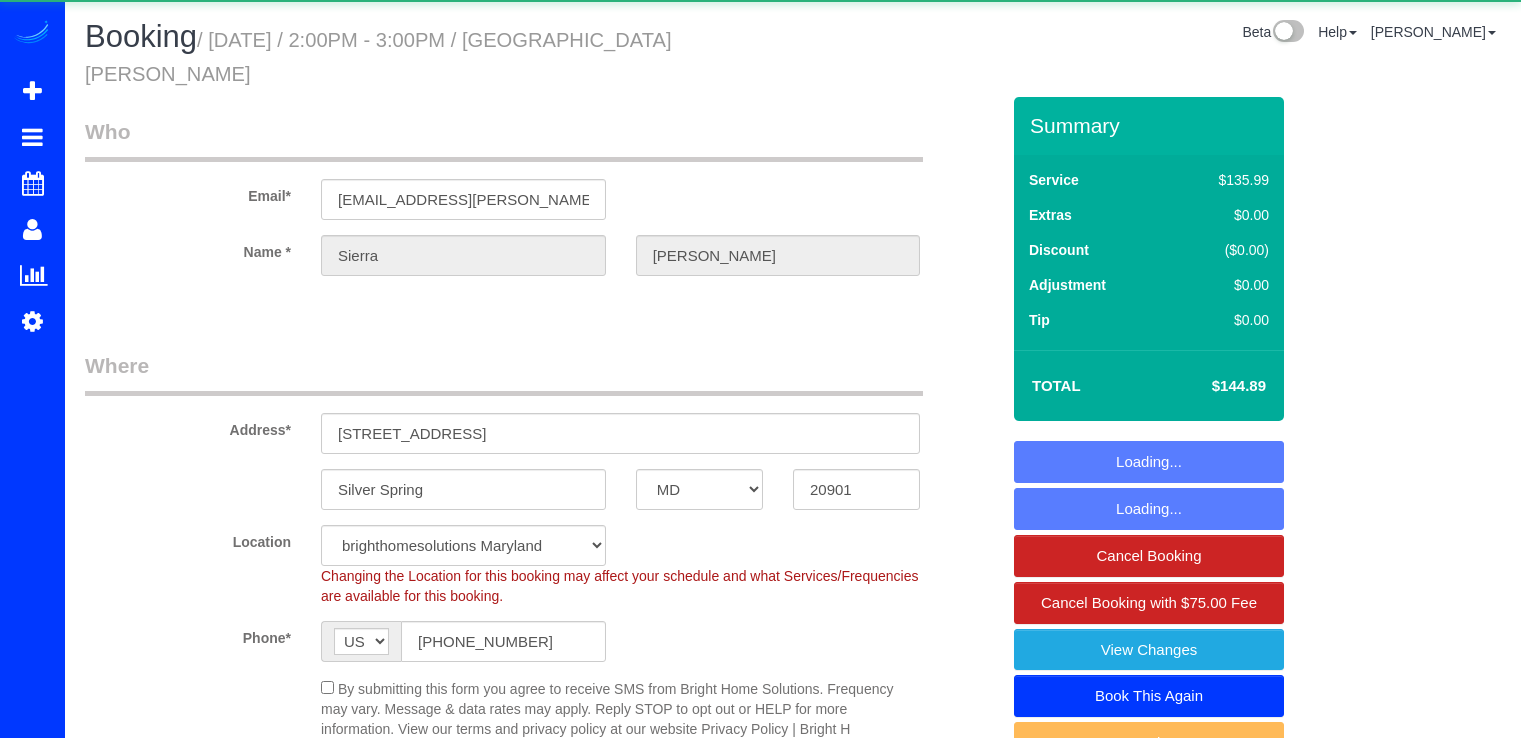select on "MD" 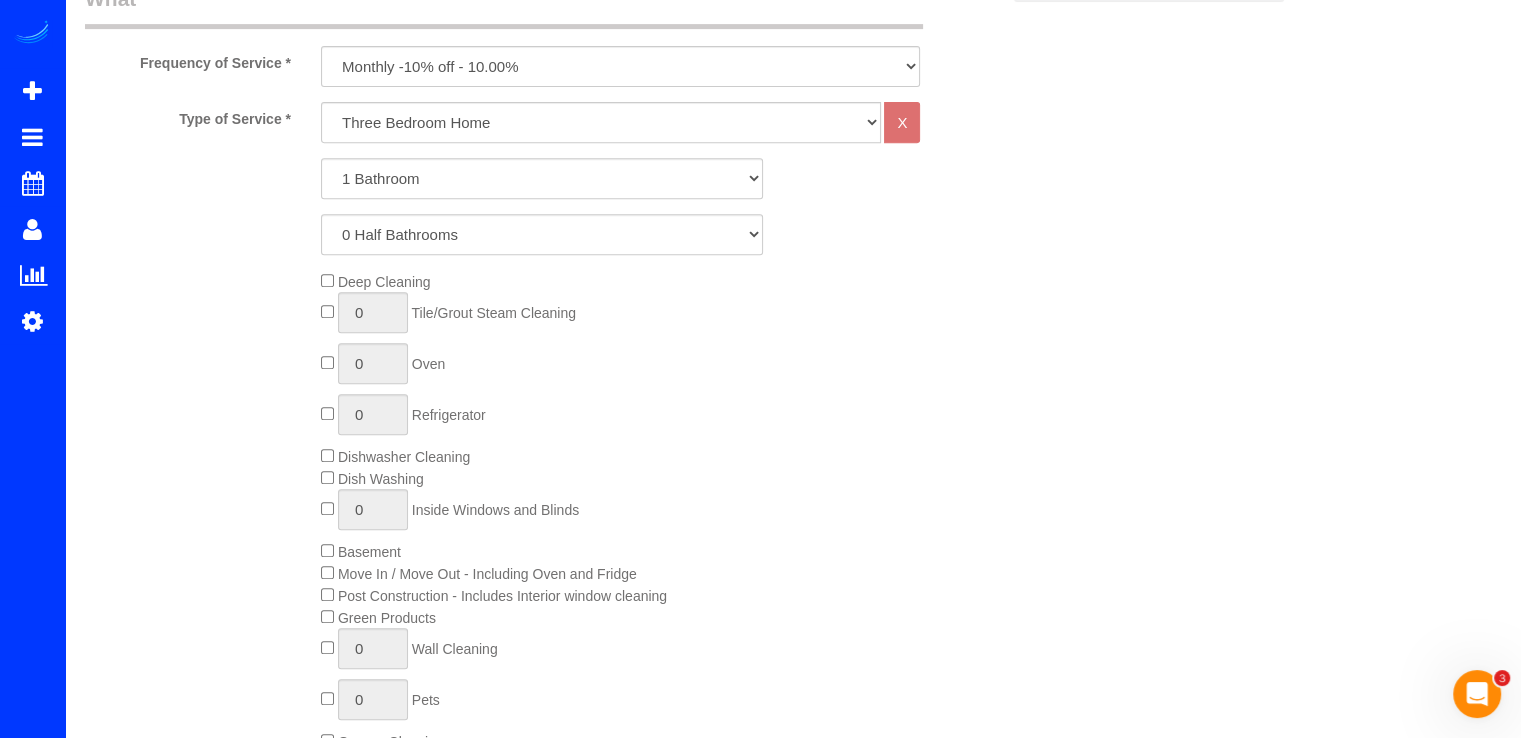 scroll, scrollTop: 800, scrollLeft: 0, axis: vertical 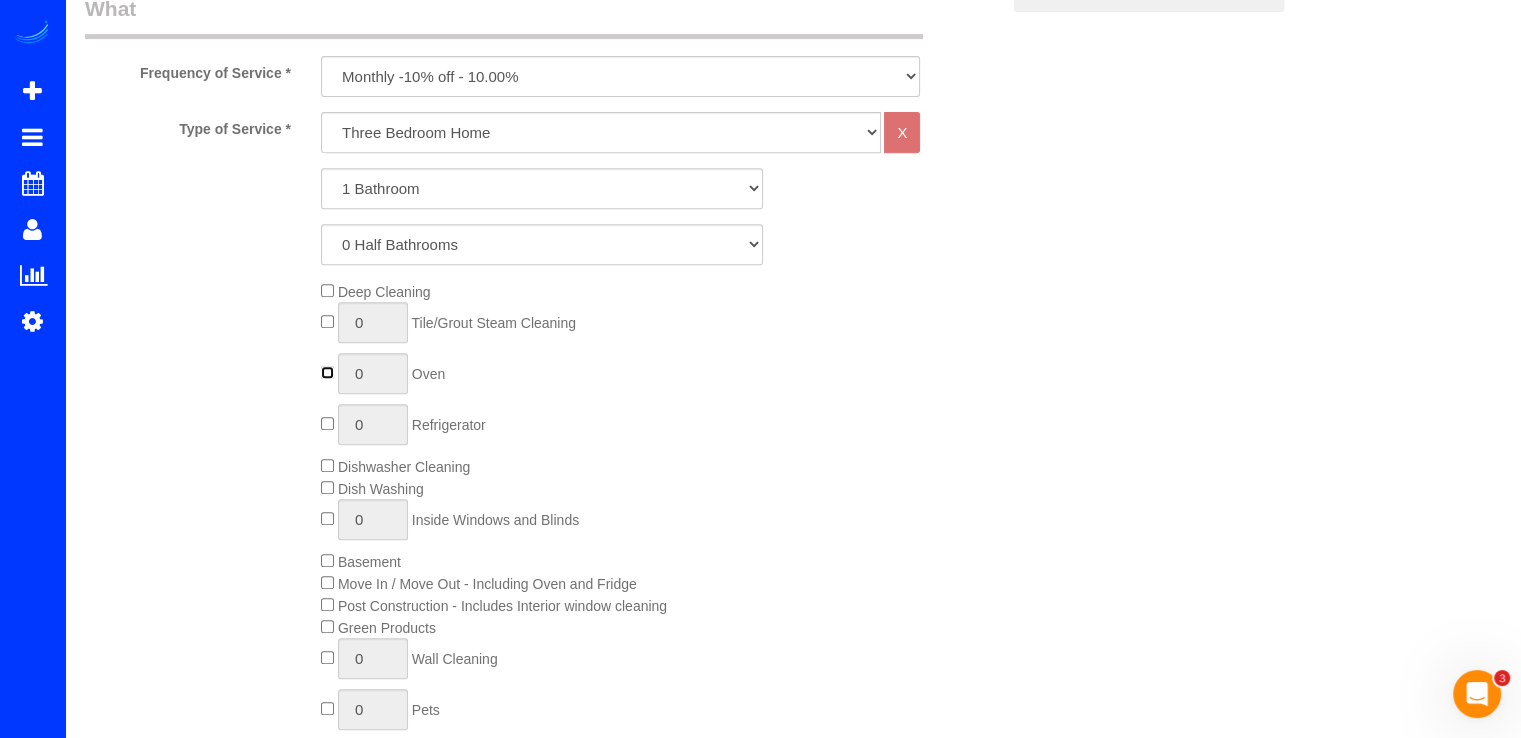 type on "1" 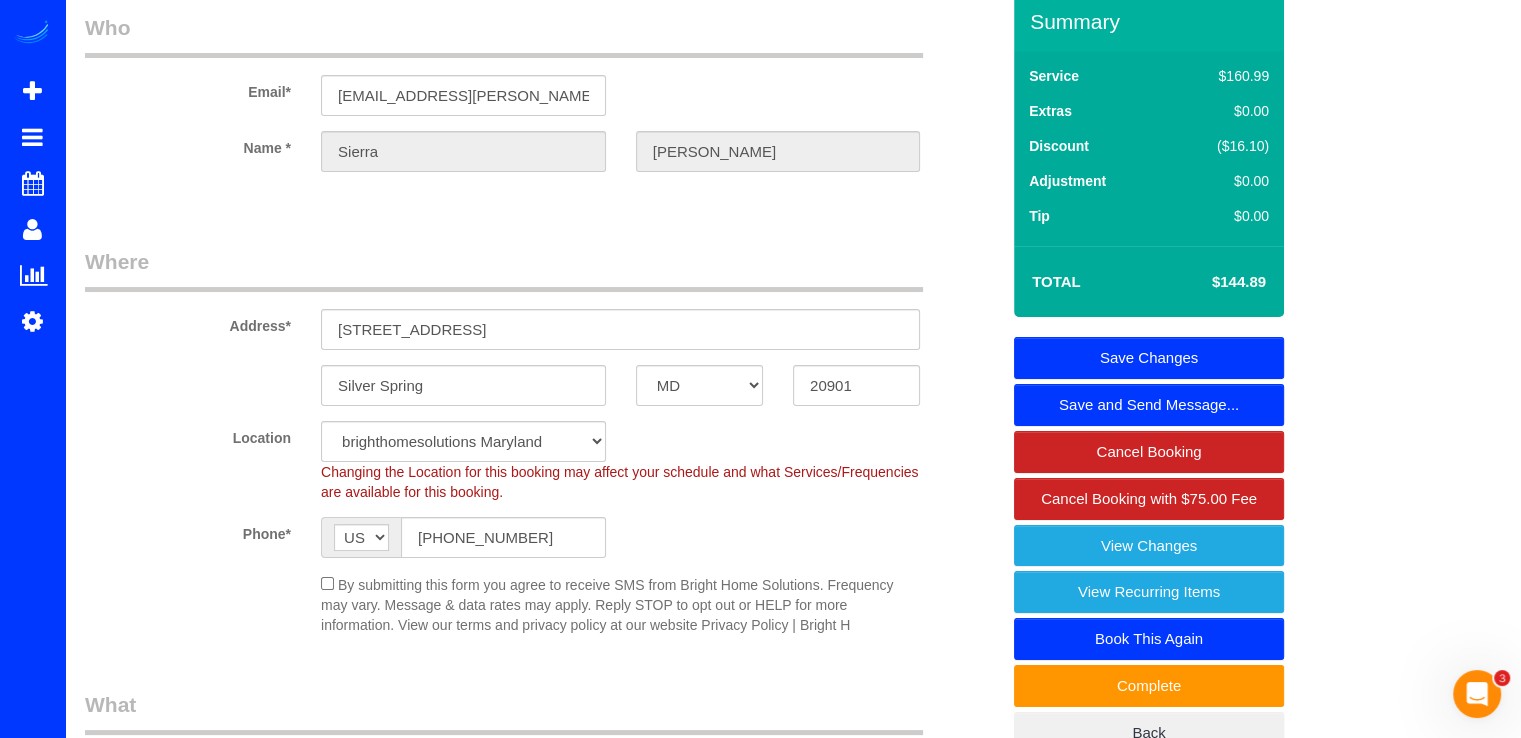 scroll, scrollTop: 100, scrollLeft: 0, axis: vertical 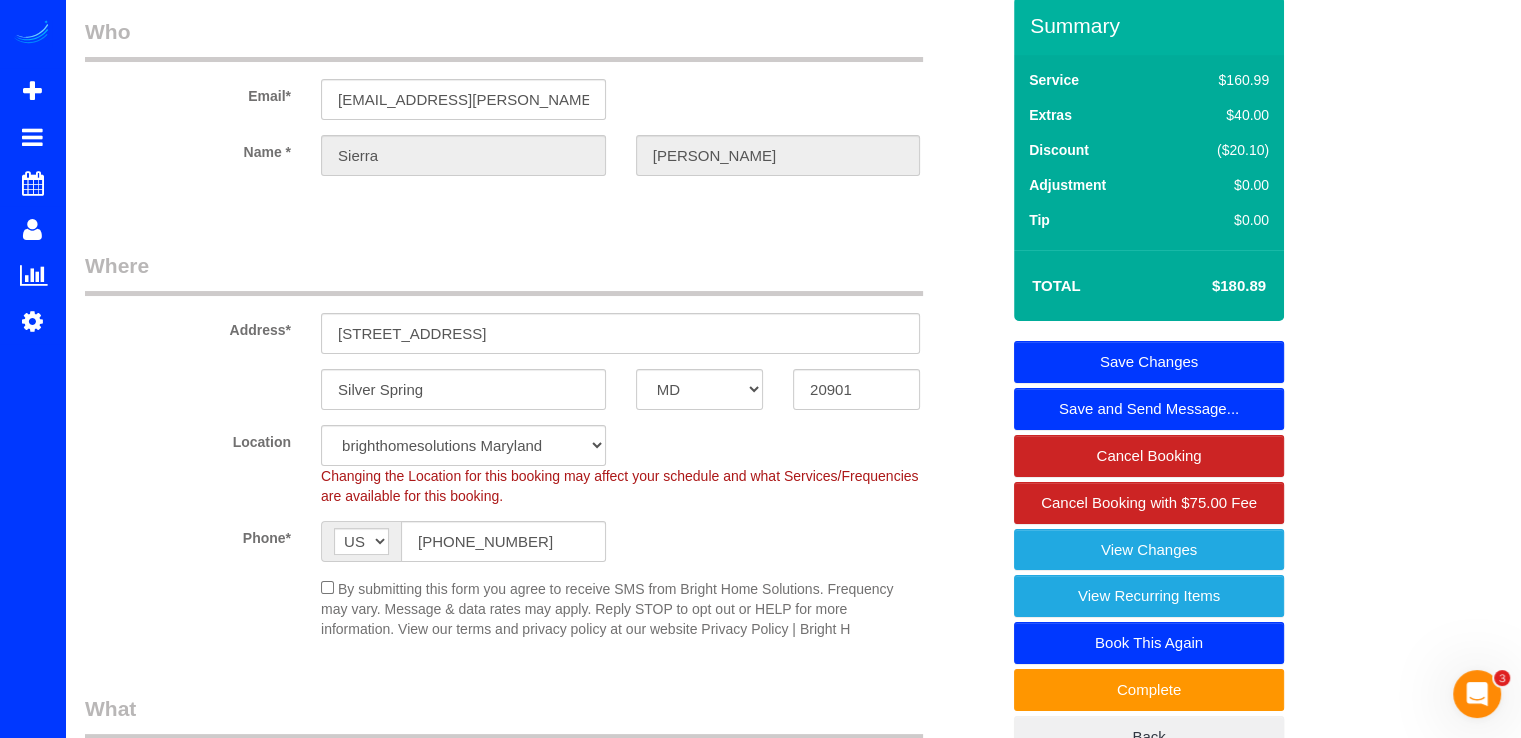 click on "Save Changes" at bounding box center (1149, 362) 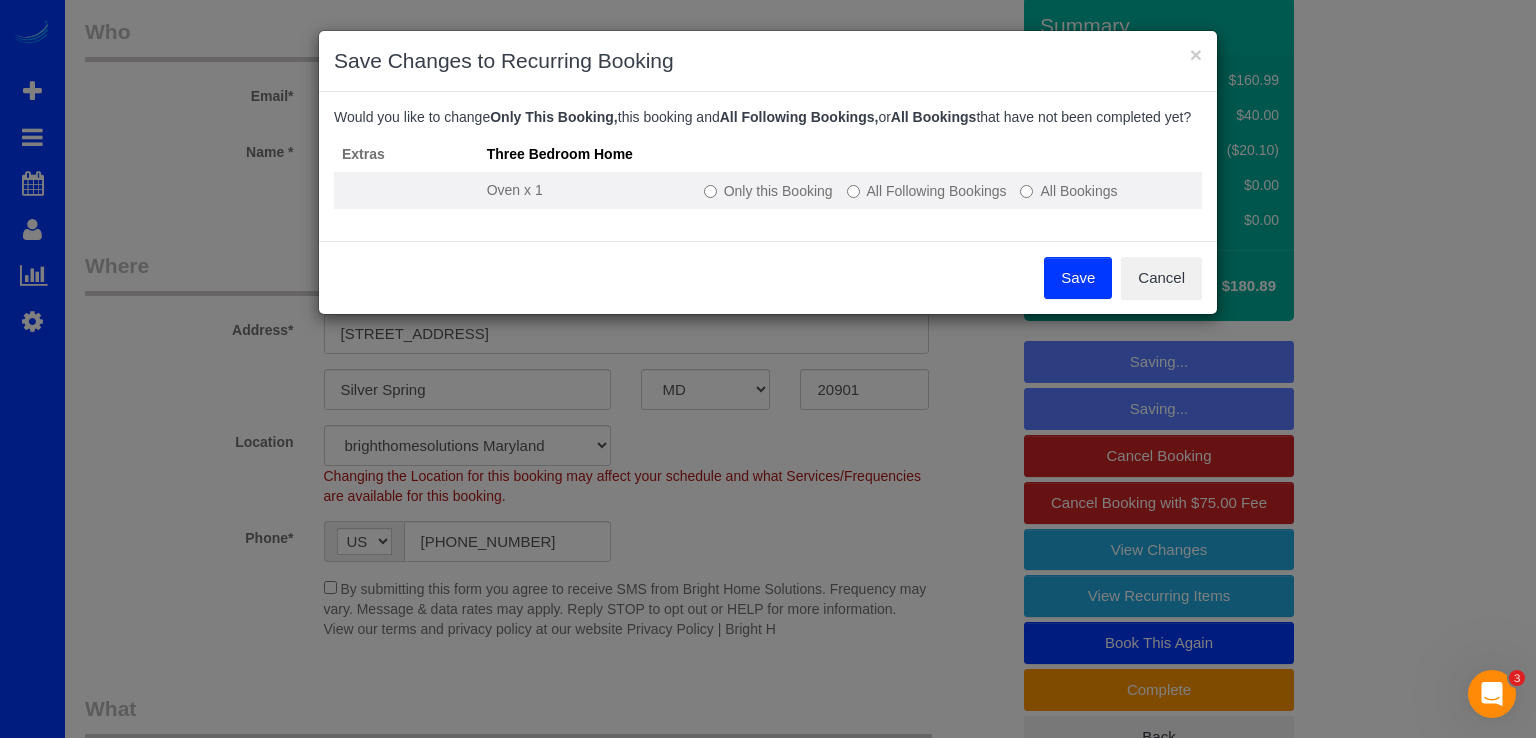 click on "Only this Booking" at bounding box center [768, 191] 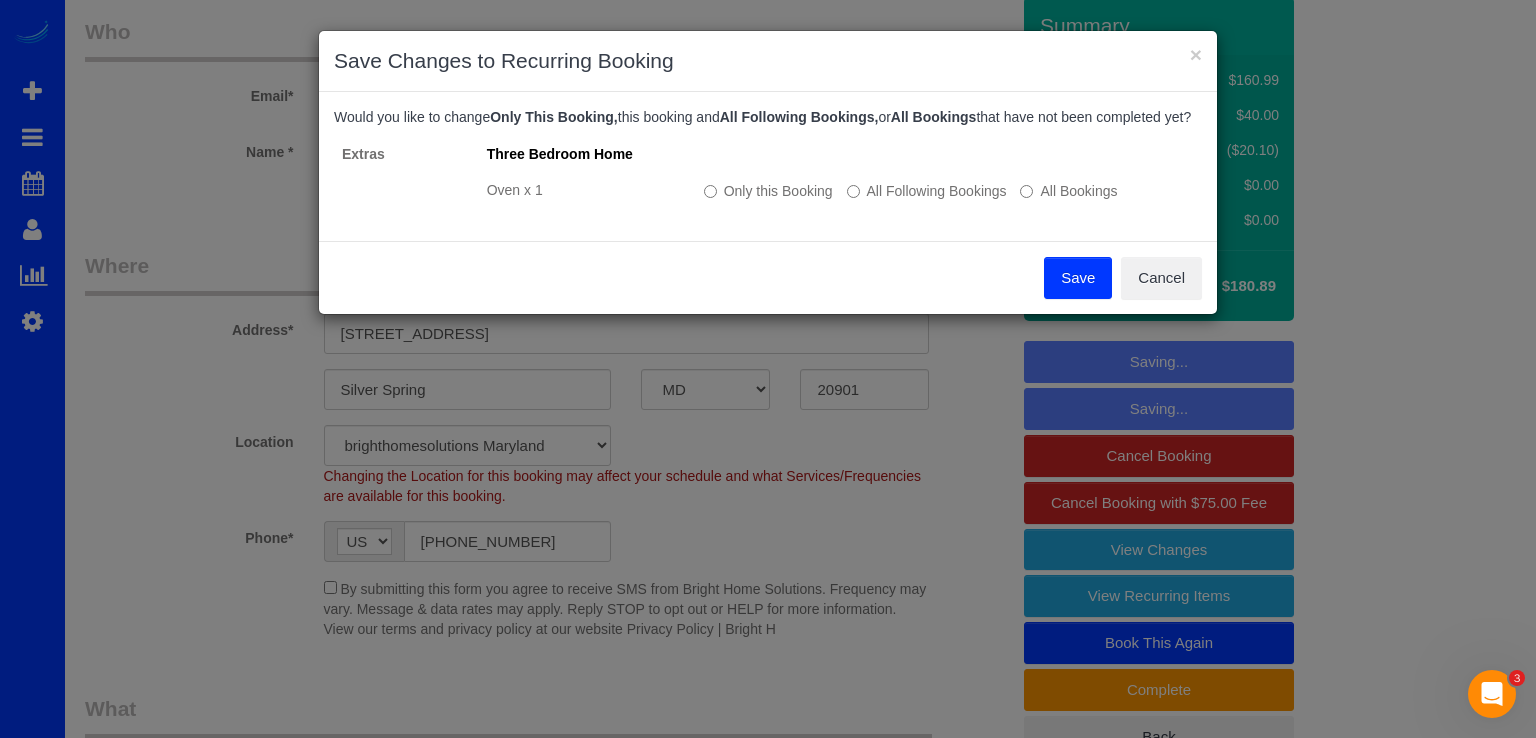 click on "Save" at bounding box center [1078, 278] 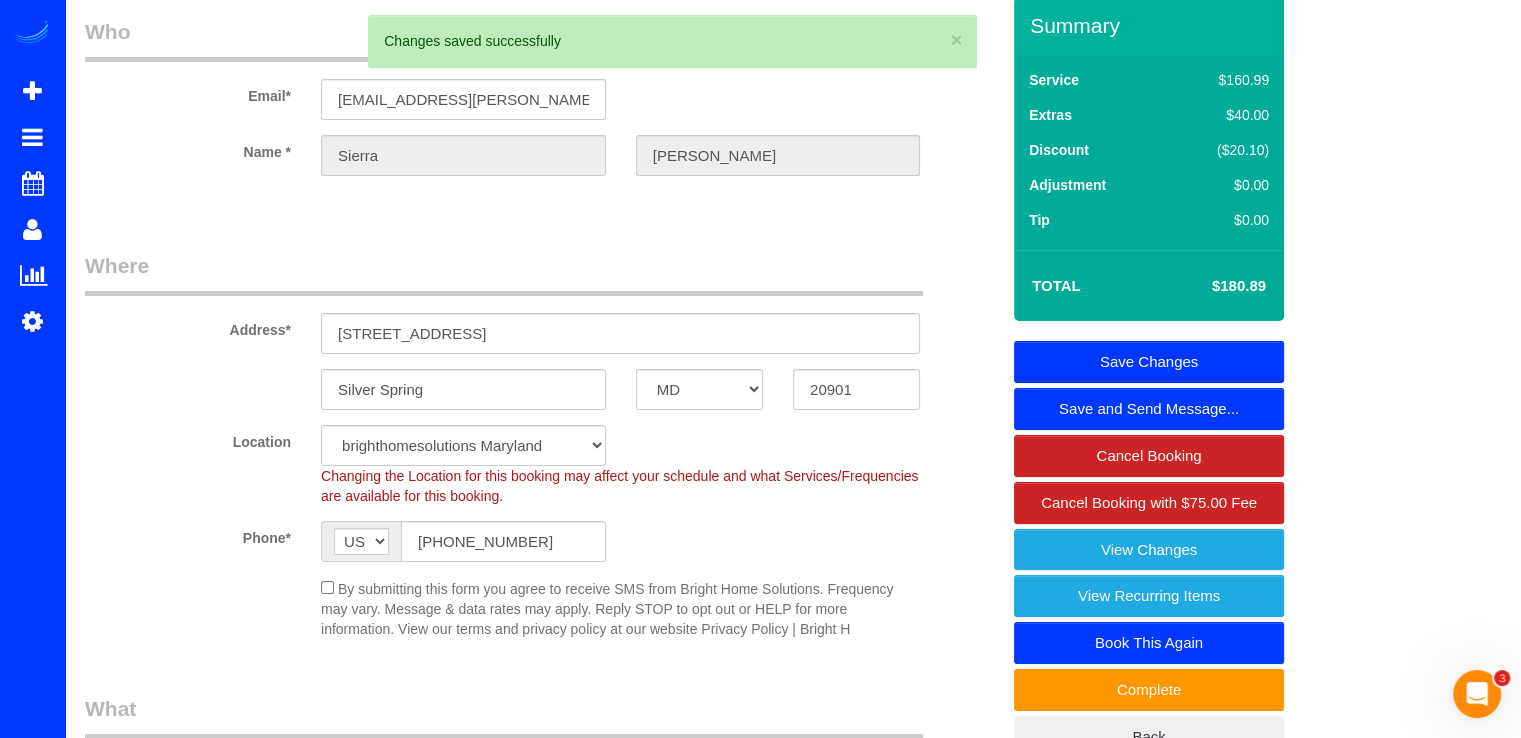 scroll, scrollTop: 0, scrollLeft: 0, axis: both 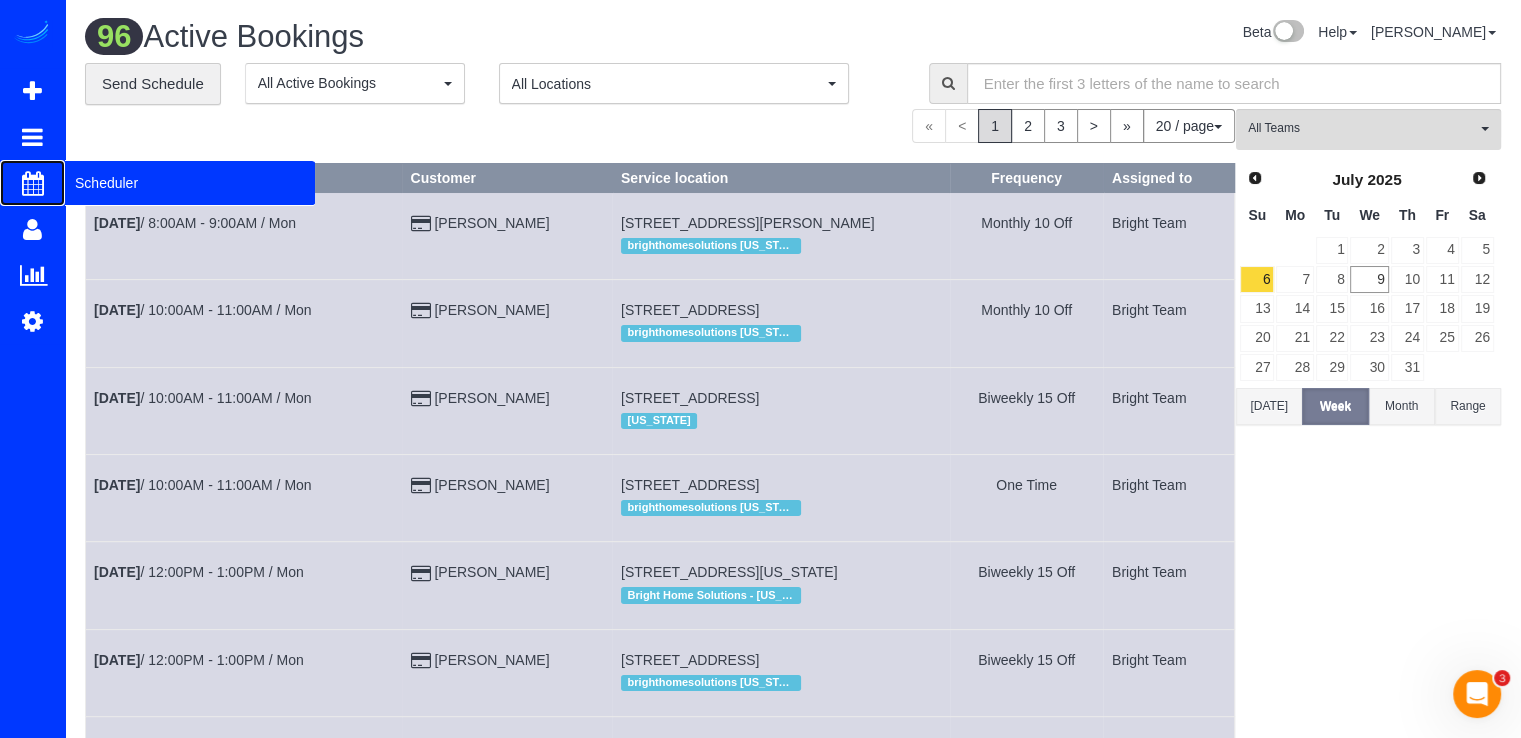 click on "Scheduler" at bounding box center (190, 183) 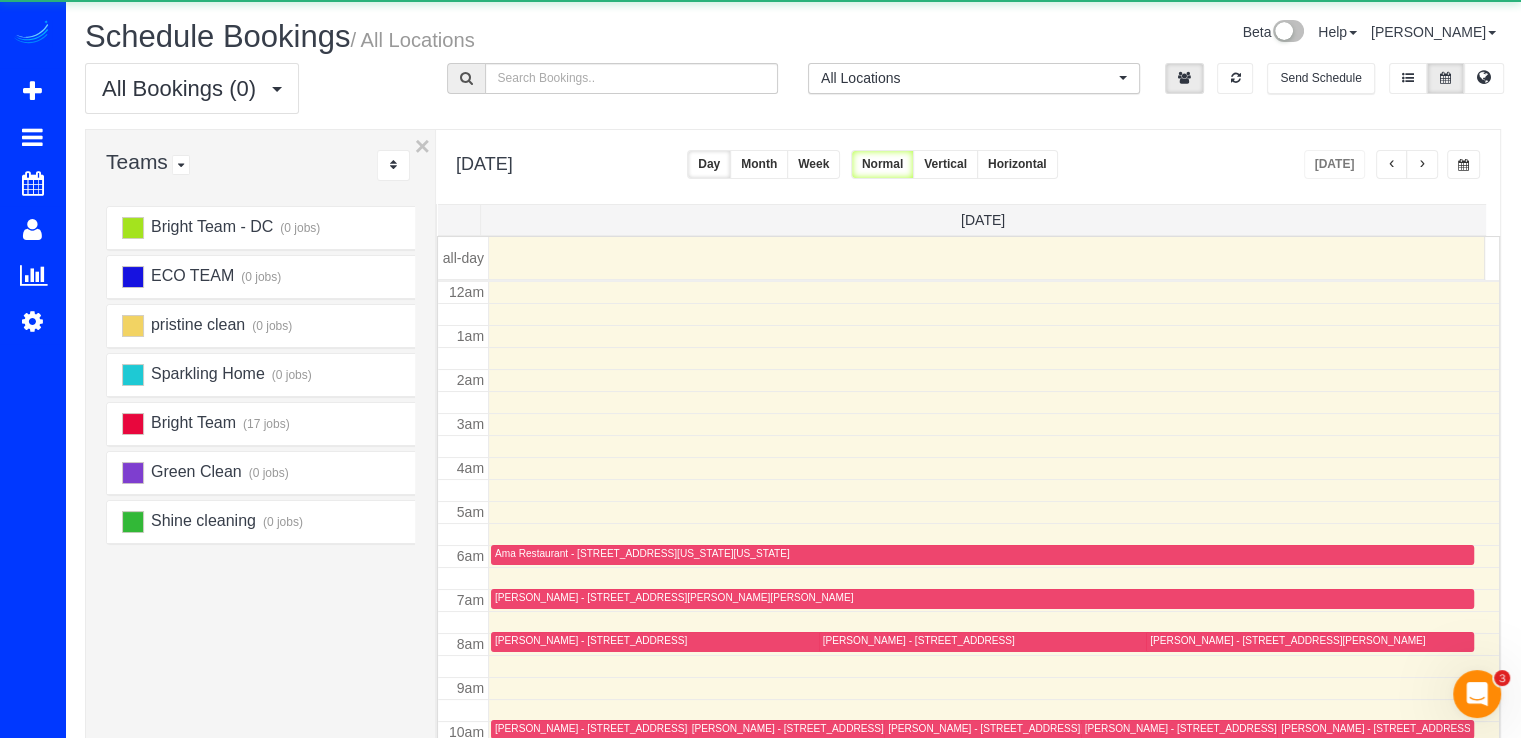scroll, scrollTop: 263, scrollLeft: 0, axis: vertical 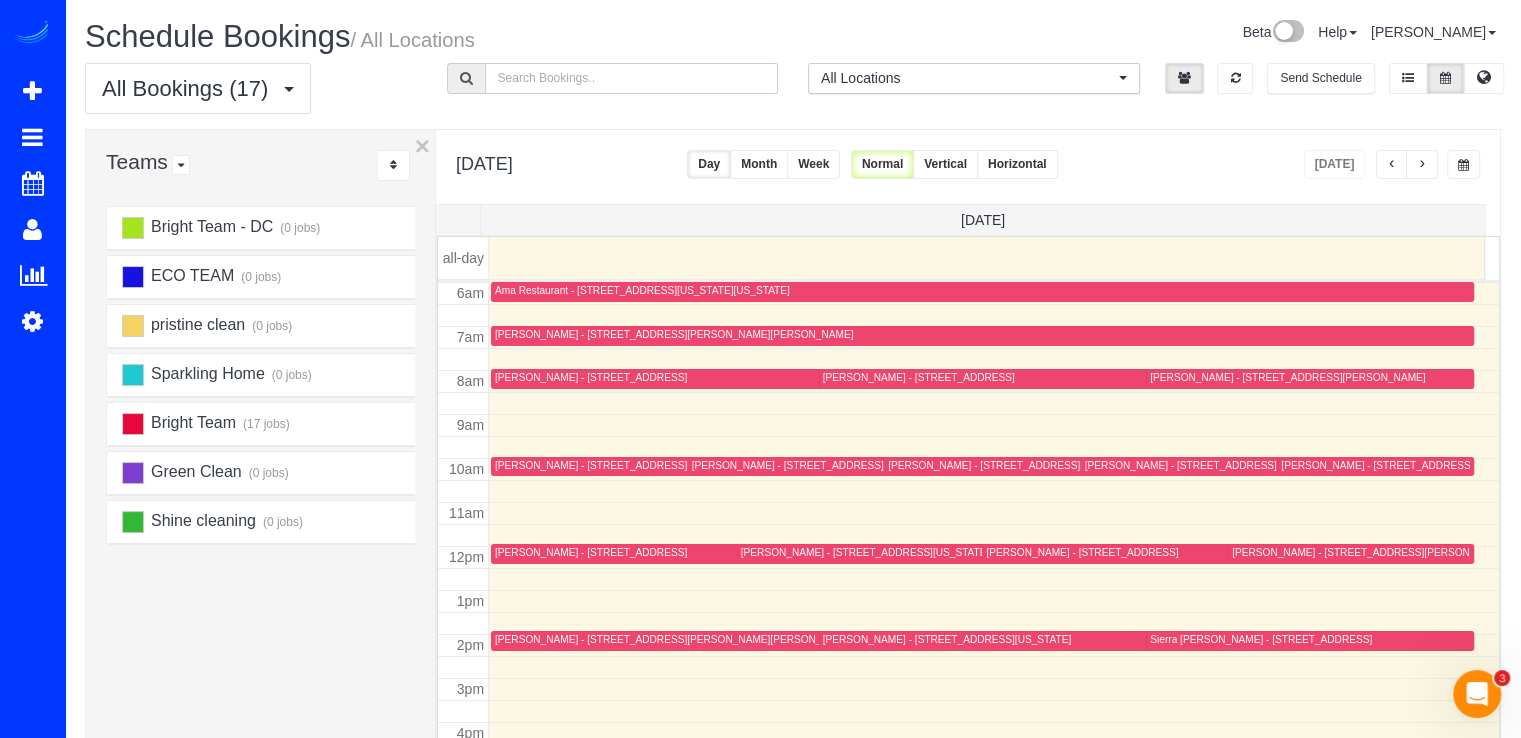 click at bounding box center (632, 78) 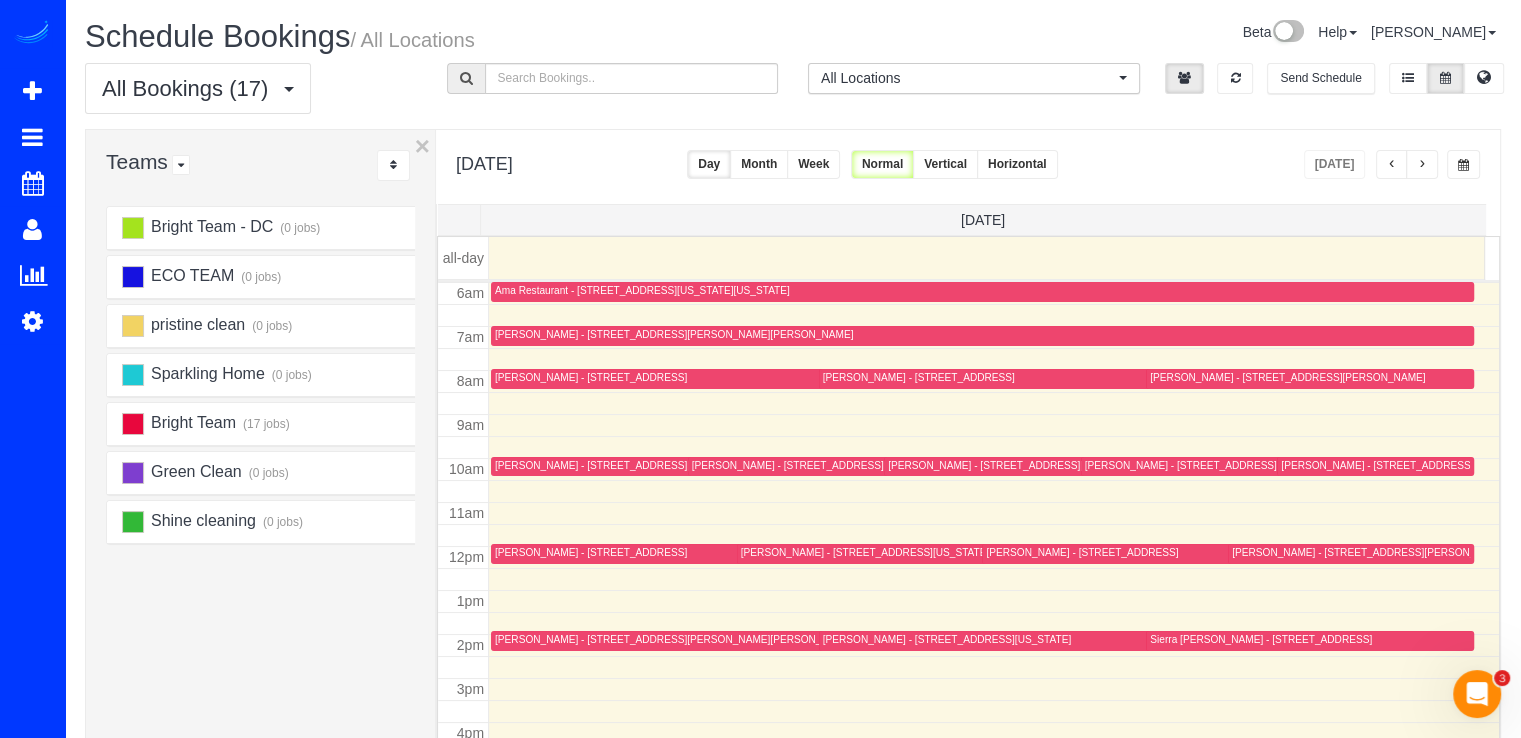 click at bounding box center (1422, 164) 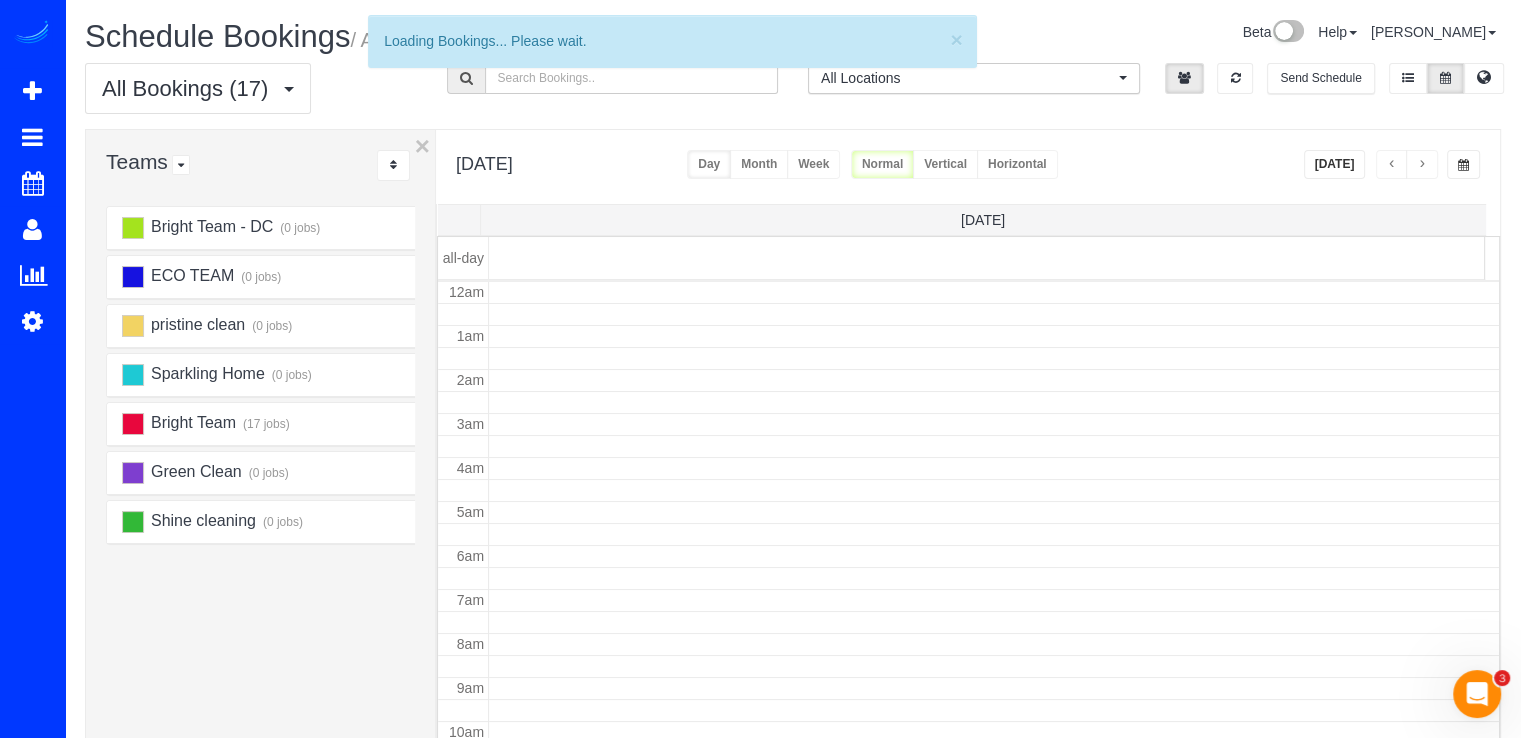scroll, scrollTop: 263, scrollLeft: 0, axis: vertical 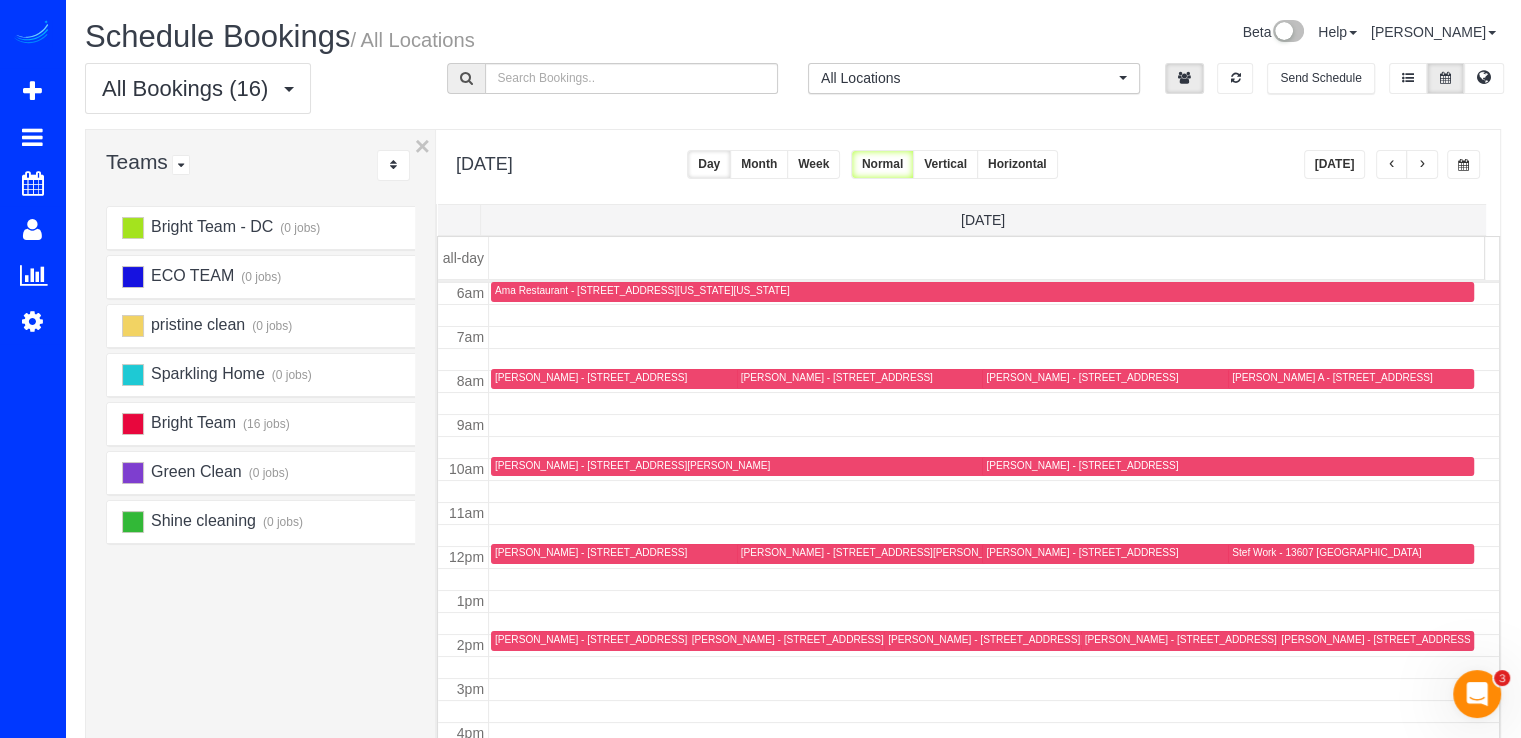 click at bounding box center [1422, 164] 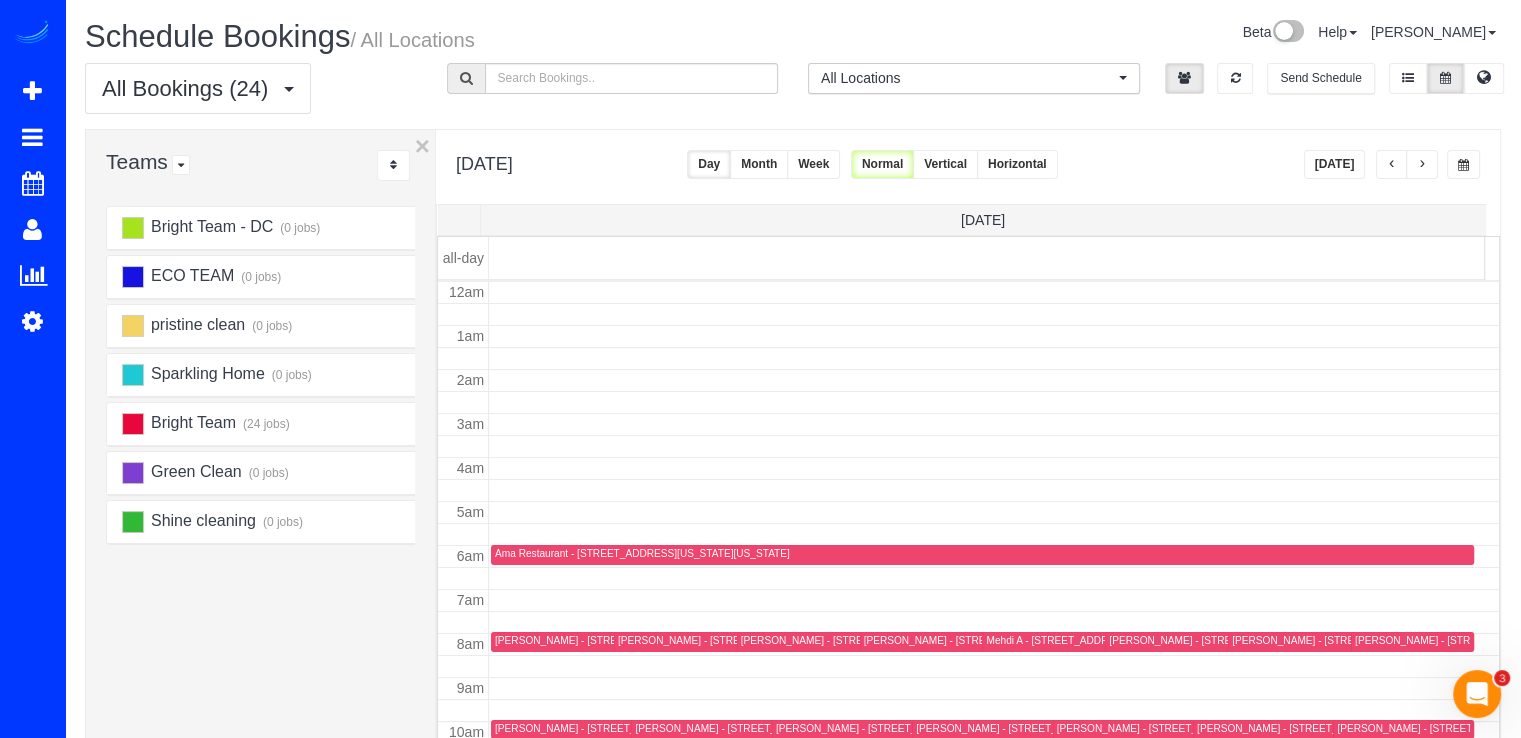 scroll, scrollTop: 263, scrollLeft: 0, axis: vertical 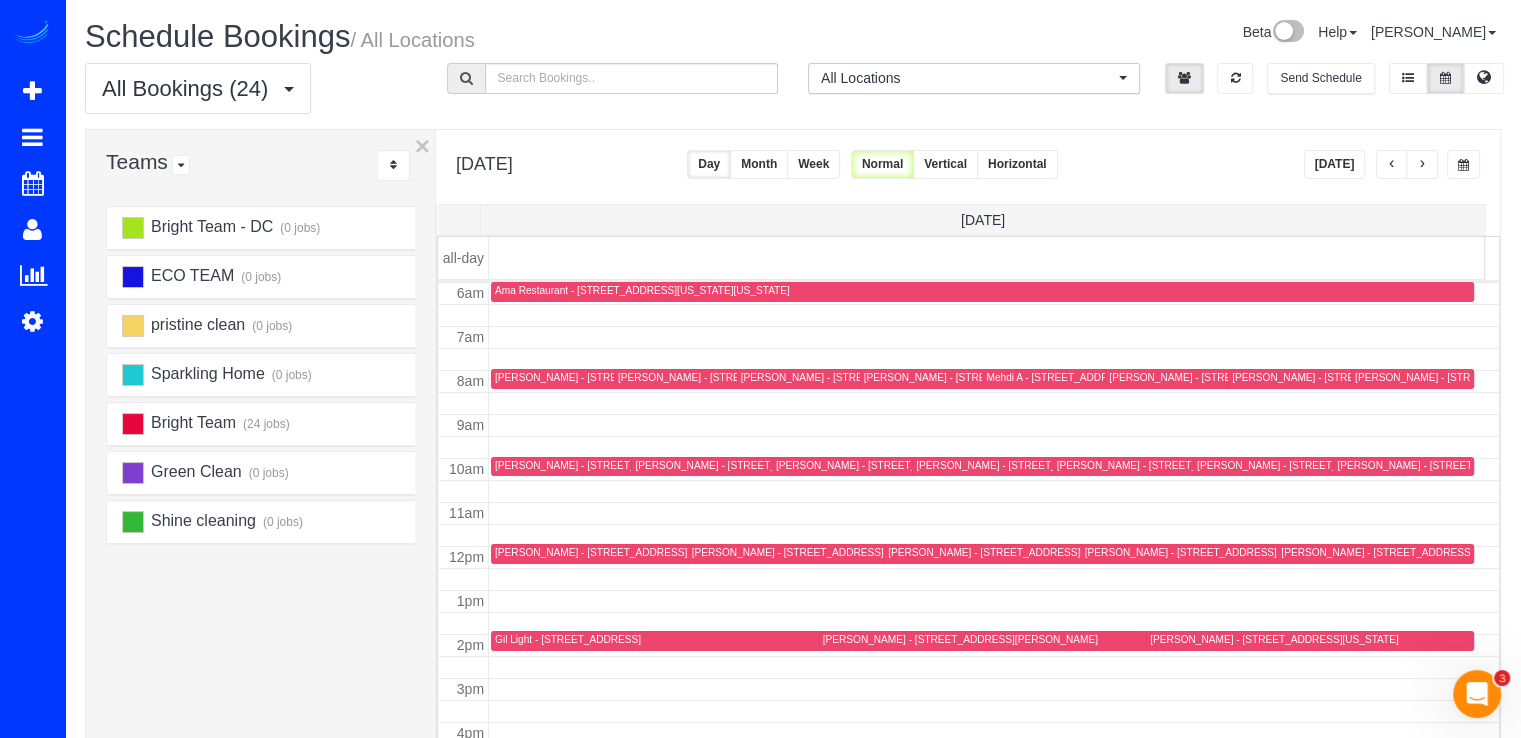 click at bounding box center (1422, 164) 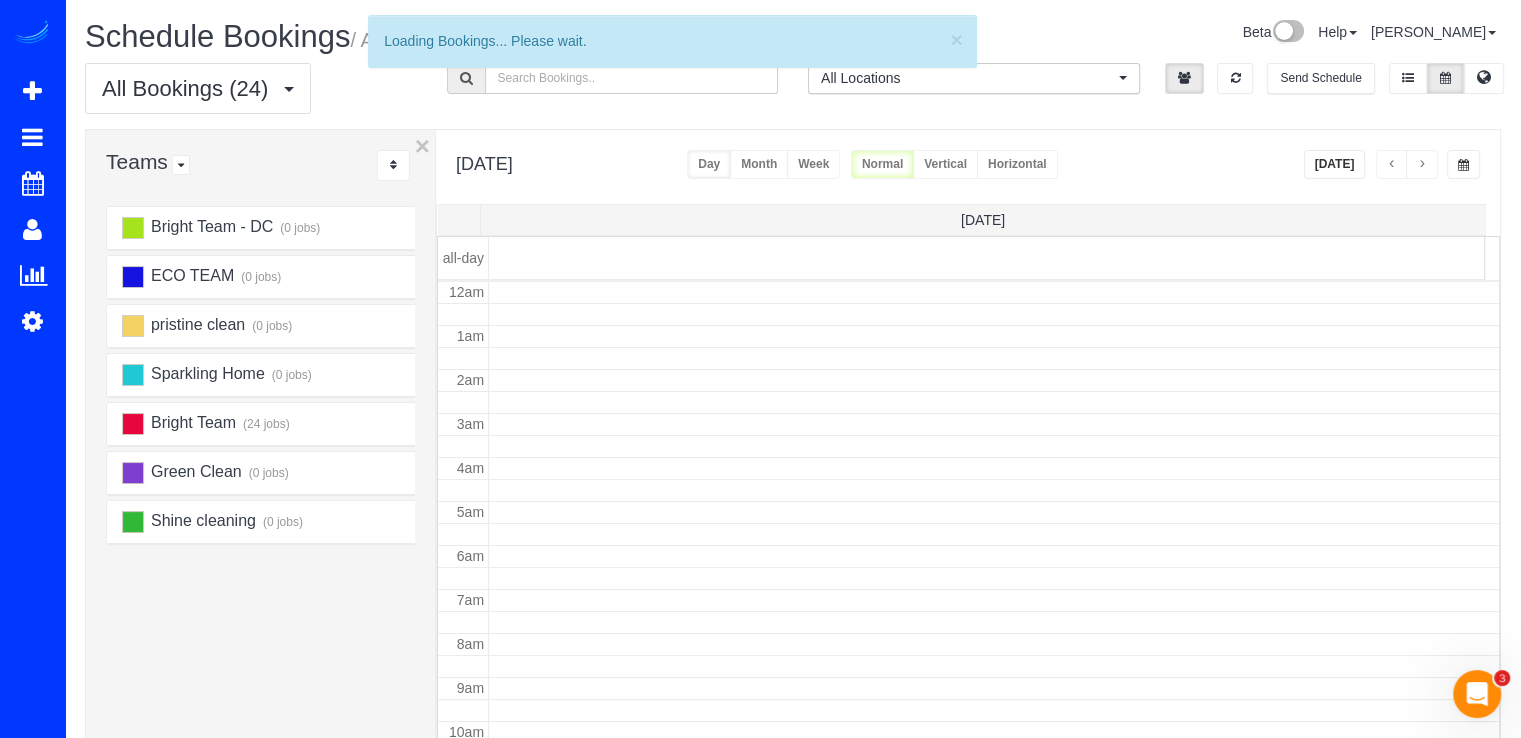 click at bounding box center (1422, 164) 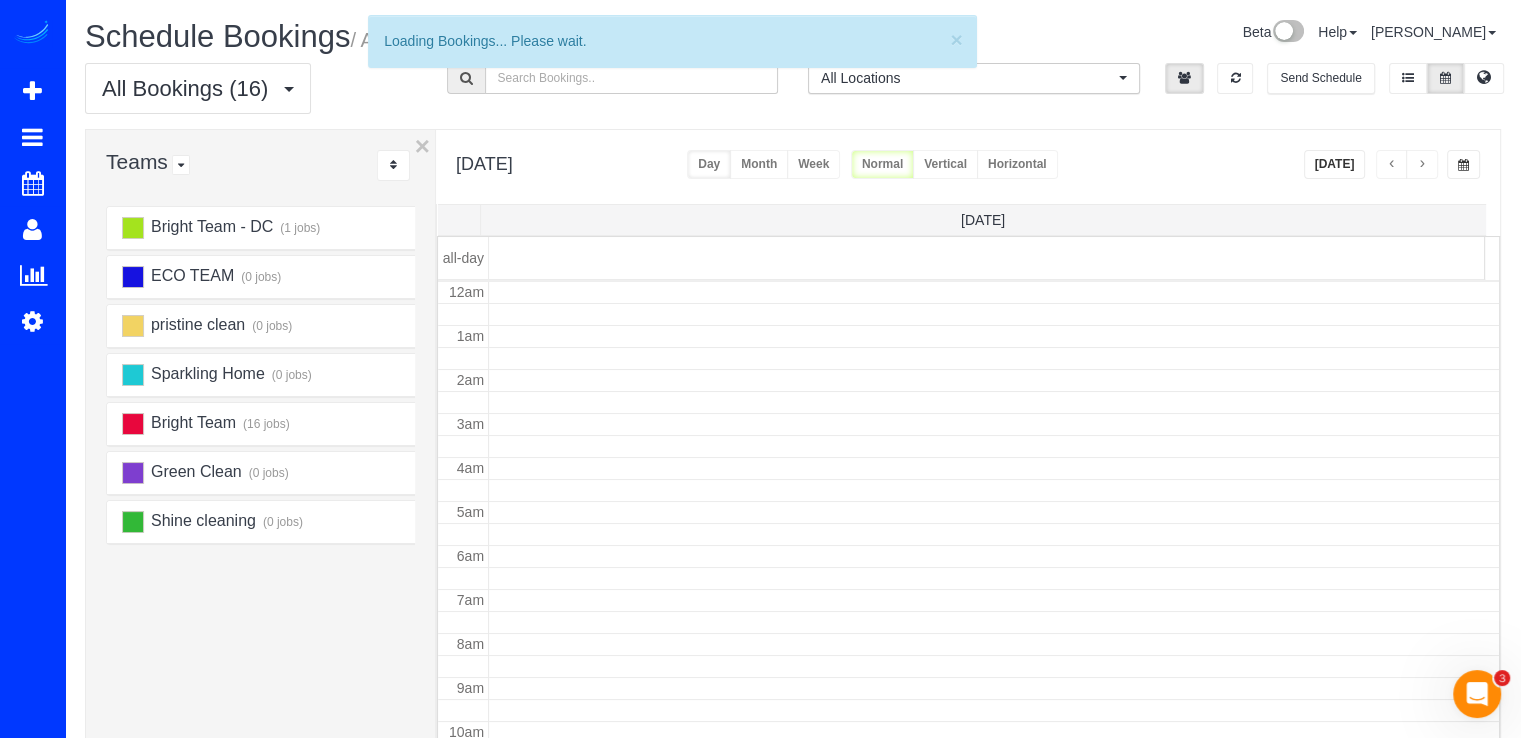 scroll, scrollTop: 263, scrollLeft: 0, axis: vertical 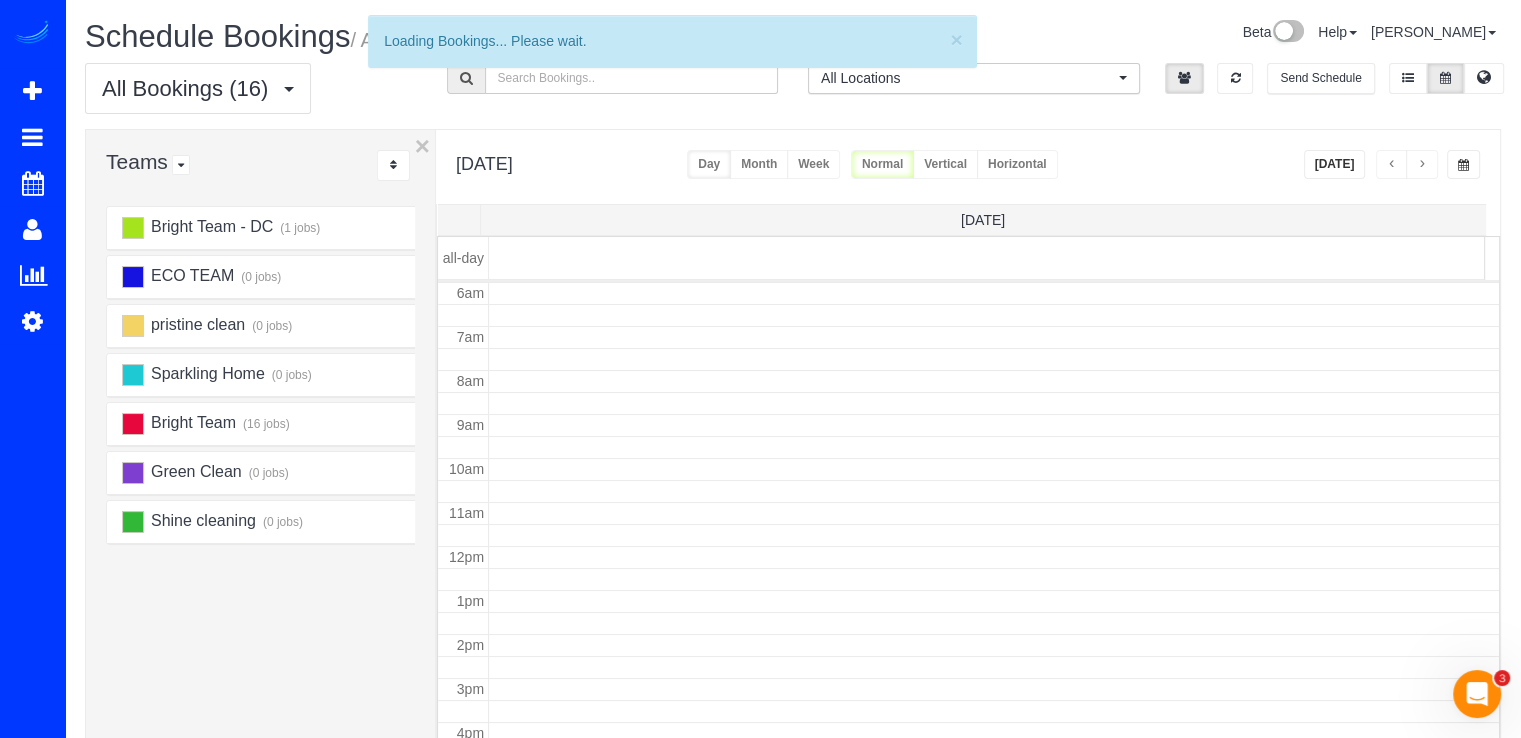 click at bounding box center [1422, 164] 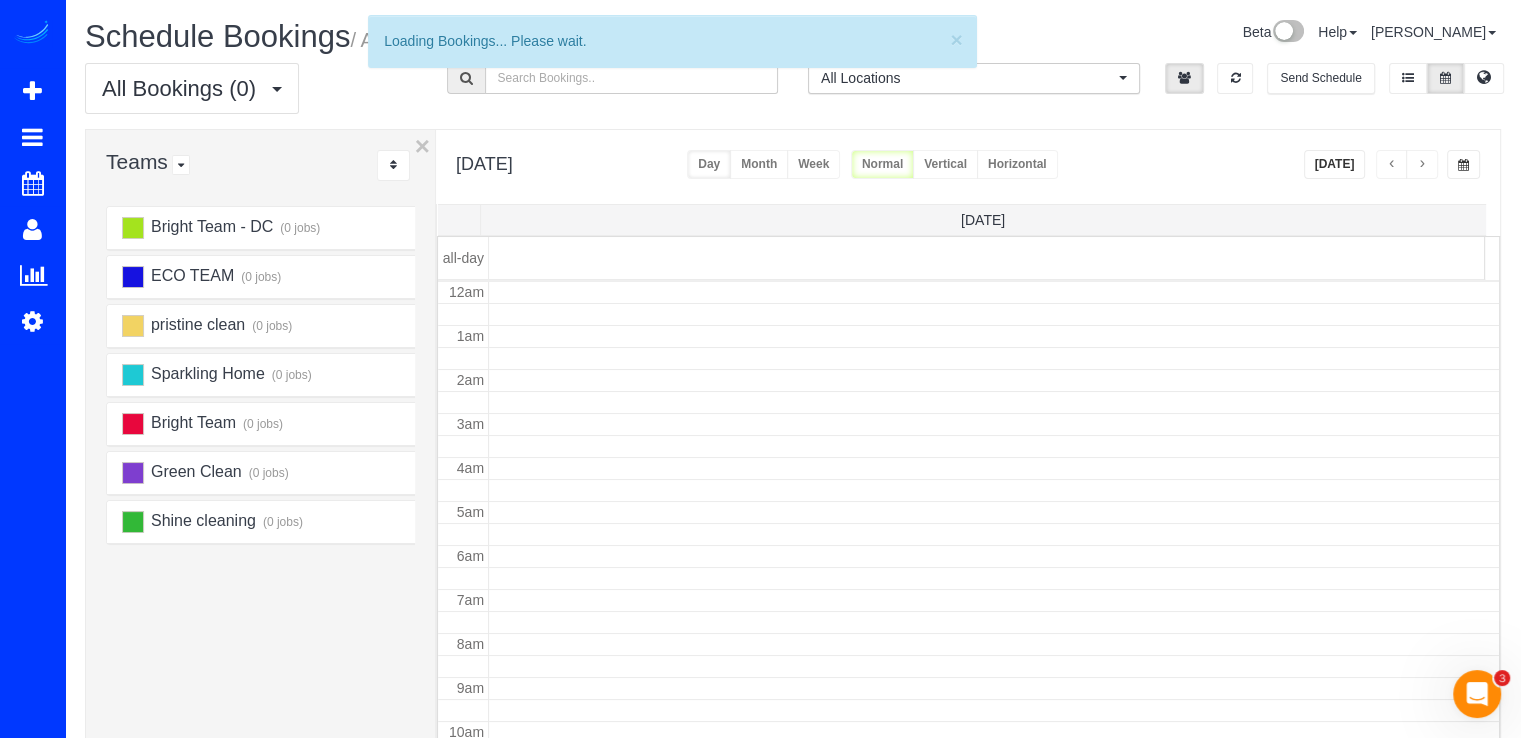 scroll, scrollTop: 263, scrollLeft: 0, axis: vertical 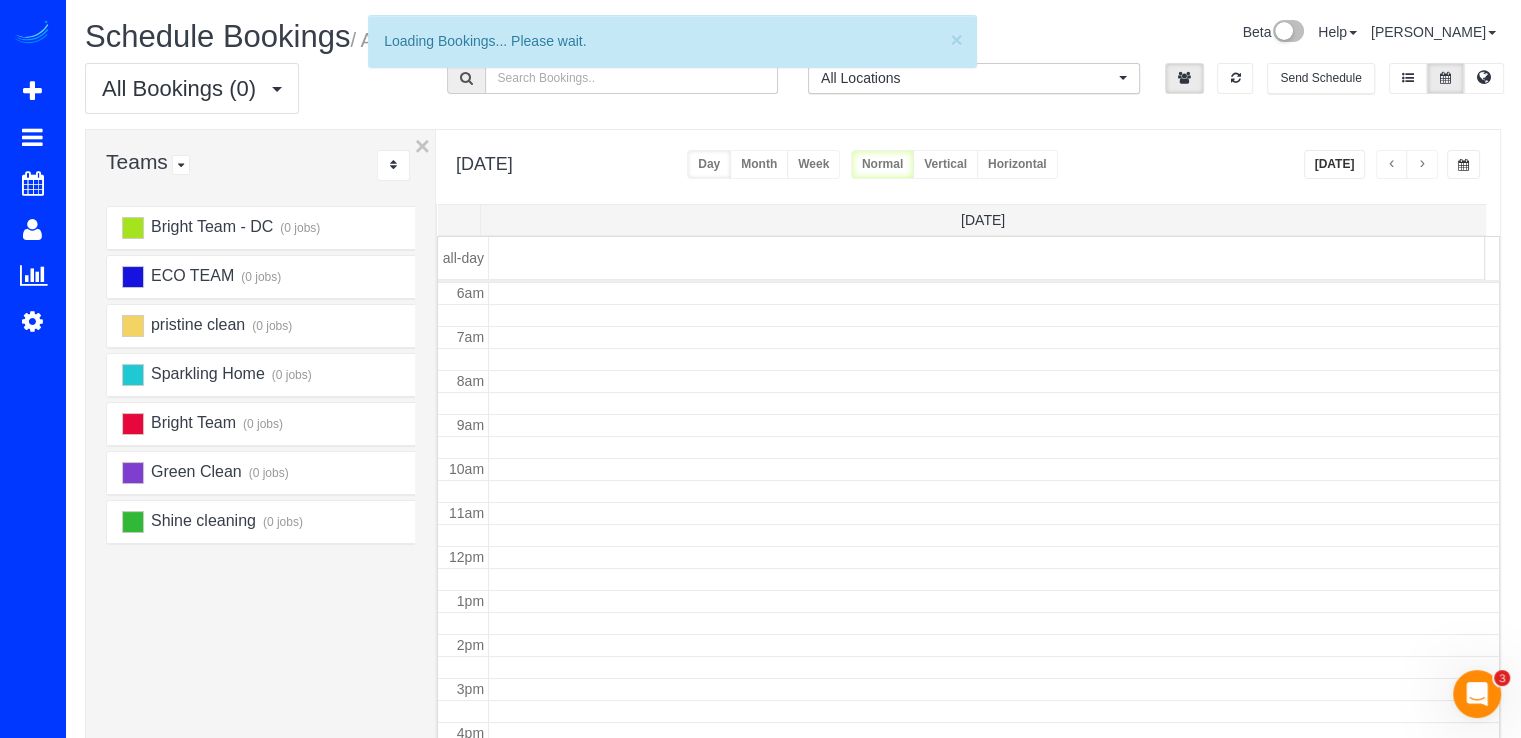 click at bounding box center [1422, 164] 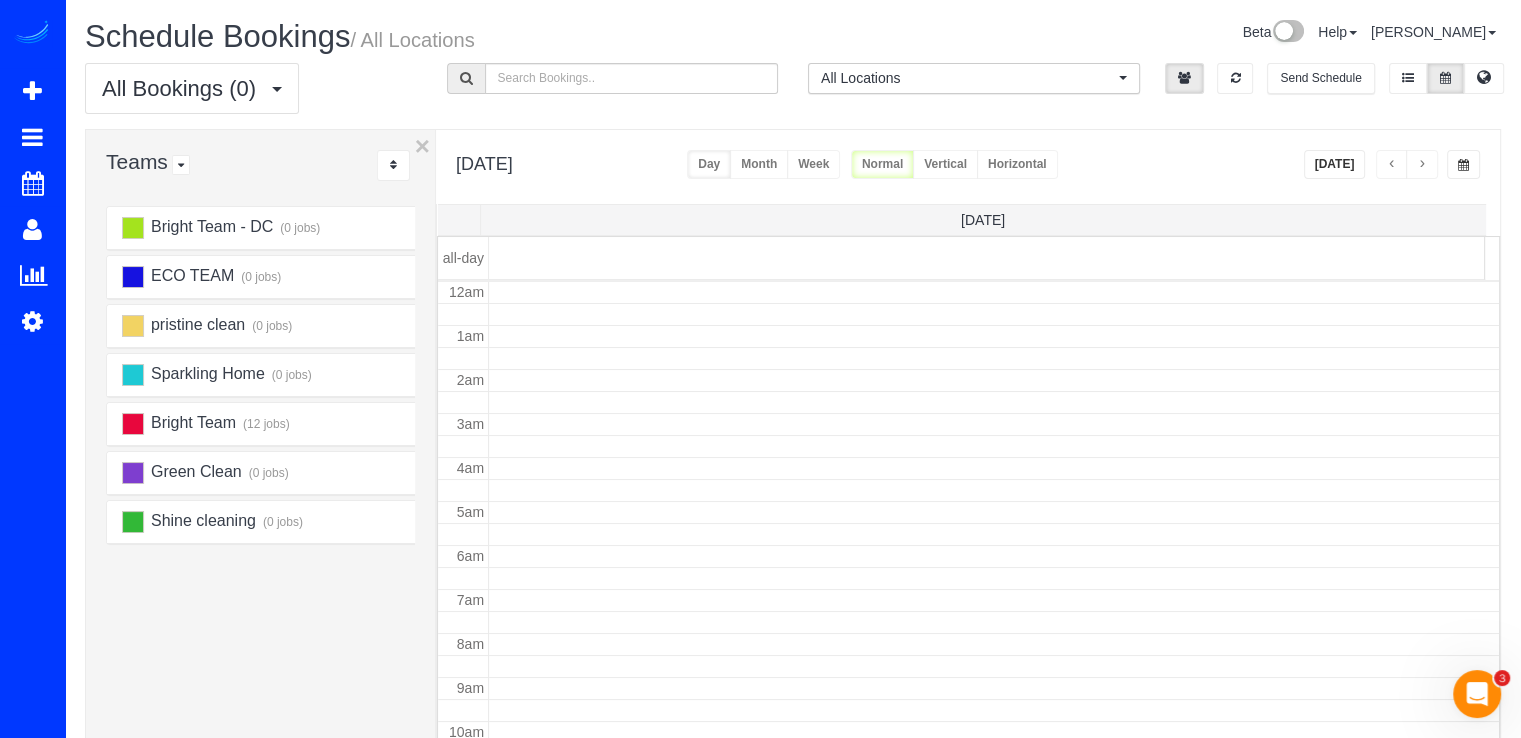 scroll, scrollTop: 263, scrollLeft: 0, axis: vertical 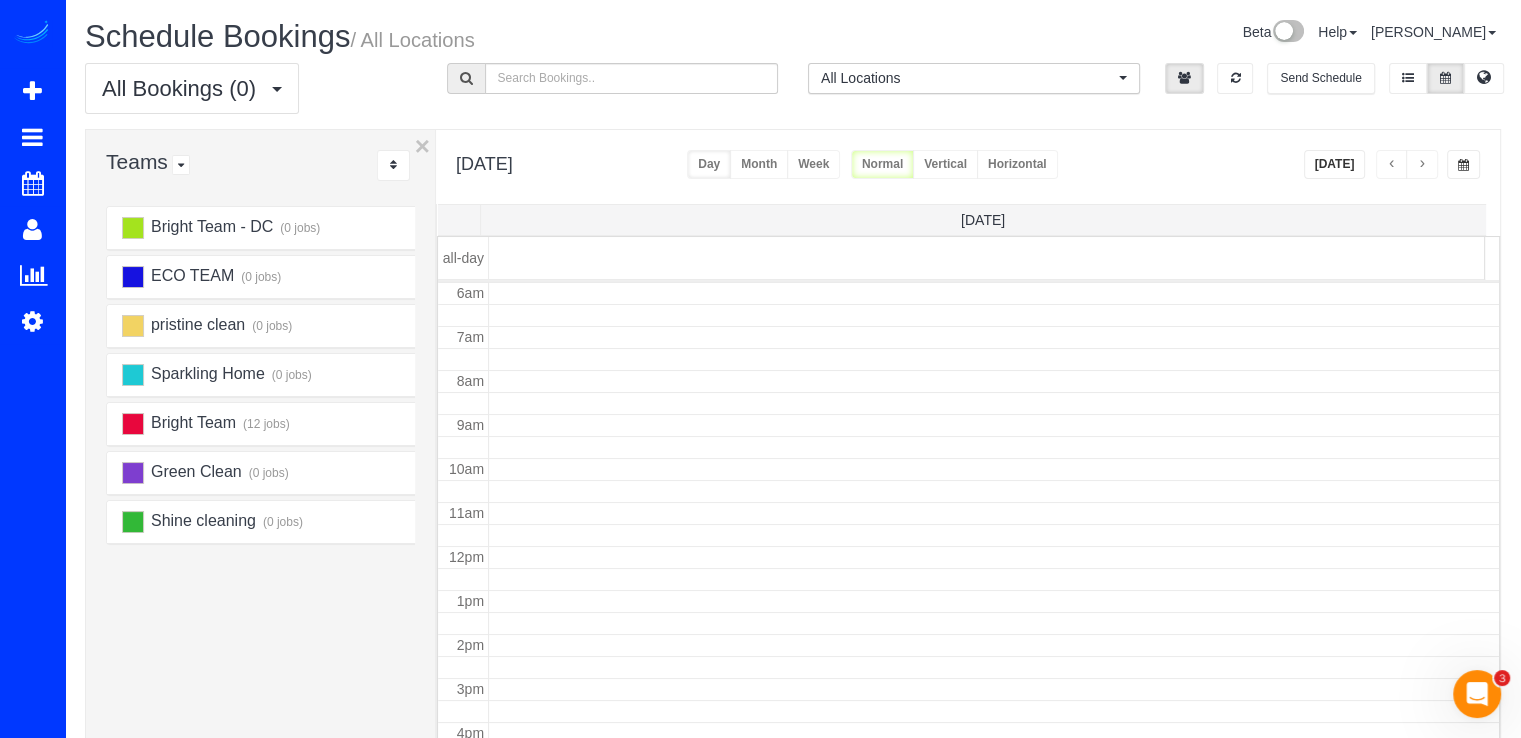 click at bounding box center [1422, 164] 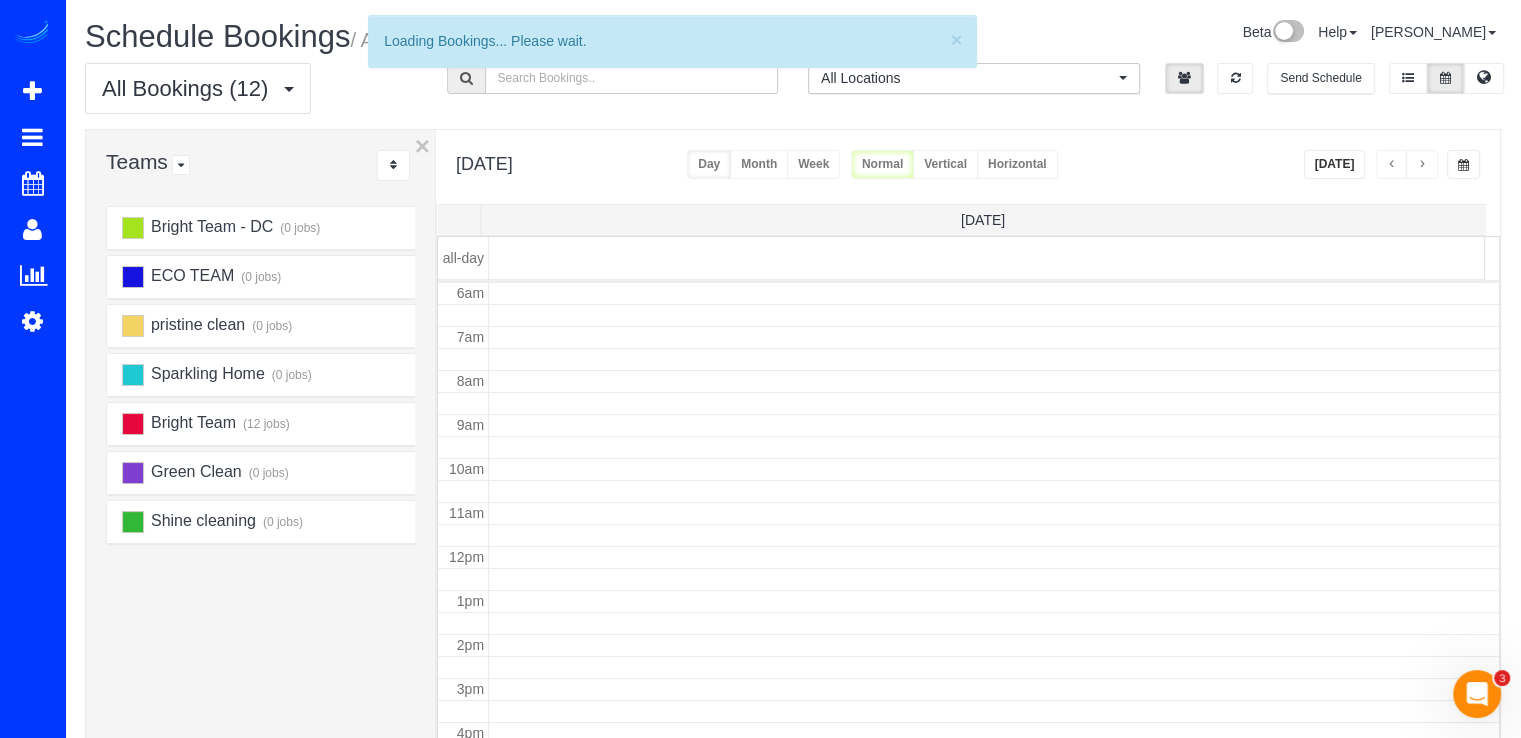 click at bounding box center (1422, 164) 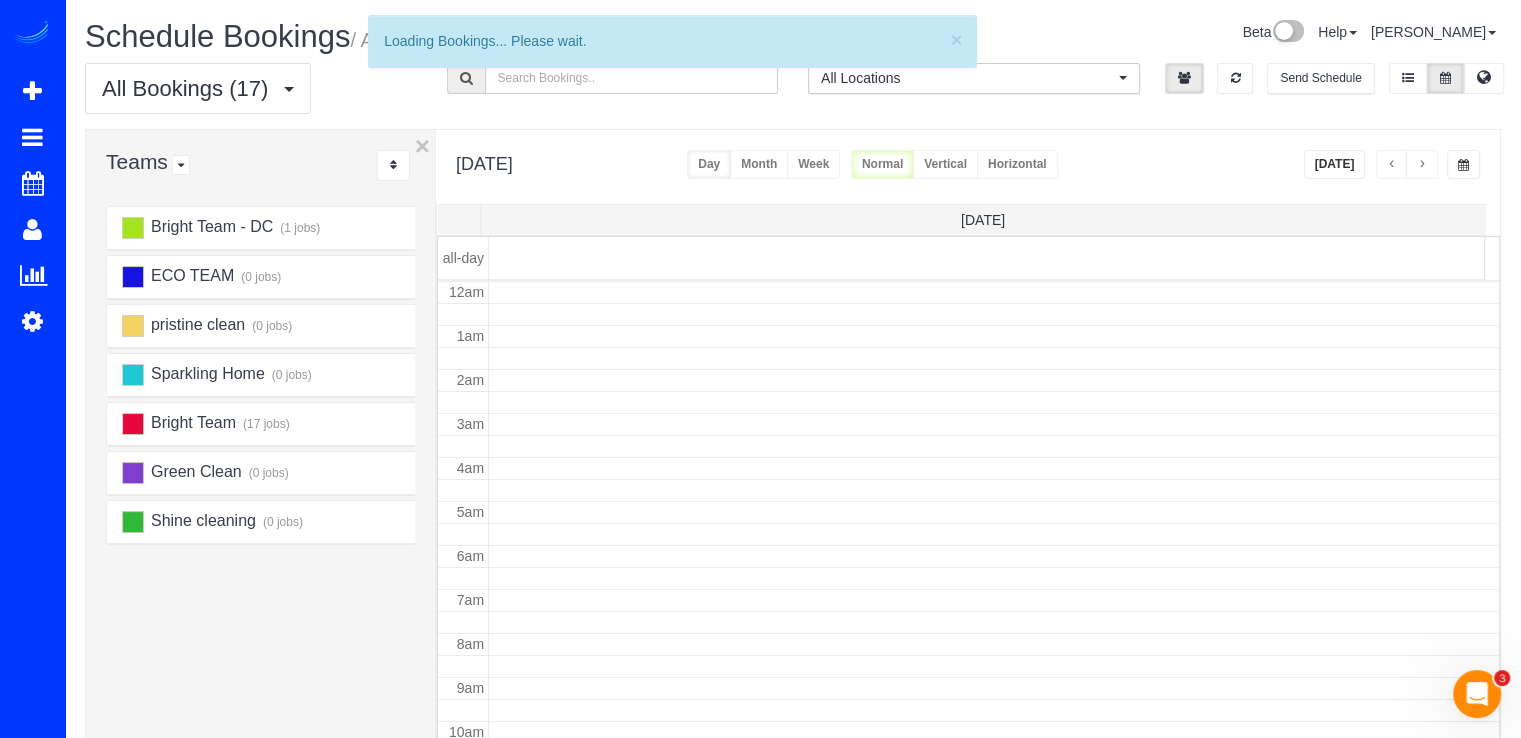 scroll, scrollTop: 263, scrollLeft: 0, axis: vertical 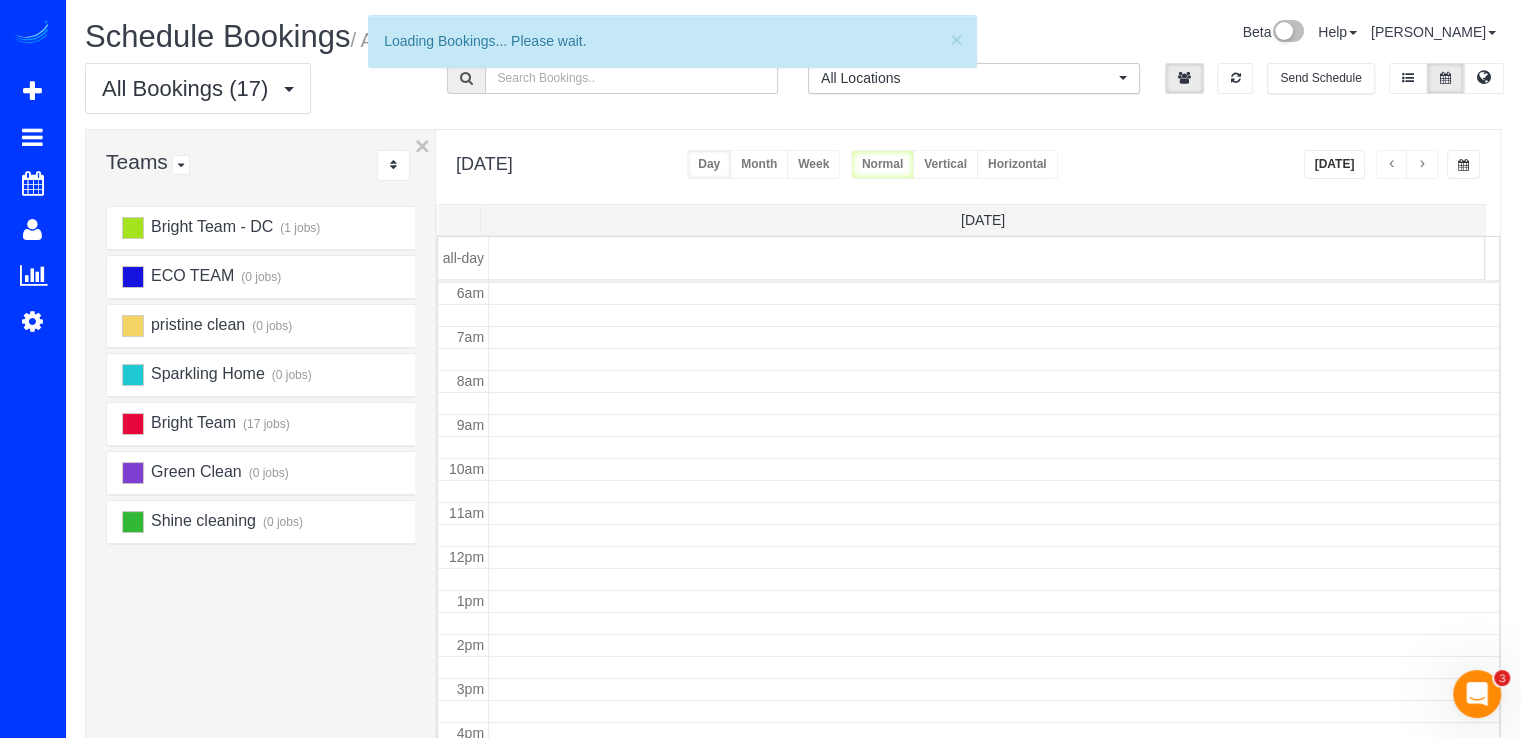 click at bounding box center [1422, 164] 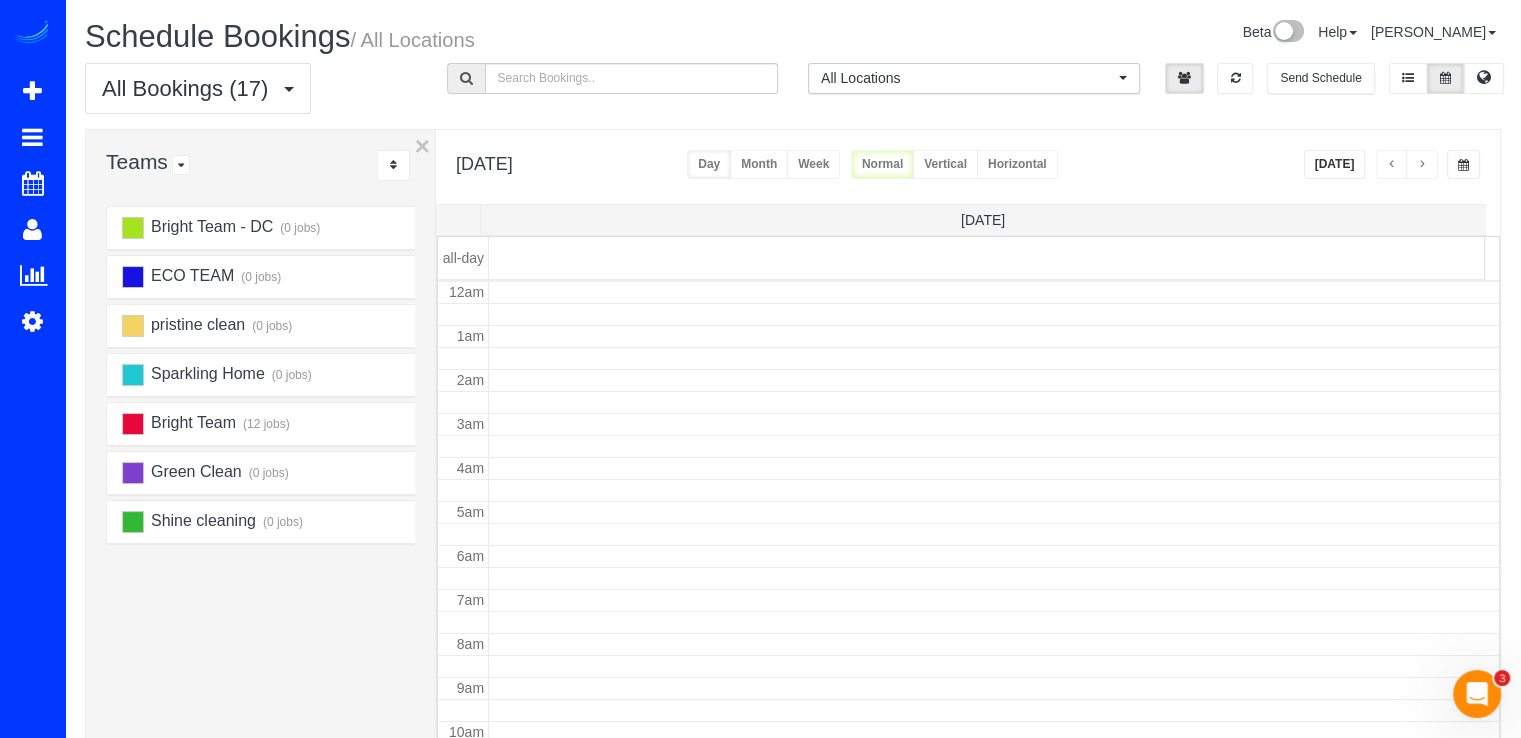 click at bounding box center [1422, 164] 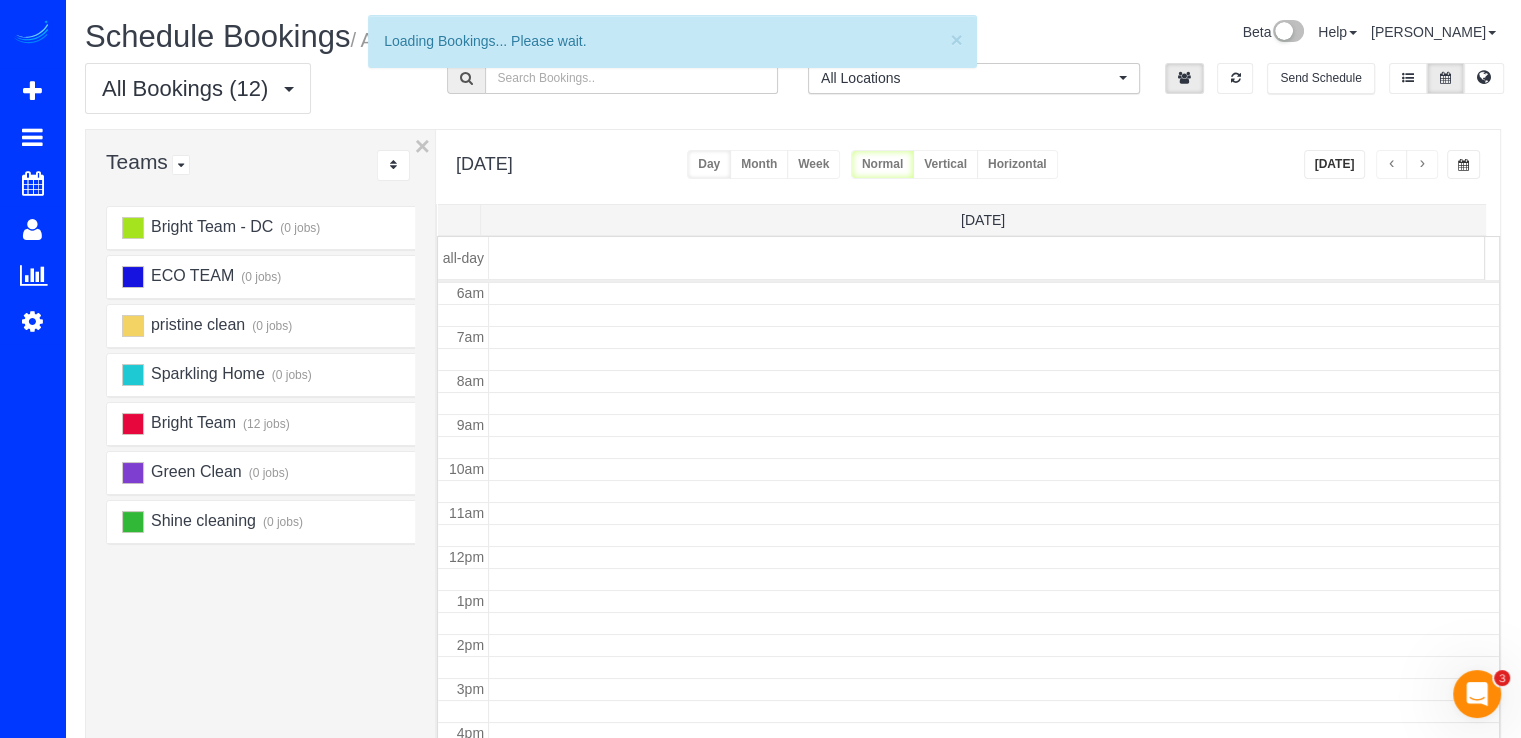 click at bounding box center (1422, 164) 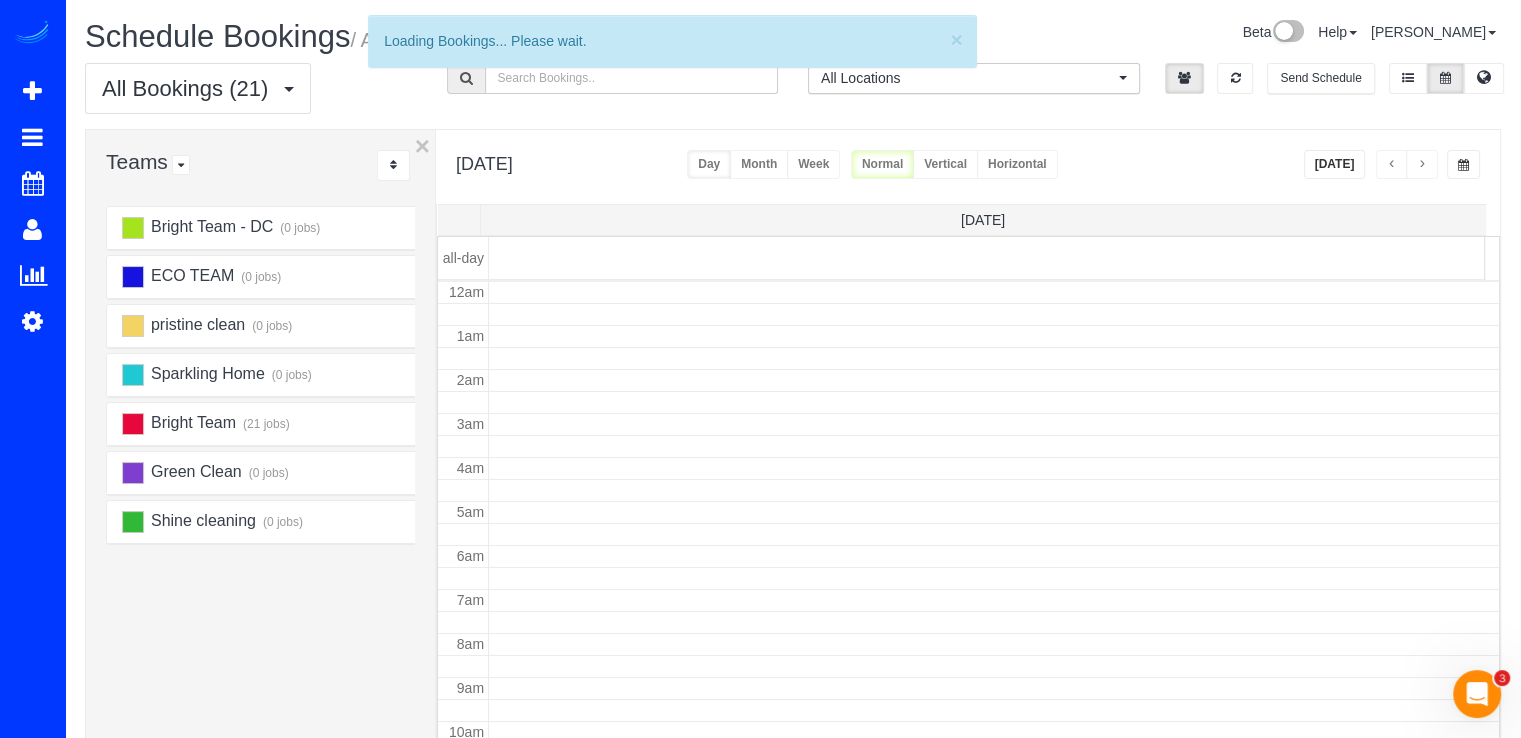 scroll, scrollTop: 263, scrollLeft: 0, axis: vertical 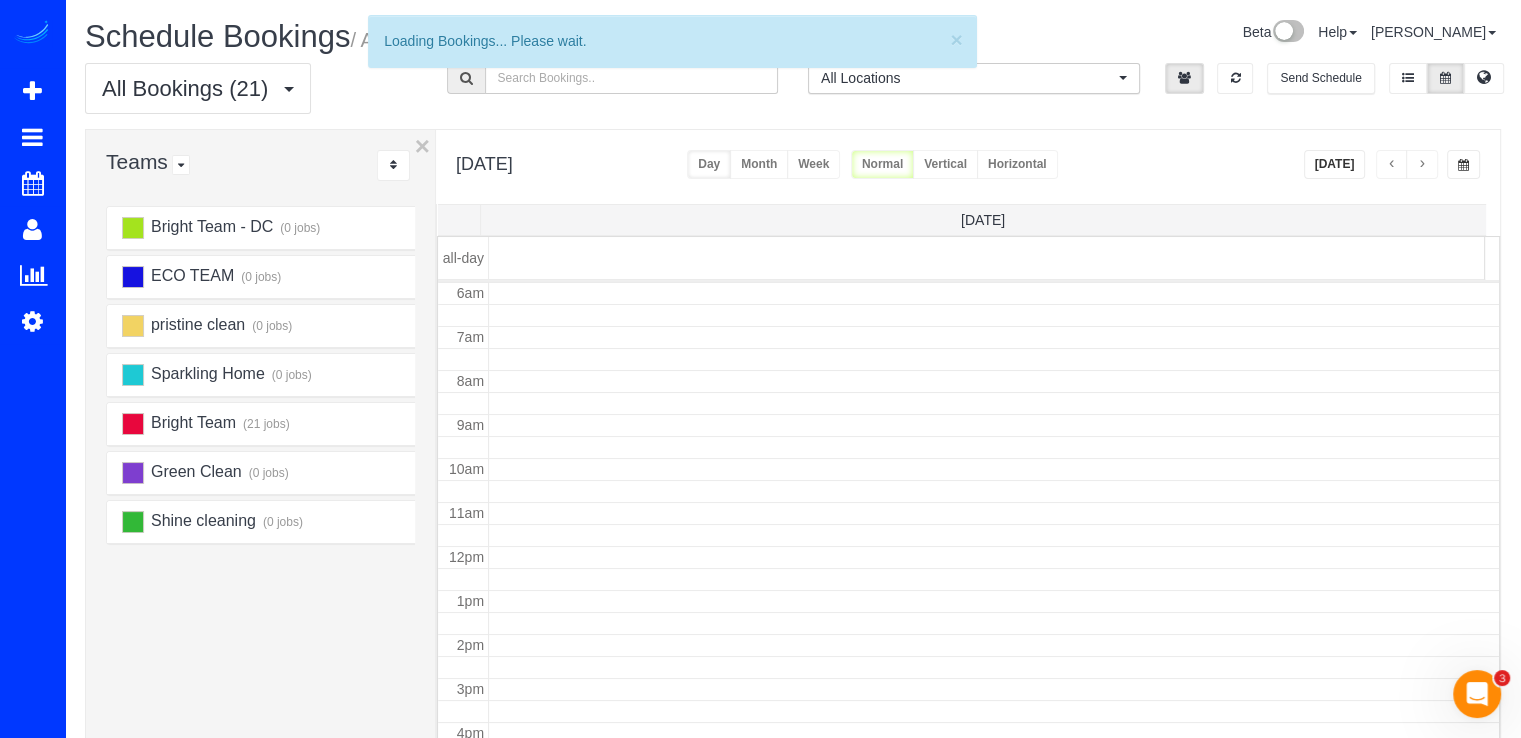 click at bounding box center [1422, 164] 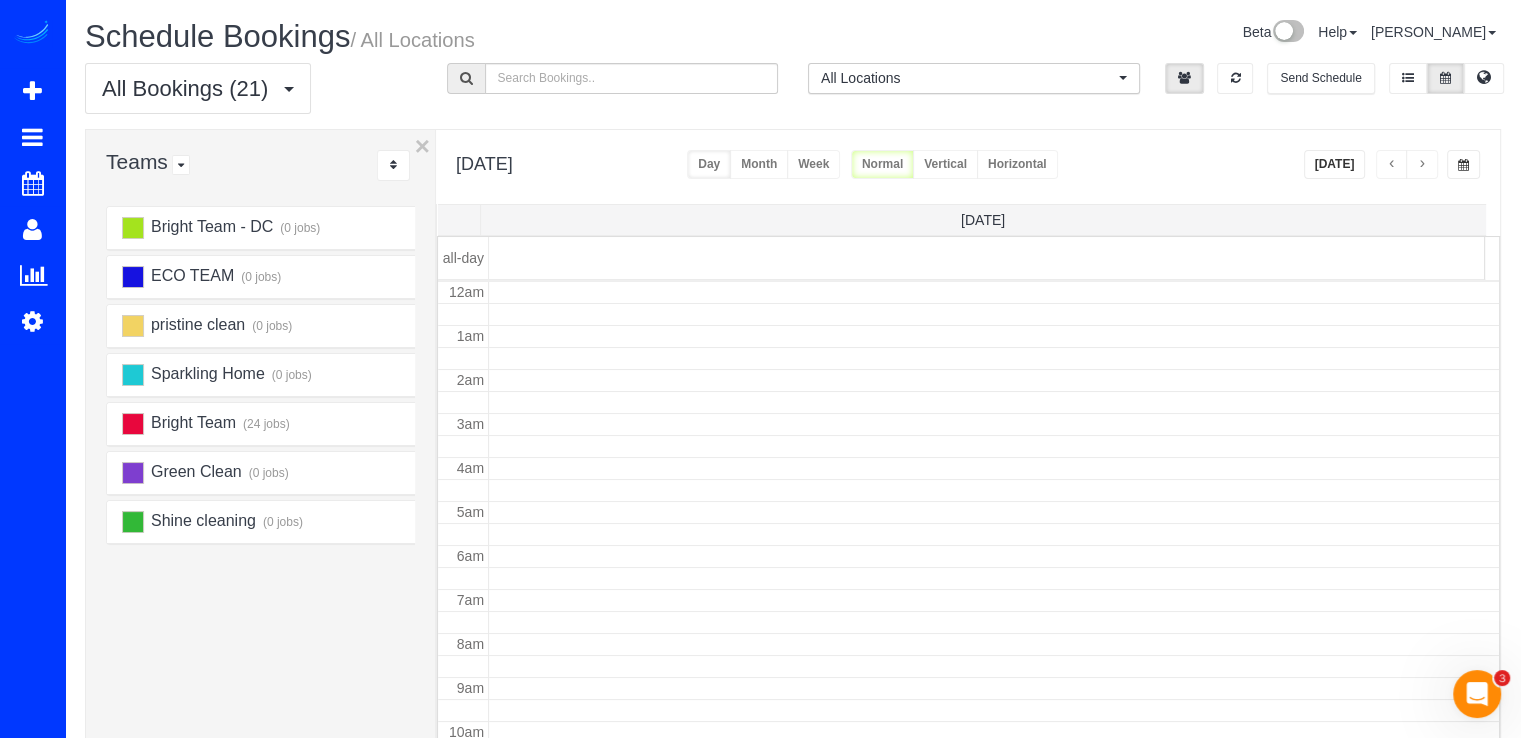 scroll, scrollTop: 263, scrollLeft: 0, axis: vertical 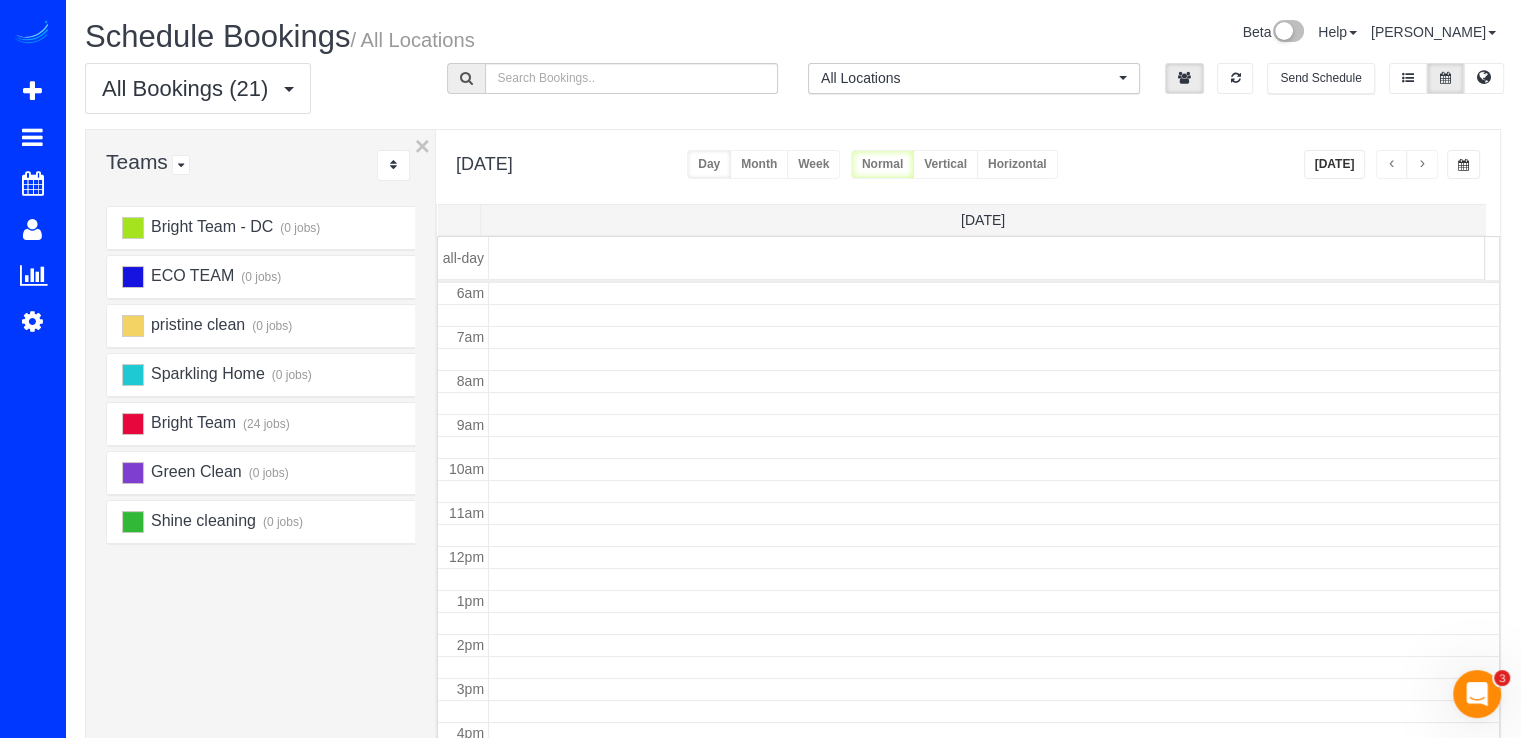click at bounding box center (1422, 164) 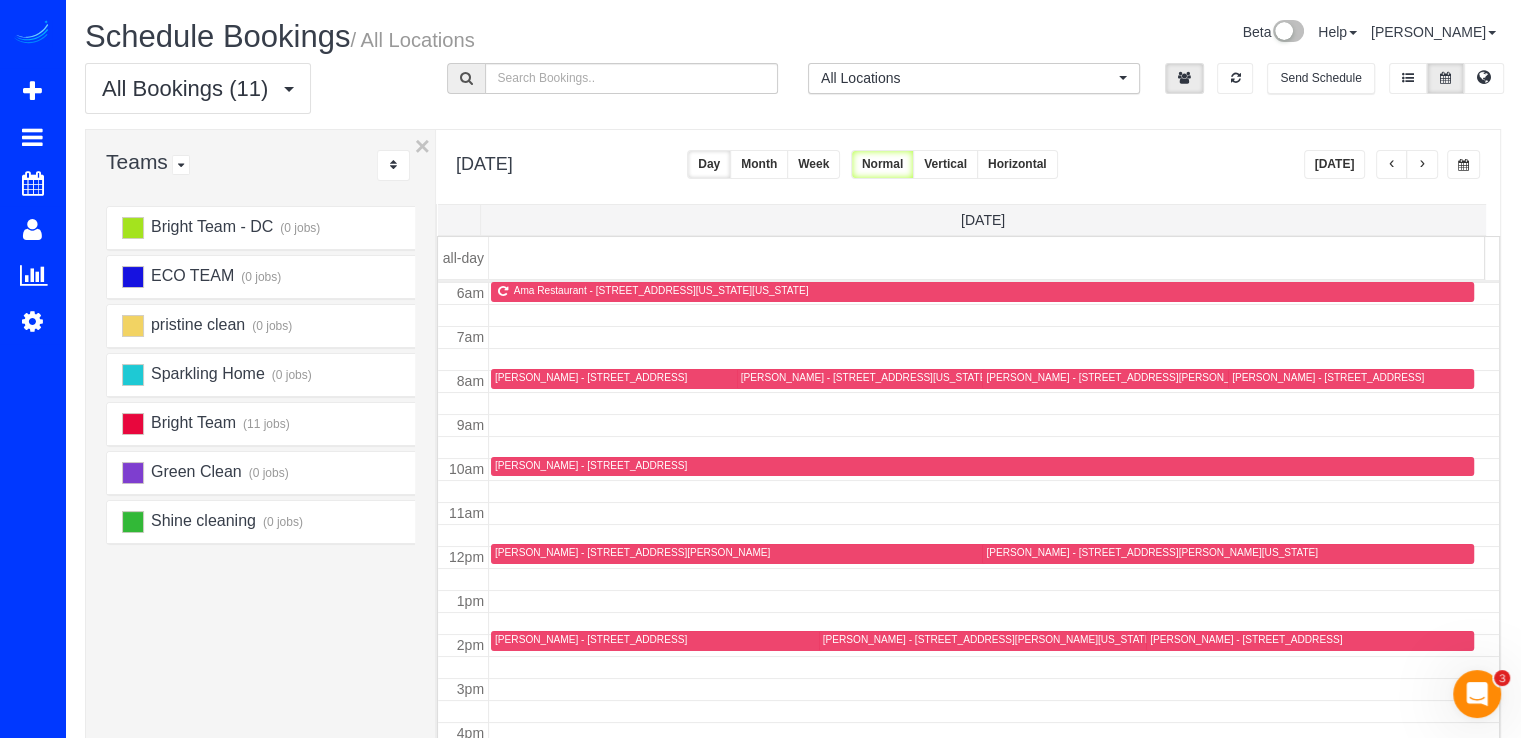 click at bounding box center (1422, 164) 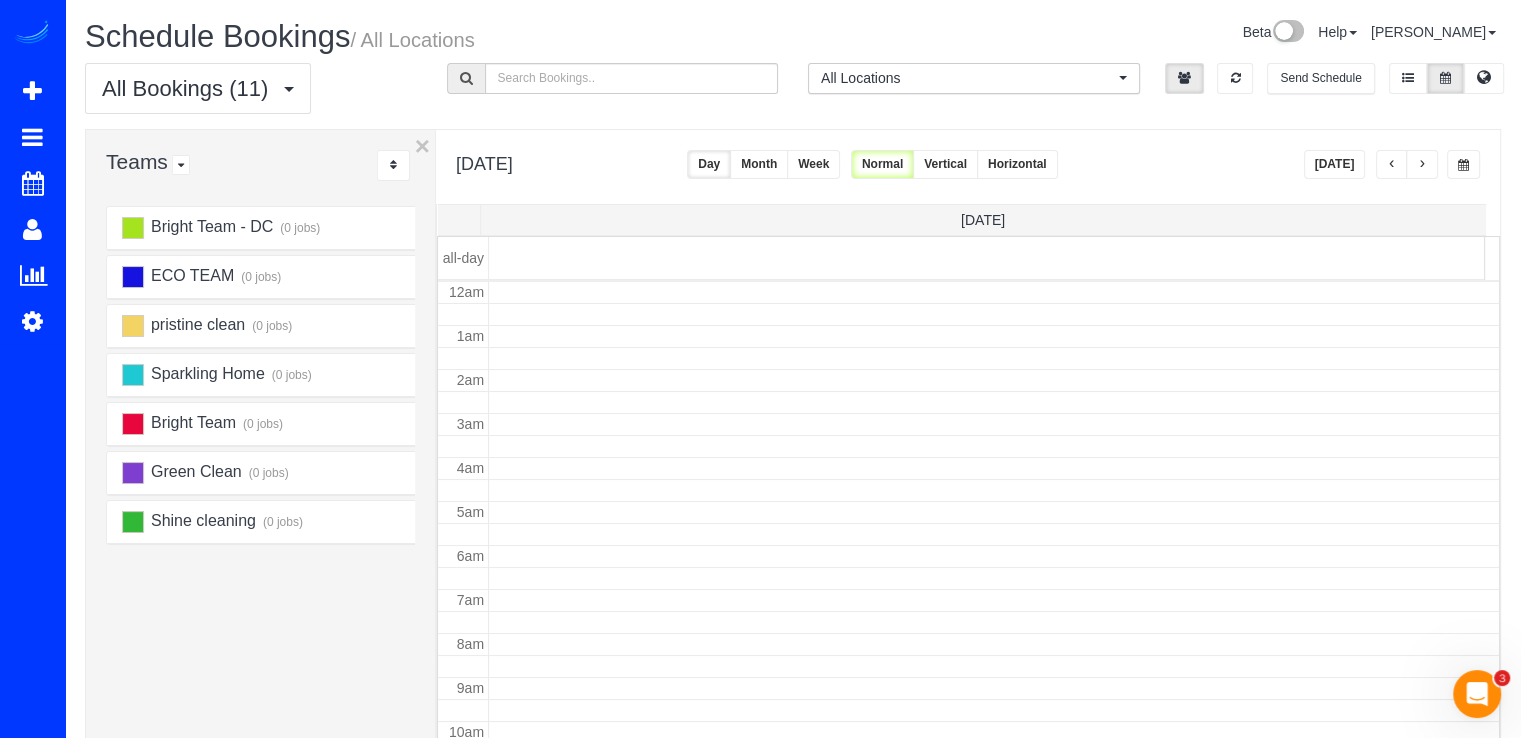 click at bounding box center [1422, 164] 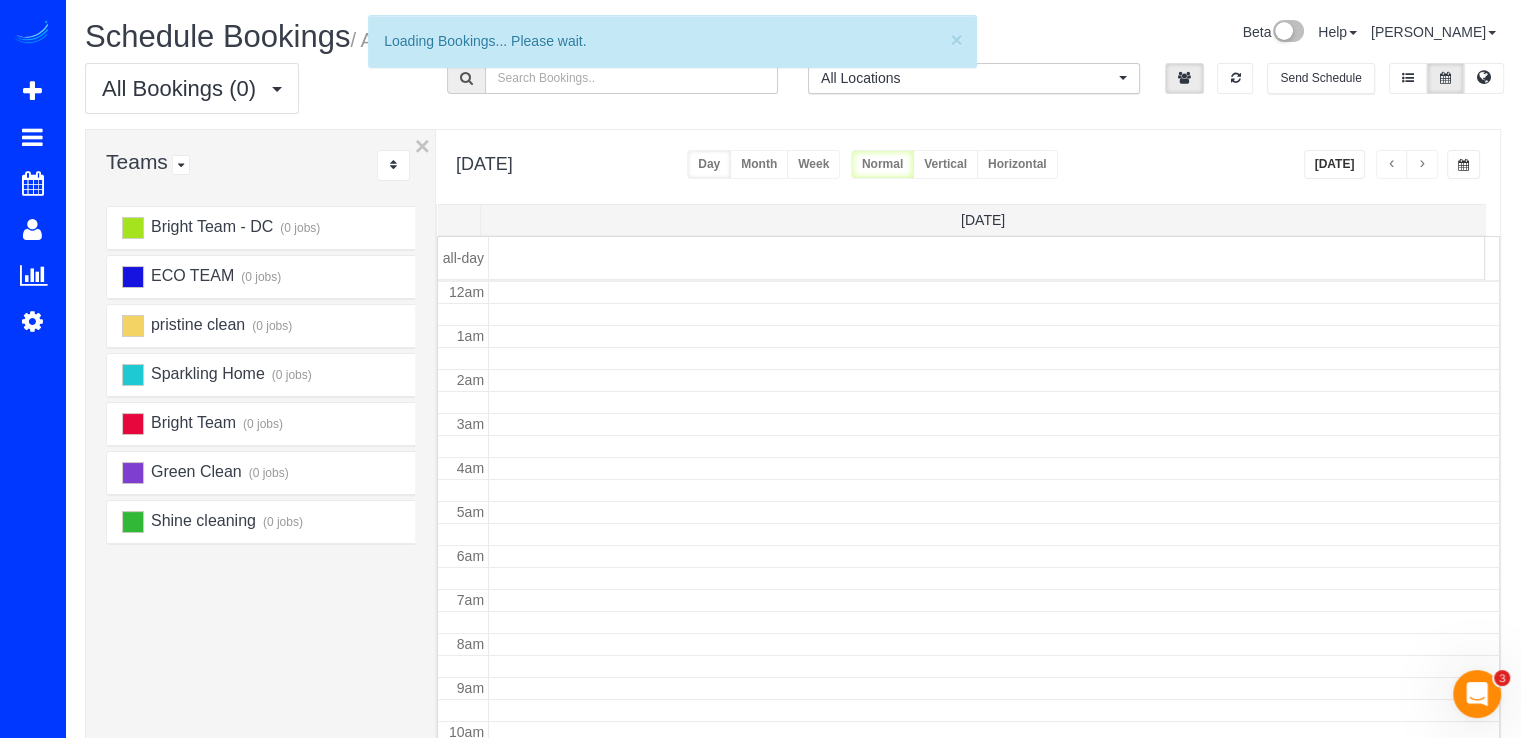click at bounding box center (1422, 164) 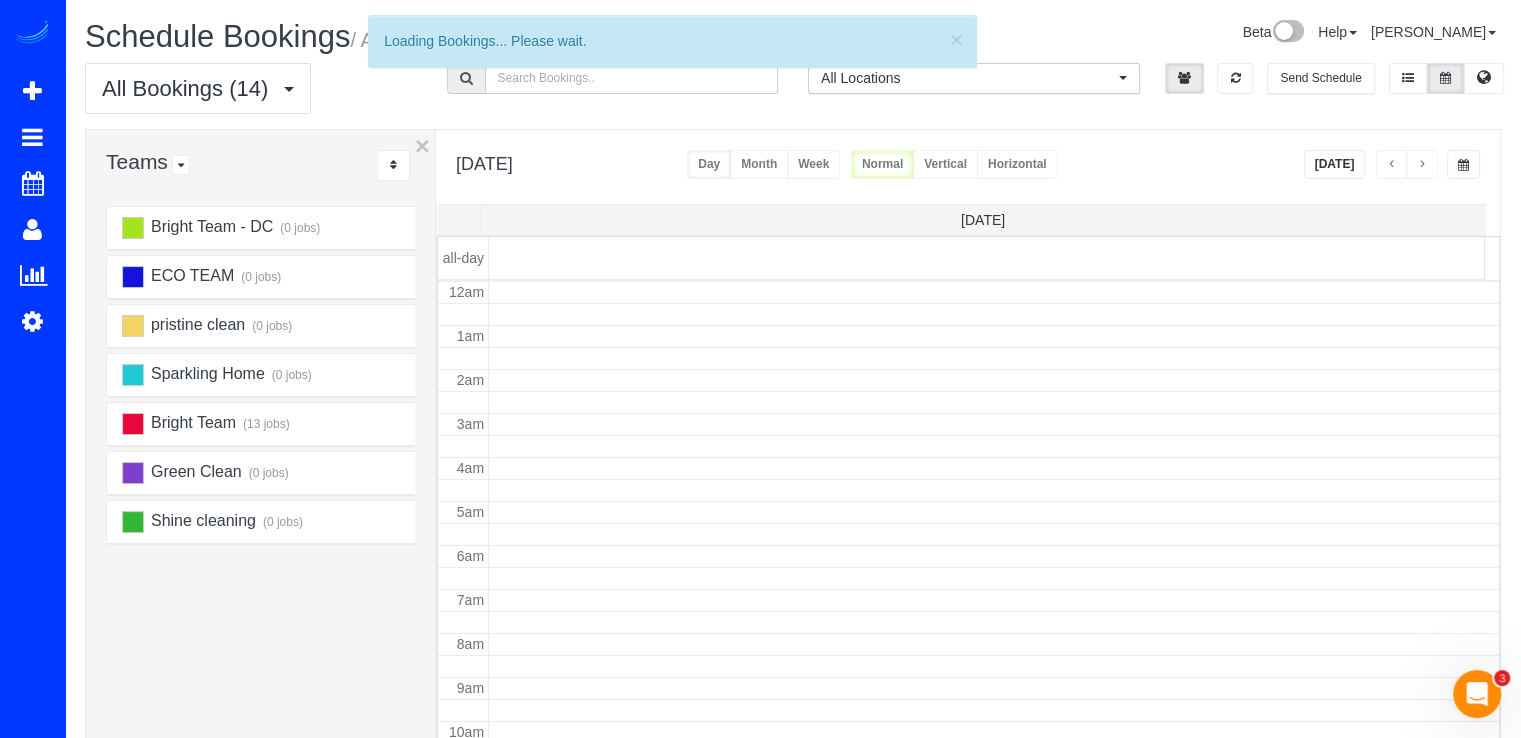 scroll, scrollTop: 263, scrollLeft: 0, axis: vertical 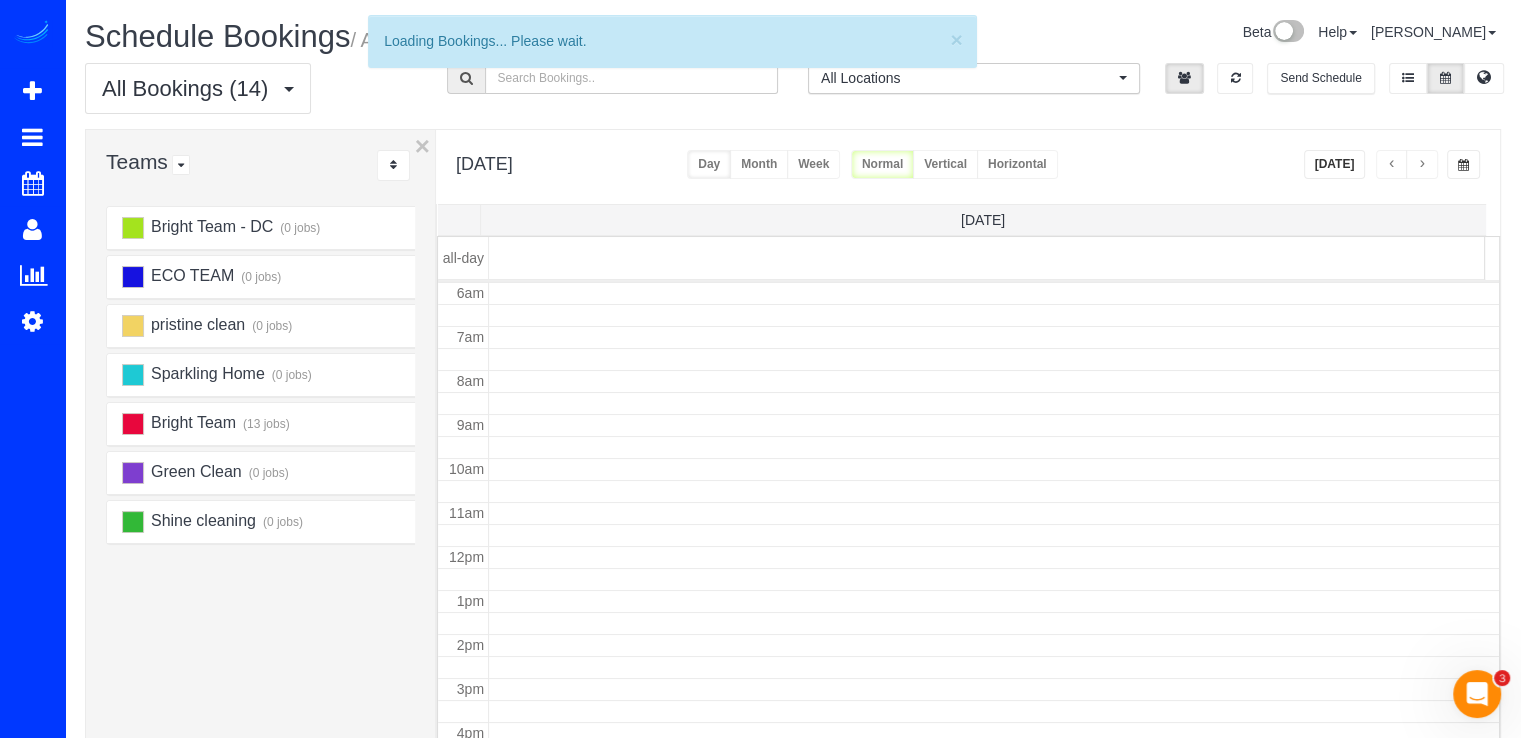 click at bounding box center [1422, 164] 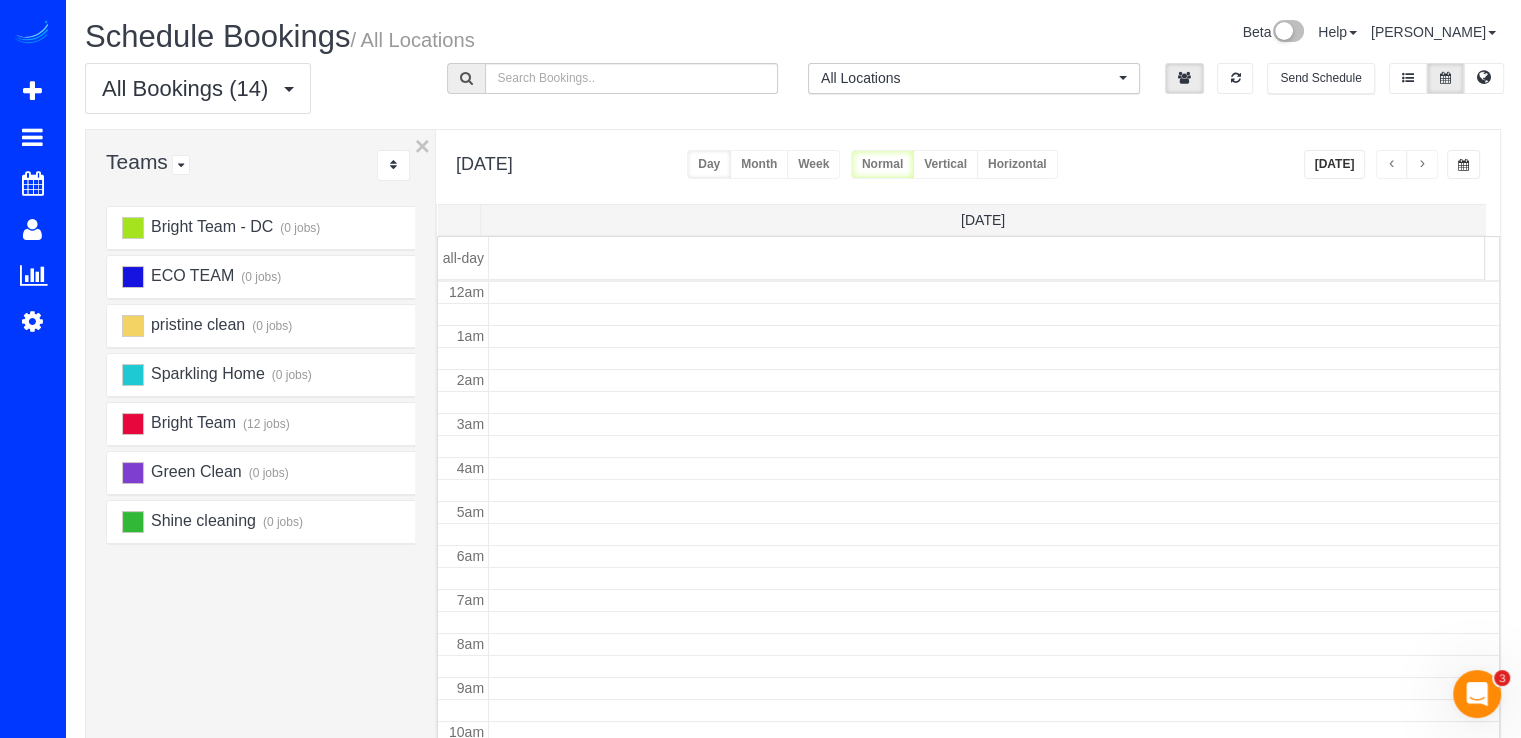 scroll, scrollTop: 263, scrollLeft: 0, axis: vertical 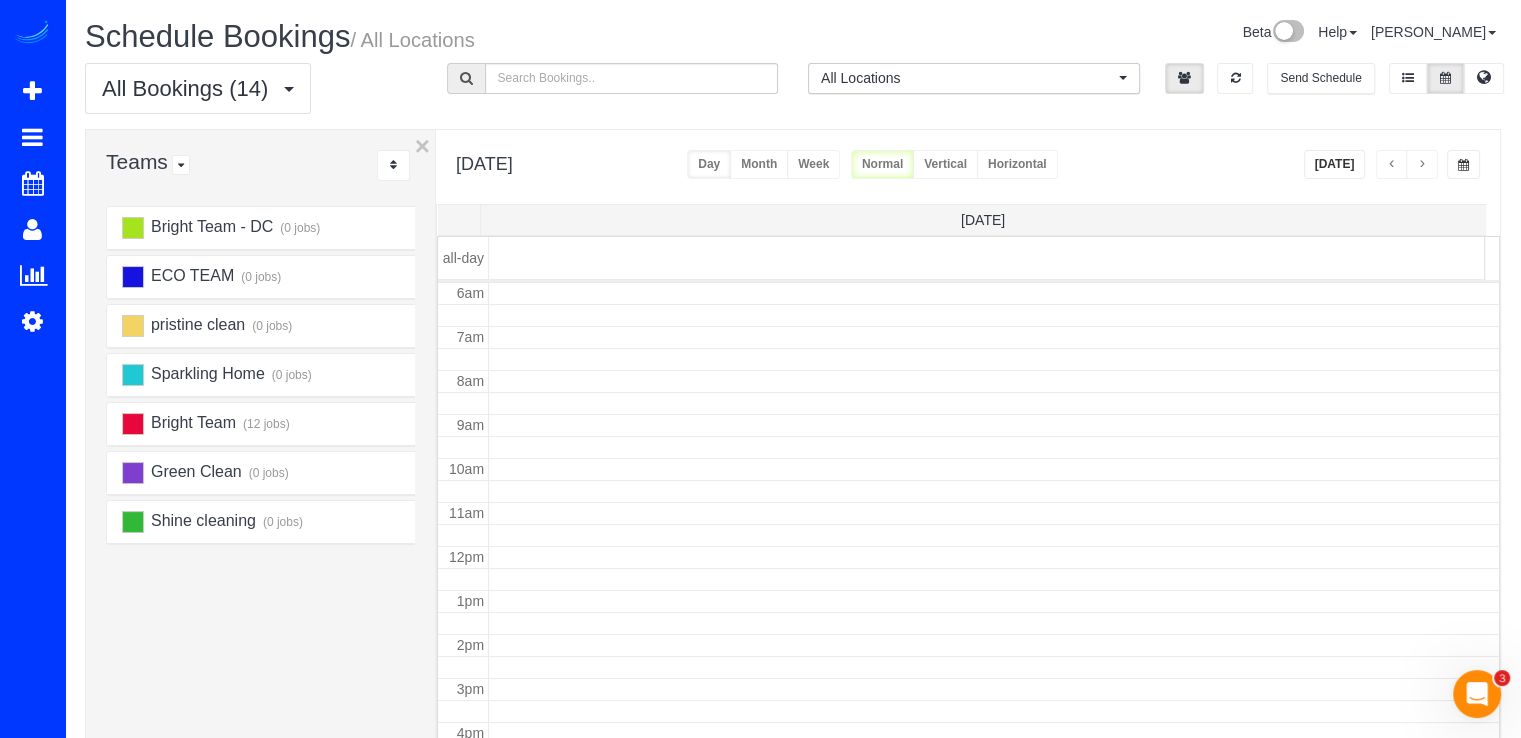 click at bounding box center [1422, 164] 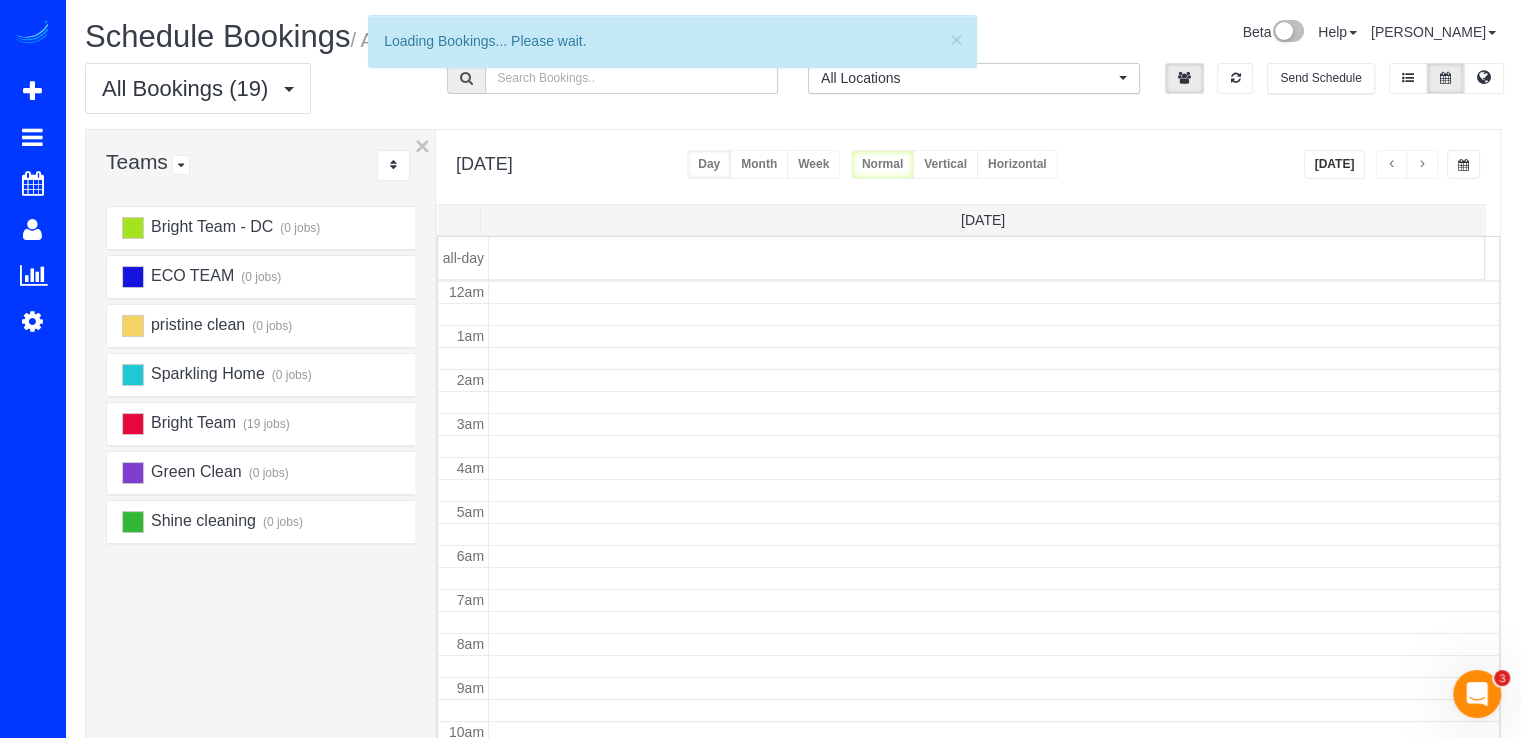 scroll, scrollTop: 263, scrollLeft: 0, axis: vertical 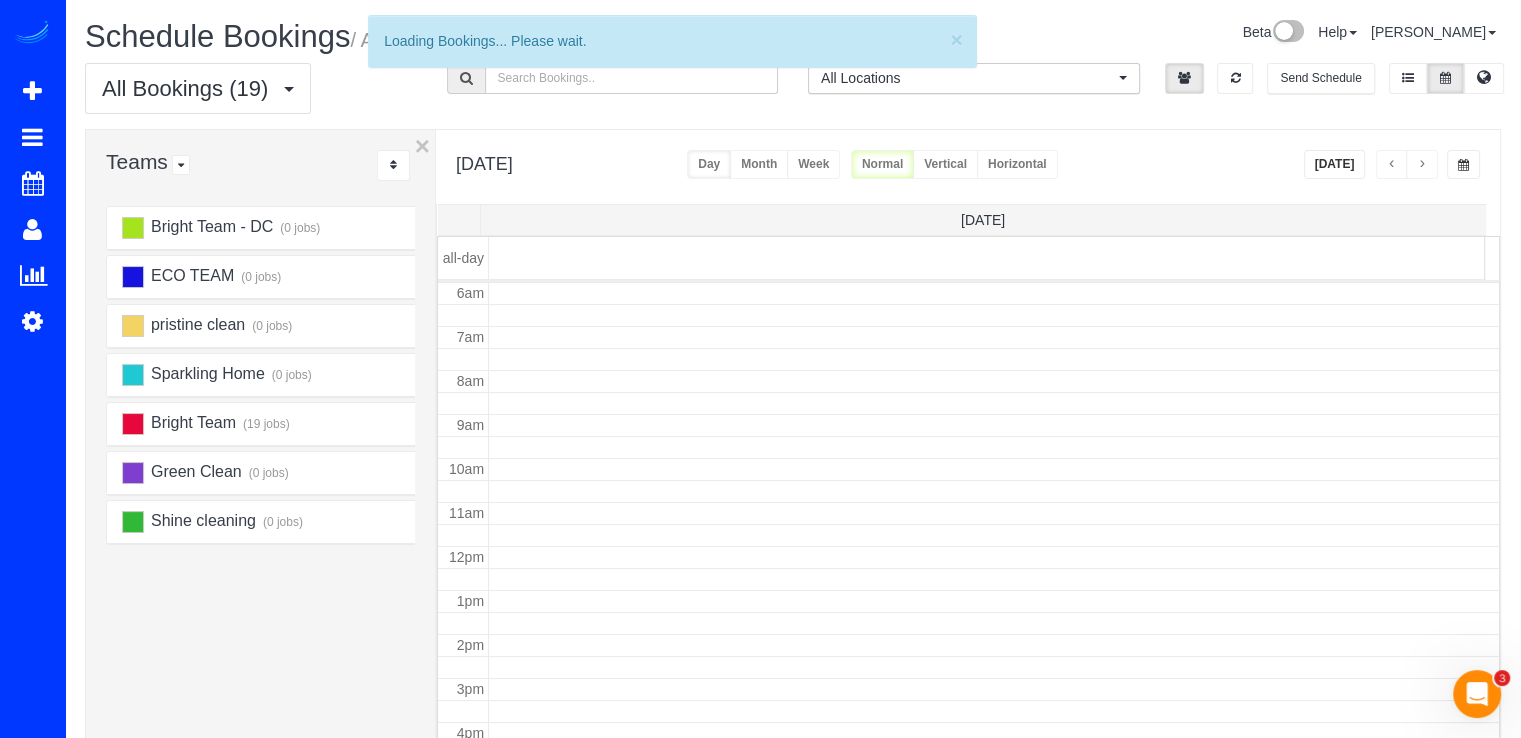 click at bounding box center (1422, 164) 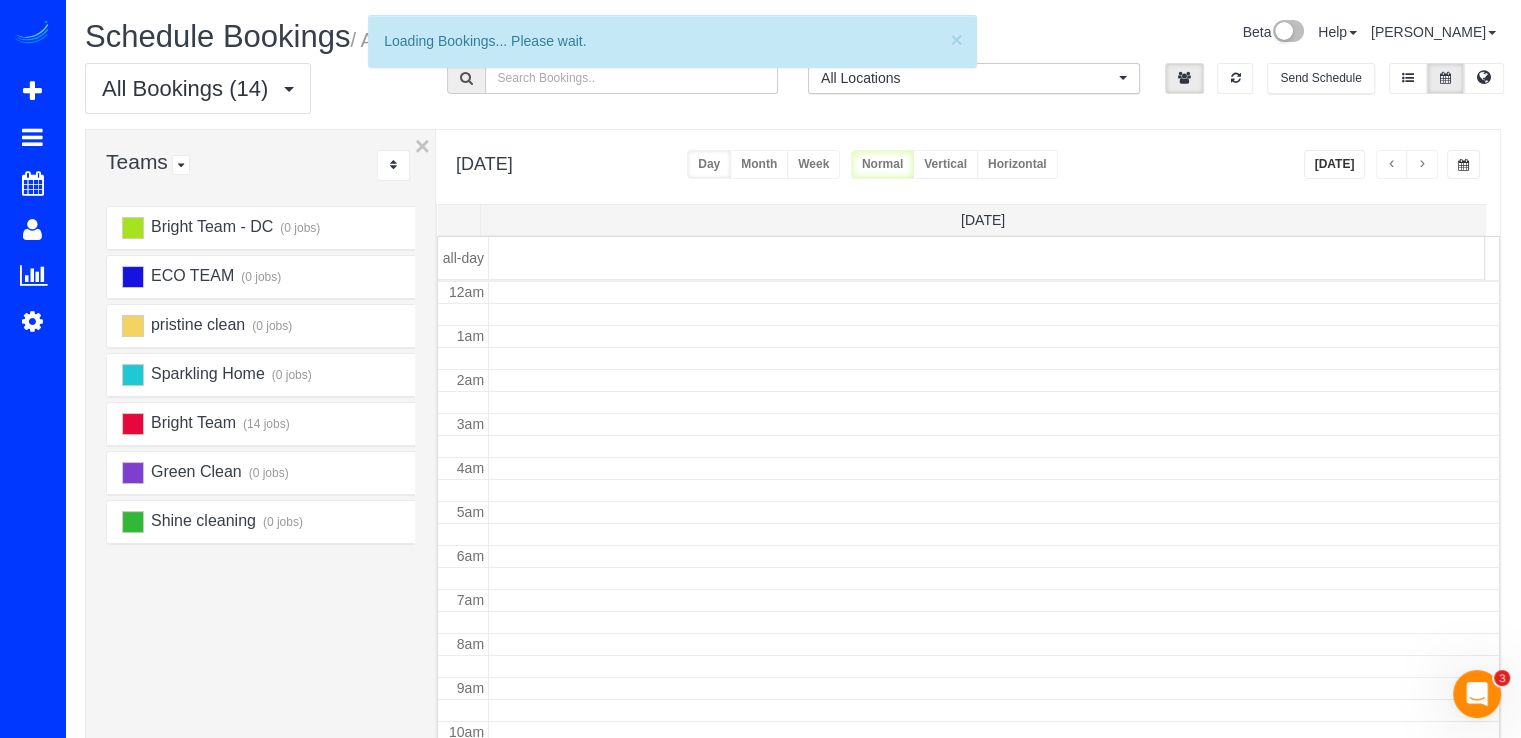 click at bounding box center [1422, 164] 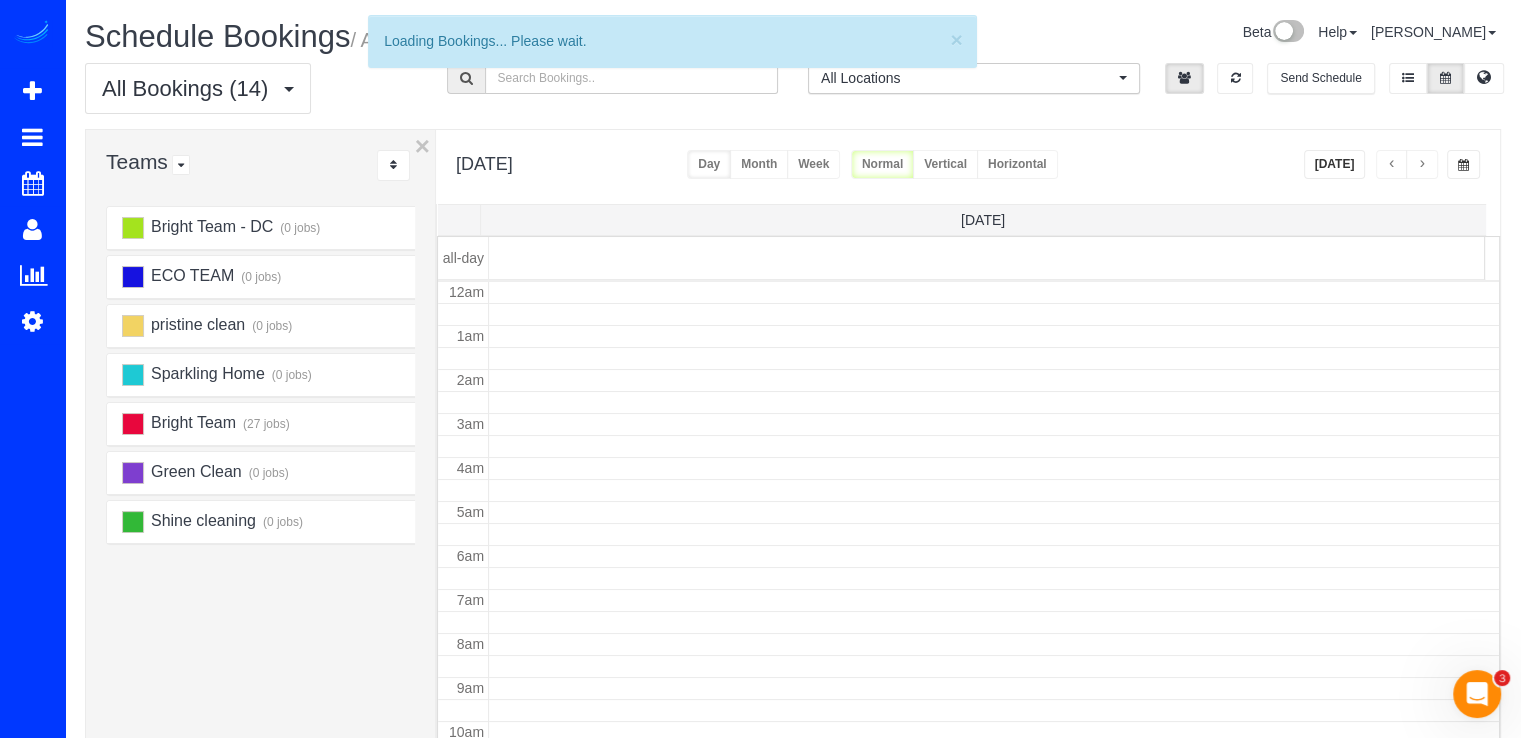 scroll, scrollTop: 263, scrollLeft: 0, axis: vertical 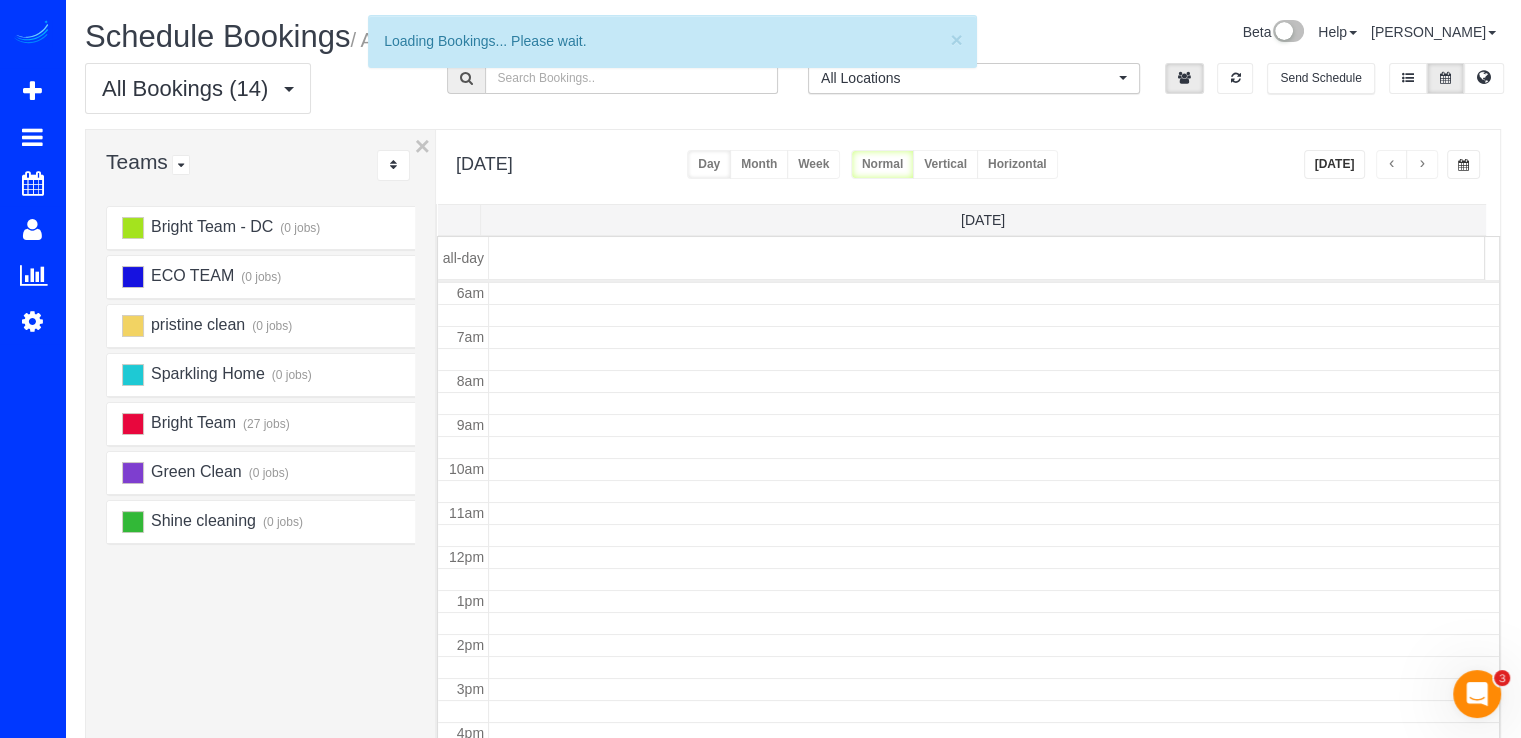 click at bounding box center (1422, 164) 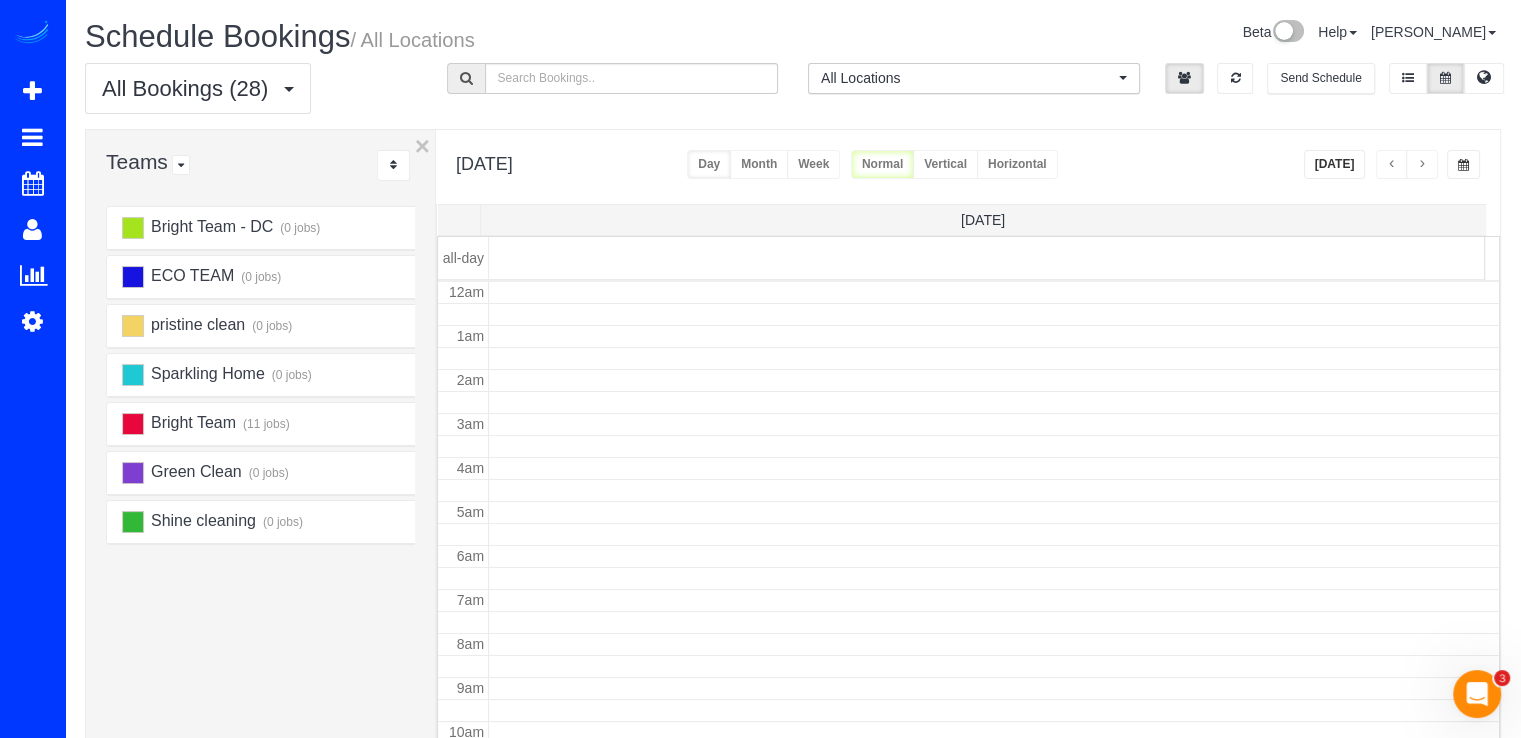 scroll, scrollTop: 263, scrollLeft: 0, axis: vertical 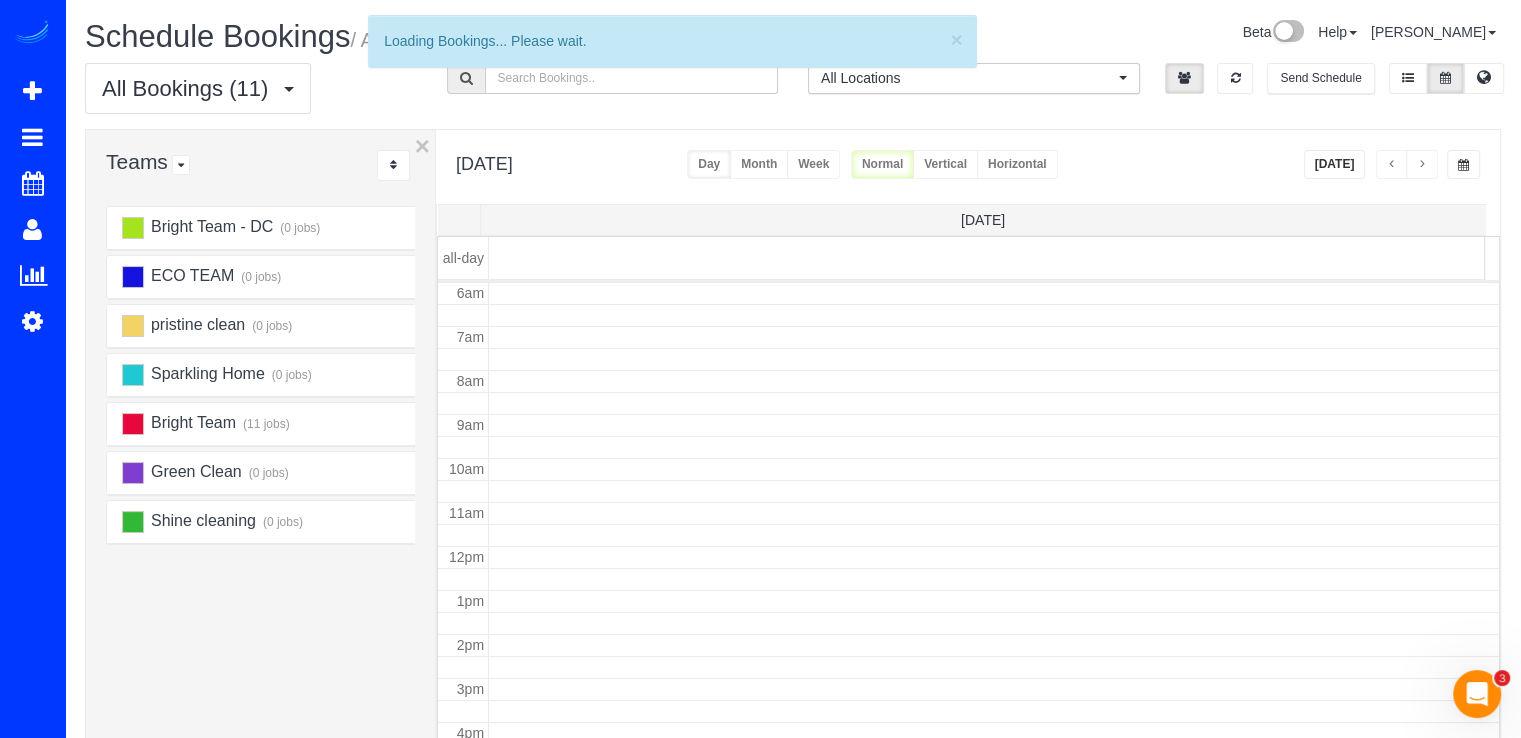 click at bounding box center [1422, 164] 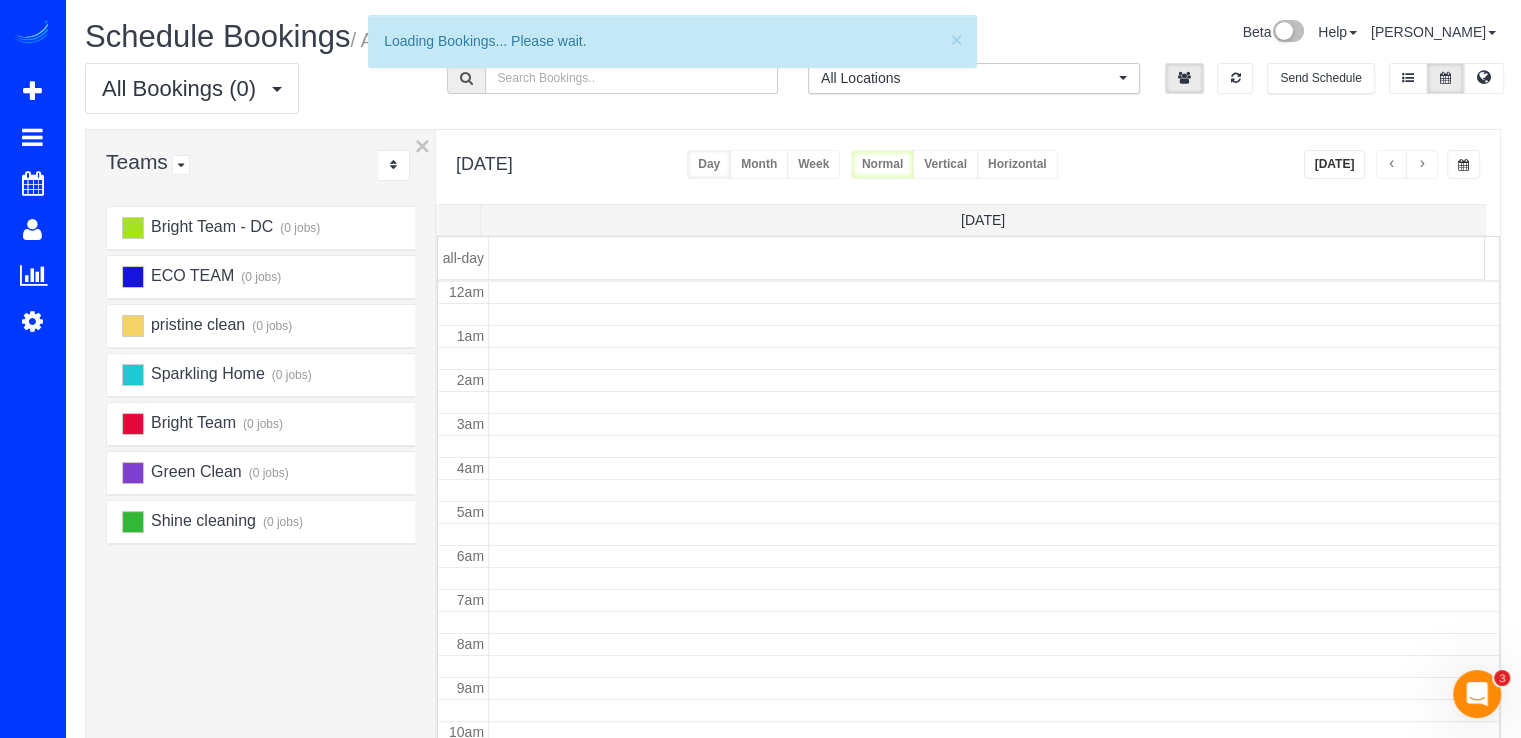 scroll, scrollTop: 263, scrollLeft: 0, axis: vertical 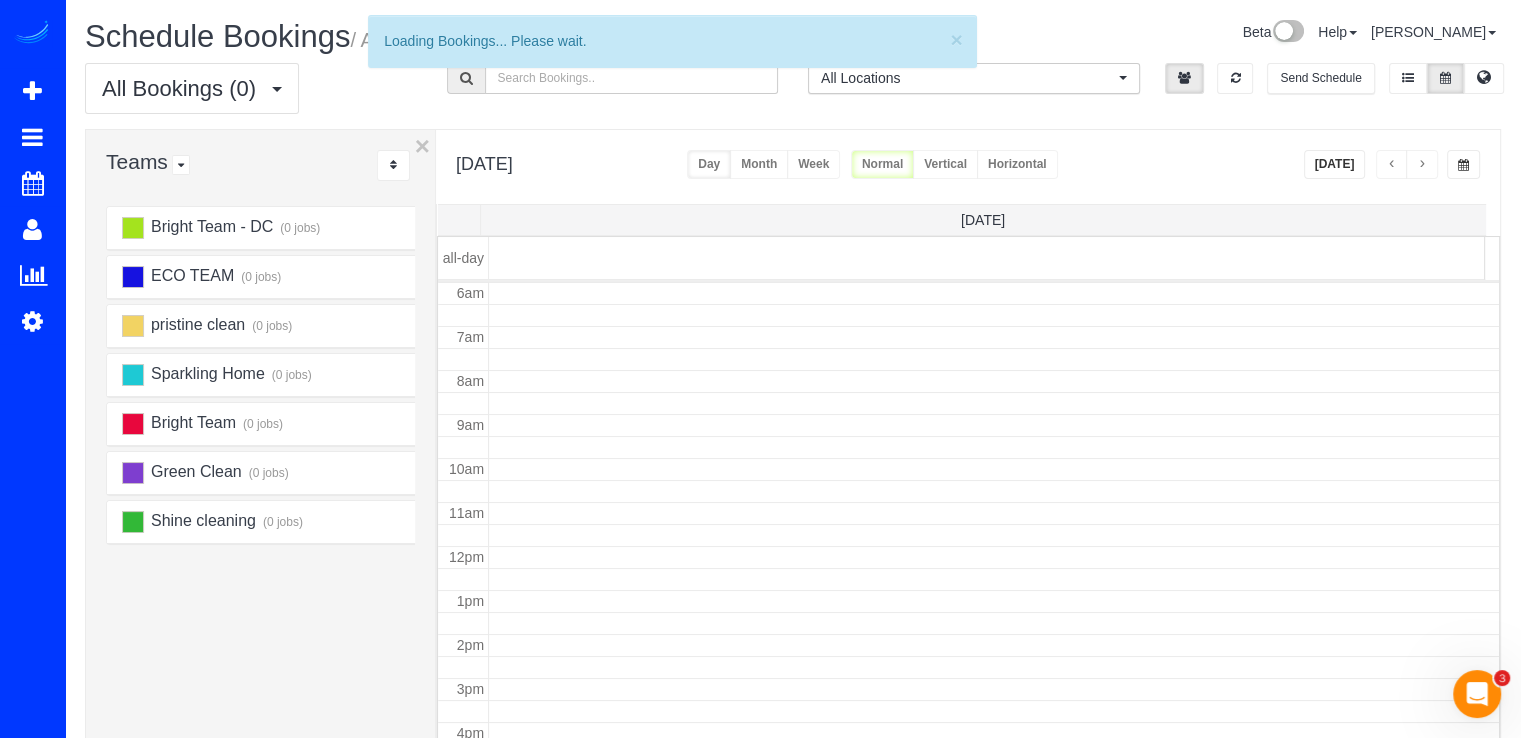 click at bounding box center [1422, 164] 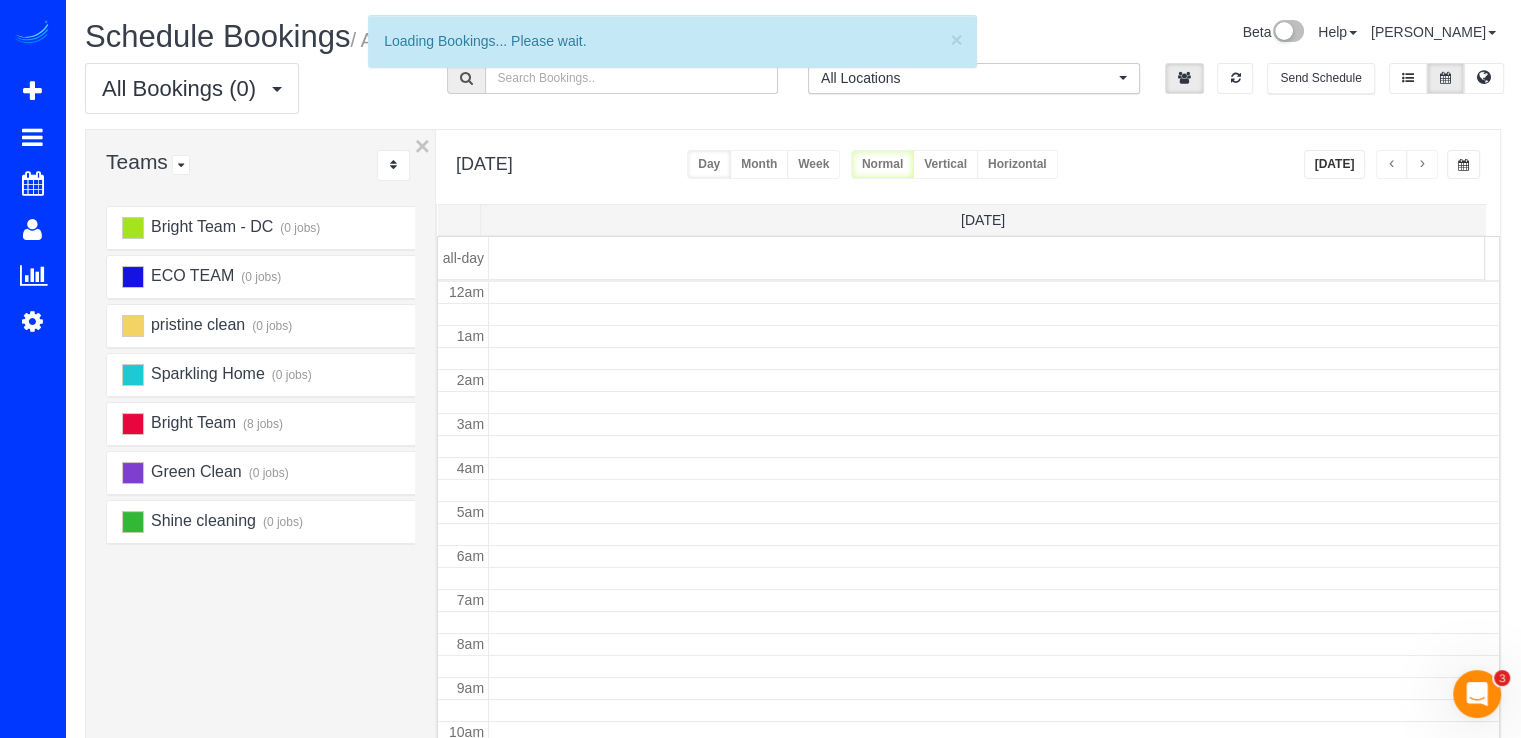 scroll, scrollTop: 263, scrollLeft: 0, axis: vertical 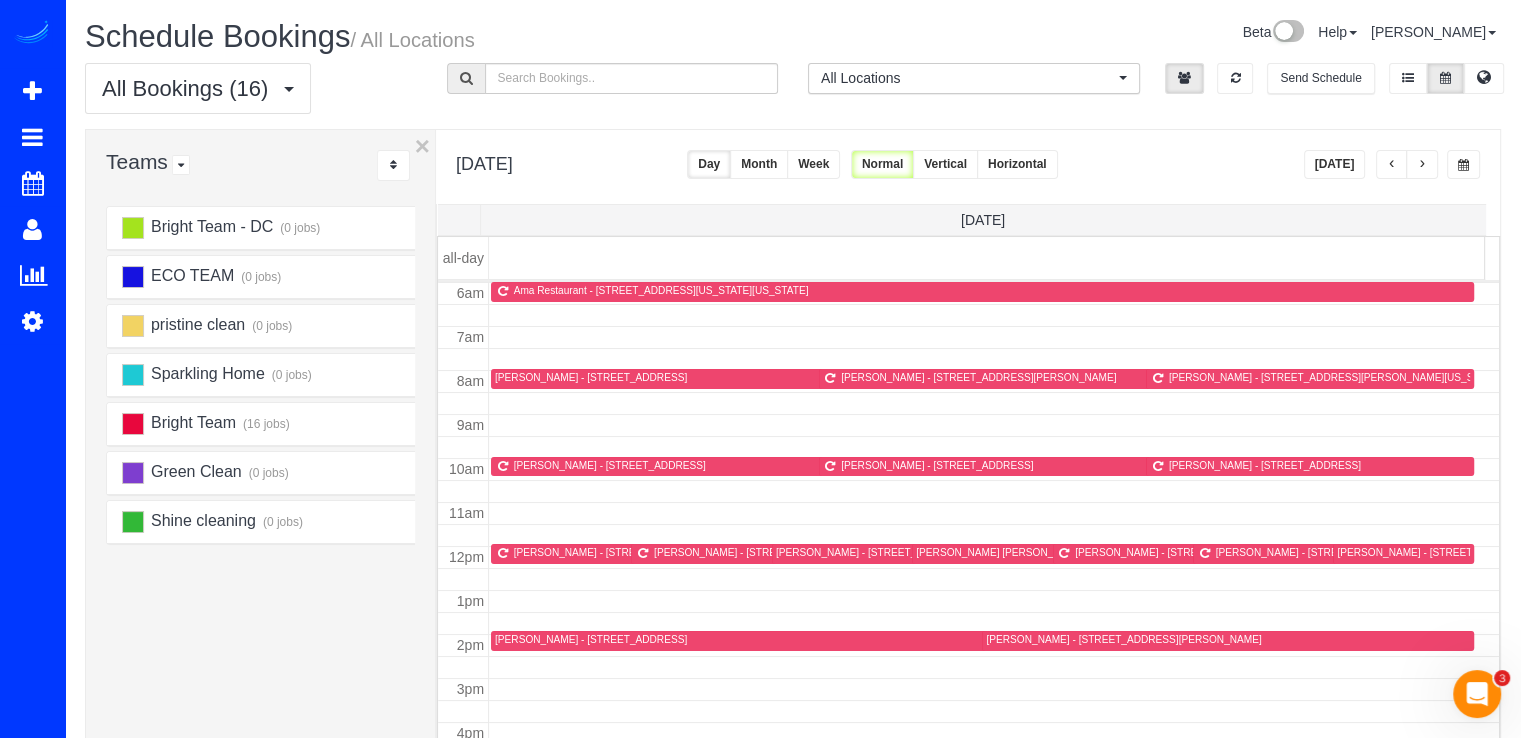 click at bounding box center (1422, 164) 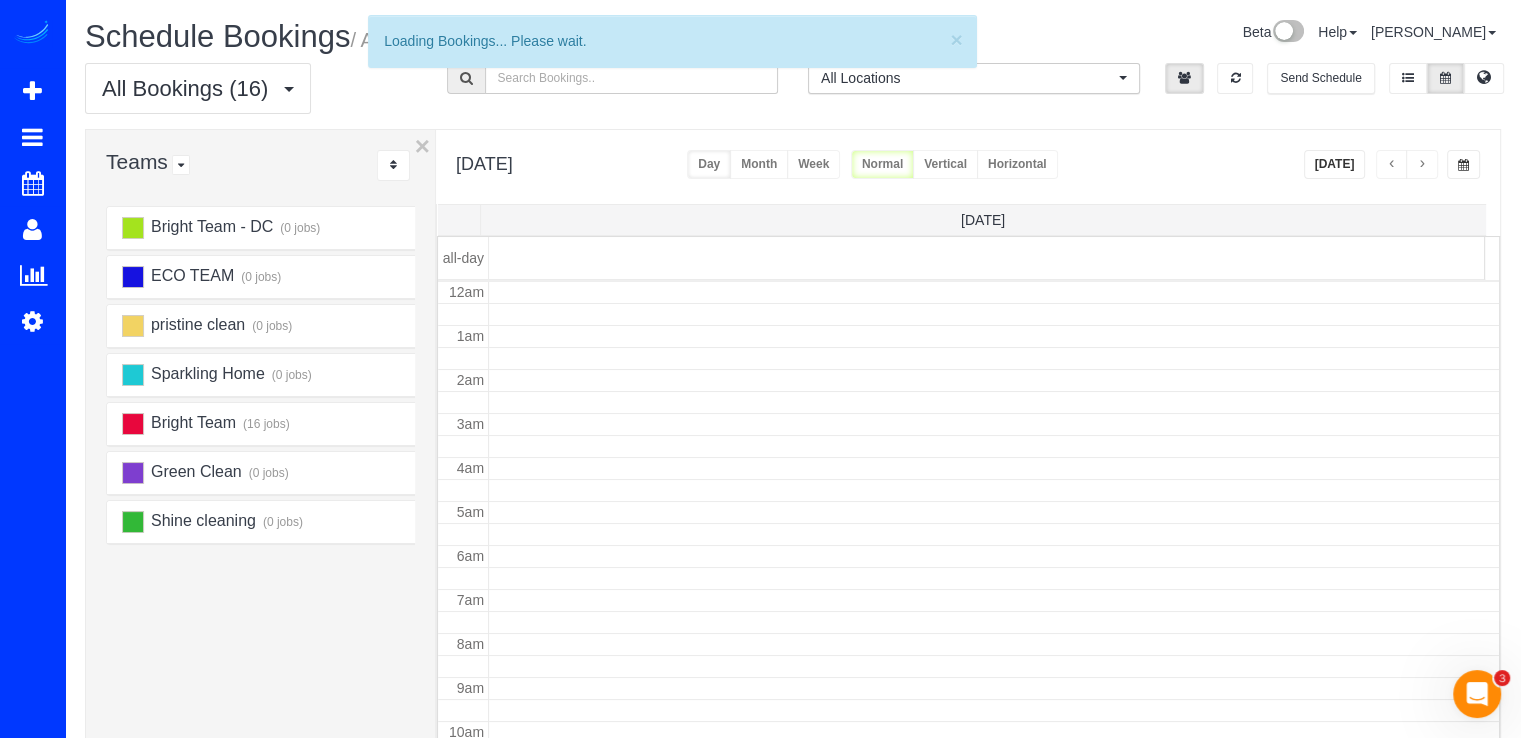 scroll, scrollTop: 263, scrollLeft: 0, axis: vertical 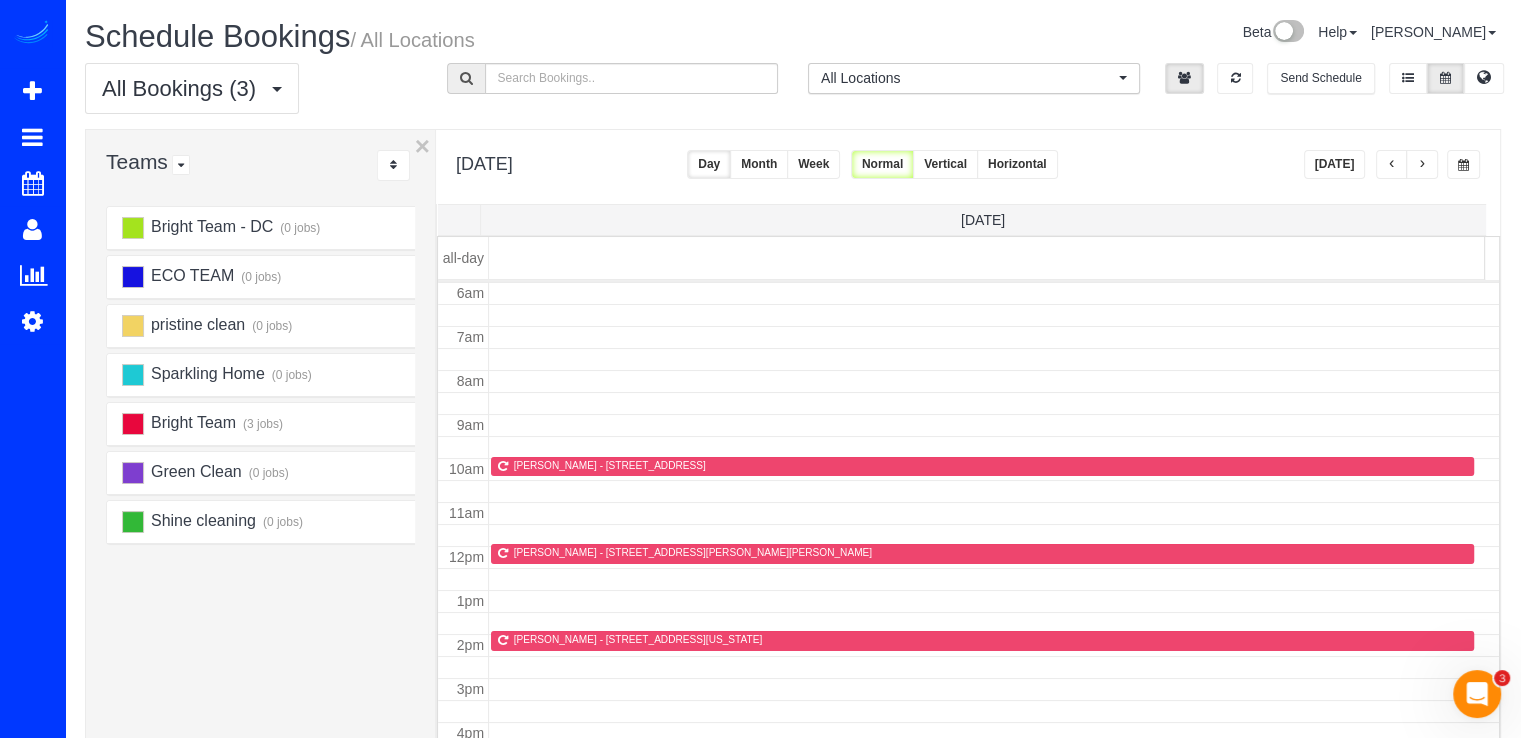 click on "[DATE]" at bounding box center [1335, 164] 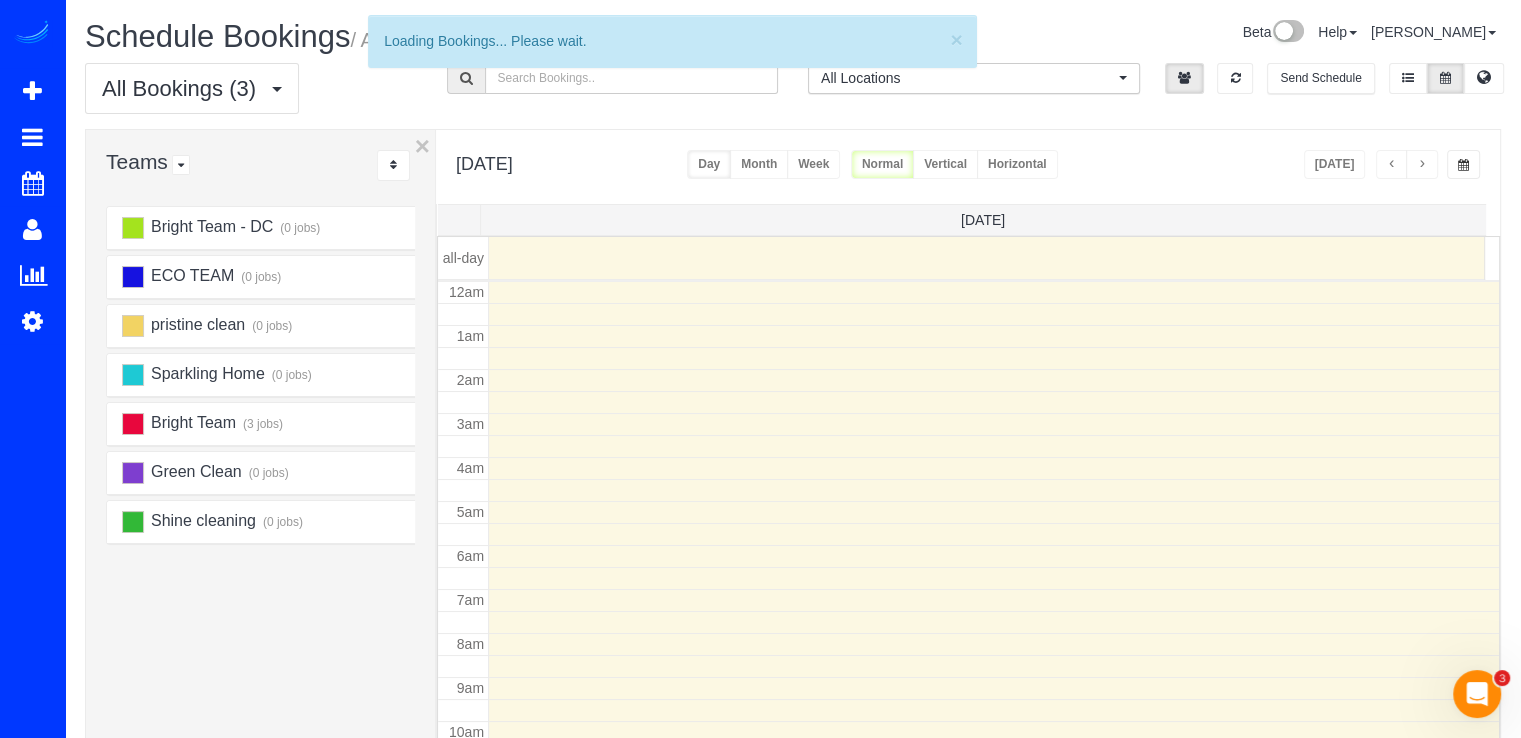 scroll, scrollTop: 263, scrollLeft: 0, axis: vertical 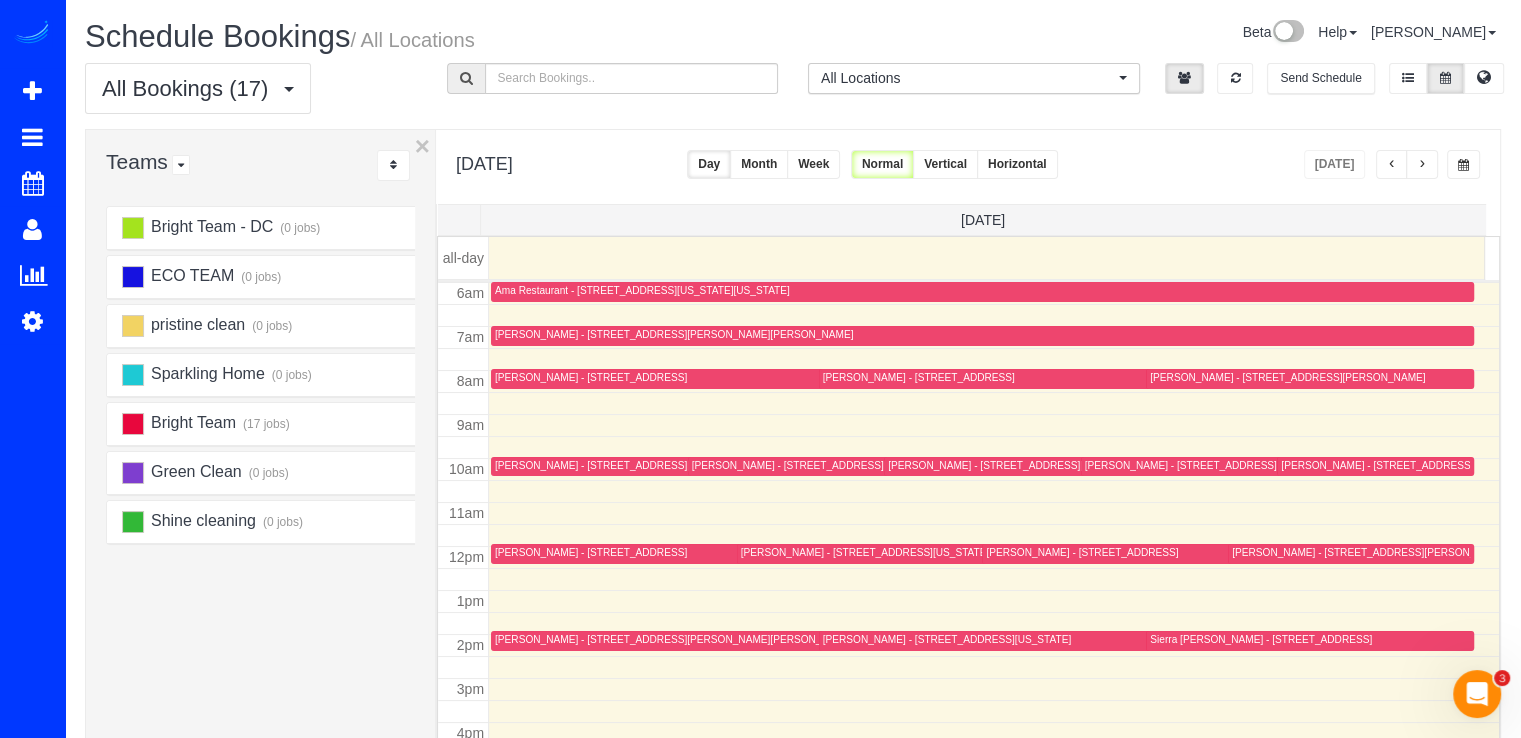 click at bounding box center (1422, 165) 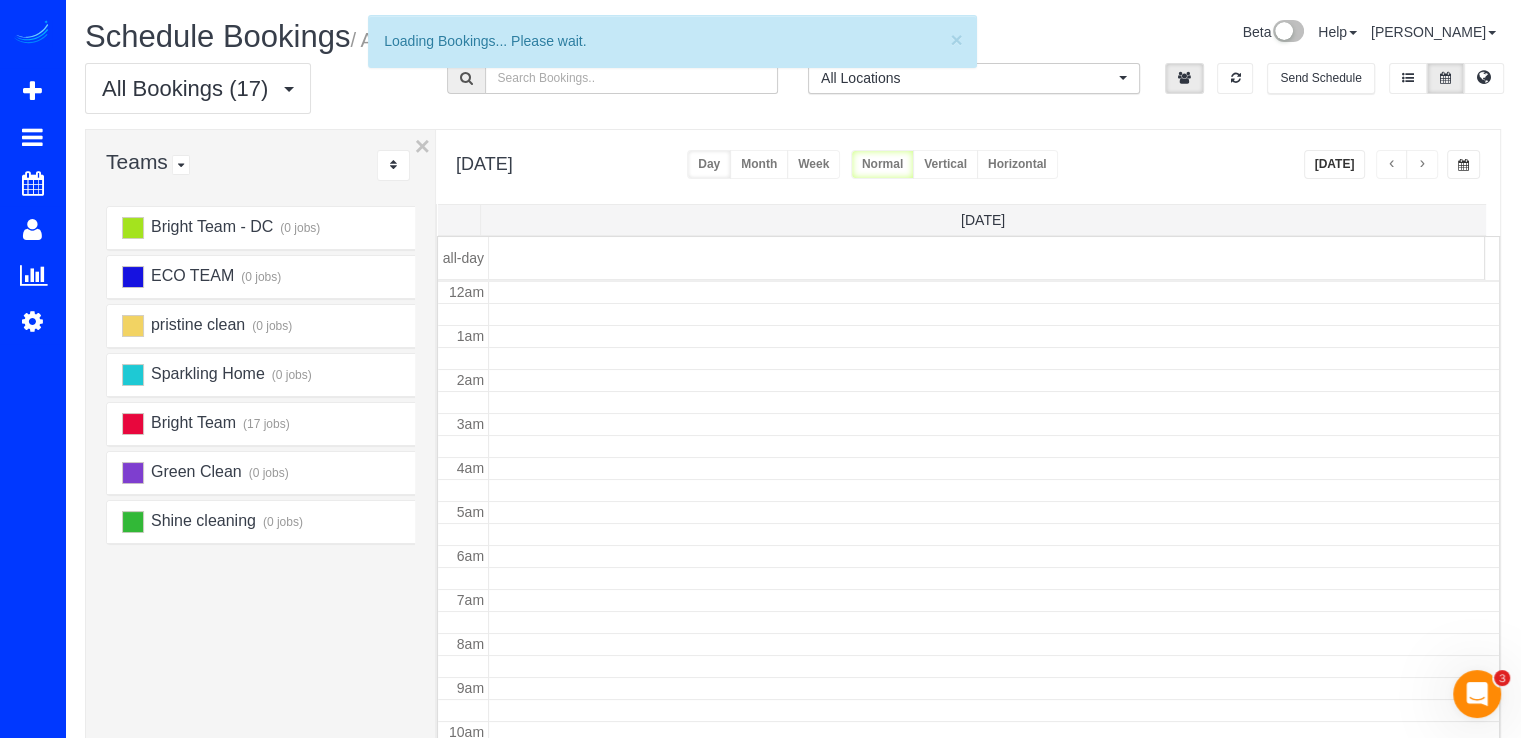 scroll, scrollTop: 263, scrollLeft: 0, axis: vertical 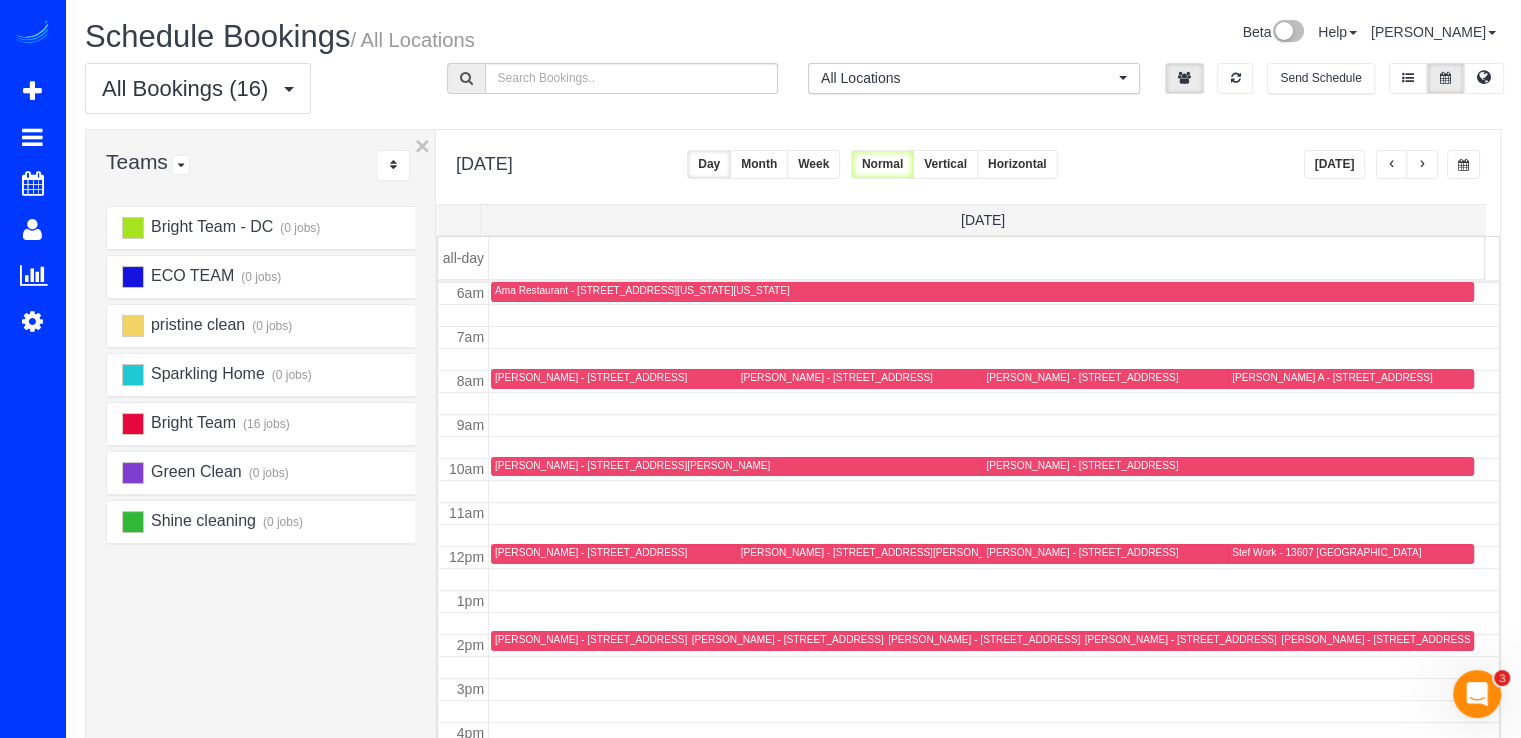 click at bounding box center (1422, 165) 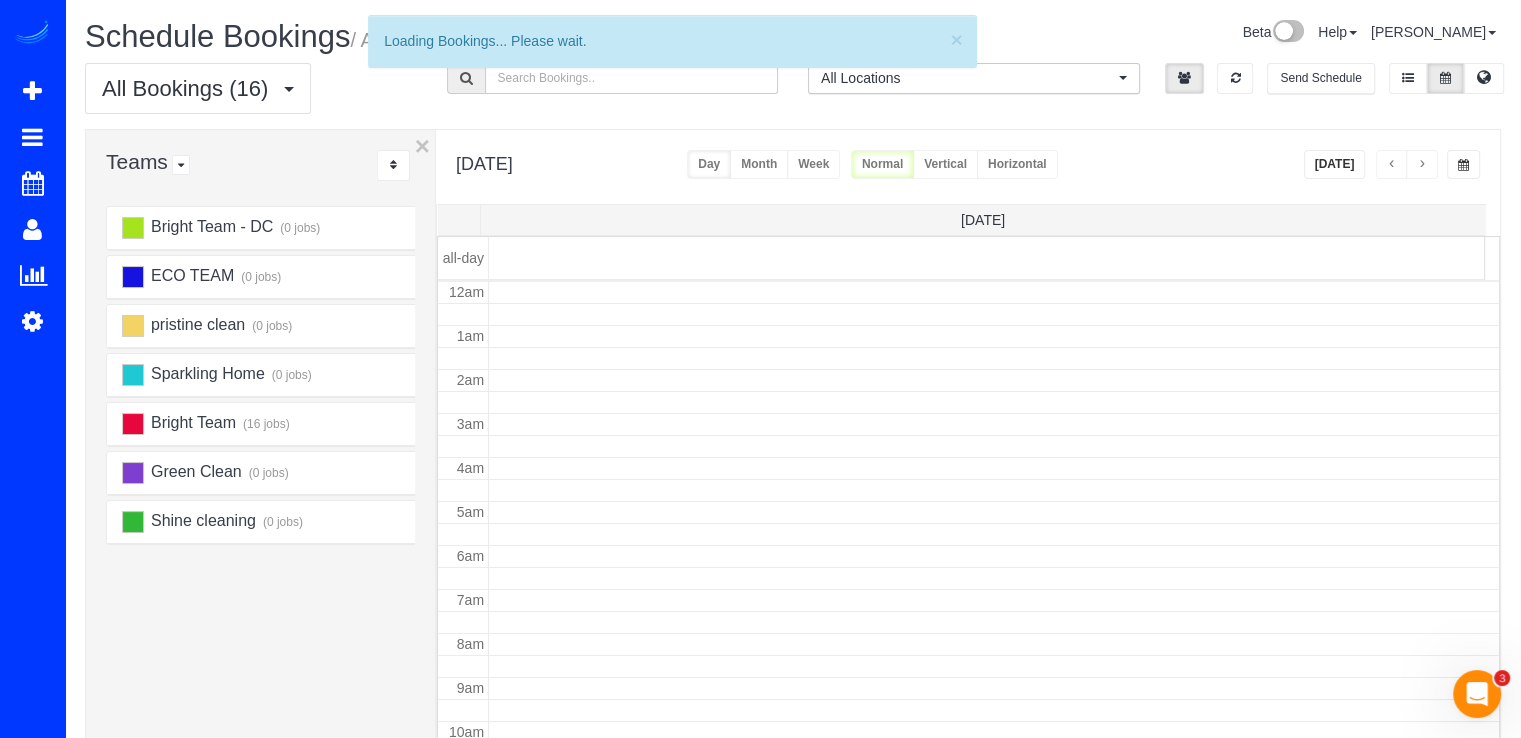 scroll, scrollTop: 263, scrollLeft: 0, axis: vertical 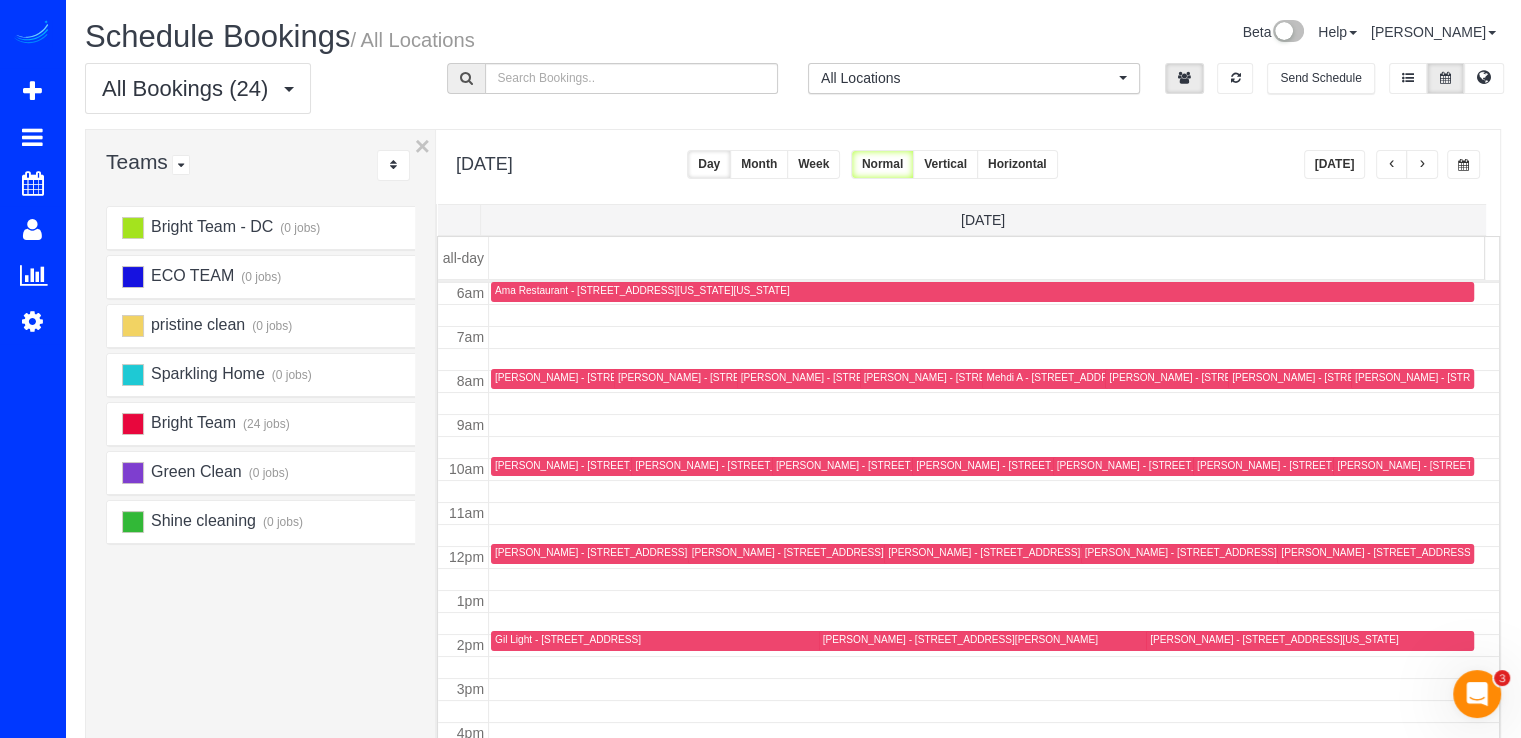 click on "[PERSON_NAME] - [STREET_ADDRESS][PERSON_NAME][US_STATE]" at bounding box center [1030, 377] 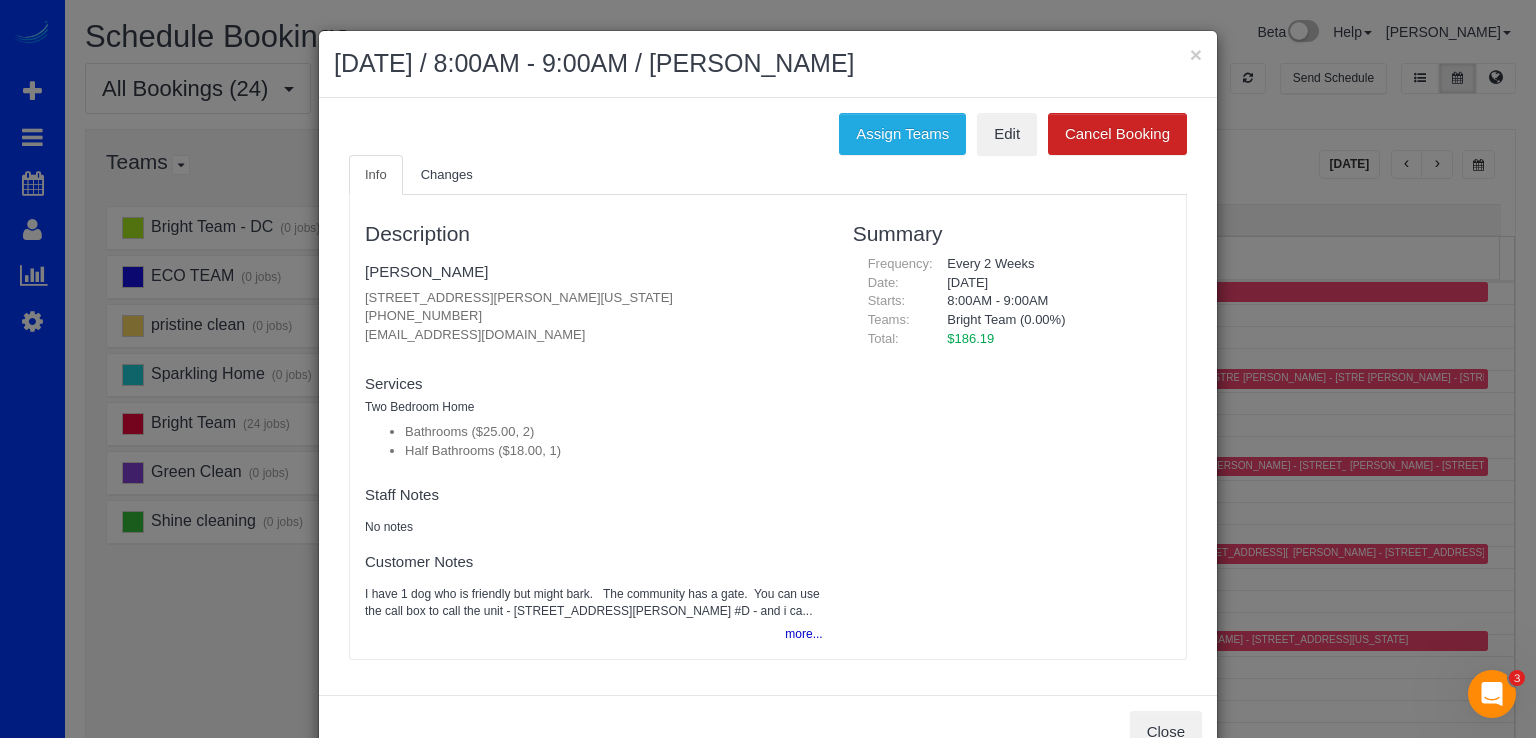 drag, startPoint x: 349, startPoint y: 336, endPoint x: 535, endPoint y: 334, distance: 186.01076 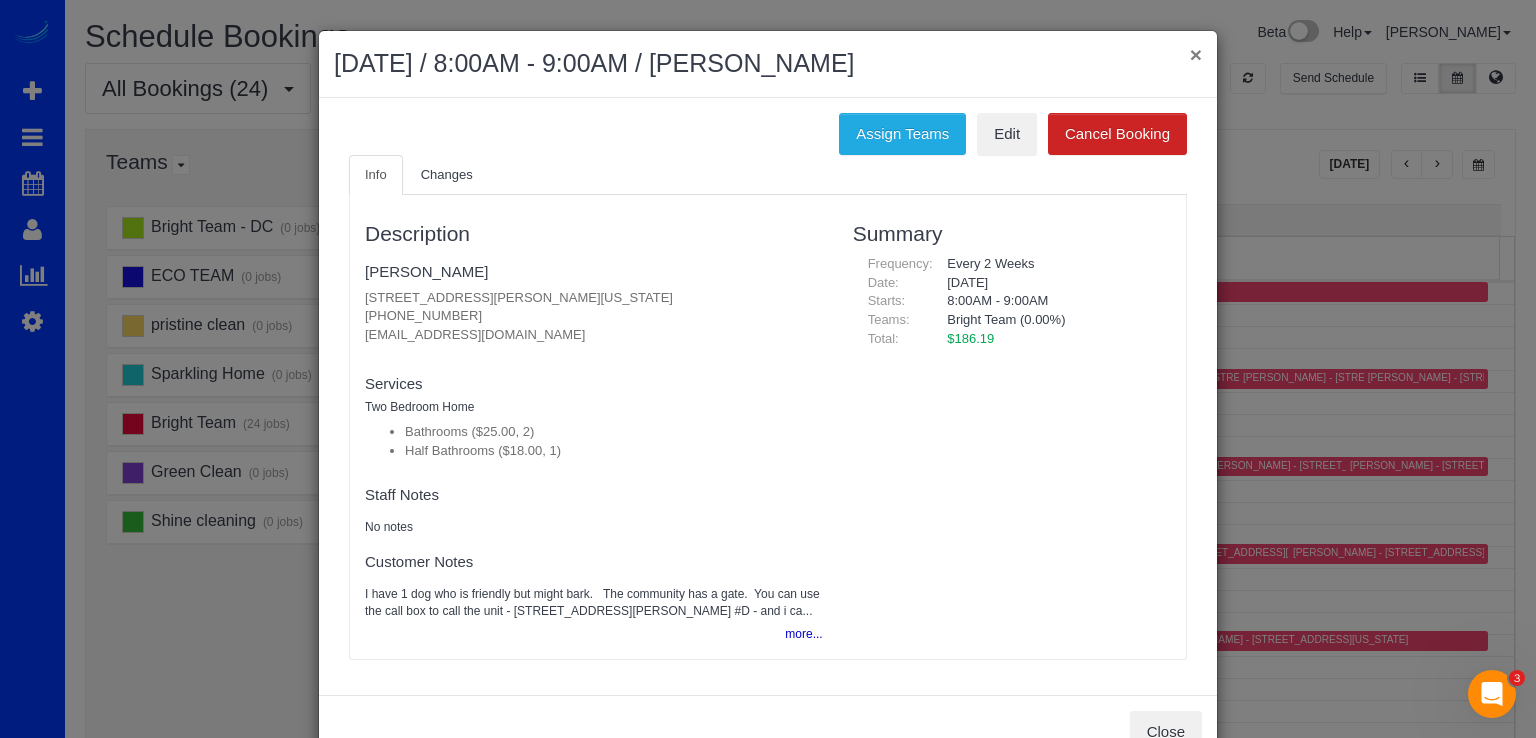 click on "×" at bounding box center (1196, 54) 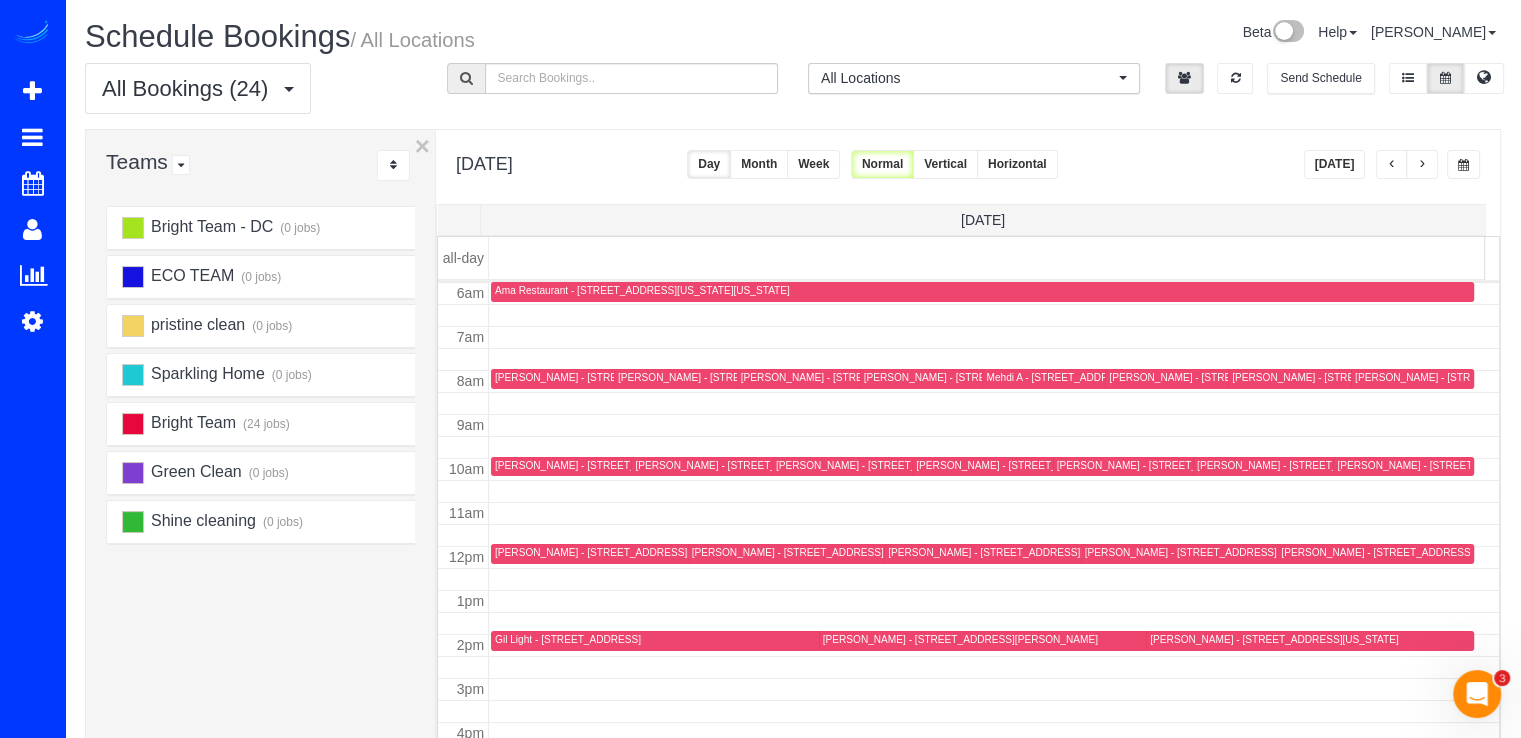 click at bounding box center (1392, 165) 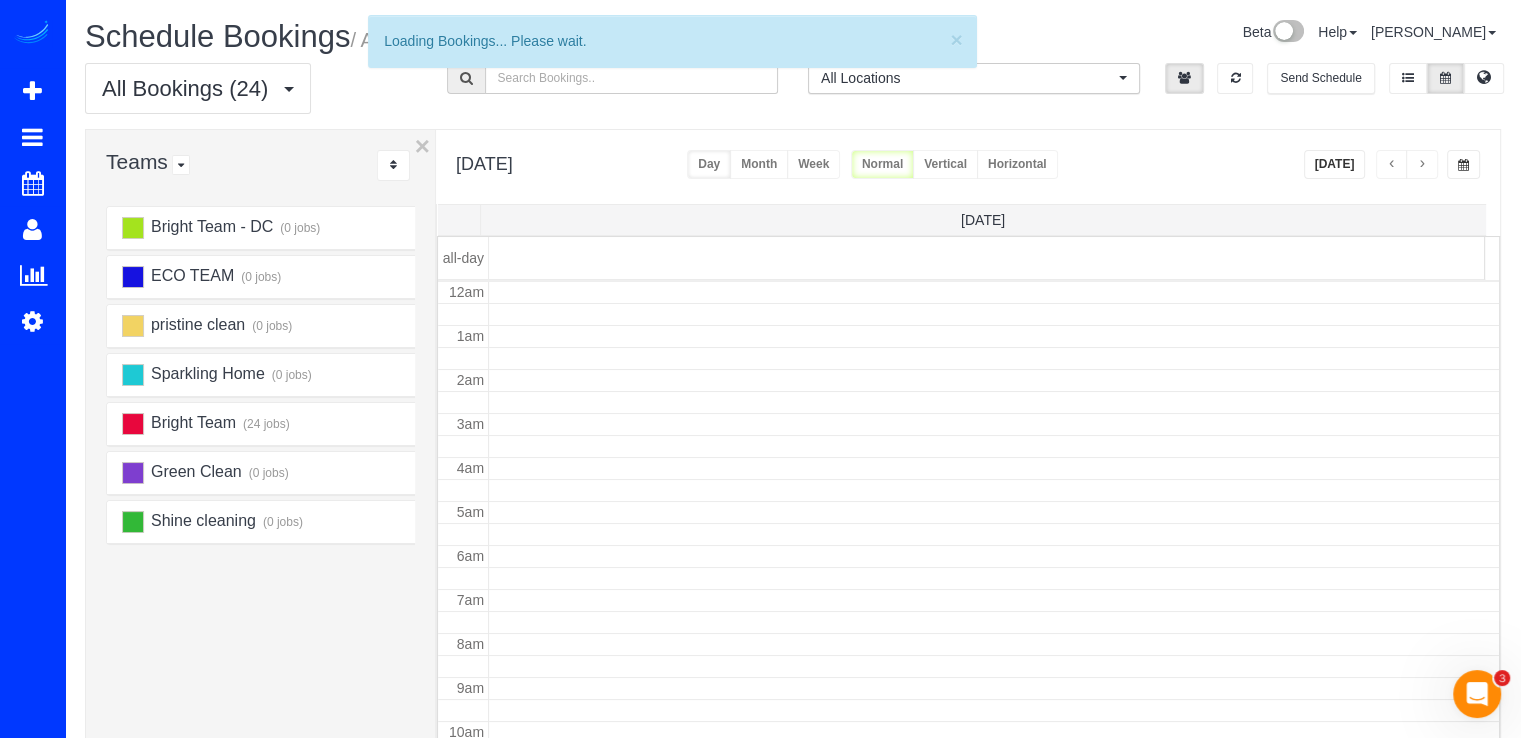 scroll, scrollTop: 263, scrollLeft: 0, axis: vertical 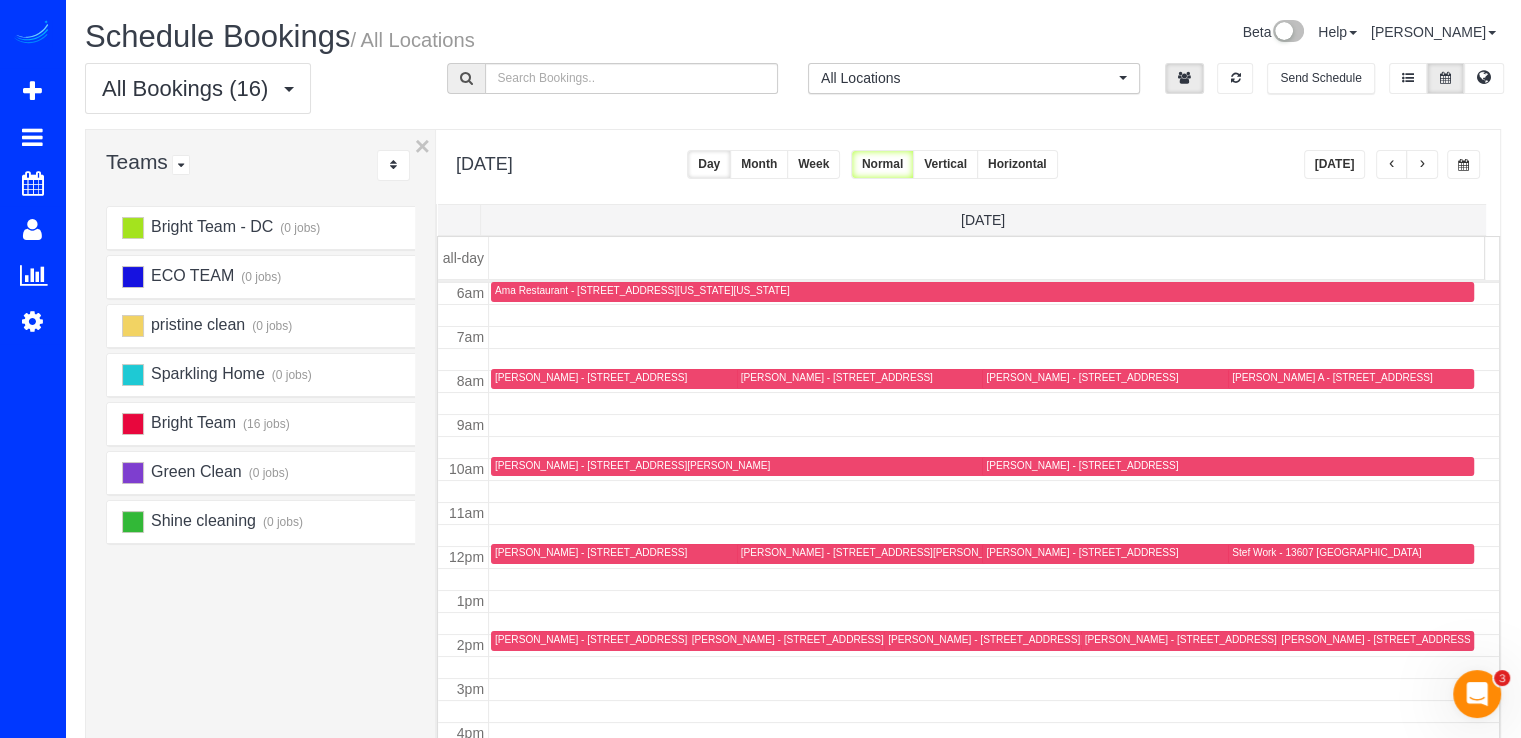 click at bounding box center [1422, 164] 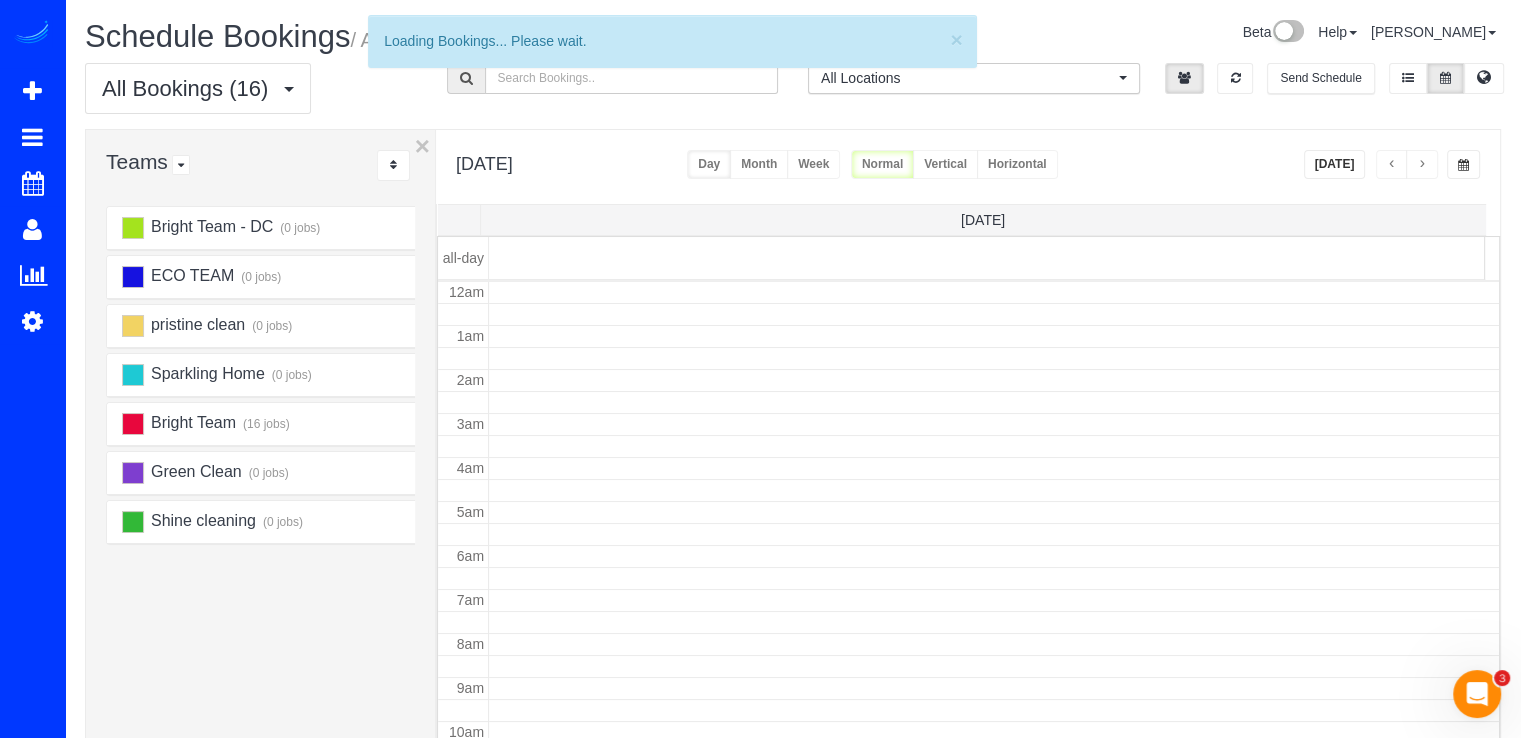 scroll, scrollTop: 263, scrollLeft: 0, axis: vertical 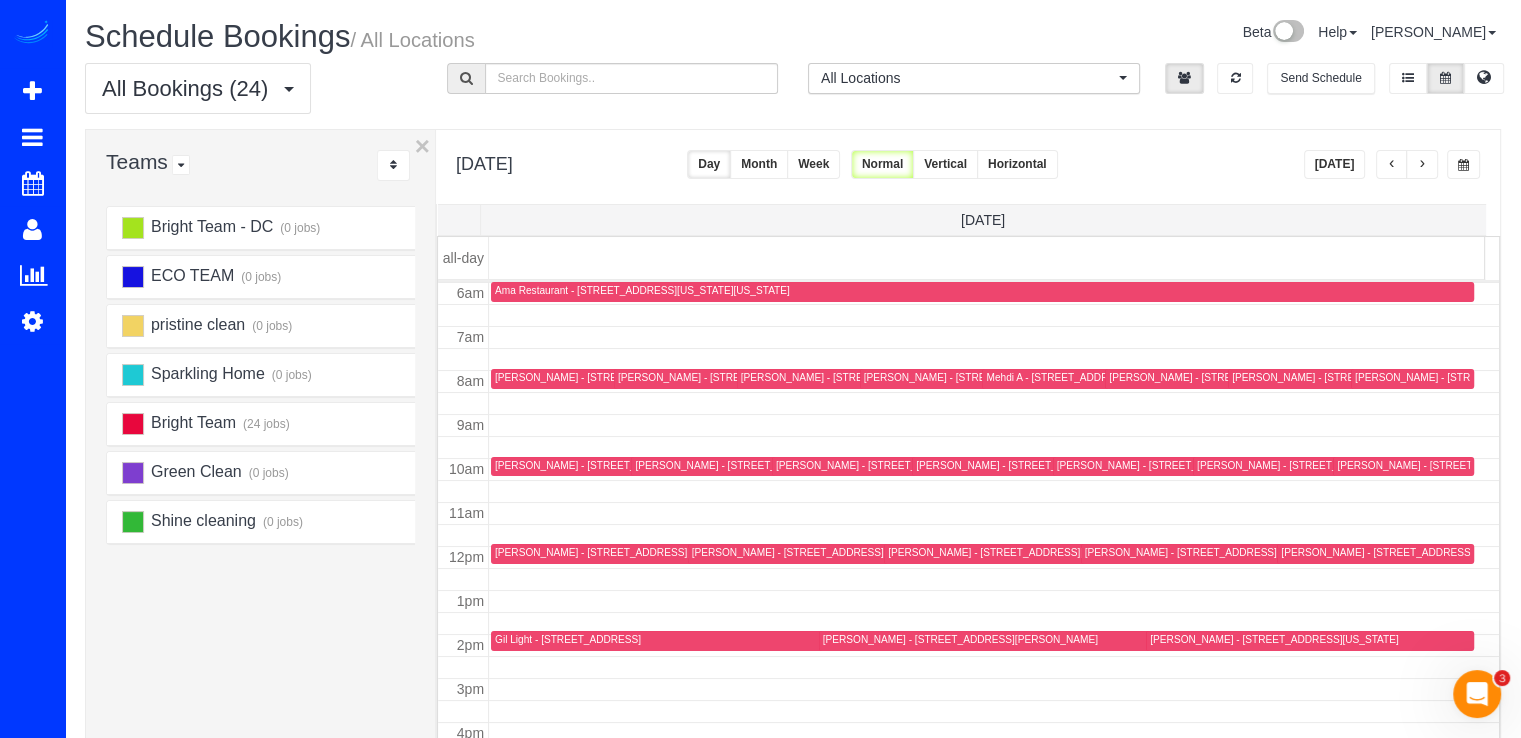 click at bounding box center (1422, 165) 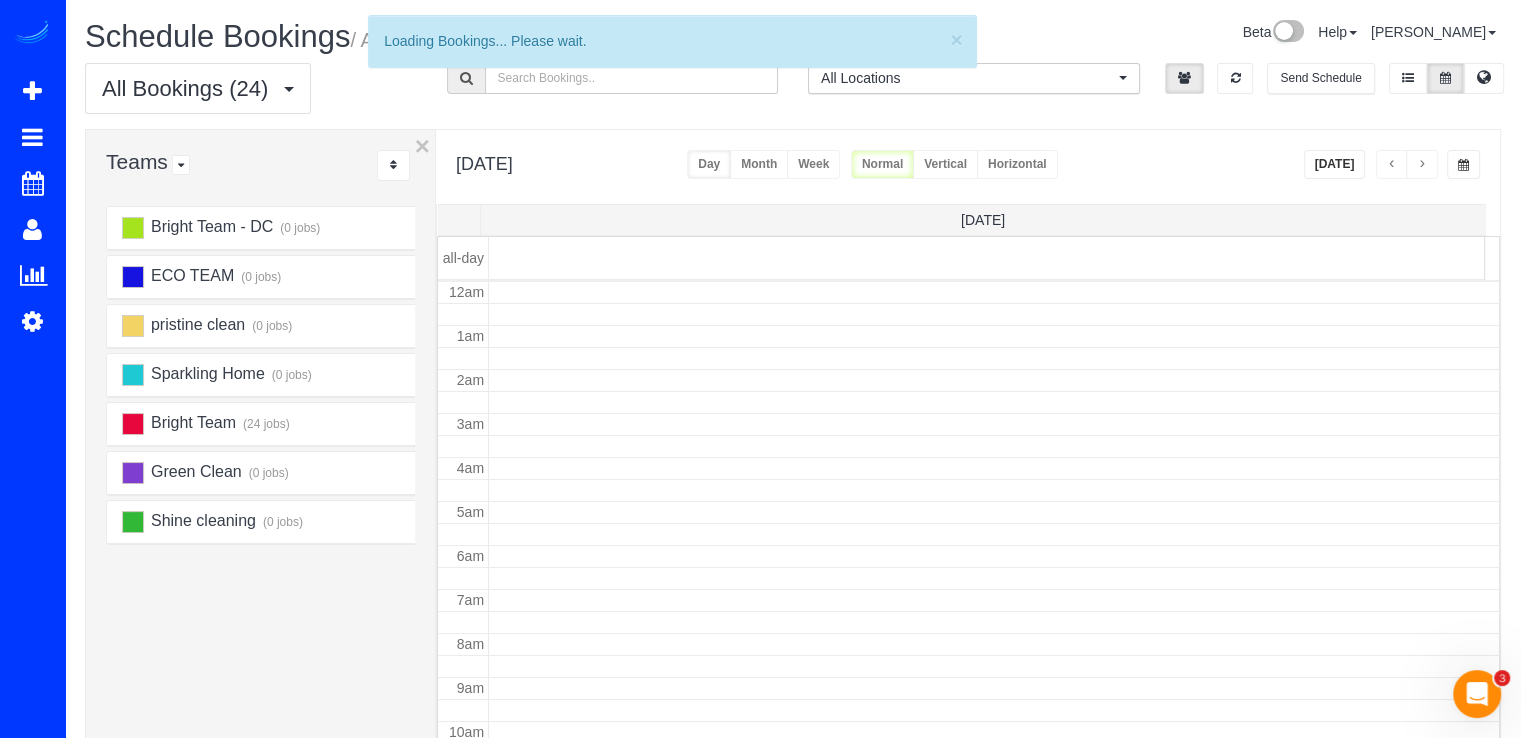 scroll, scrollTop: 263, scrollLeft: 0, axis: vertical 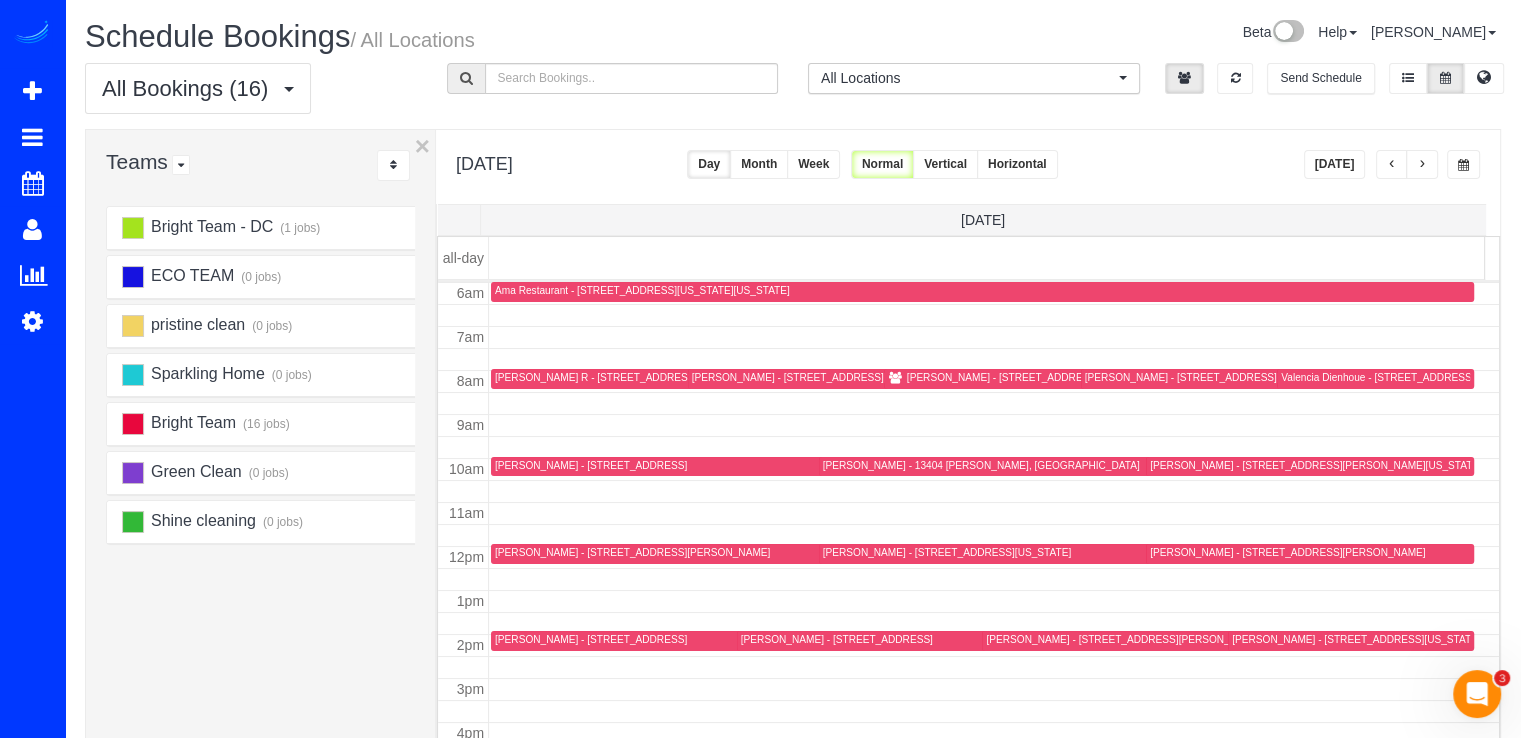 click at bounding box center (1422, 164) 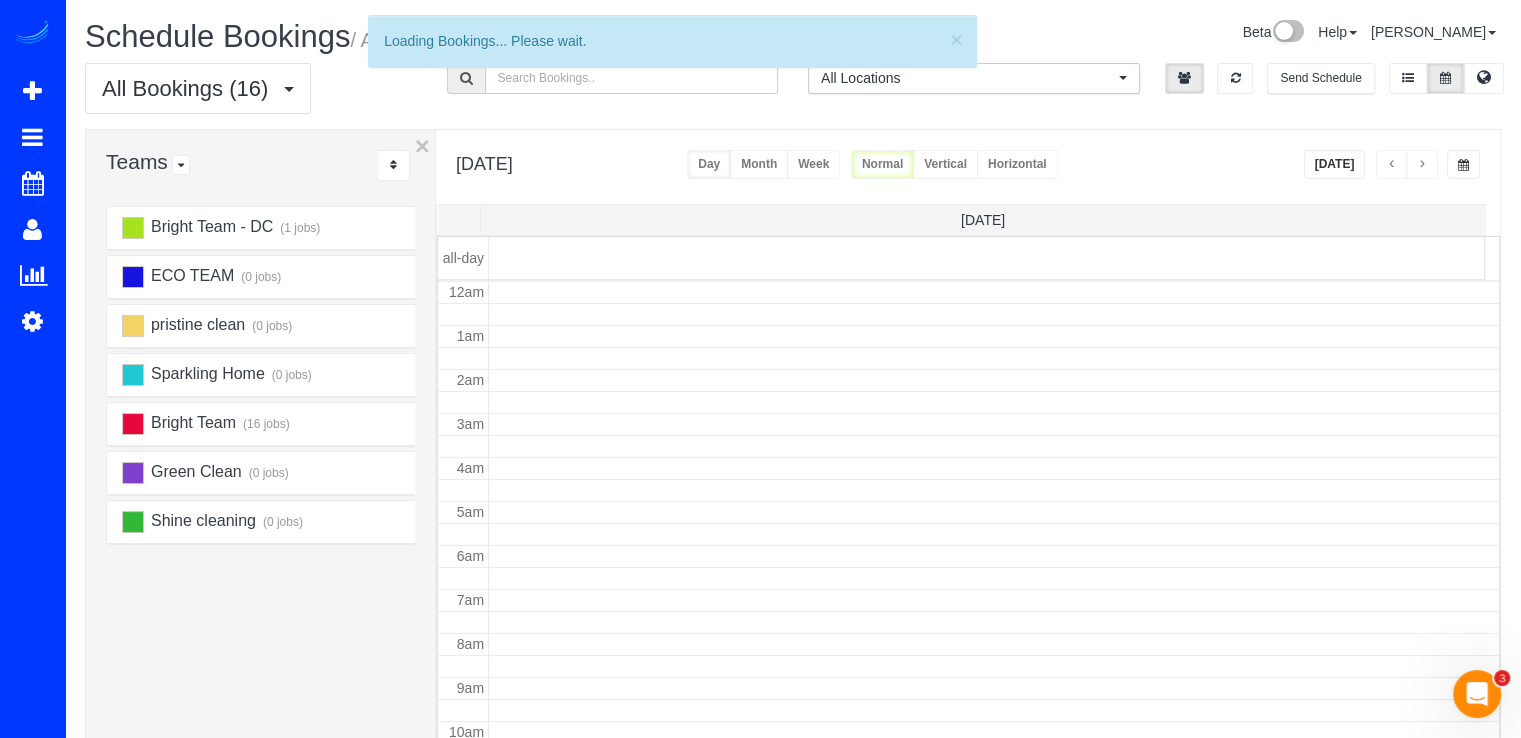 scroll, scrollTop: 263, scrollLeft: 0, axis: vertical 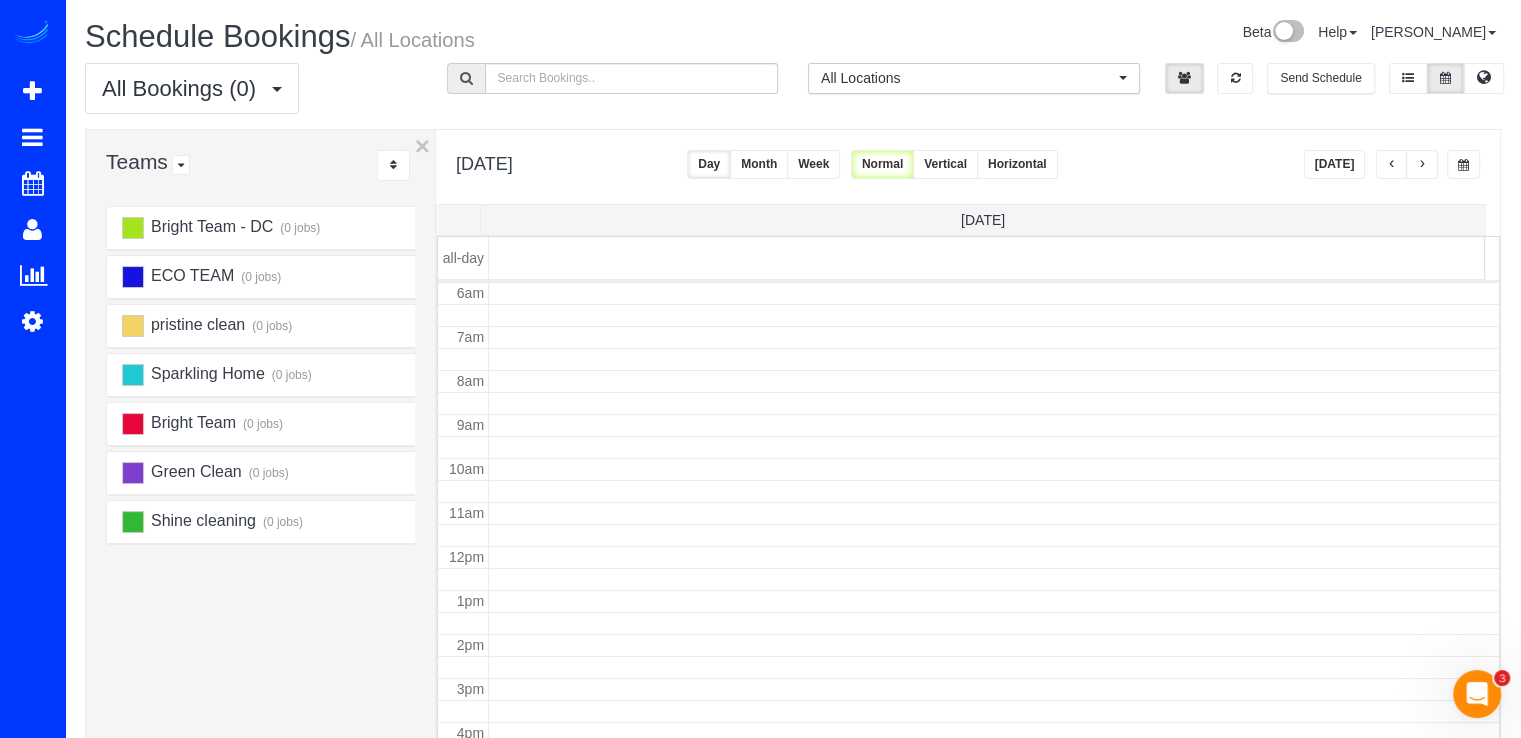 click at bounding box center [1422, 164] 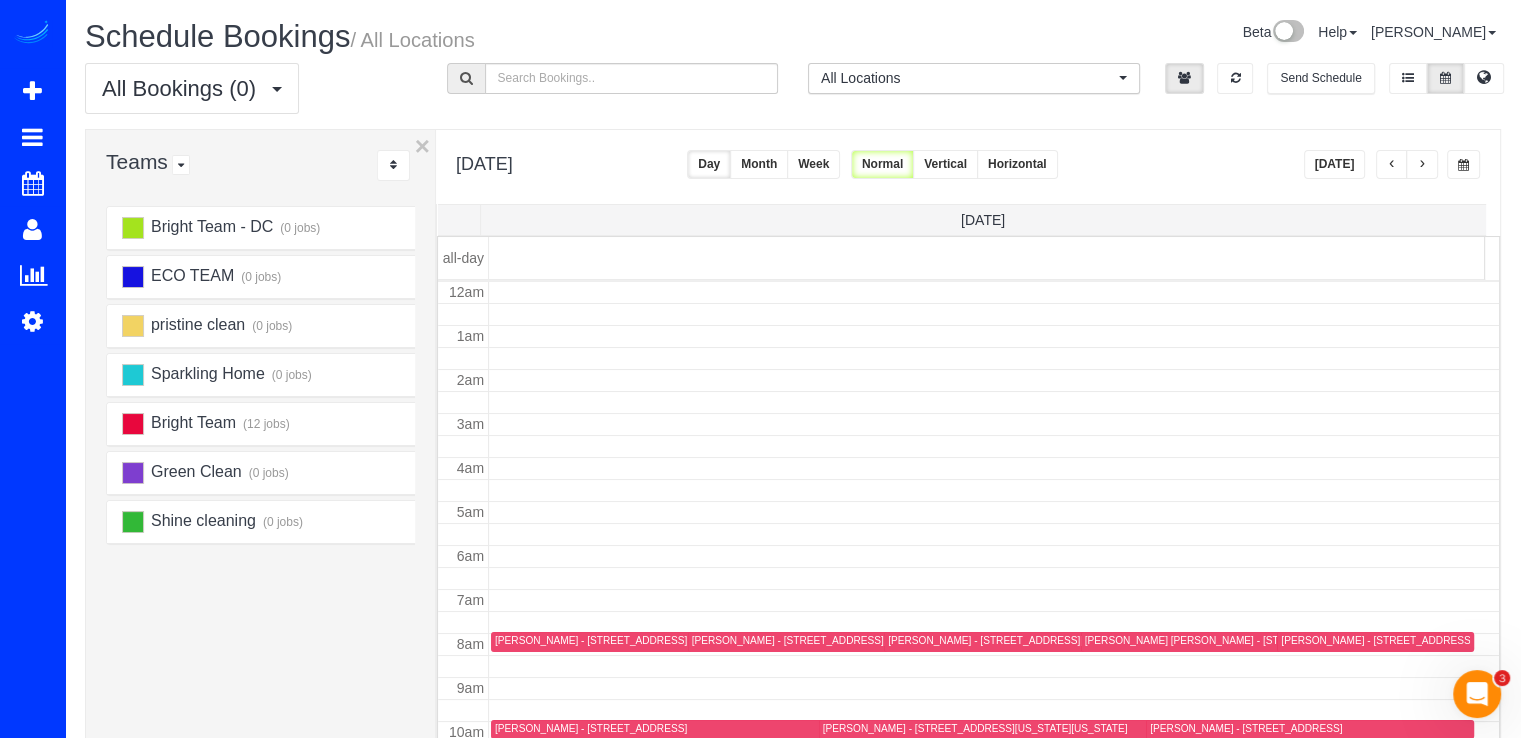 scroll, scrollTop: 263, scrollLeft: 0, axis: vertical 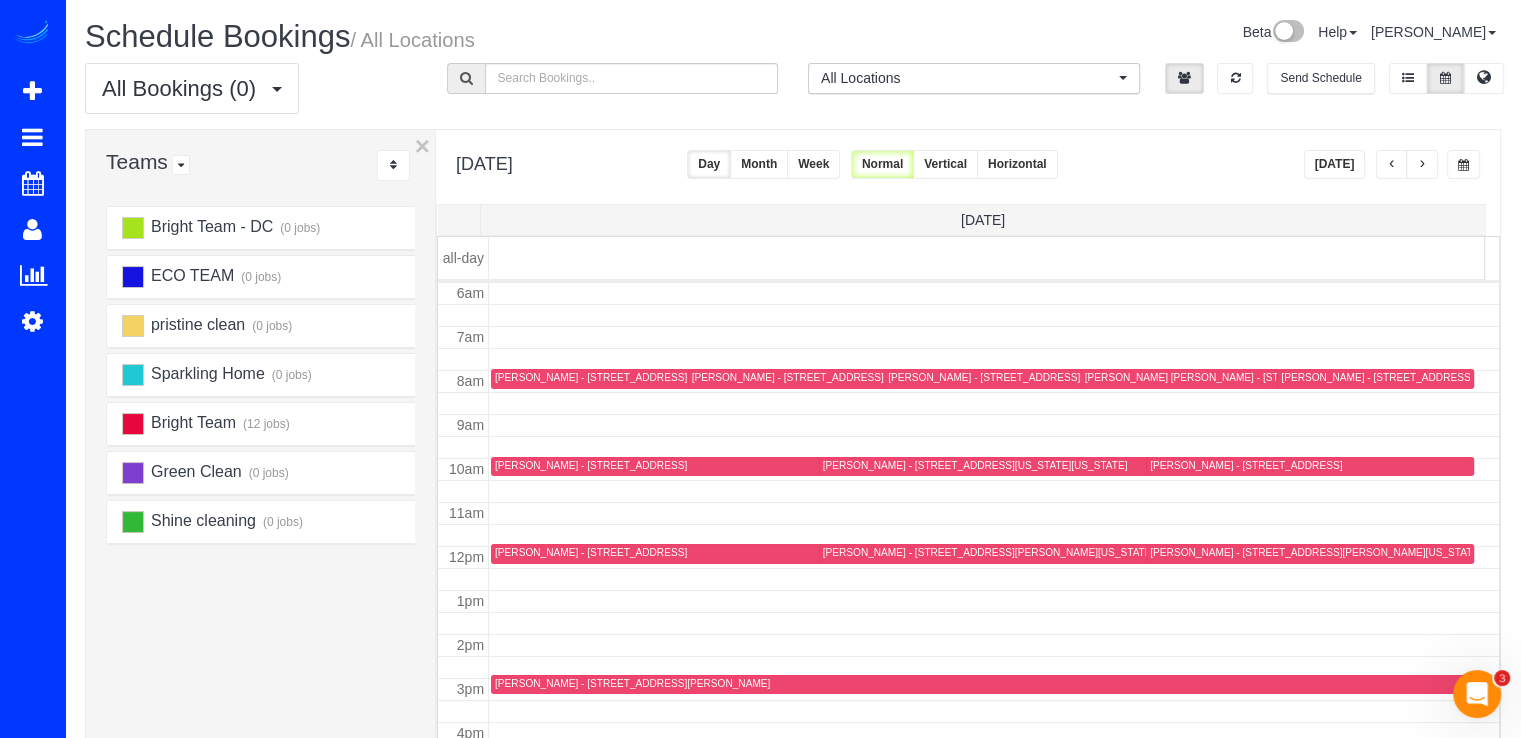 click at bounding box center (1422, 164) 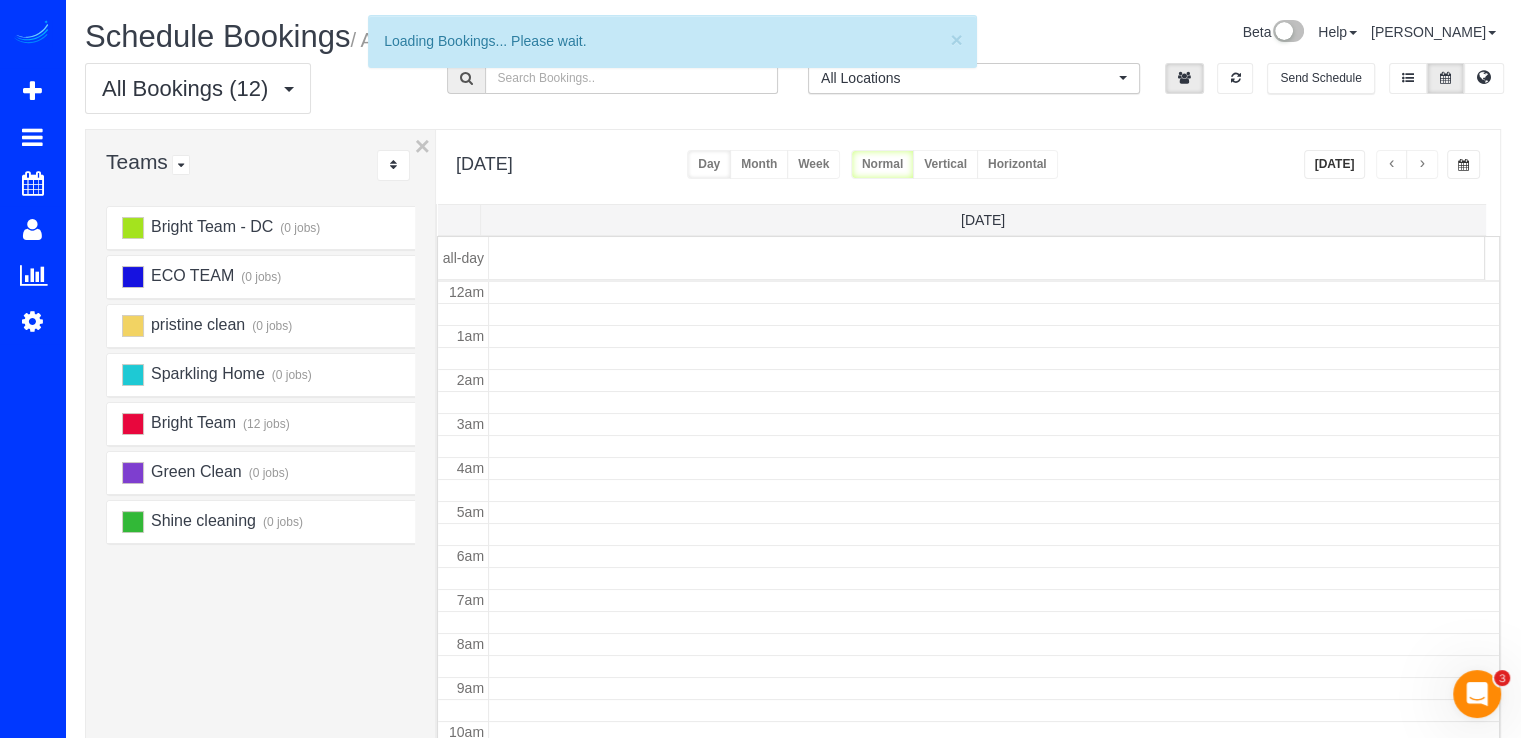 click at bounding box center (1422, 164) 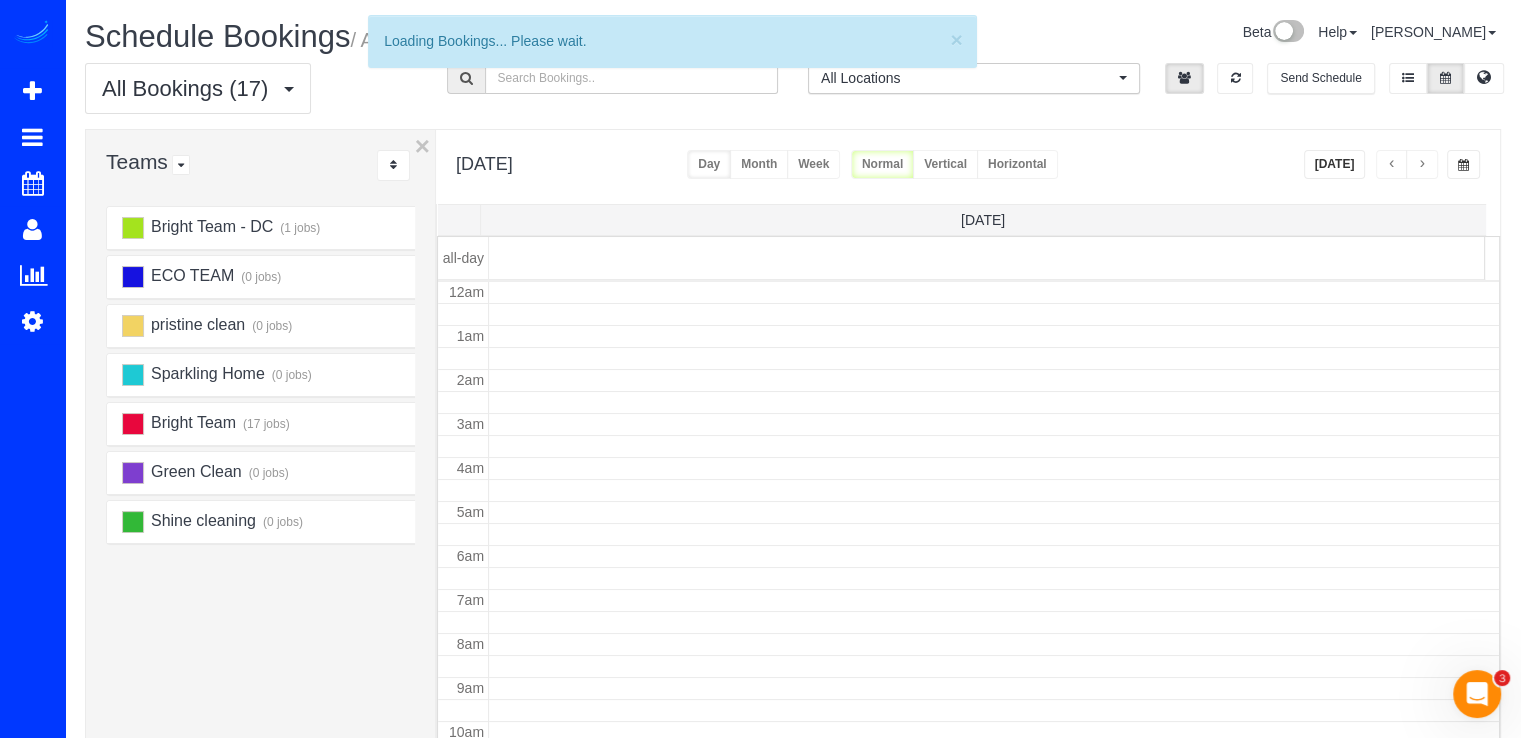 scroll, scrollTop: 263, scrollLeft: 0, axis: vertical 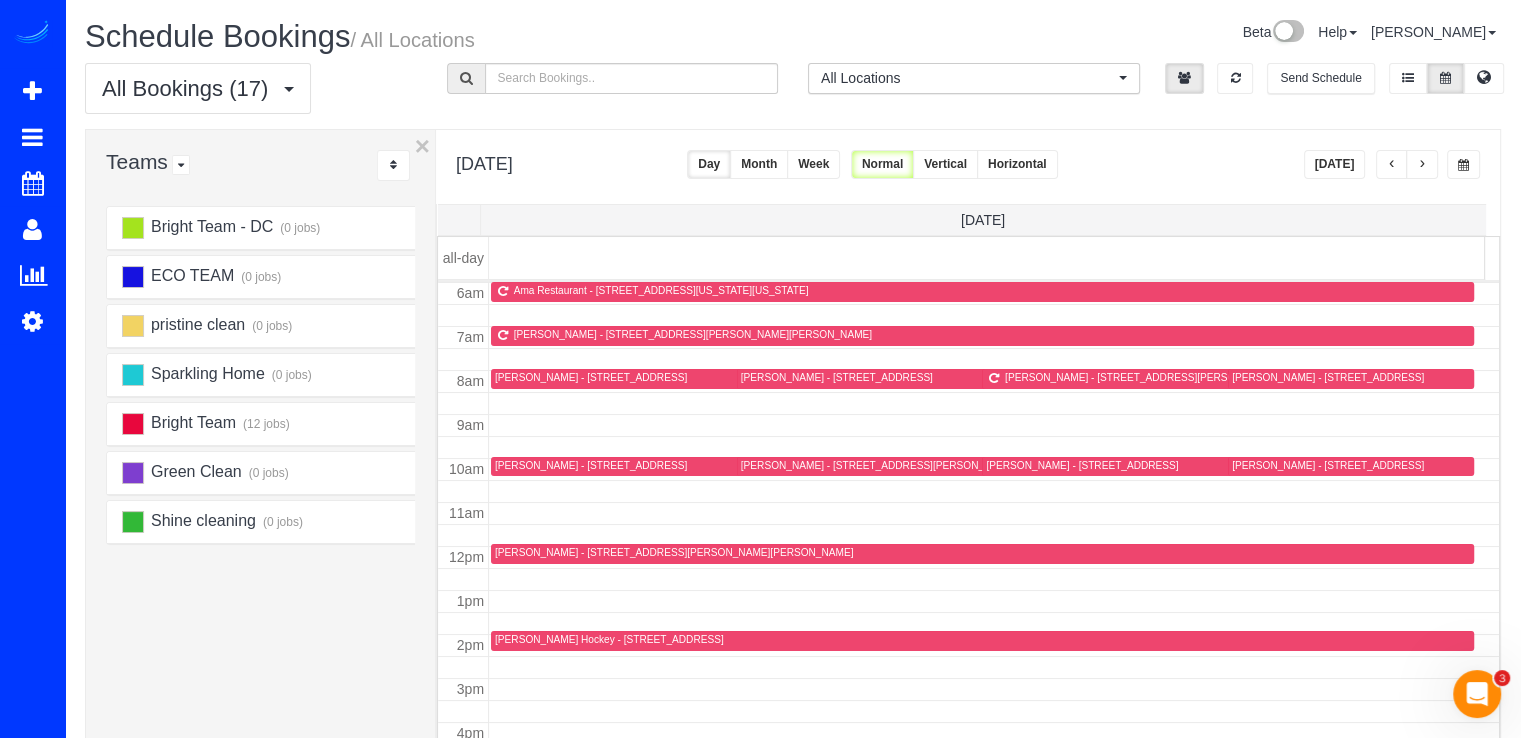 click at bounding box center [1422, 164] 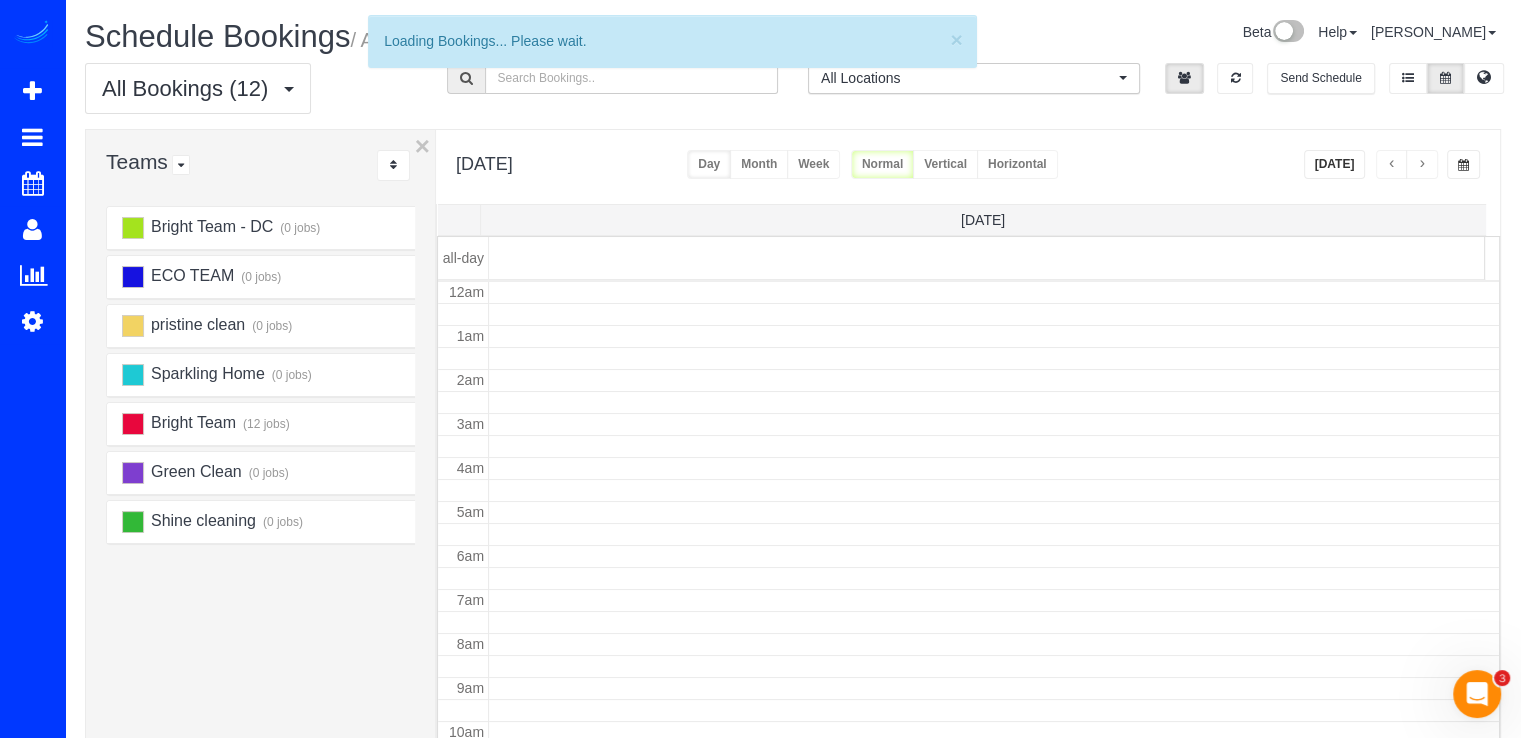 scroll, scrollTop: 263, scrollLeft: 0, axis: vertical 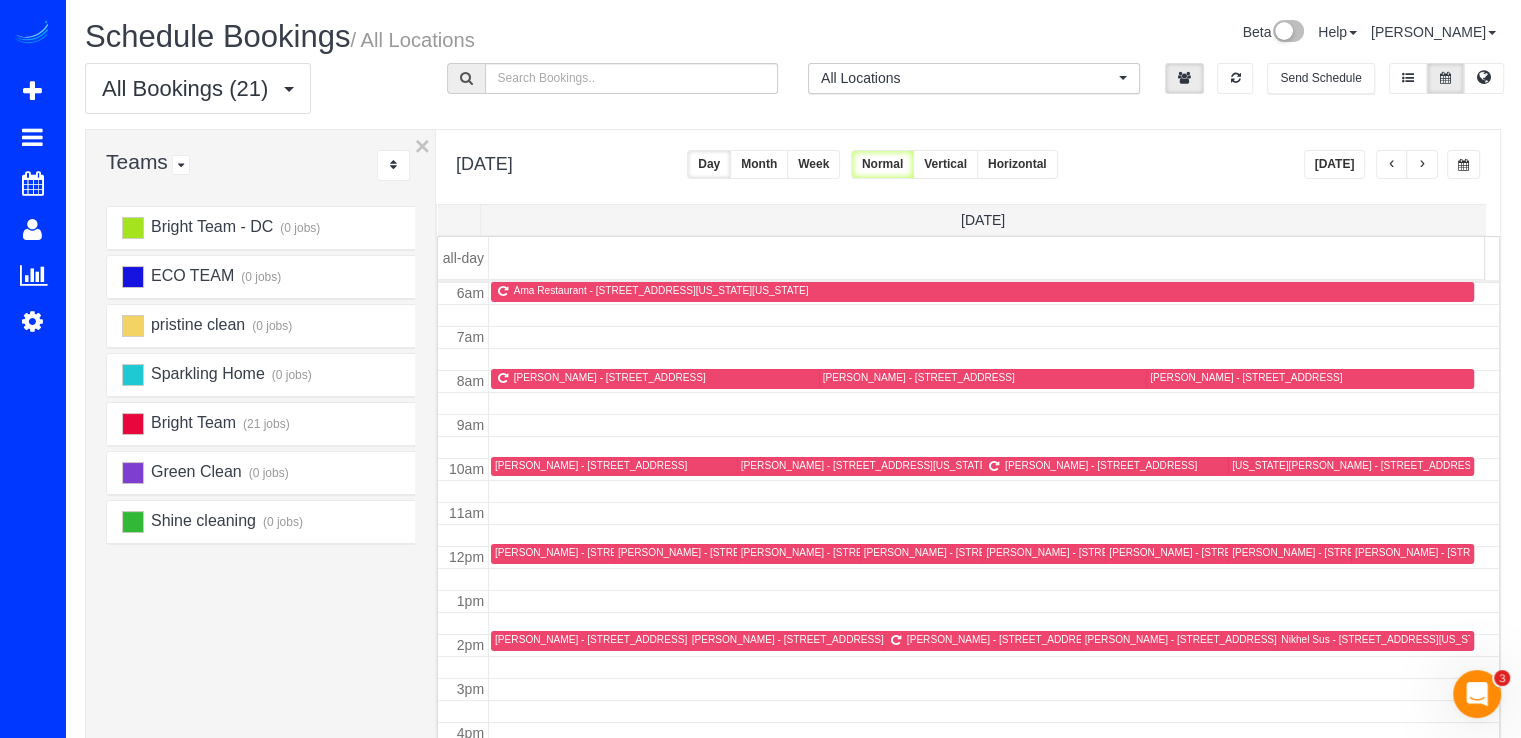 click at bounding box center (1422, 164) 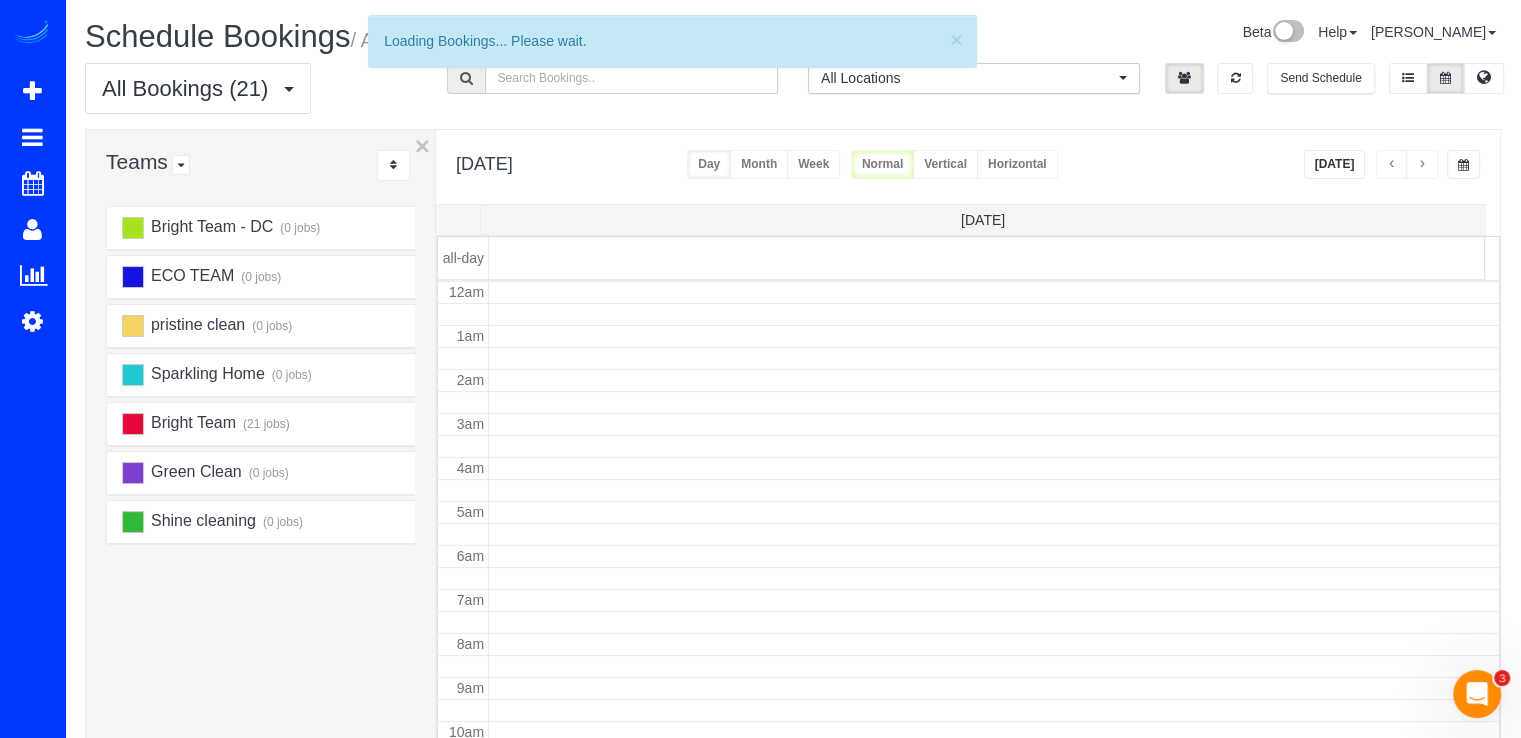 scroll, scrollTop: 263, scrollLeft: 0, axis: vertical 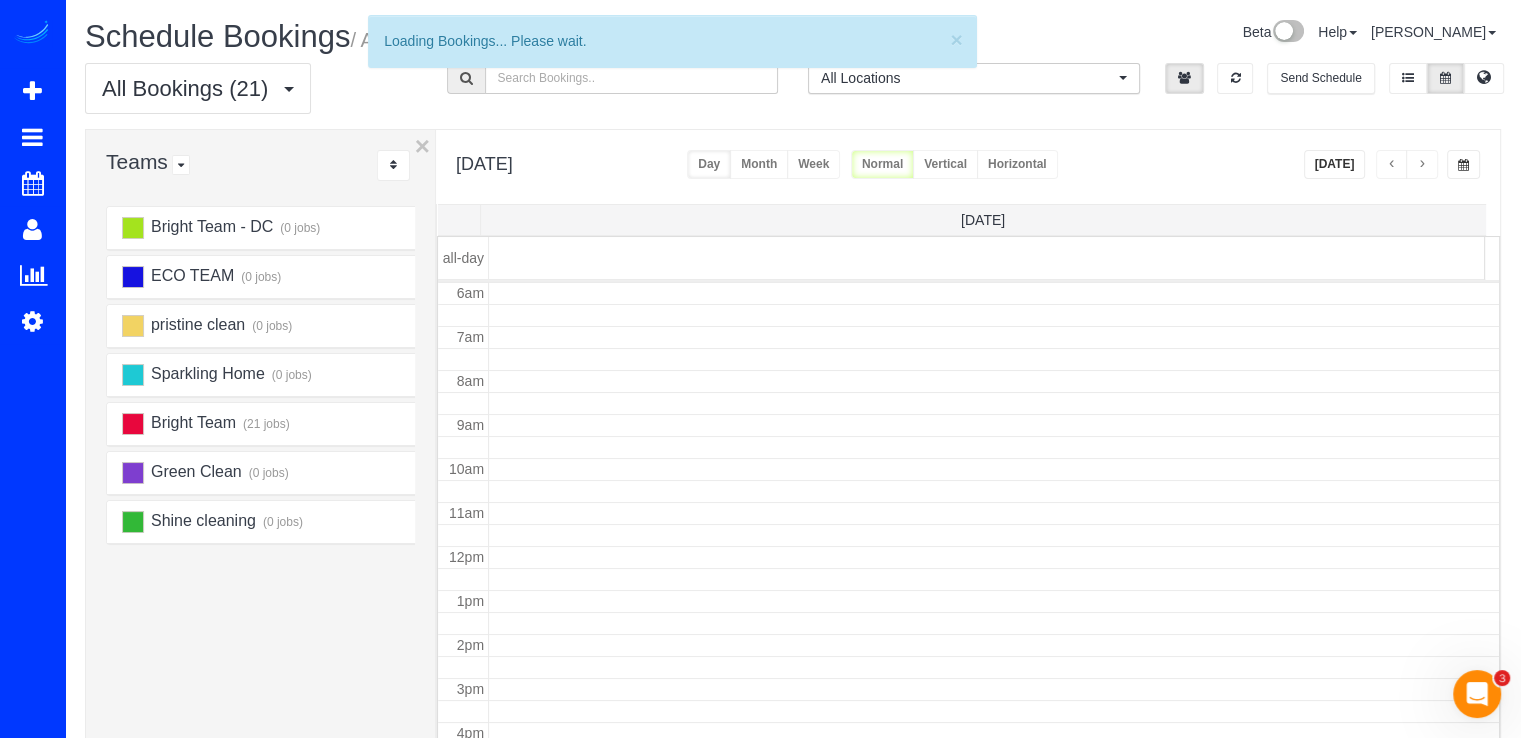 click at bounding box center (1422, 164) 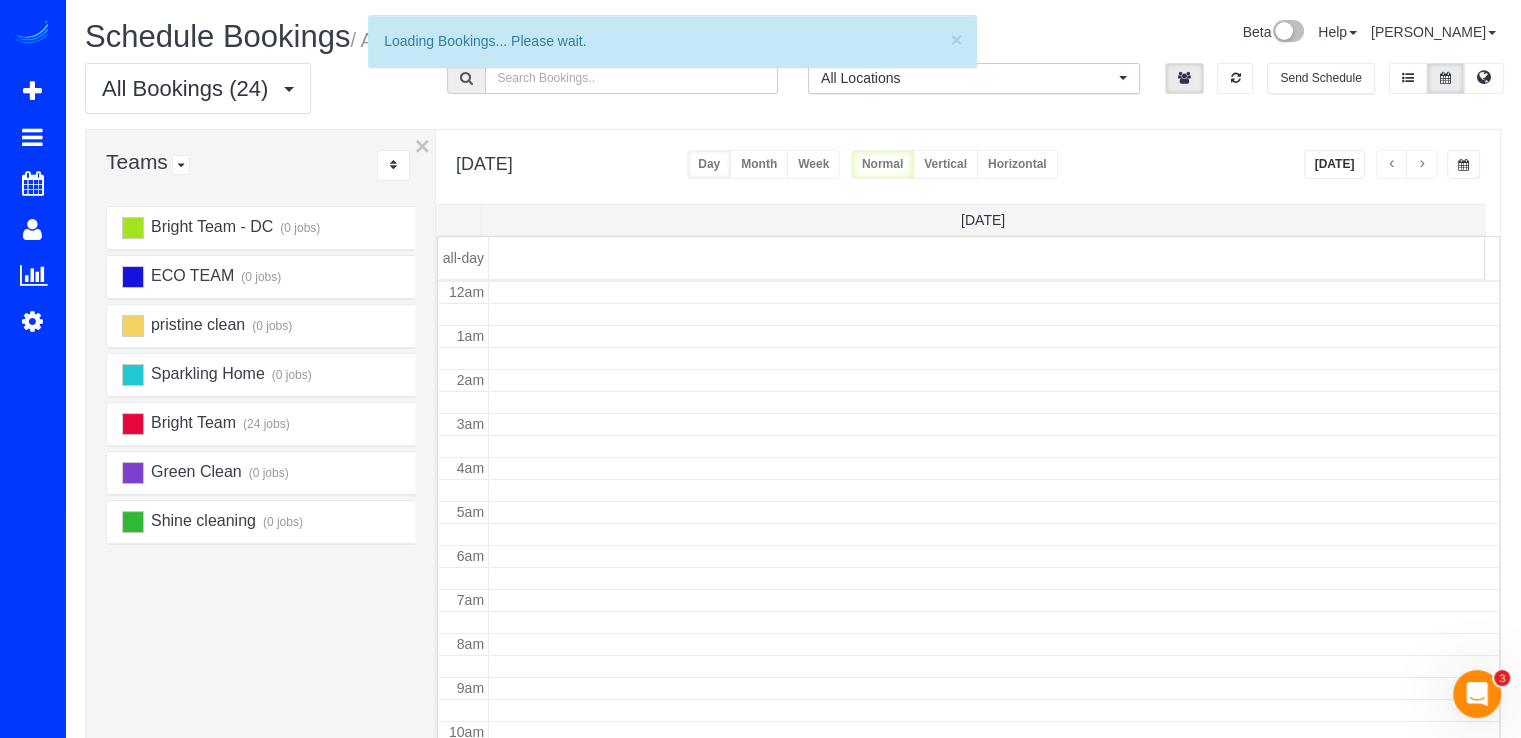 scroll, scrollTop: 263, scrollLeft: 0, axis: vertical 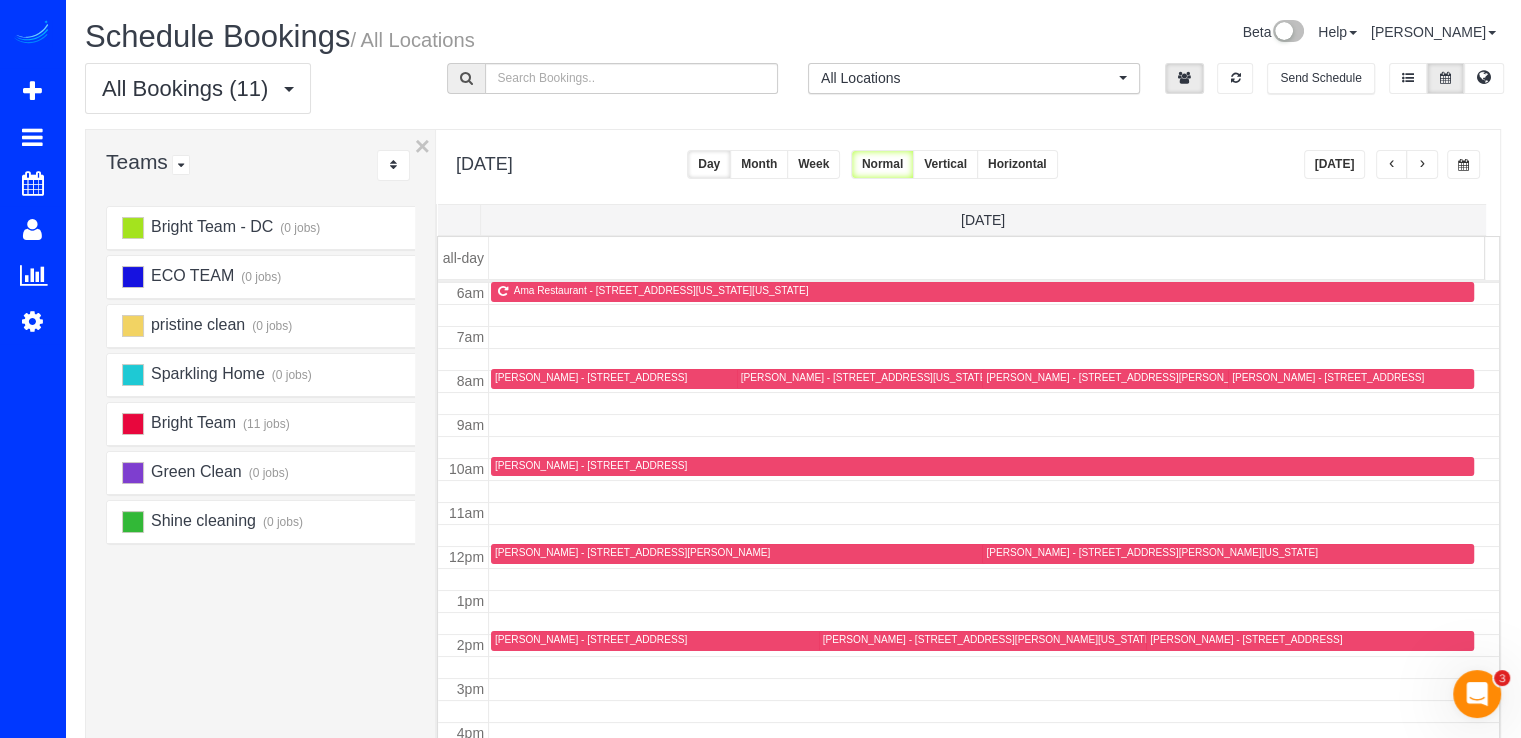 click at bounding box center (1392, 165) 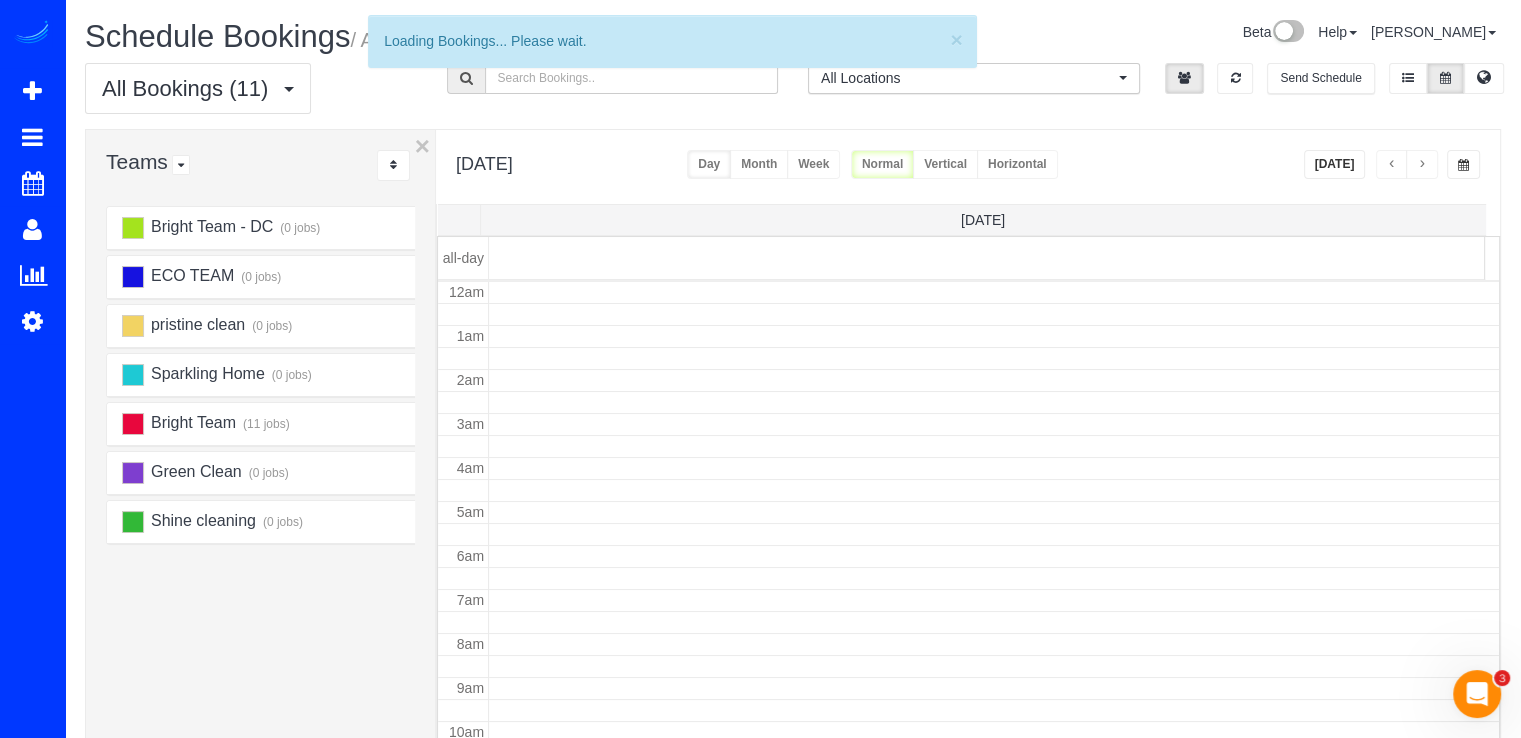 scroll, scrollTop: 263, scrollLeft: 0, axis: vertical 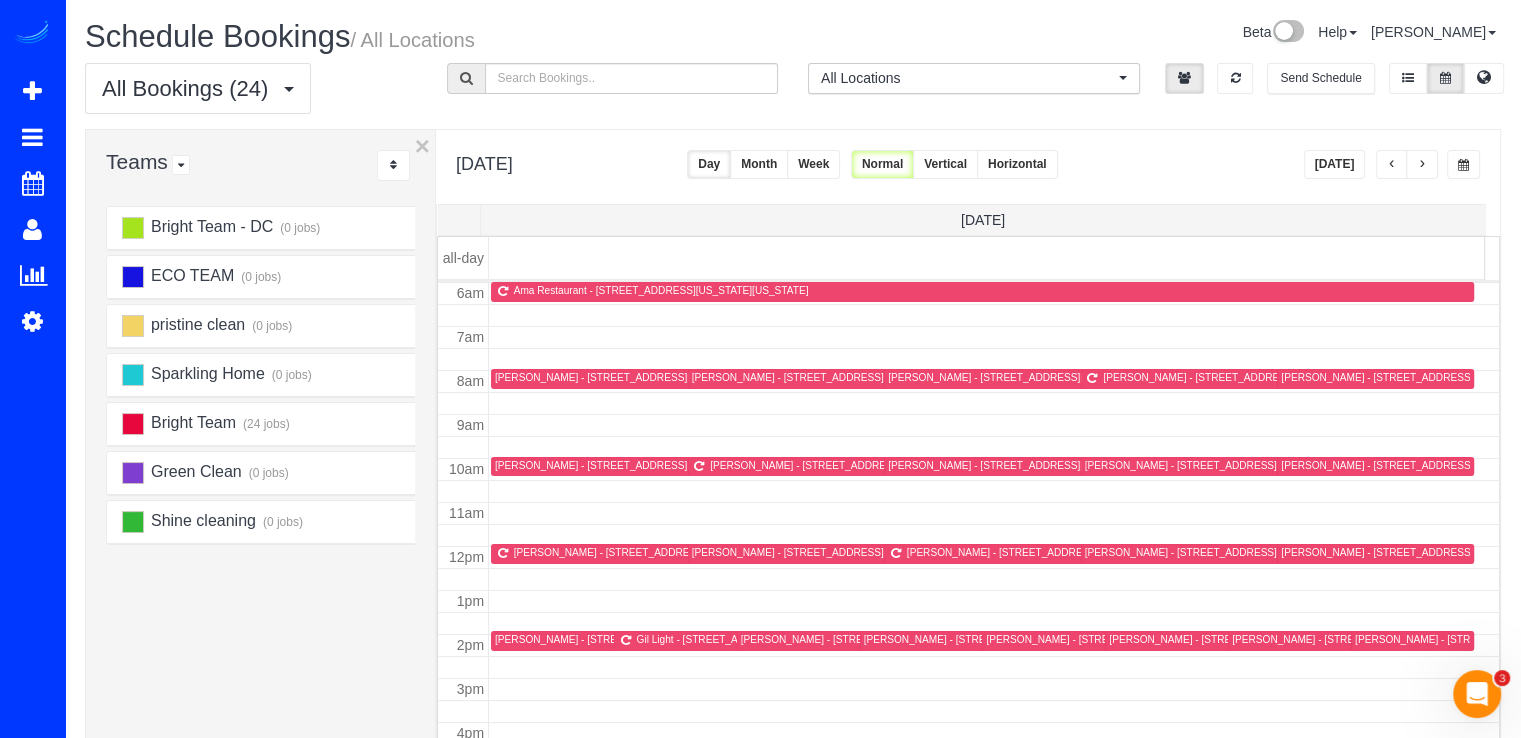 click on "[DATE]" at bounding box center [1335, 164] 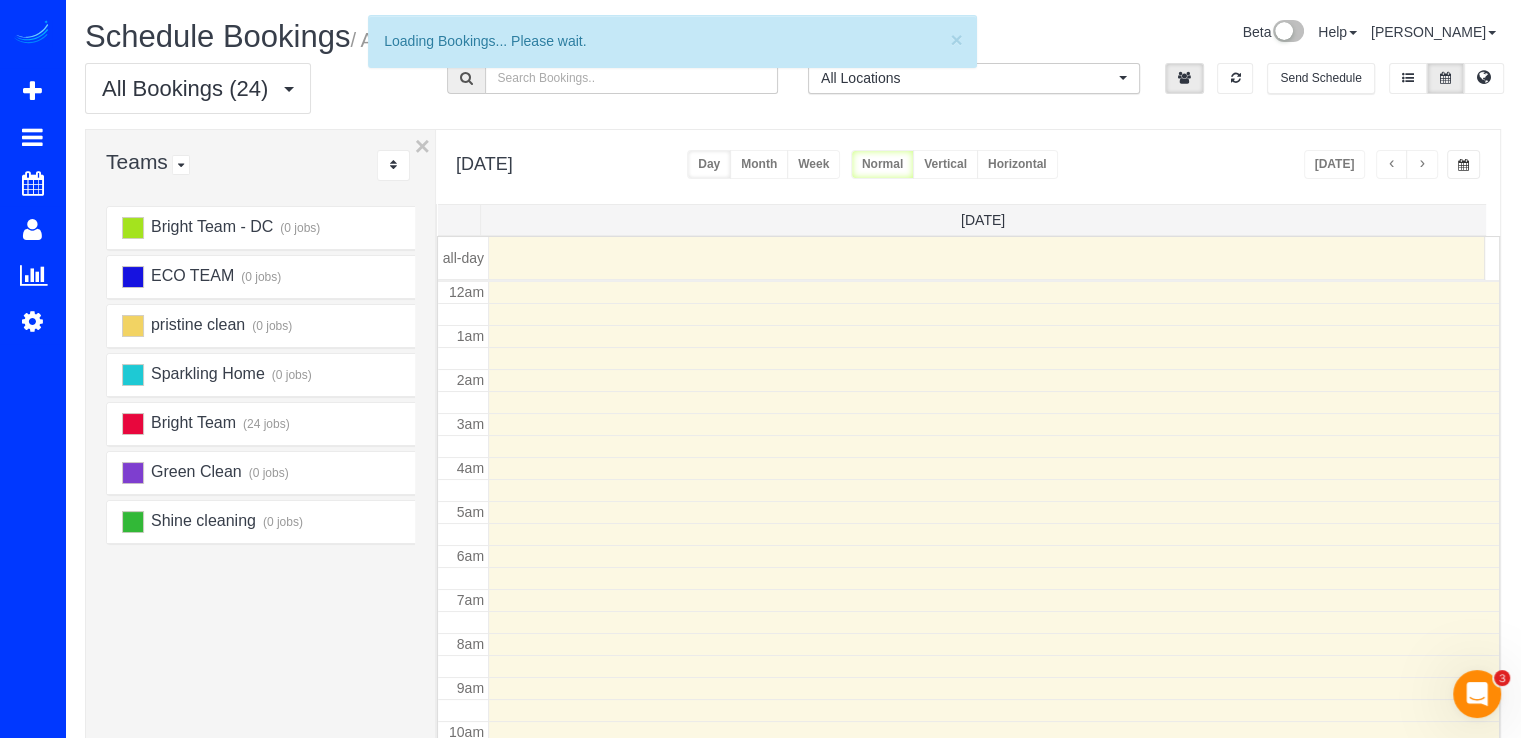 scroll, scrollTop: 263, scrollLeft: 0, axis: vertical 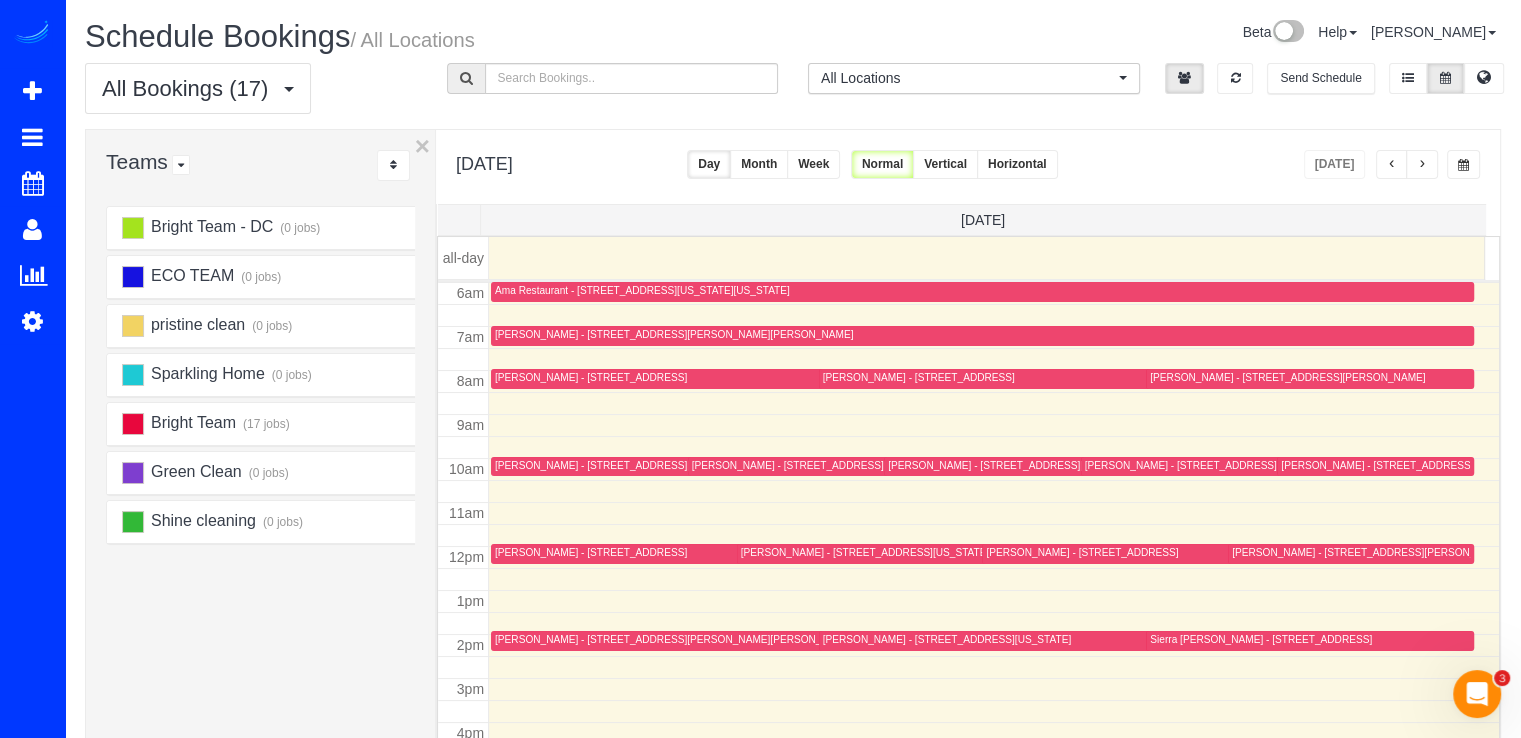 click at bounding box center (1422, 165) 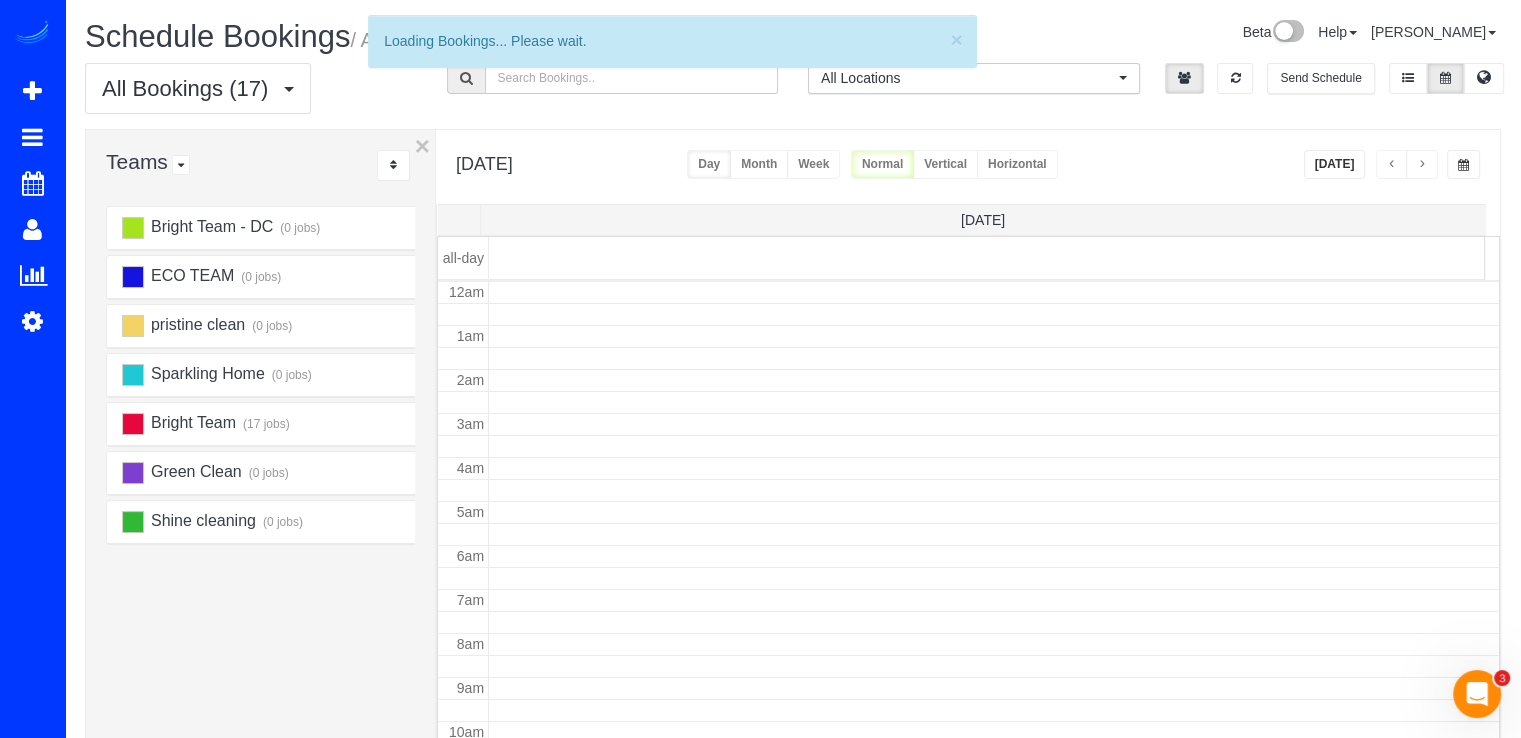 scroll, scrollTop: 263, scrollLeft: 0, axis: vertical 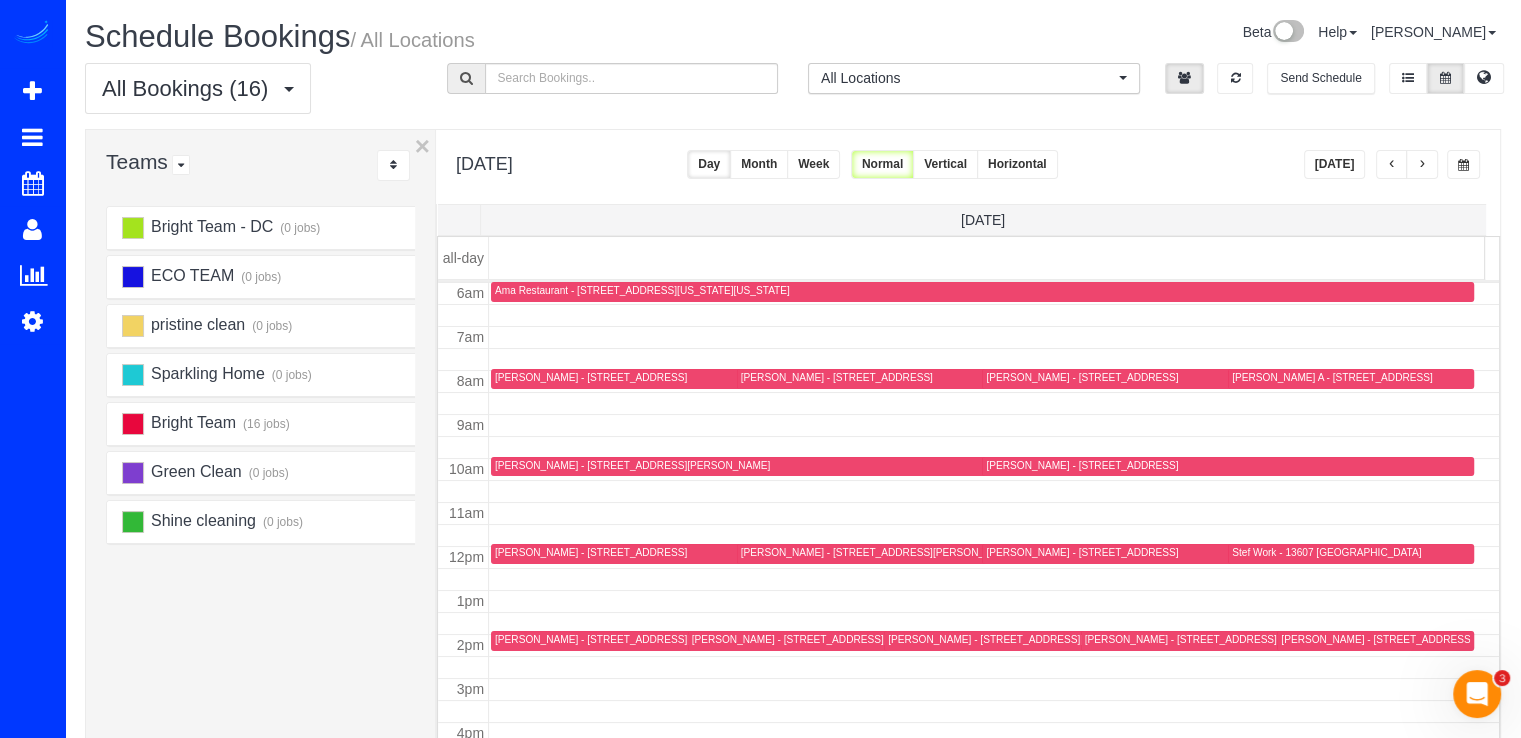 click at bounding box center (1422, 164) 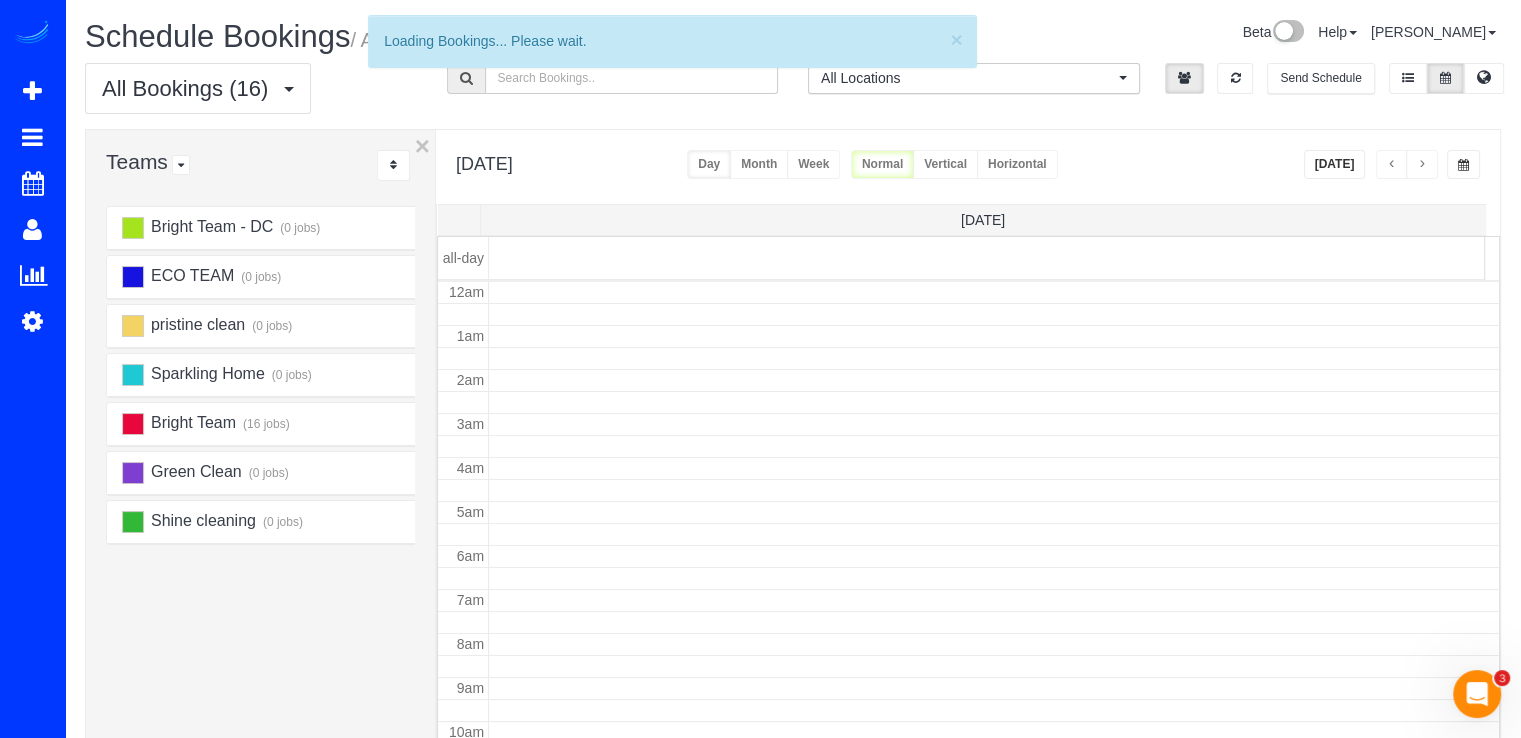 scroll, scrollTop: 263, scrollLeft: 0, axis: vertical 